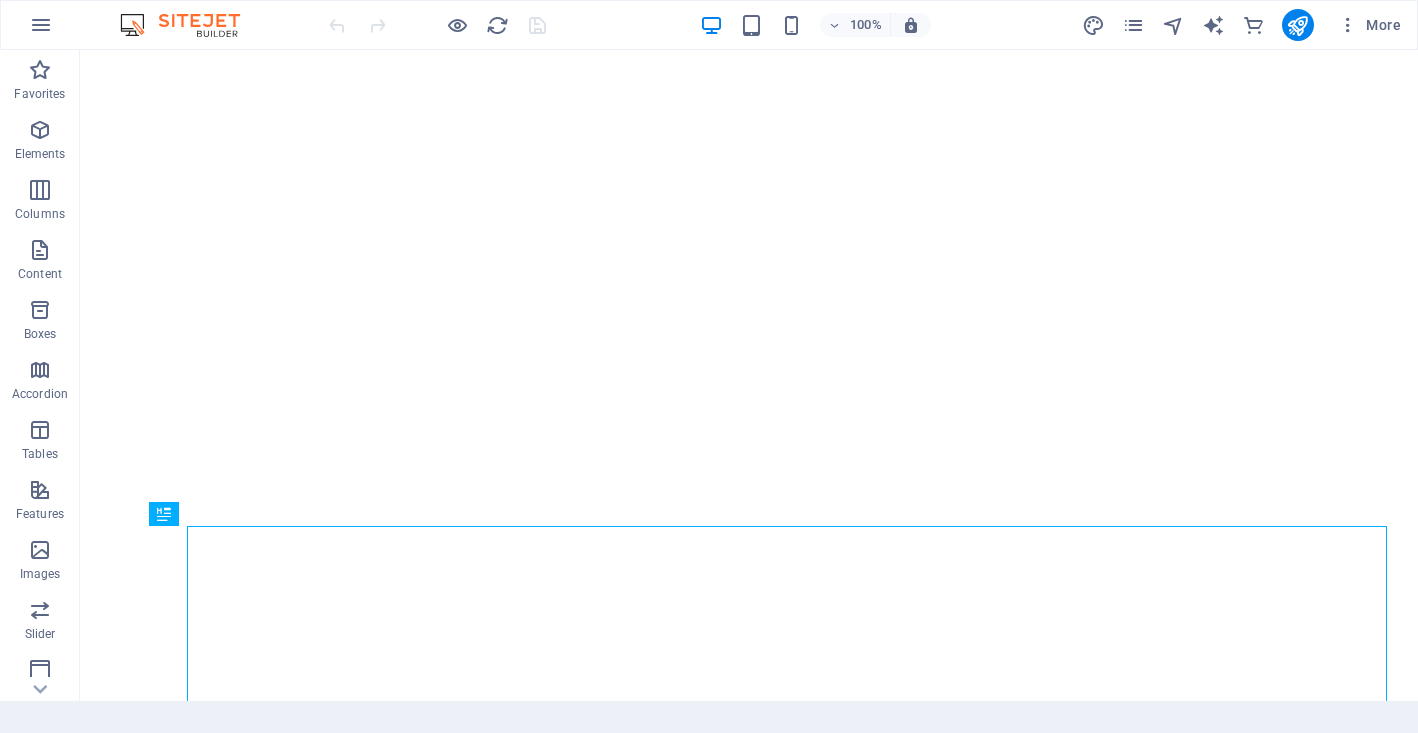 scroll, scrollTop: 0, scrollLeft: 0, axis: both 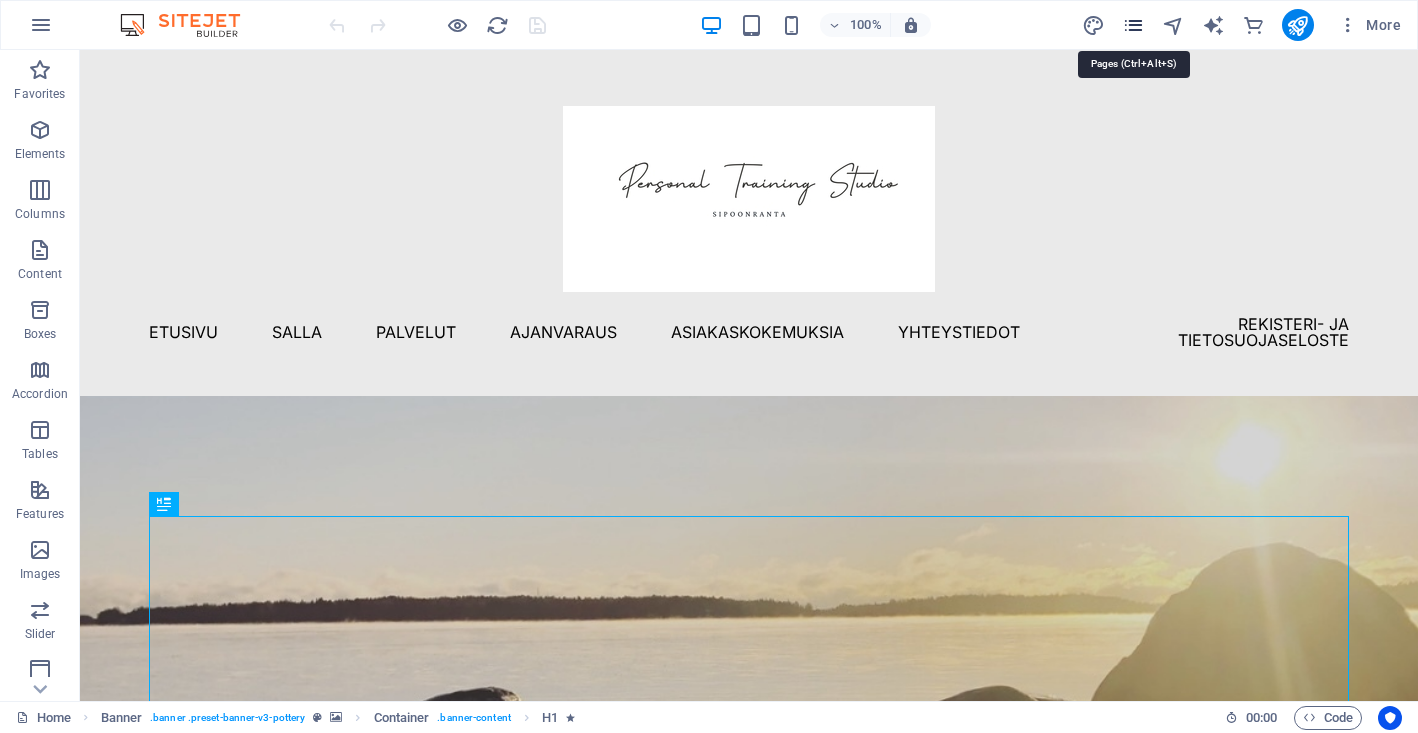 click at bounding box center [1133, 25] 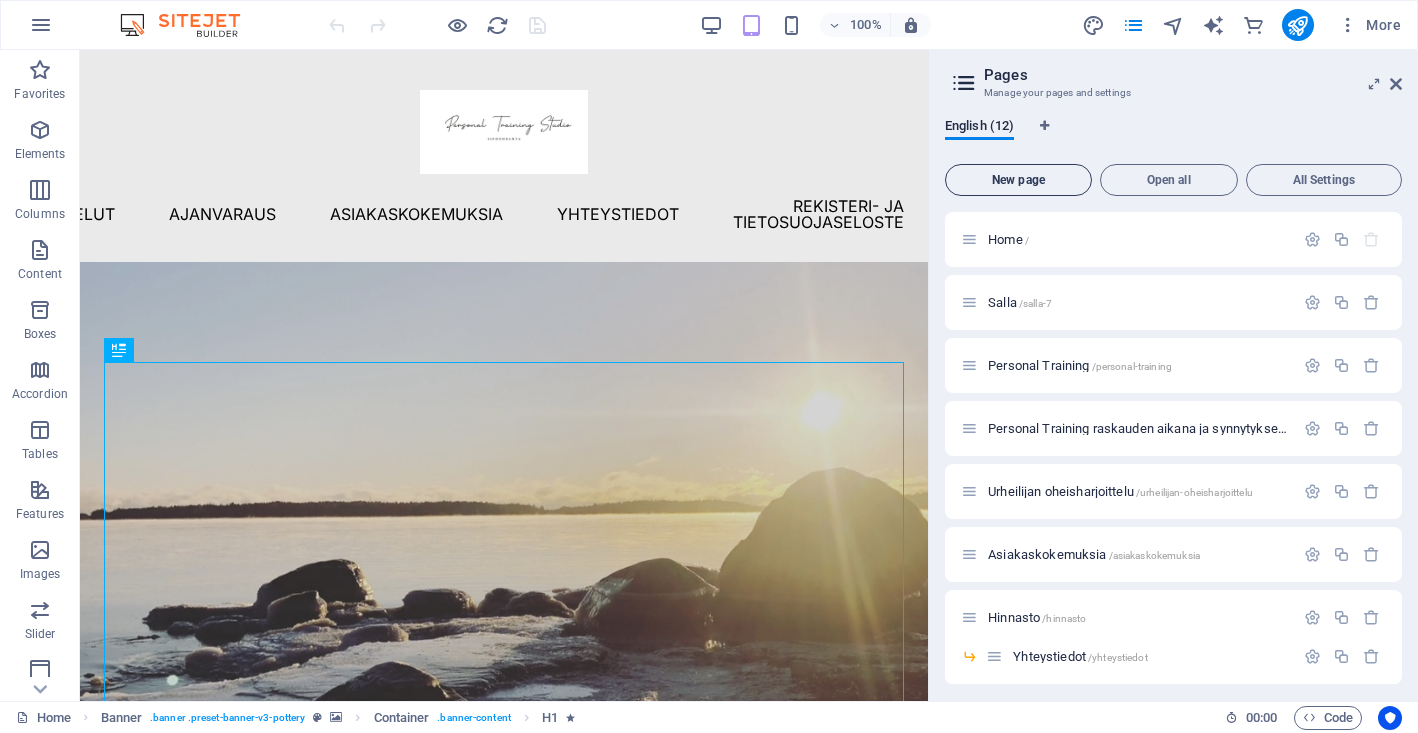 click on "New page" at bounding box center [1018, 180] 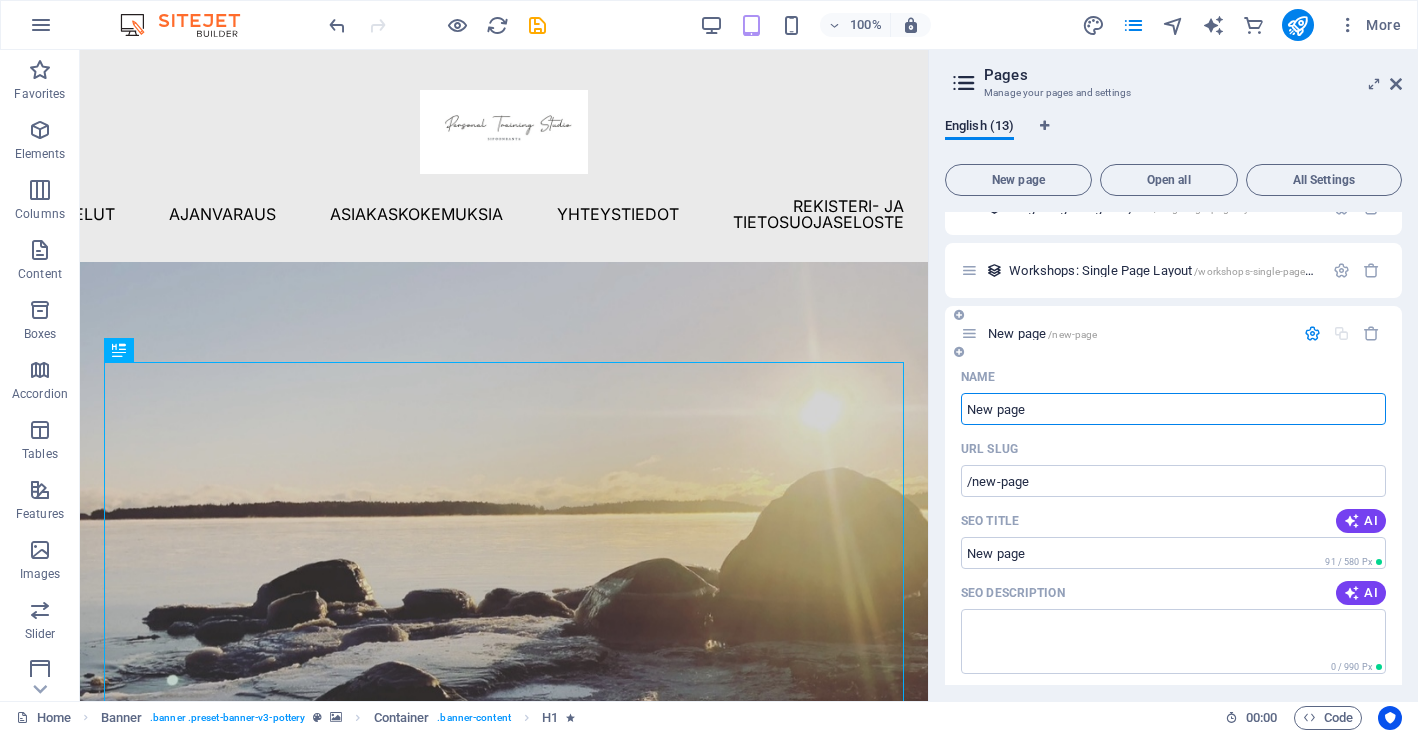 scroll, scrollTop: 632, scrollLeft: 0, axis: vertical 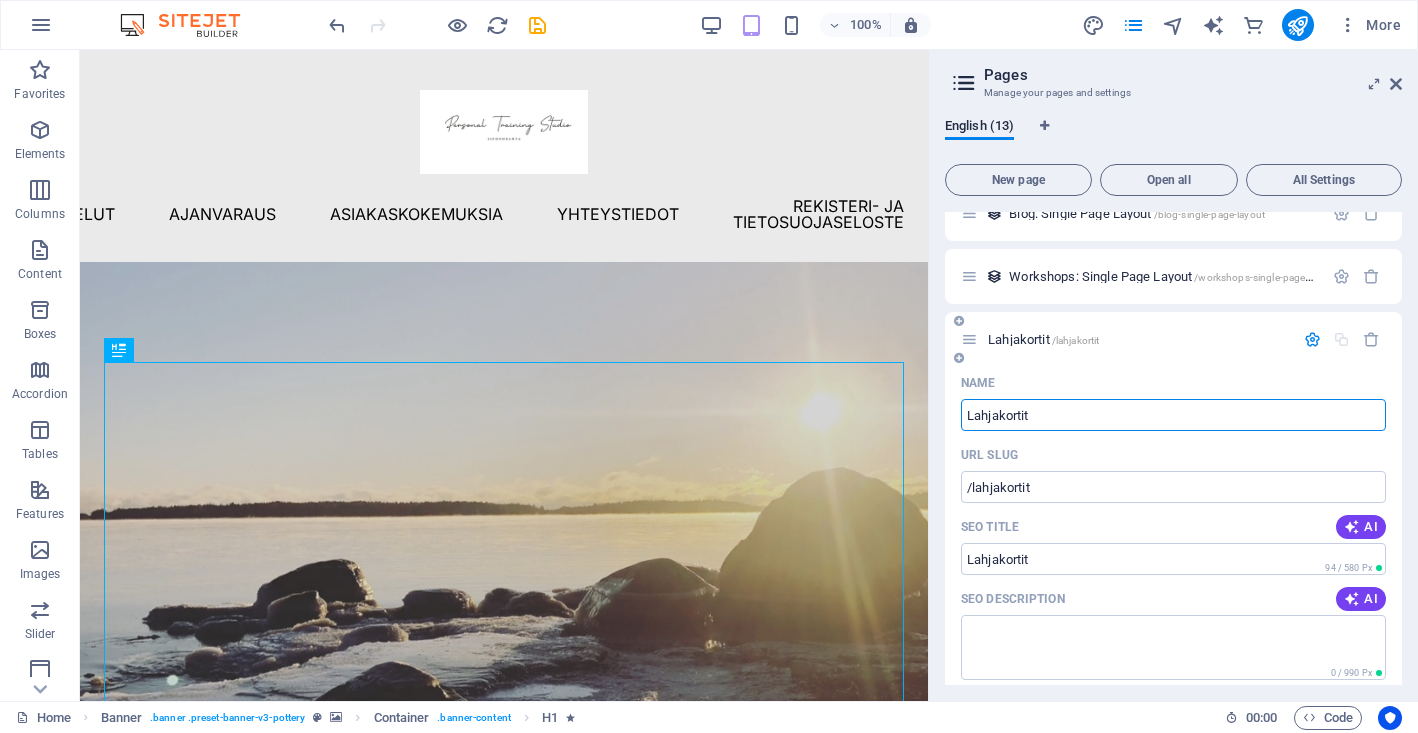 type on "Lahjakortit" 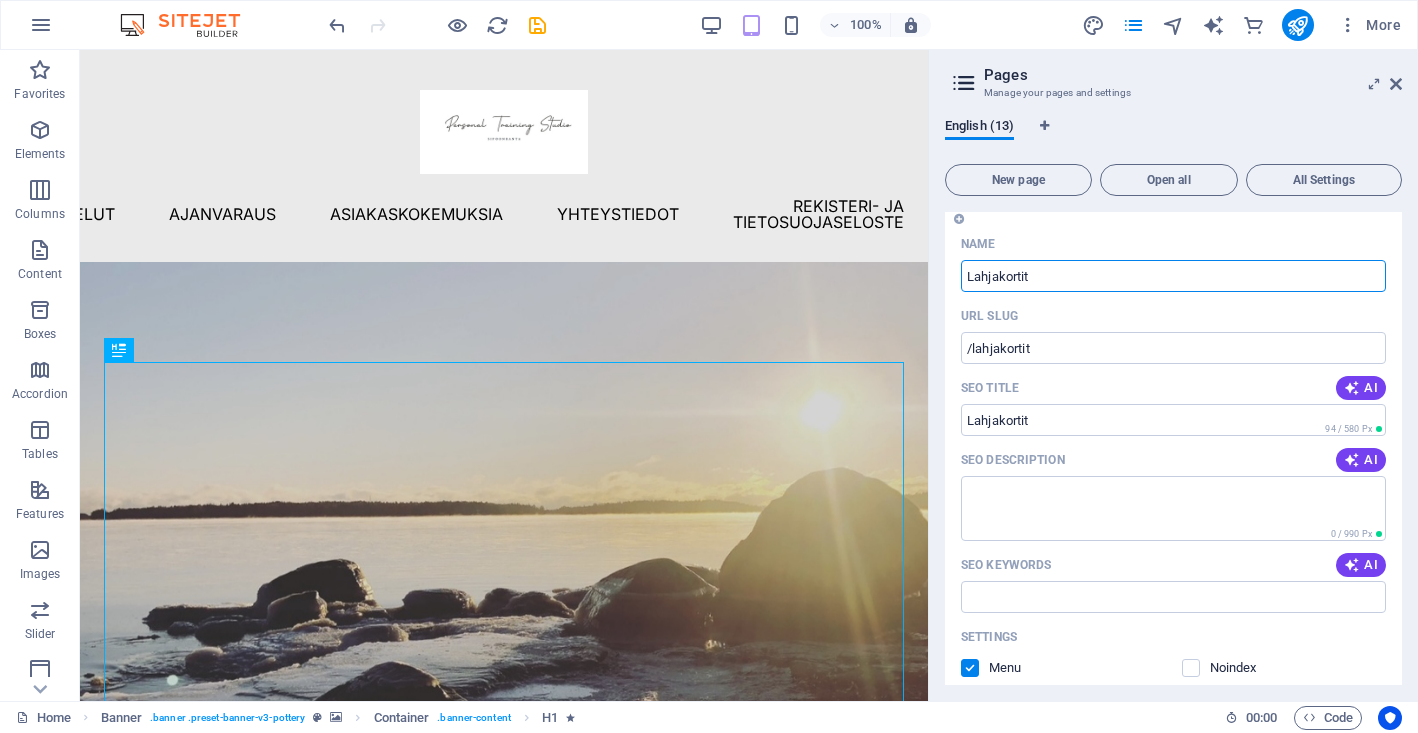 scroll, scrollTop: 773, scrollLeft: 0, axis: vertical 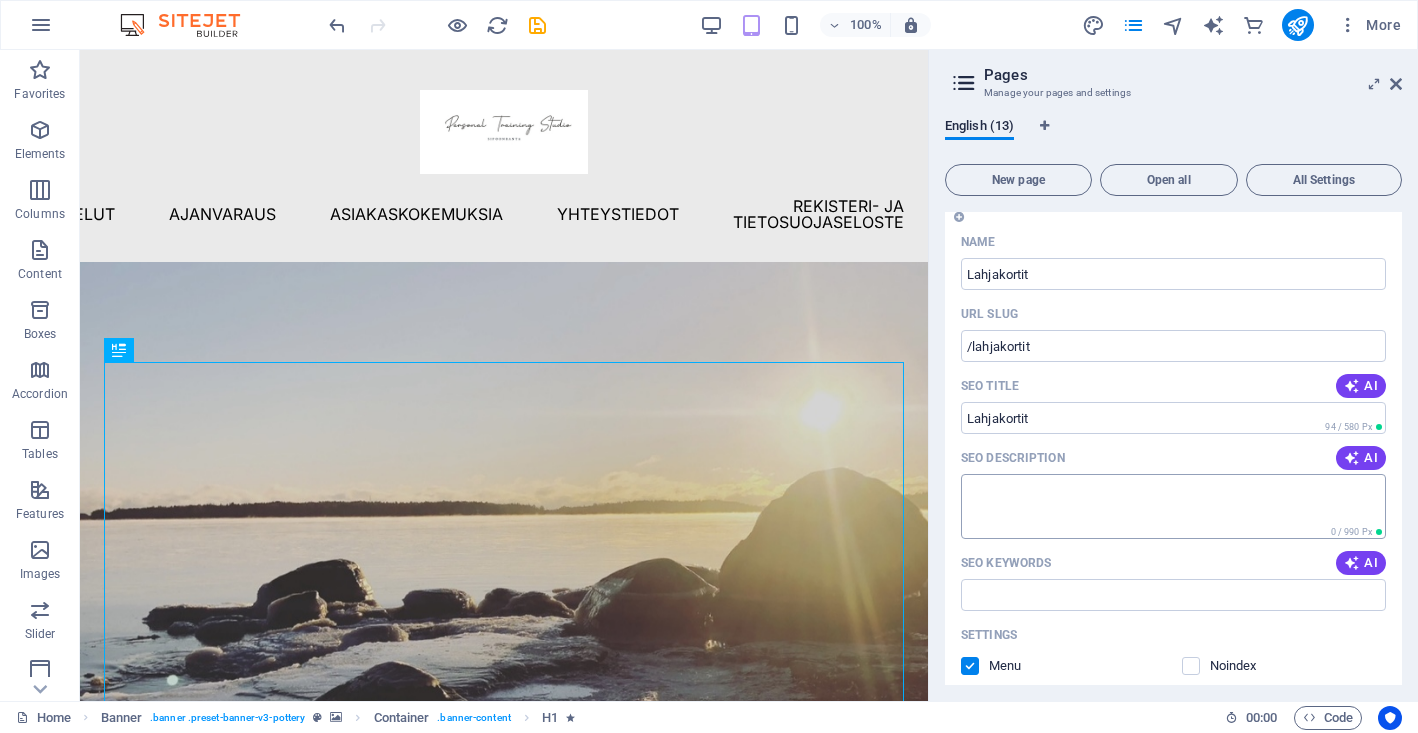 click on "SEO Description" at bounding box center [1173, 506] 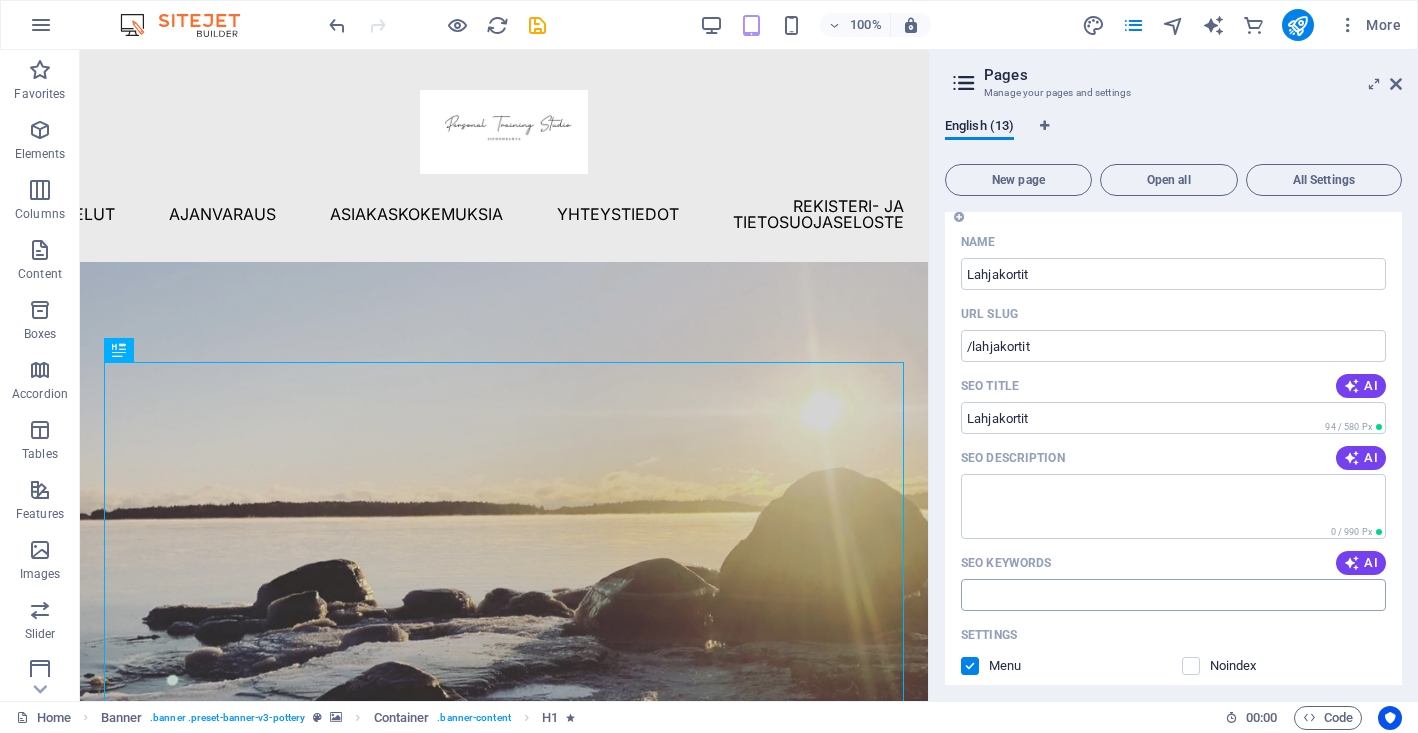 click on "SEO Keywords" at bounding box center (1173, 595) 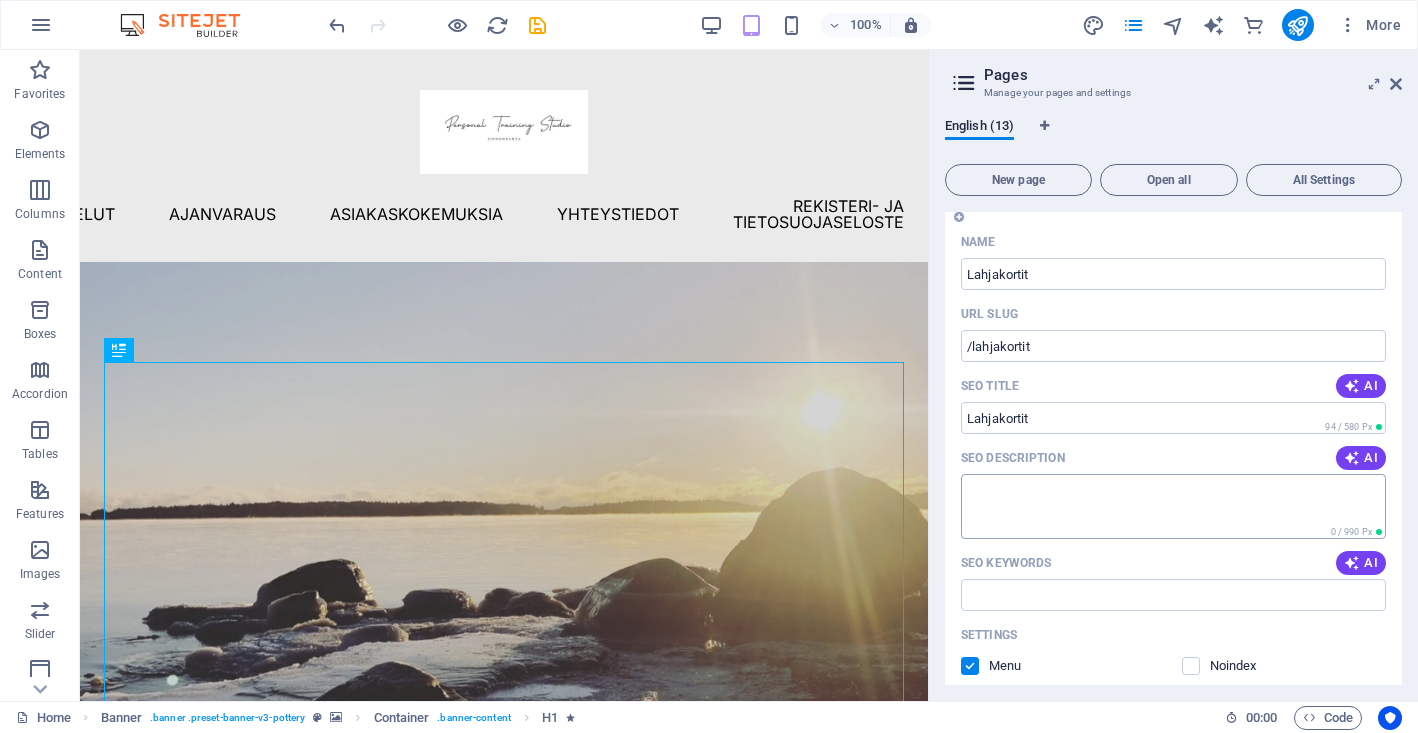 click on "SEO Description" at bounding box center [1173, 506] 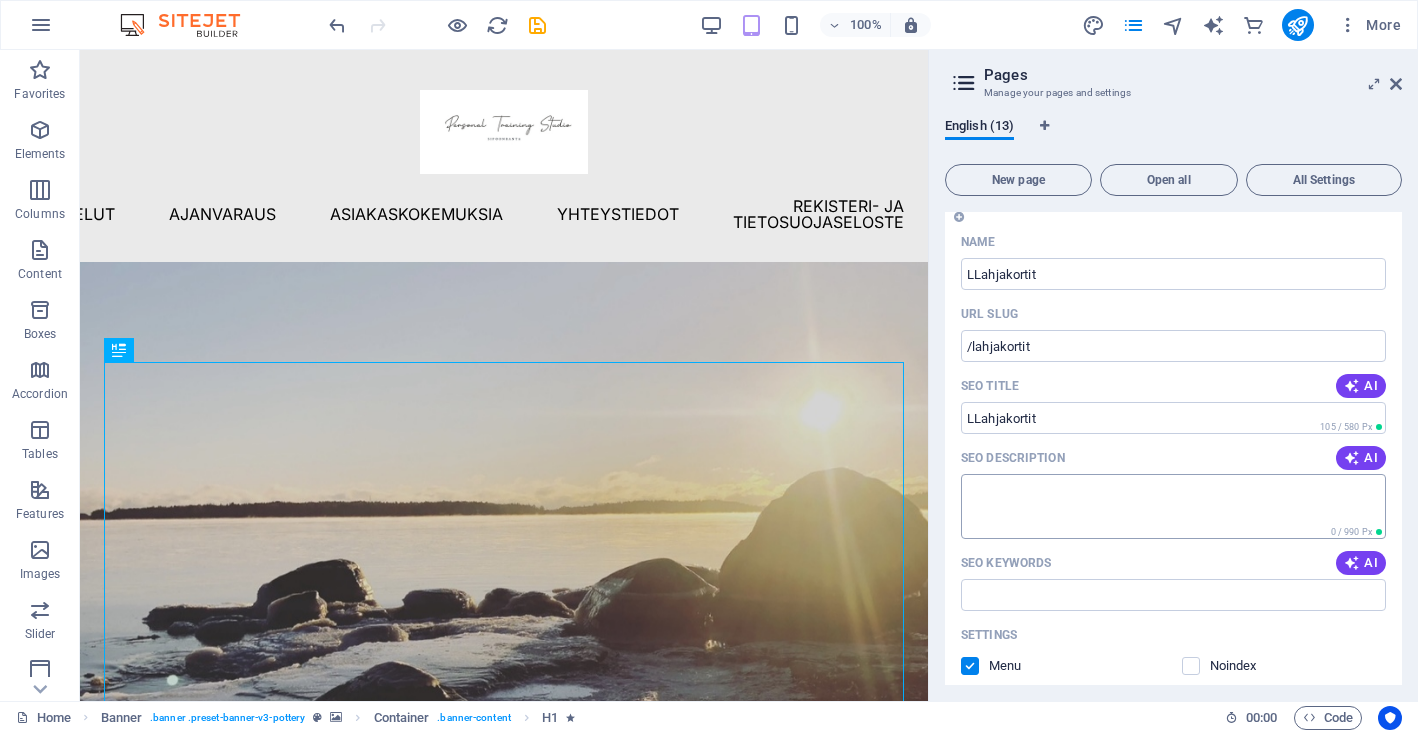 type on "Lahjakortit" 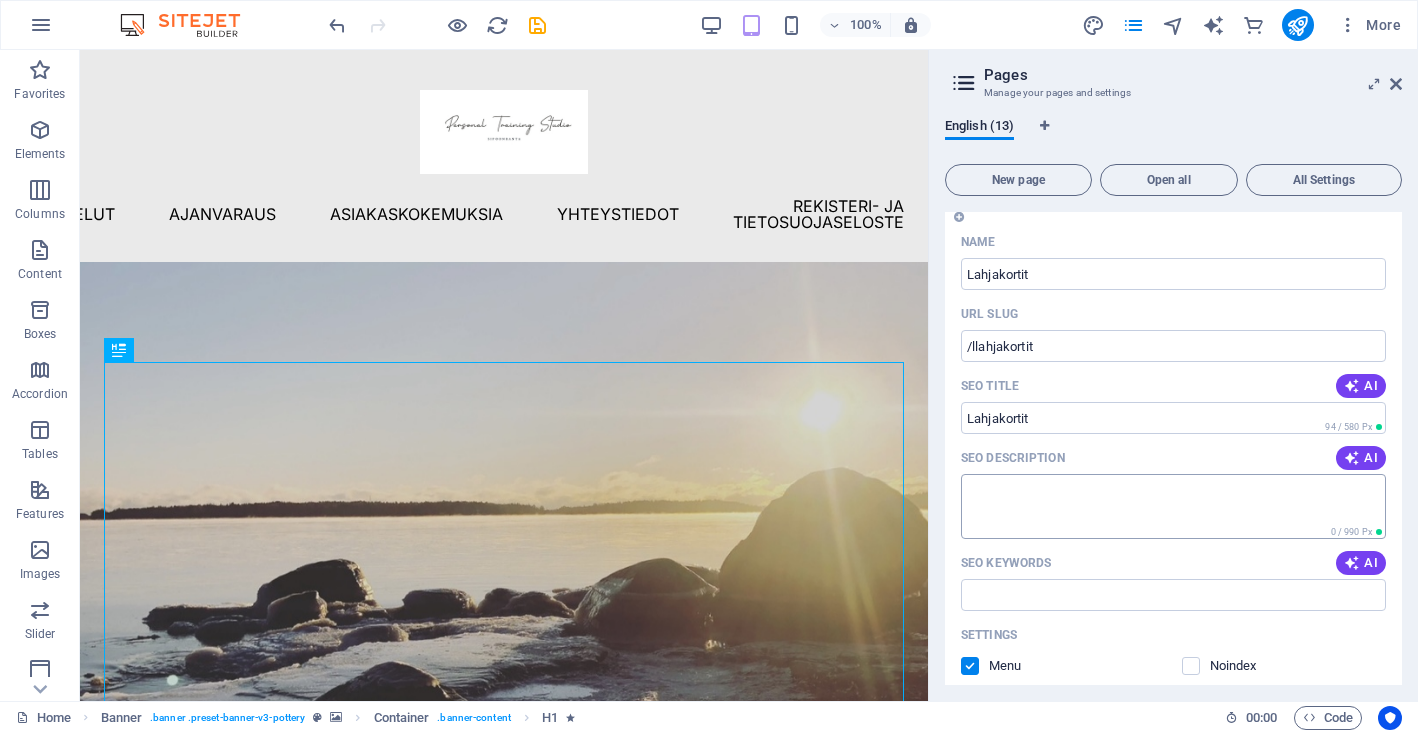type on "Lahjakortit" 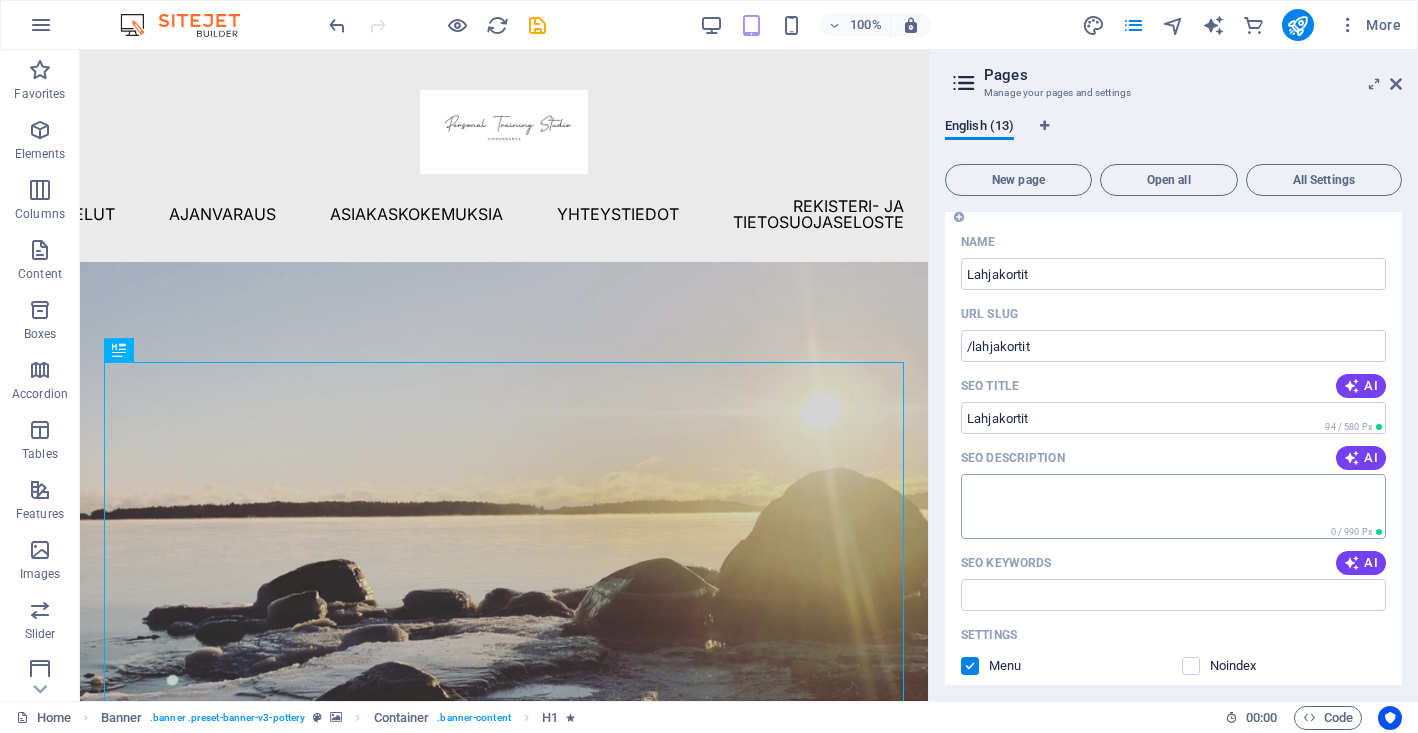click on "SEO Description" at bounding box center (1173, 506) 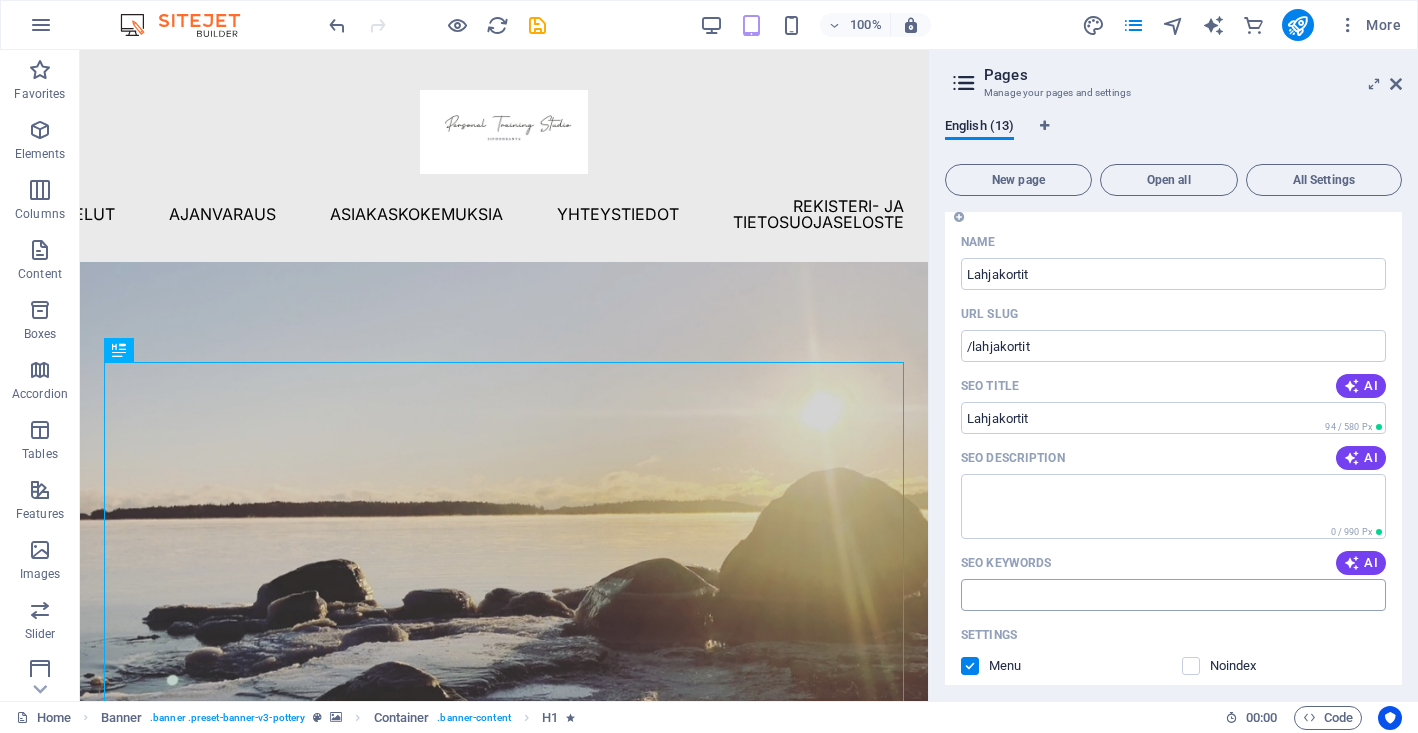 click on "SEO Keywords" at bounding box center [1173, 595] 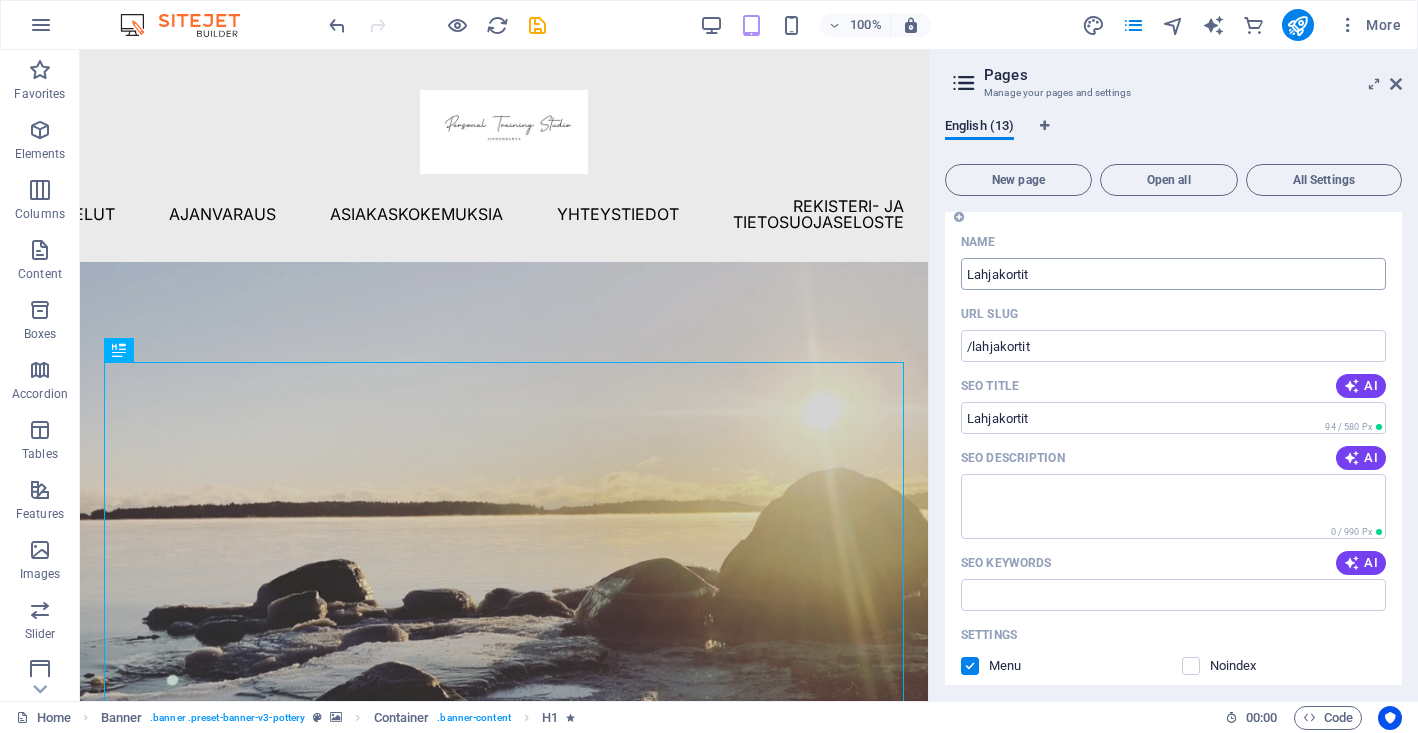 click on "Lahjakortit" at bounding box center [1173, 274] 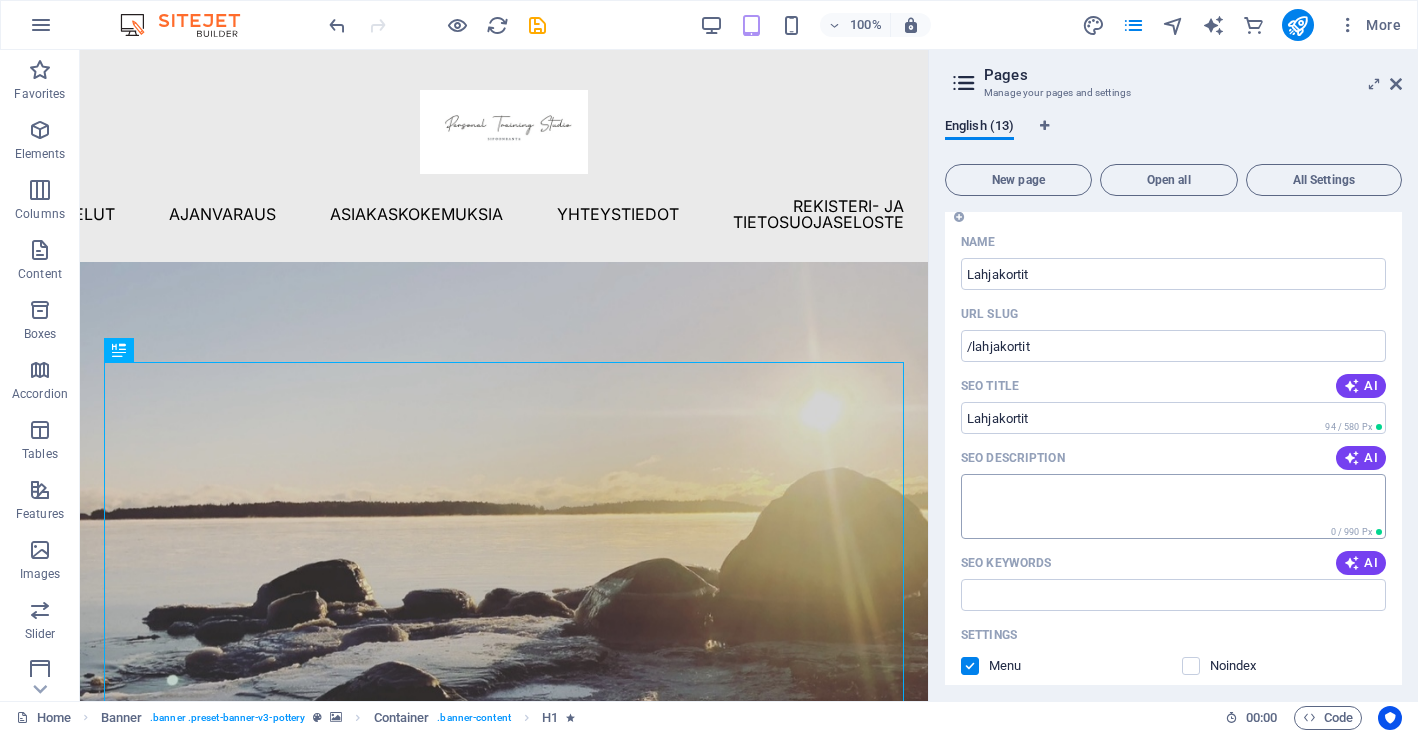 click on "SEO Description" at bounding box center [1173, 506] 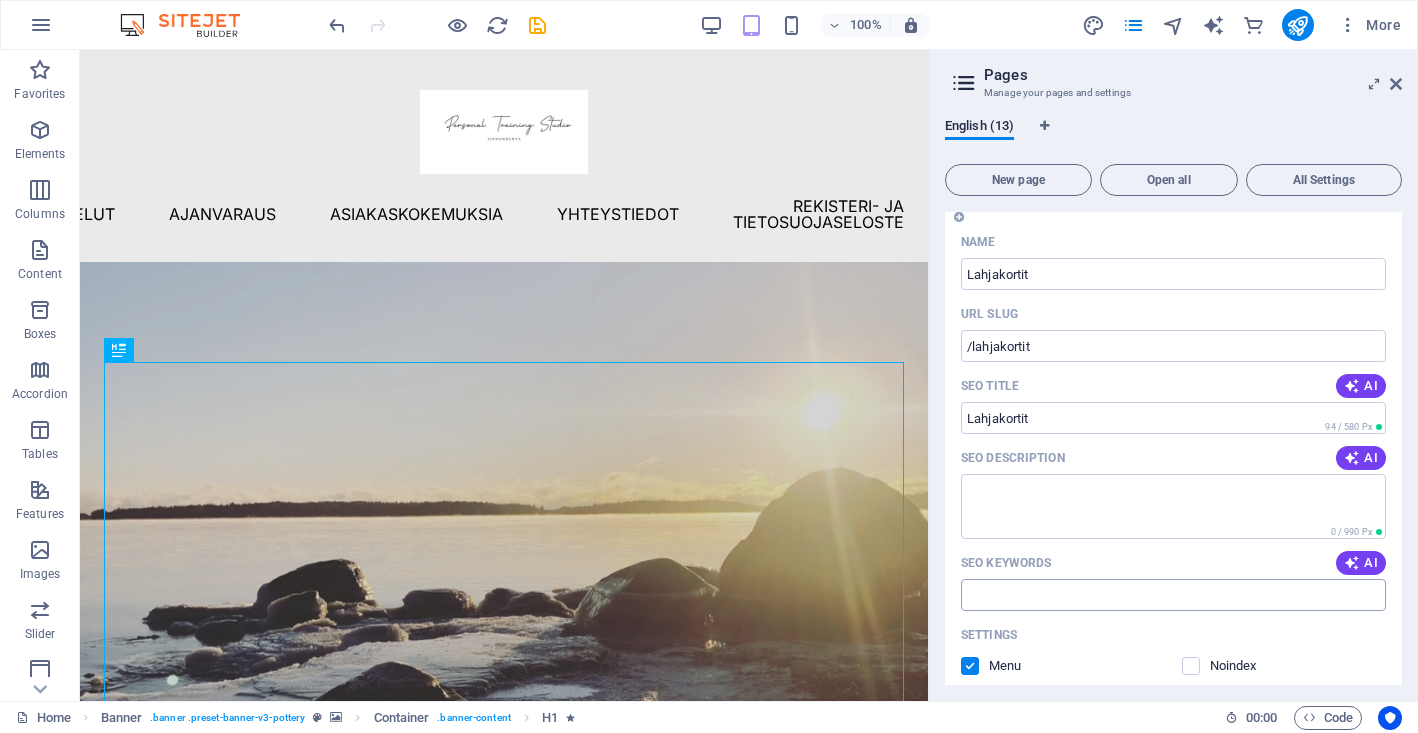 click on "SEO Keywords" at bounding box center [1173, 595] 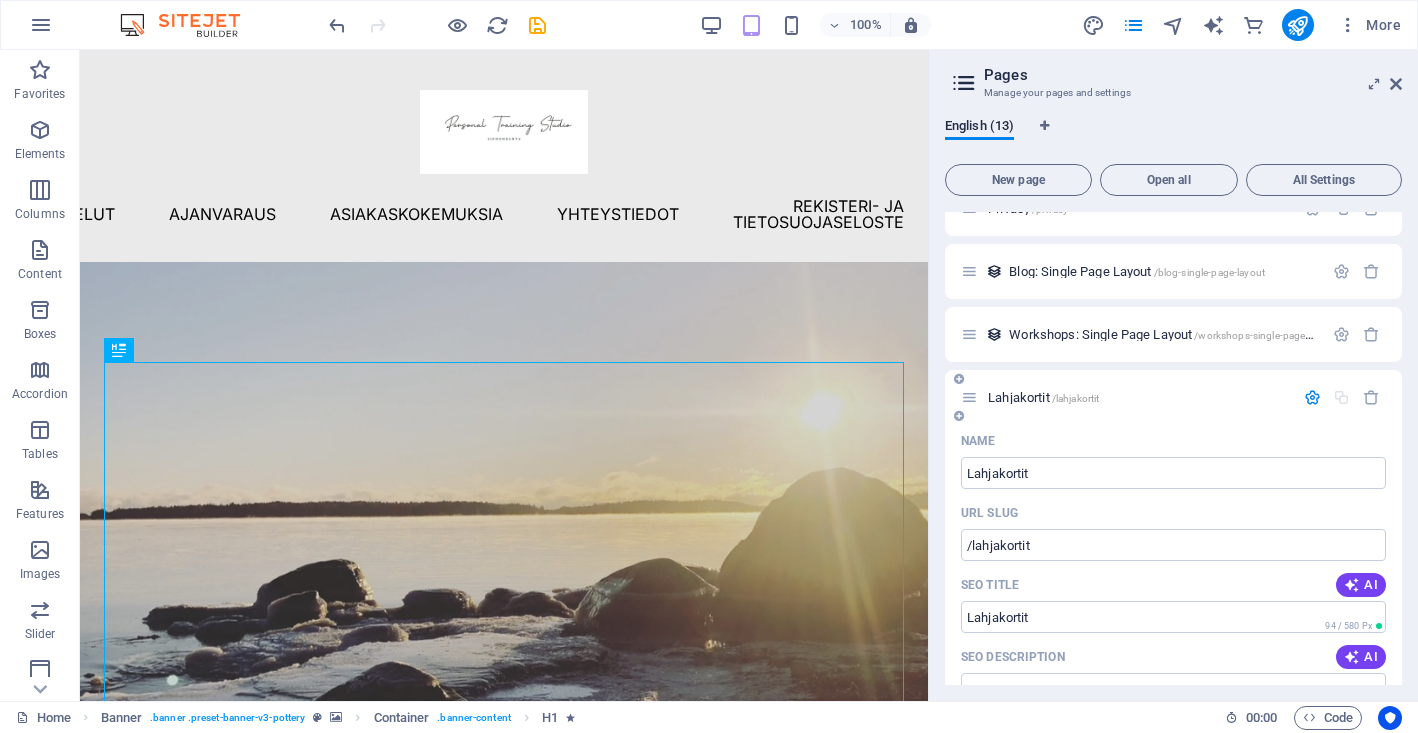 scroll, scrollTop: 571, scrollLeft: 0, axis: vertical 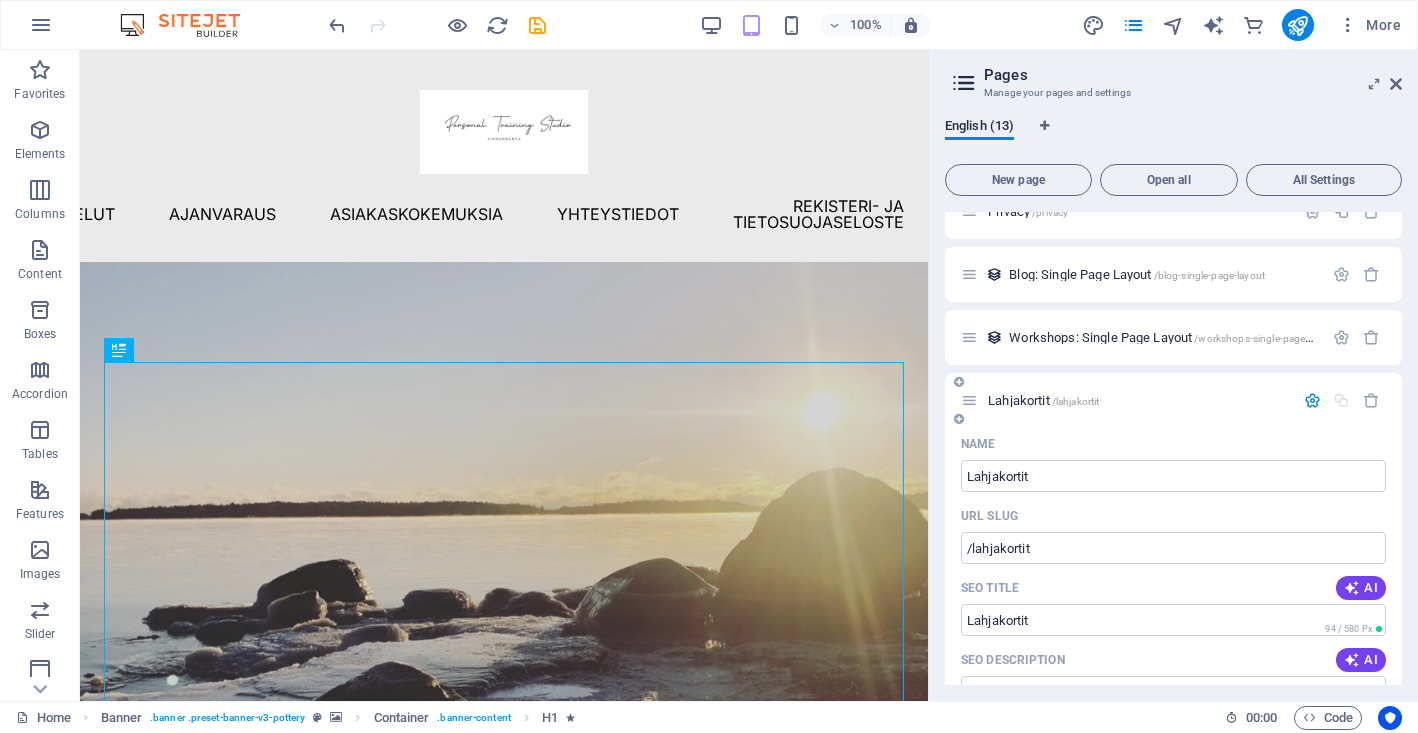 click on "Lahjakortit /lahjakortit" at bounding box center (1138, 400) 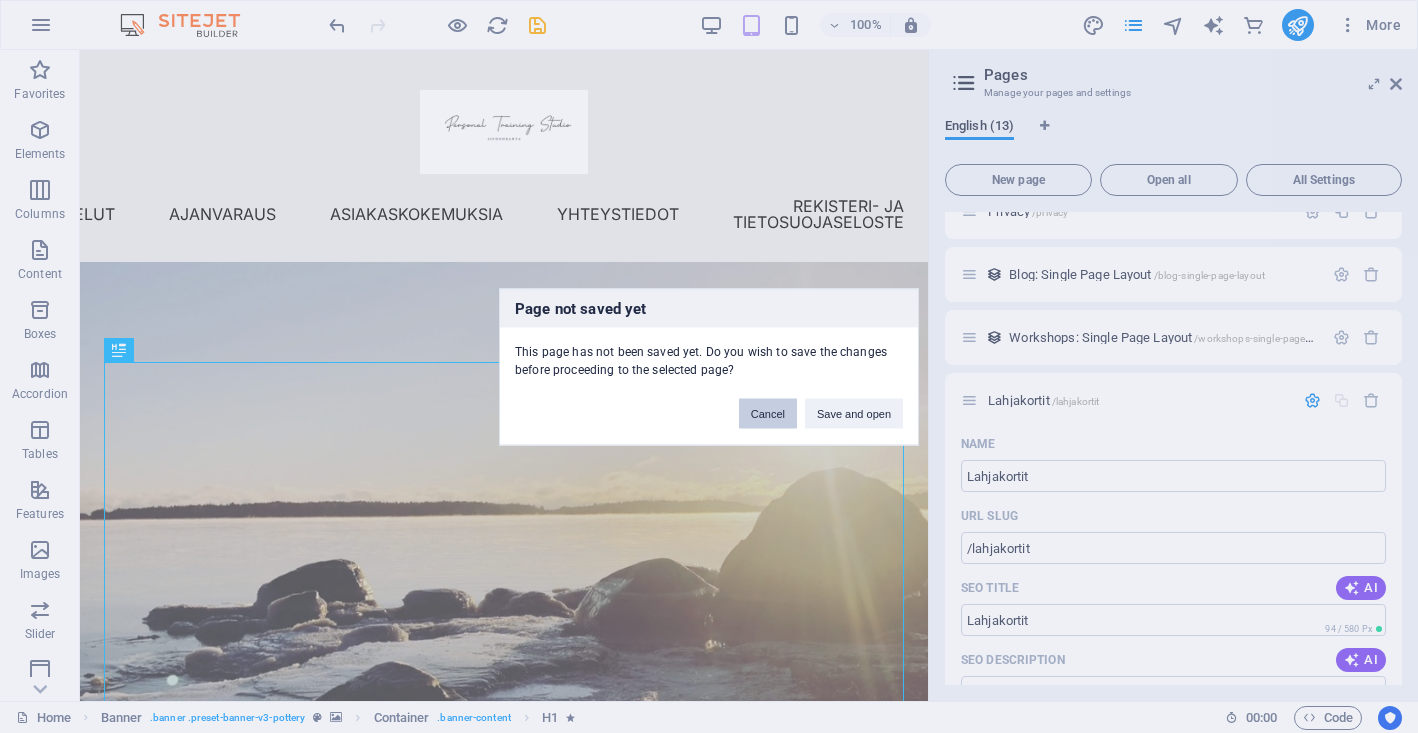 click on "Cancel" at bounding box center (768, 413) 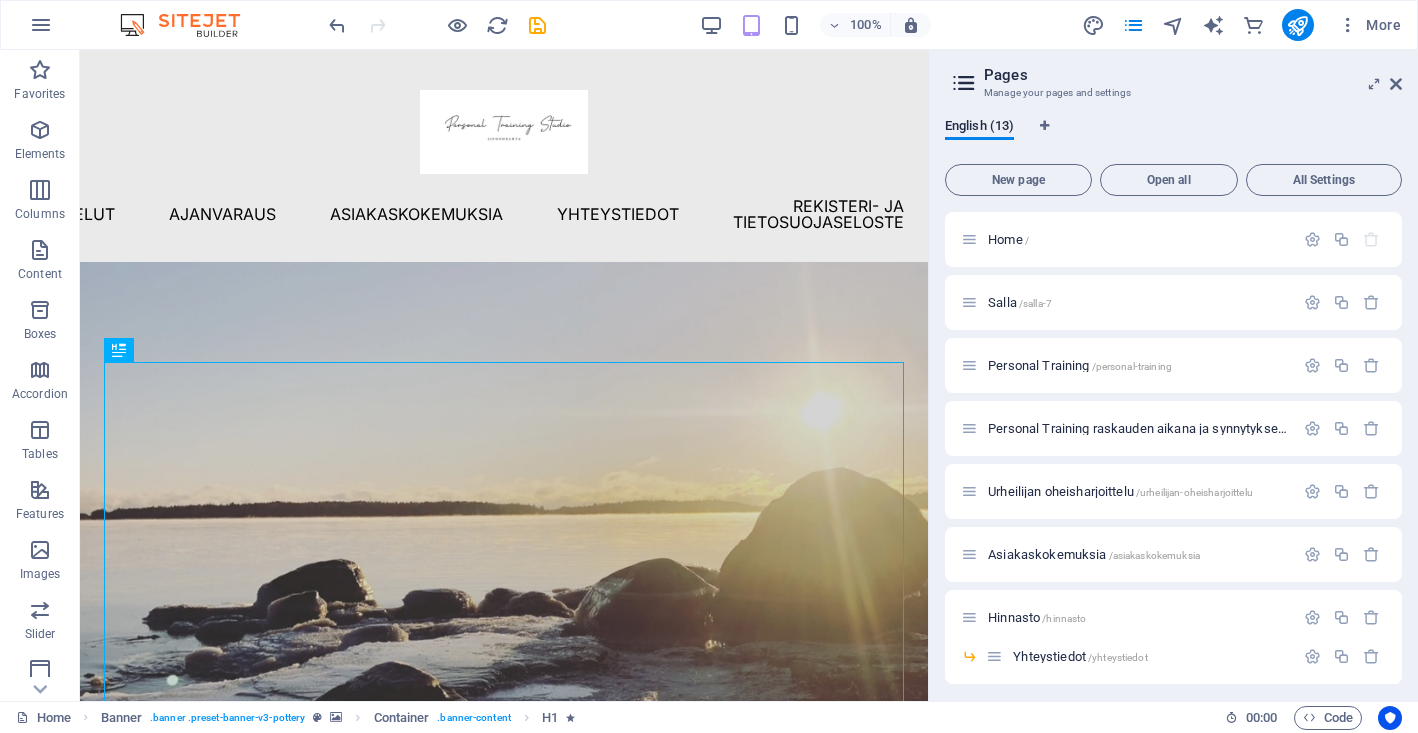 scroll, scrollTop: 0, scrollLeft: 0, axis: both 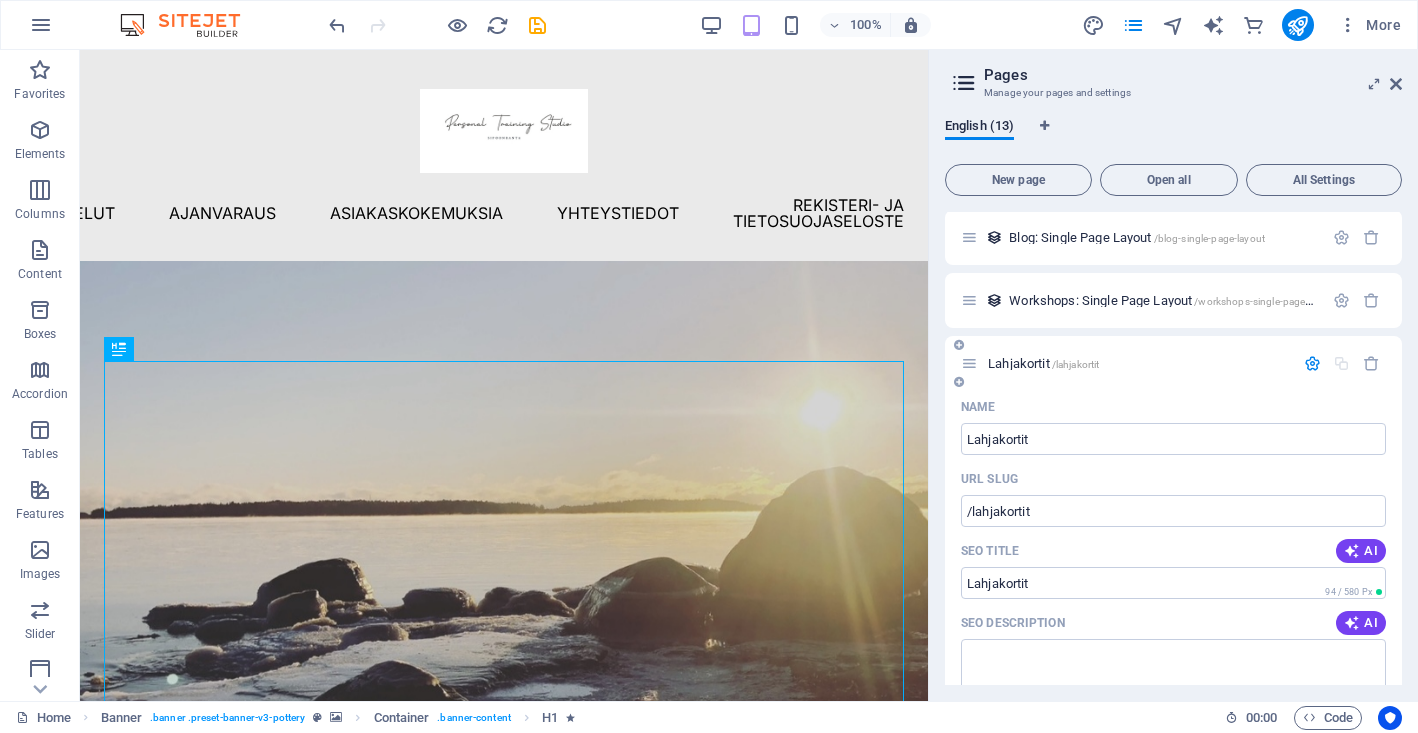 click at bounding box center (1312, 363) 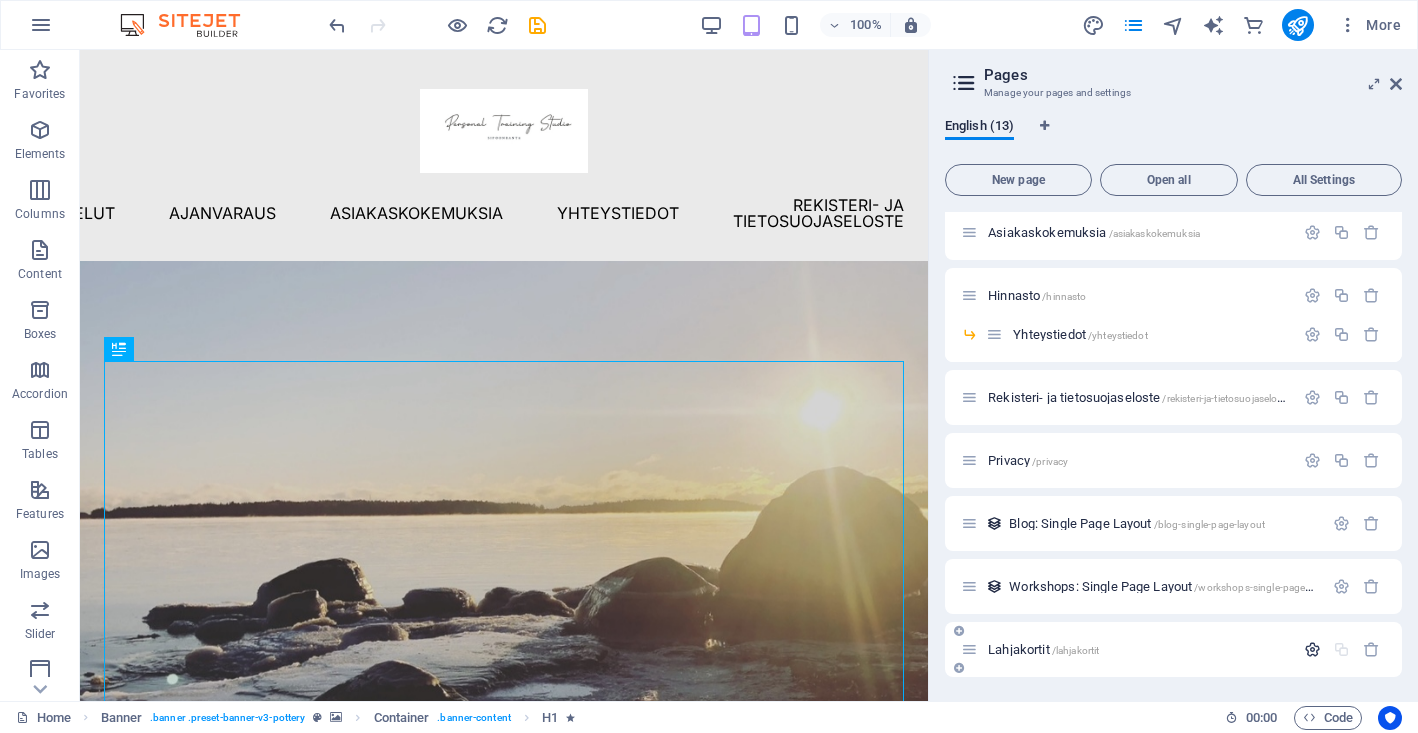 scroll, scrollTop: 322, scrollLeft: 0, axis: vertical 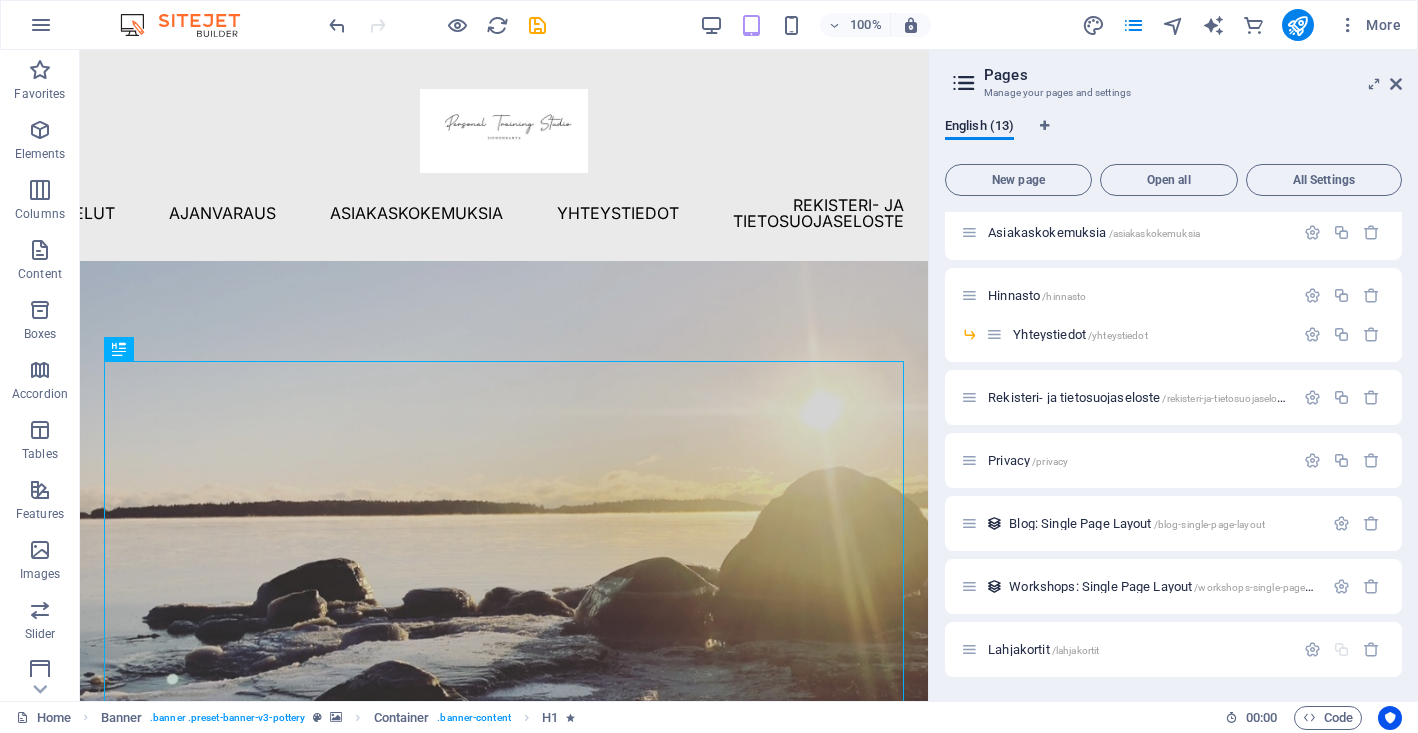 drag, startPoint x: 1198, startPoint y: 654, endPoint x: 1193, endPoint y: 553, distance: 101.12369 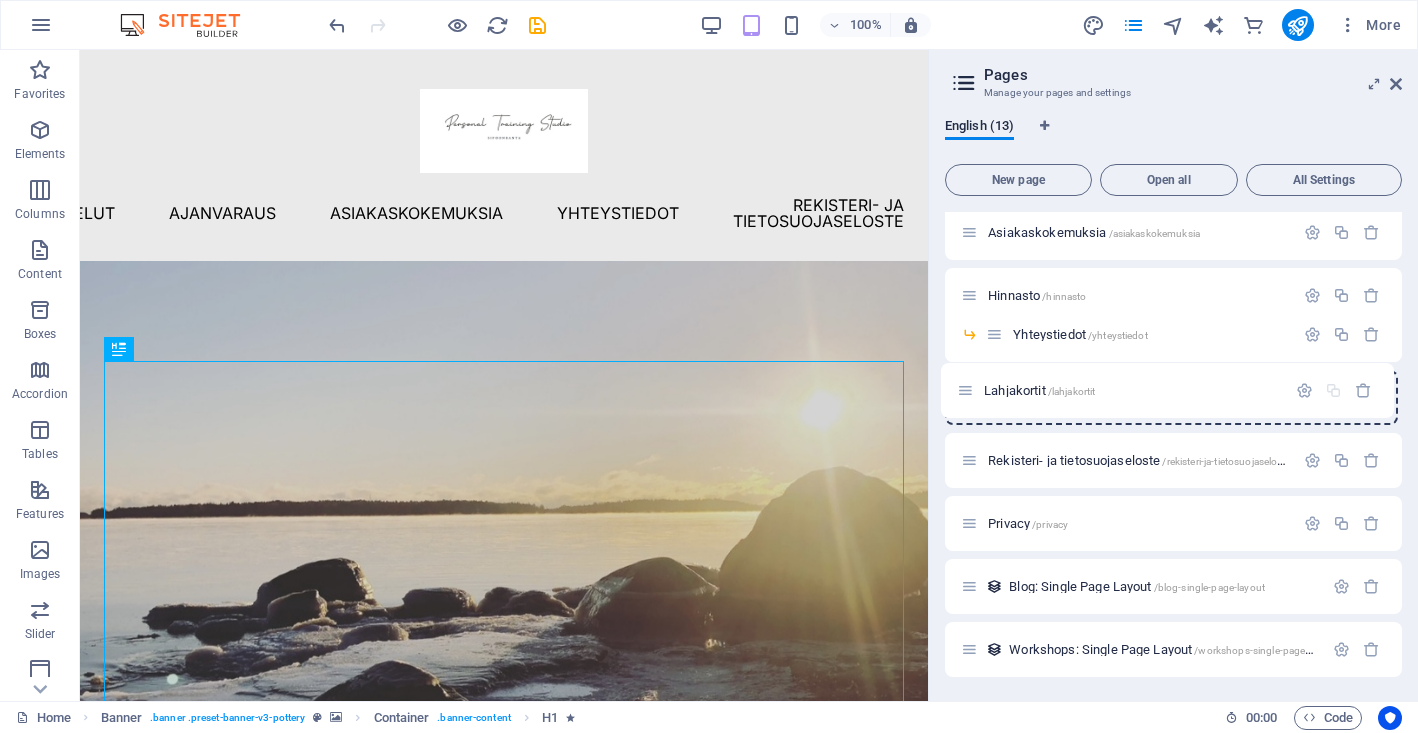 drag, startPoint x: 975, startPoint y: 647, endPoint x: 975, endPoint y: 387, distance: 260 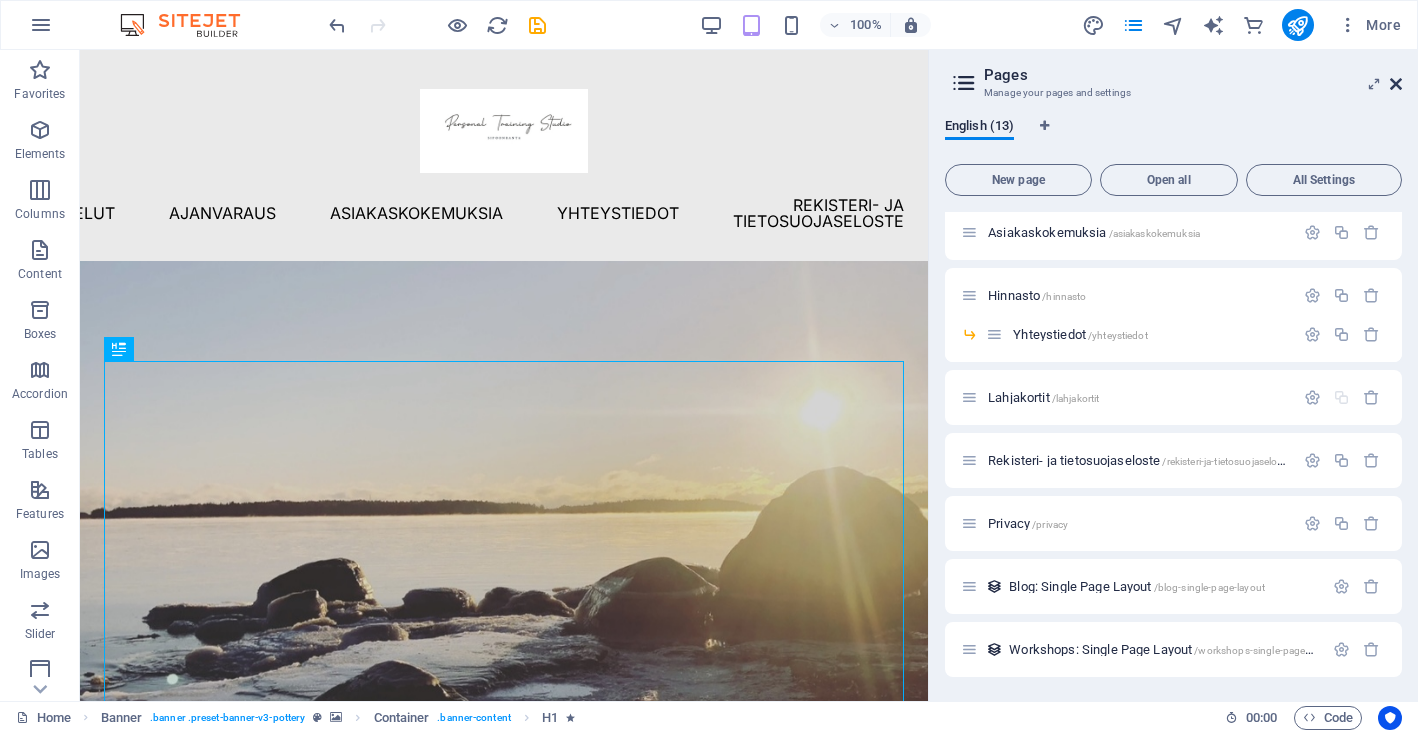 click at bounding box center (1396, 84) 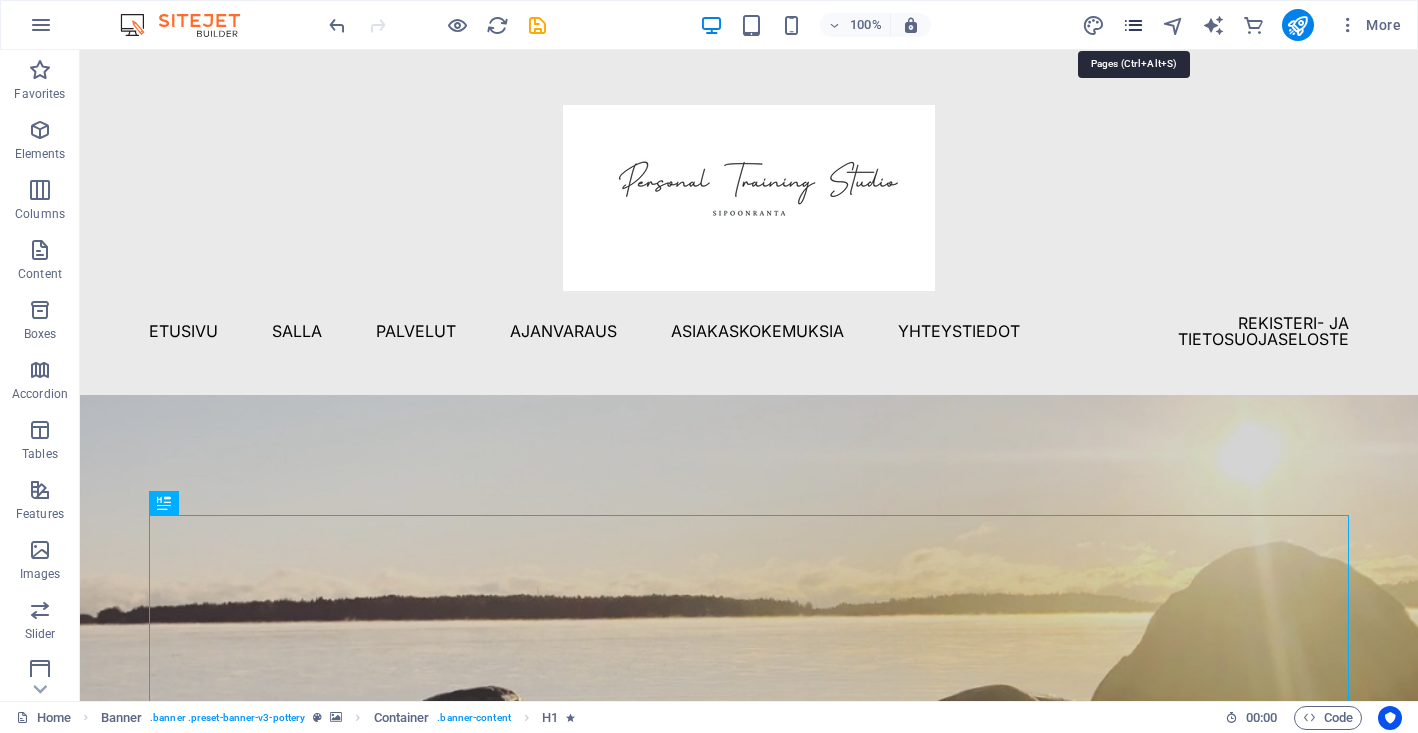 click at bounding box center (1133, 25) 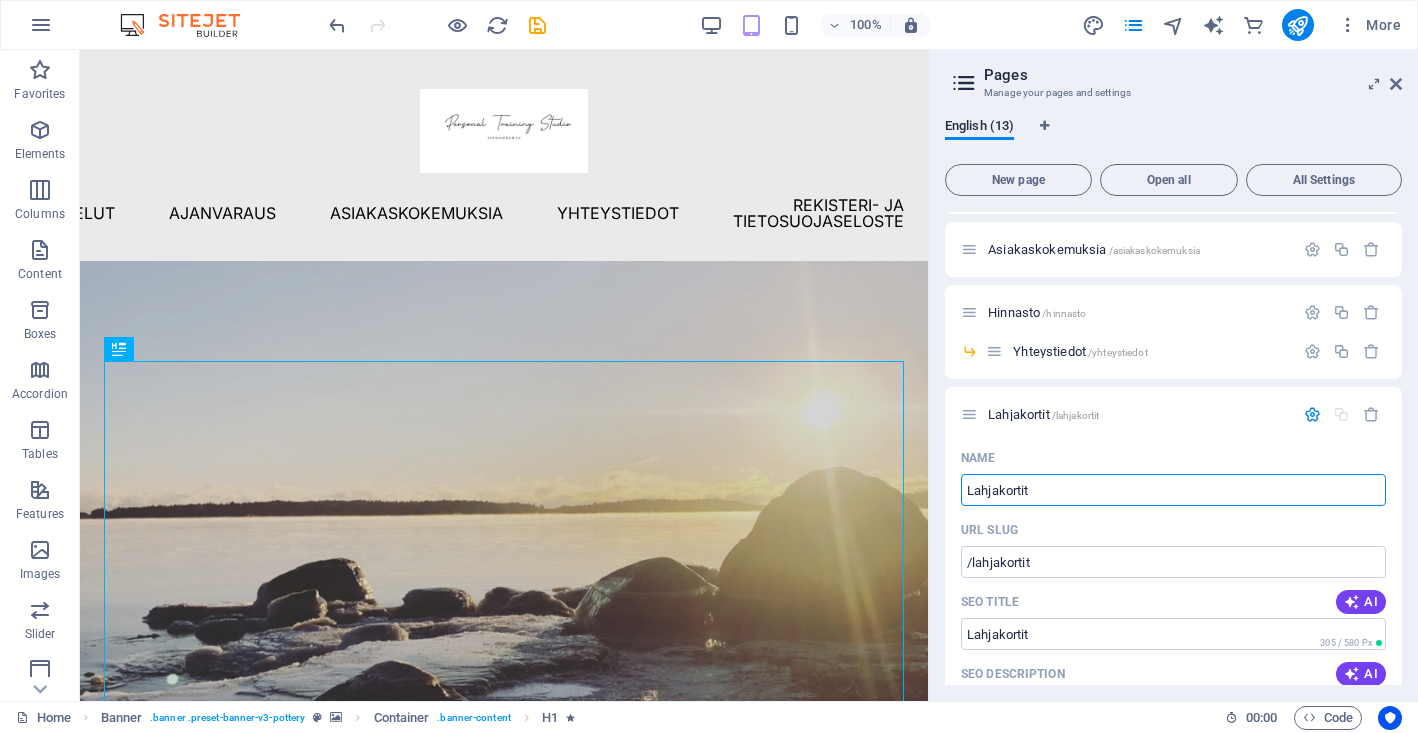 scroll, scrollTop: 338, scrollLeft: 0, axis: vertical 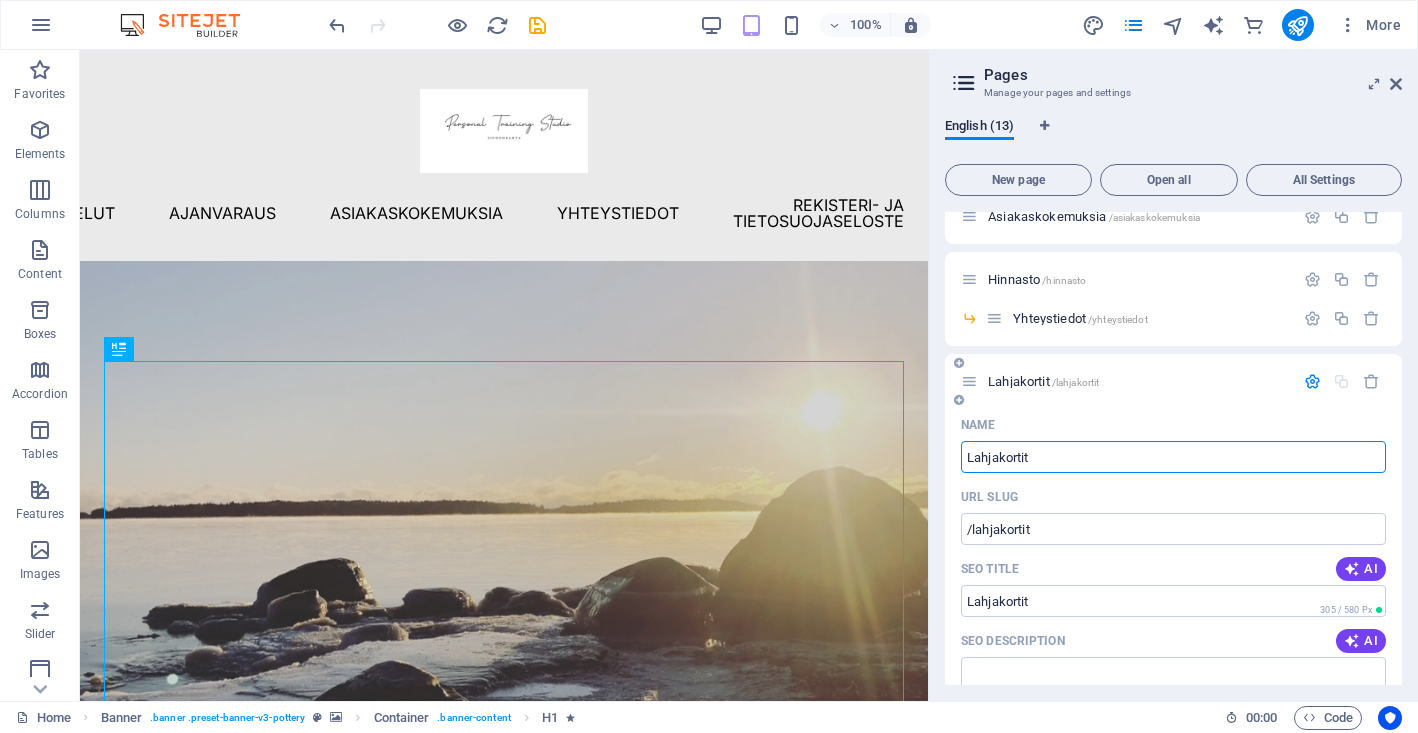 click at bounding box center [969, 381] 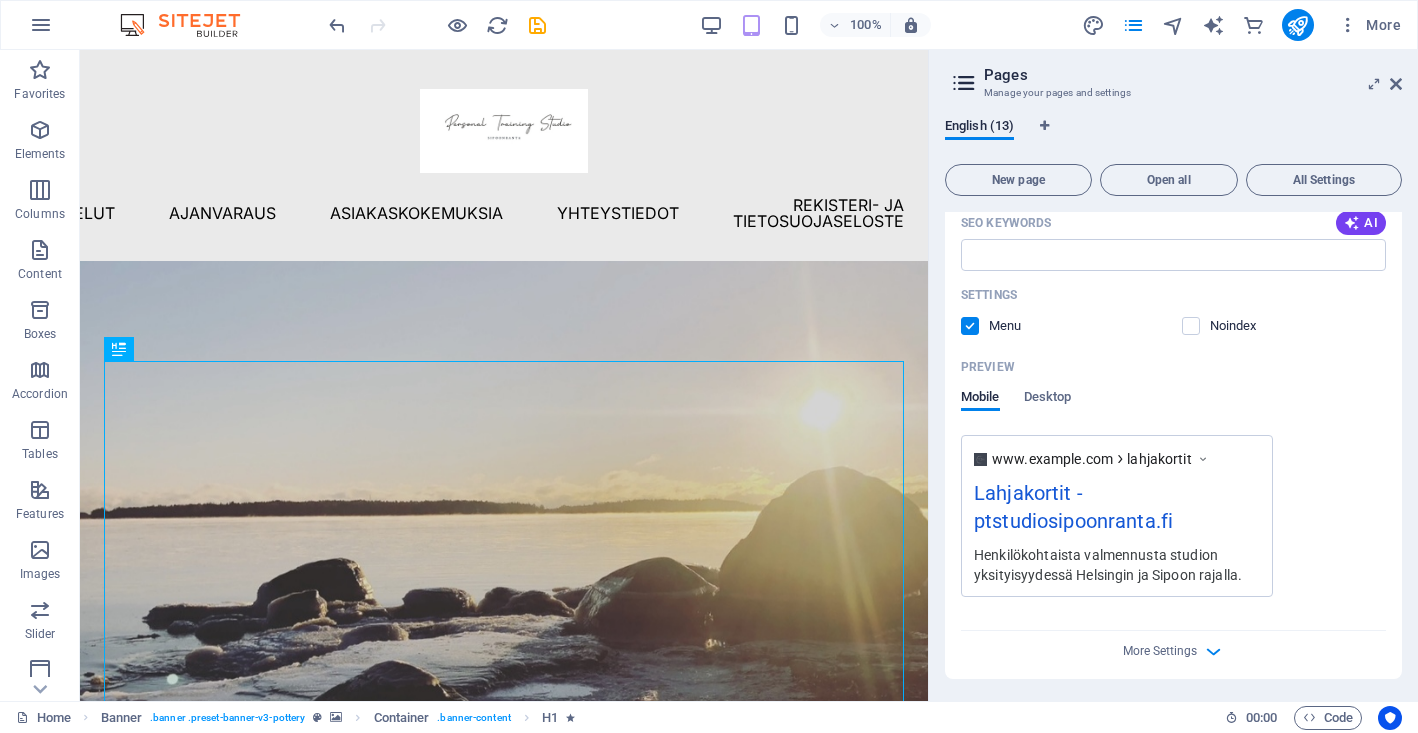 scroll, scrollTop: 858, scrollLeft: 0, axis: vertical 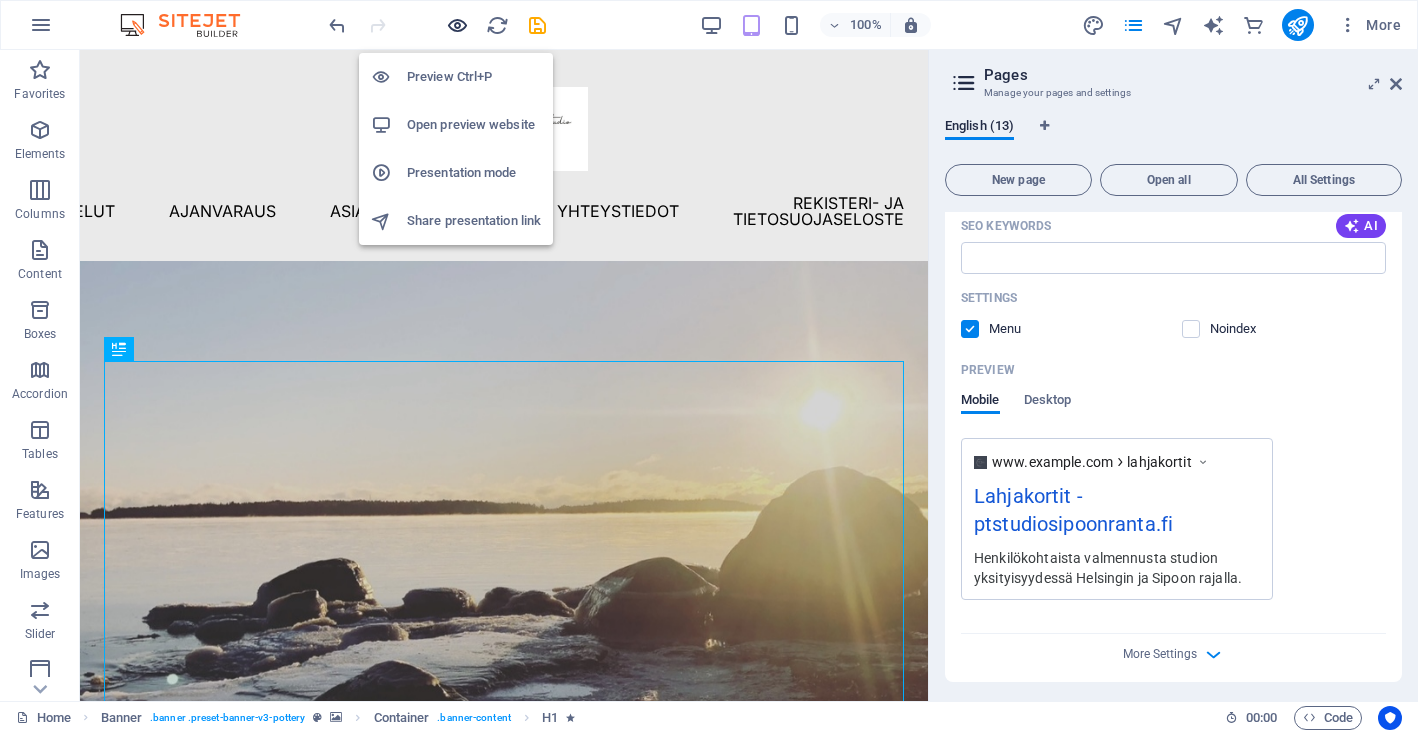 click at bounding box center [457, 25] 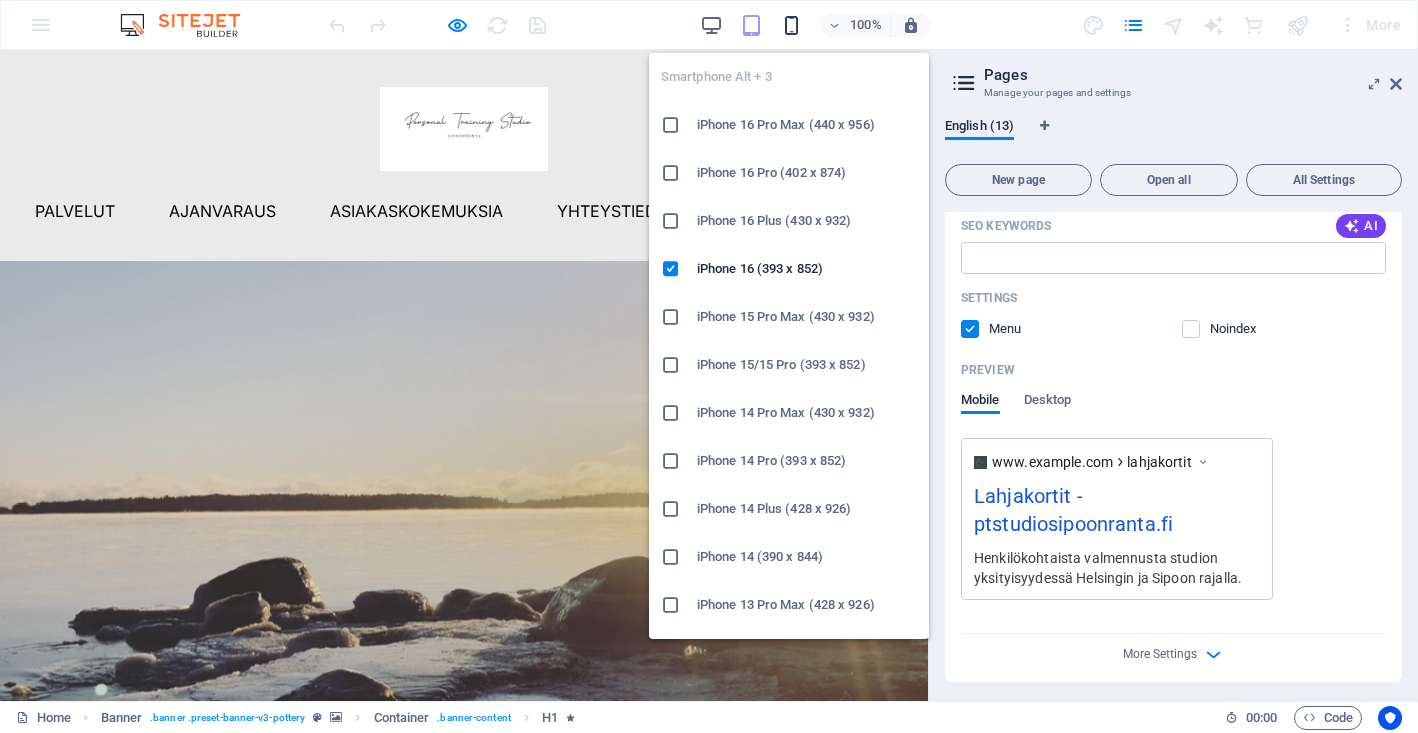 click at bounding box center (791, 25) 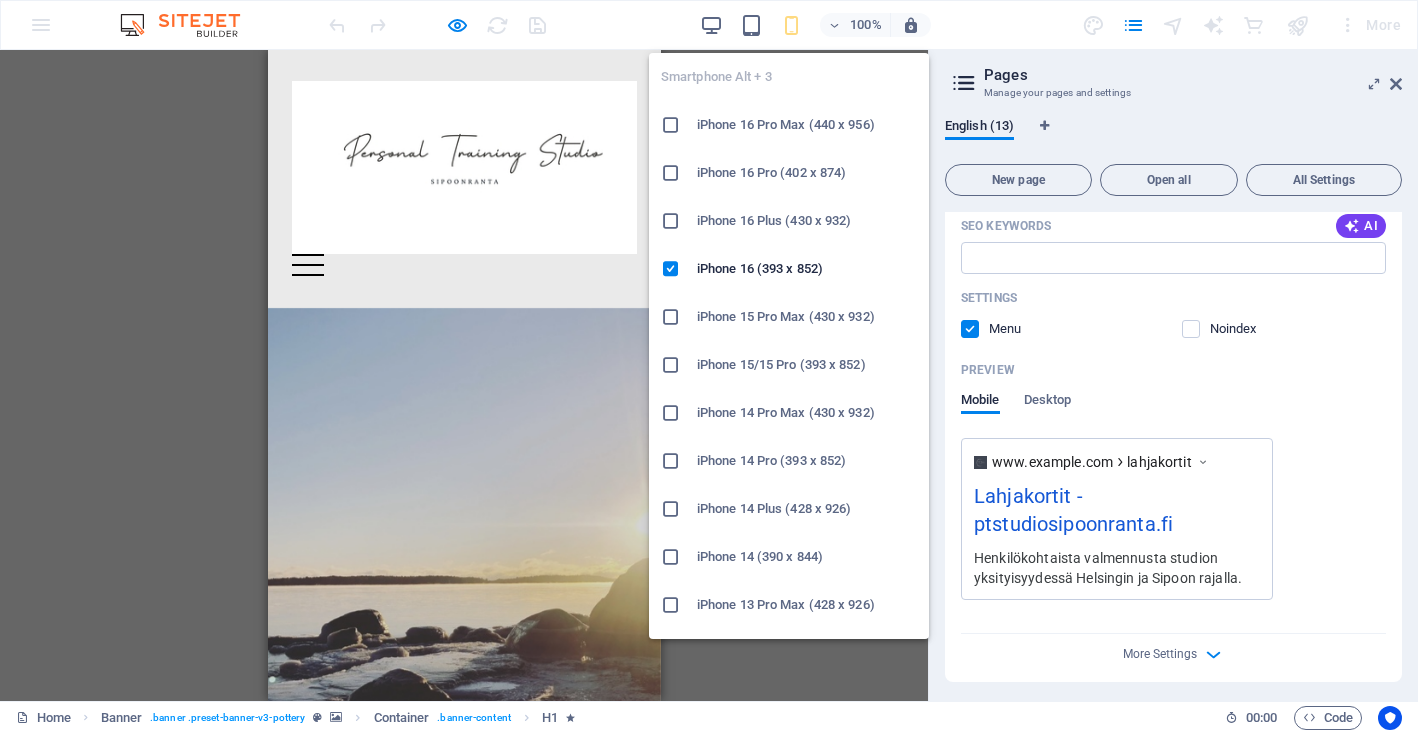 scroll, scrollTop: 0, scrollLeft: 0, axis: both 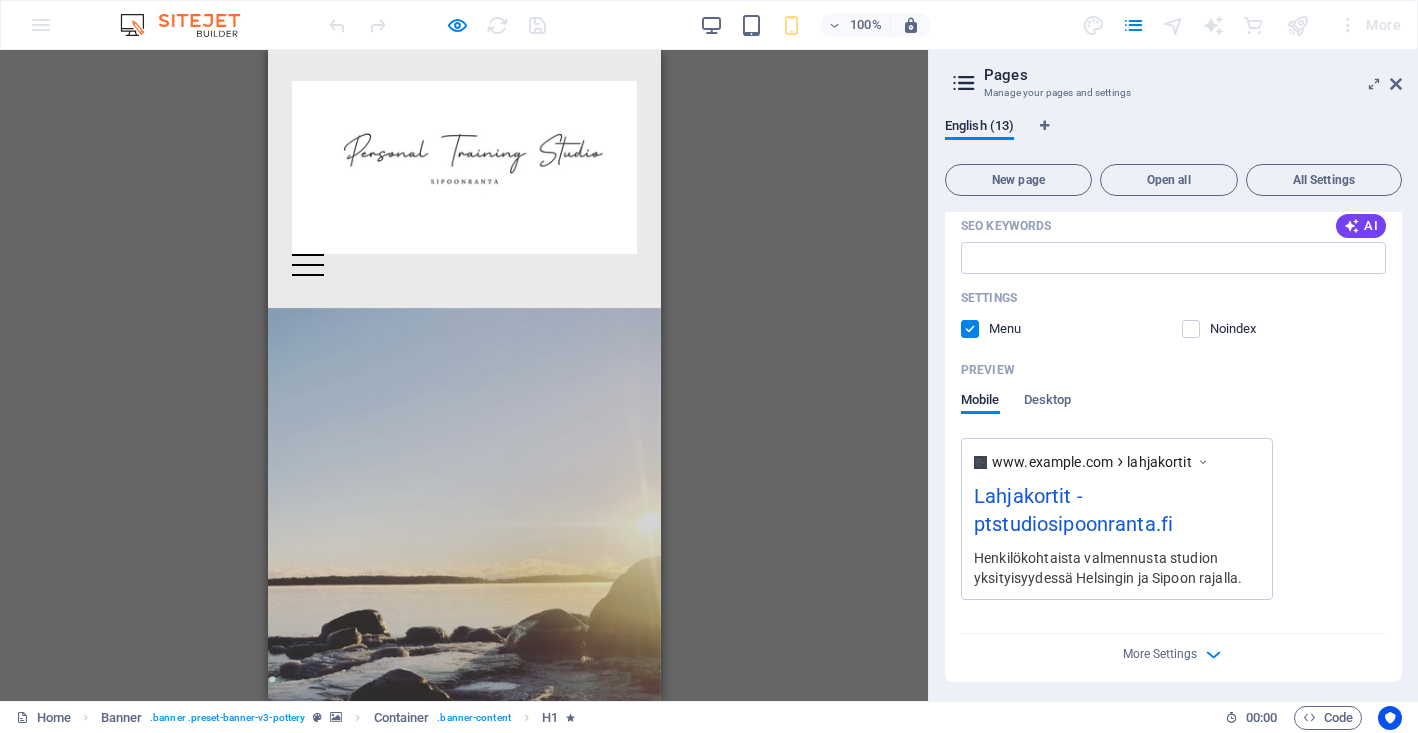 click on "Etusivu Salla Palvelut Personal Training Personal training raskausaikana ja synnytyksen jäkeen Oheisharjoittelu Hinnasto Ajanvaraus Asiakaskokemuksia Yhteystiedot Rekisteri- ja tietosuojaseloste" at bounding box center (463, 178) 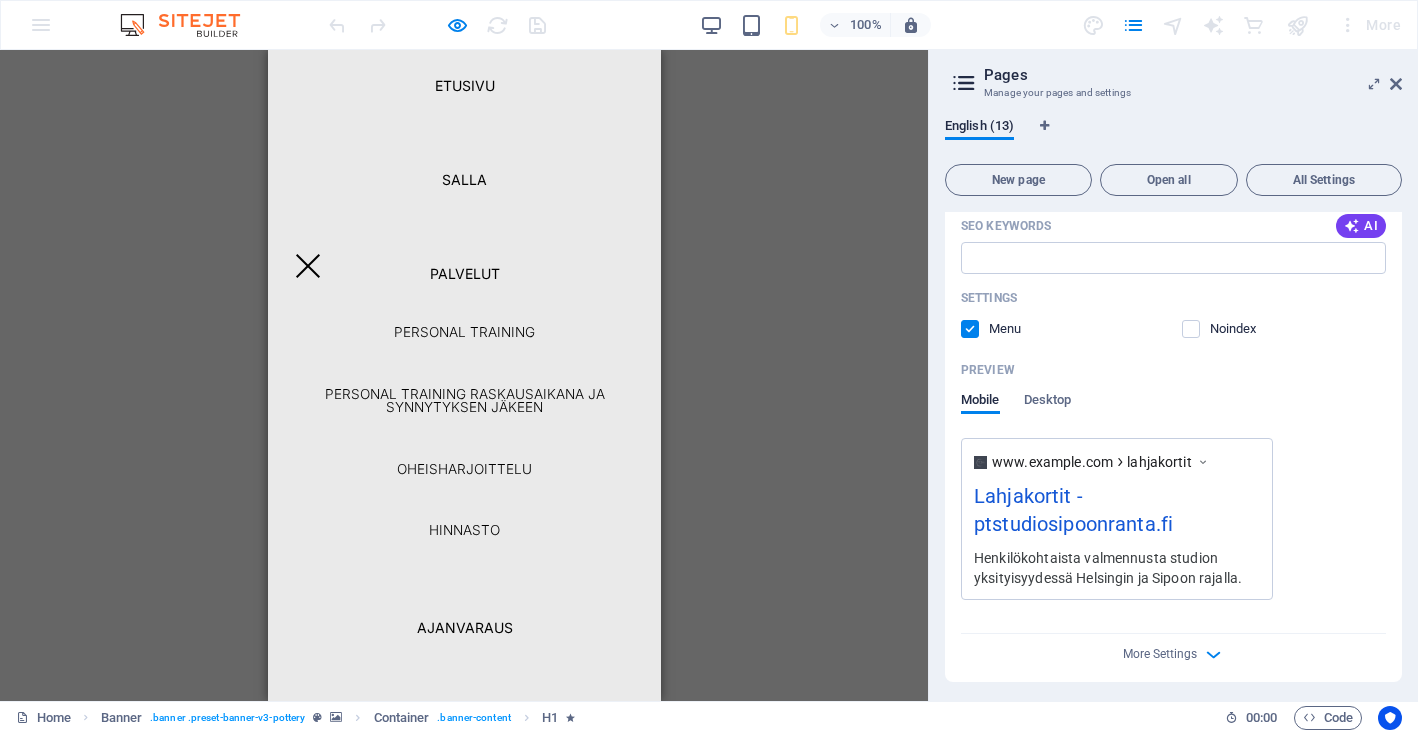 scroll, scrollTop: 0, scrollLeft: 0, axis: both 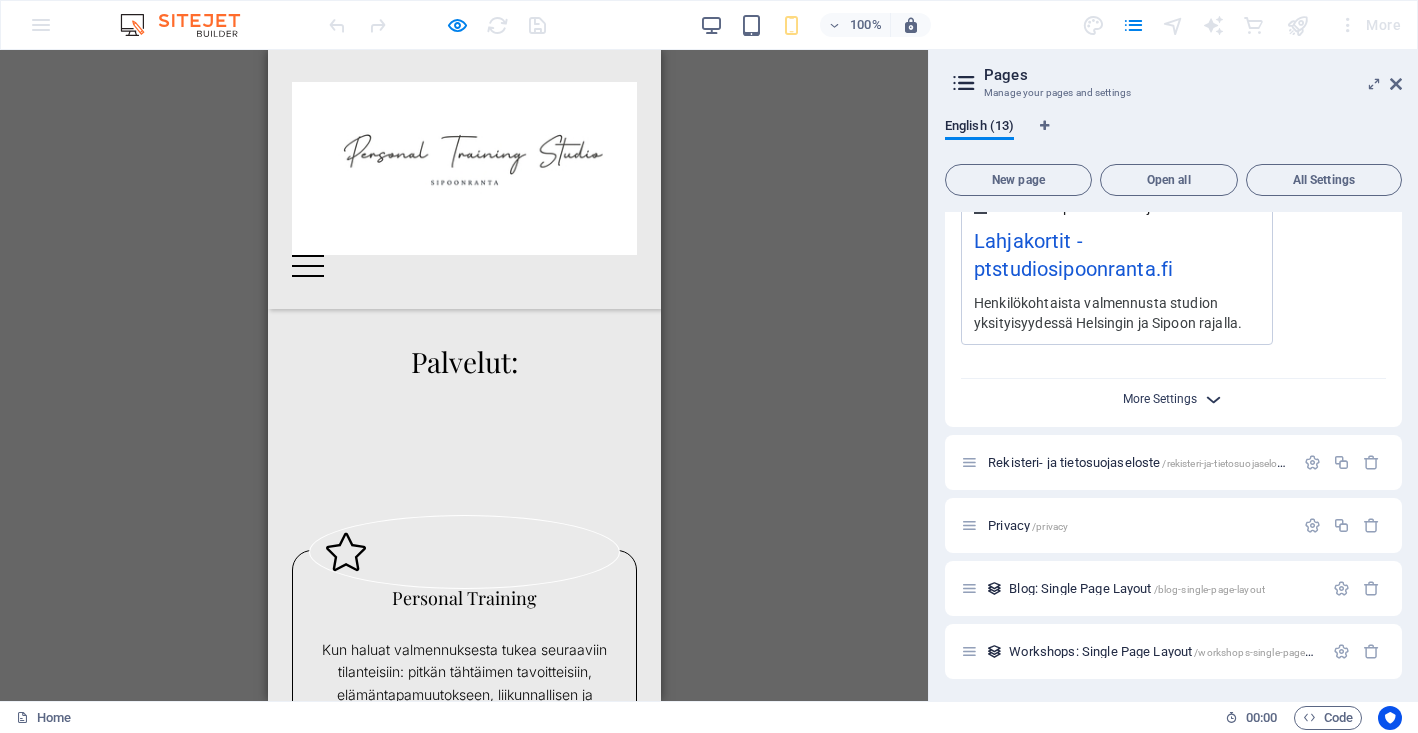click on "More Settings" at bounding box center [1160, 399] 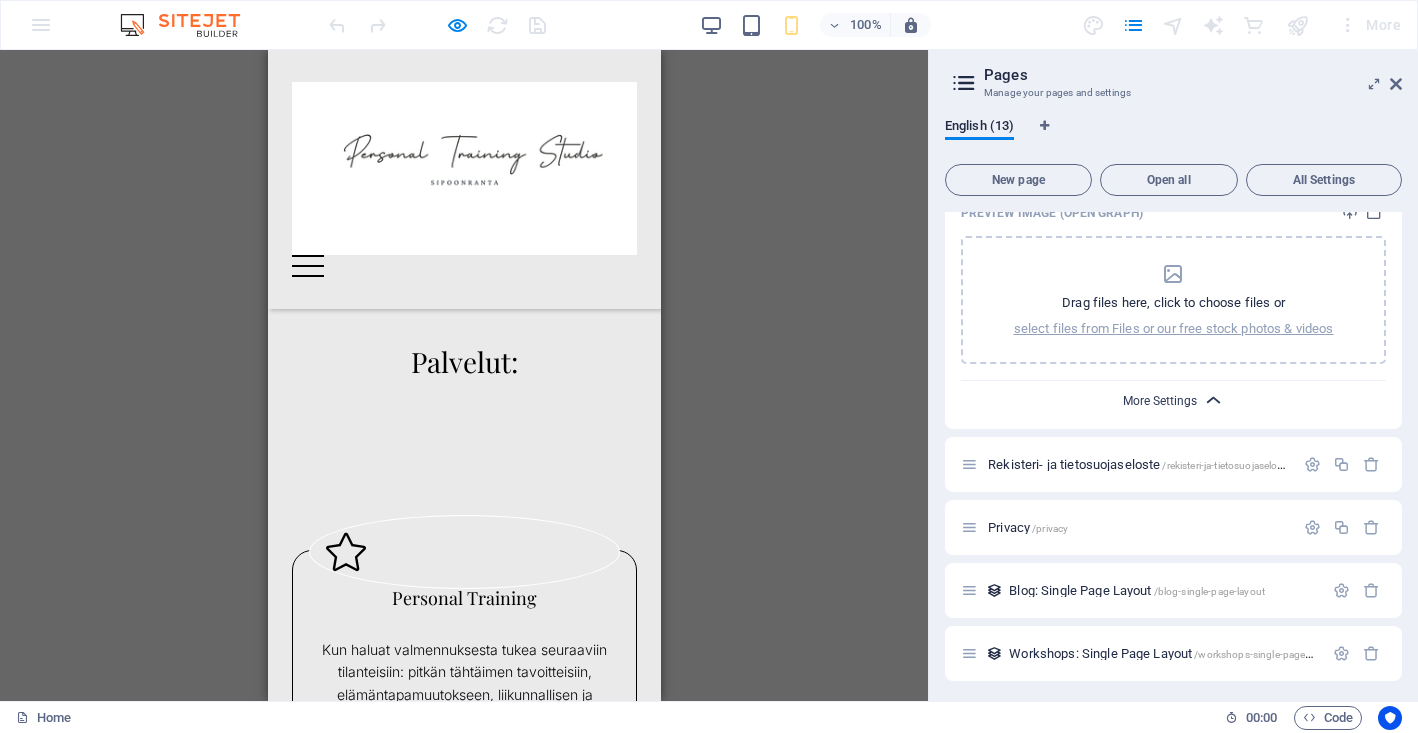 scroll, scrollTop: 1398, scrollLeft: 0, axis: vertical 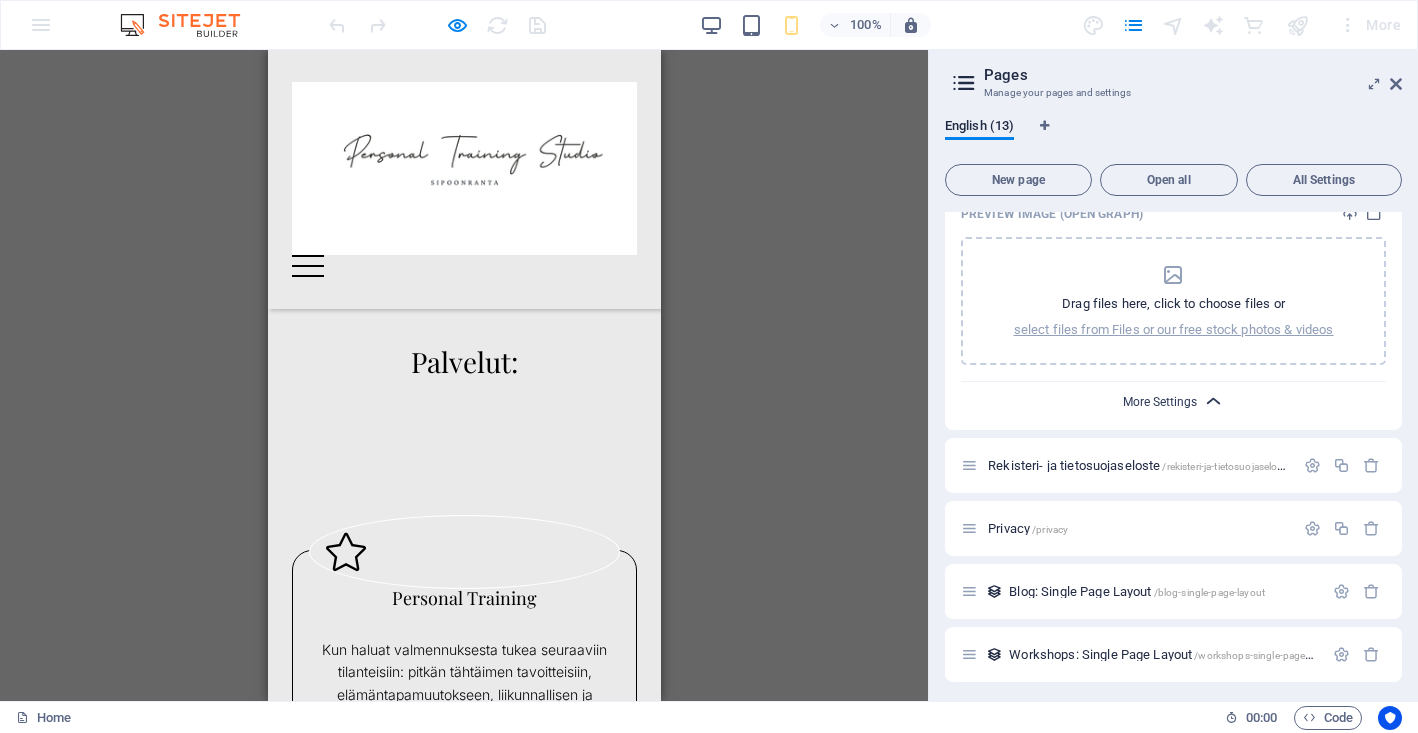 click on "More Settings" at bounding box center [1160, 402] 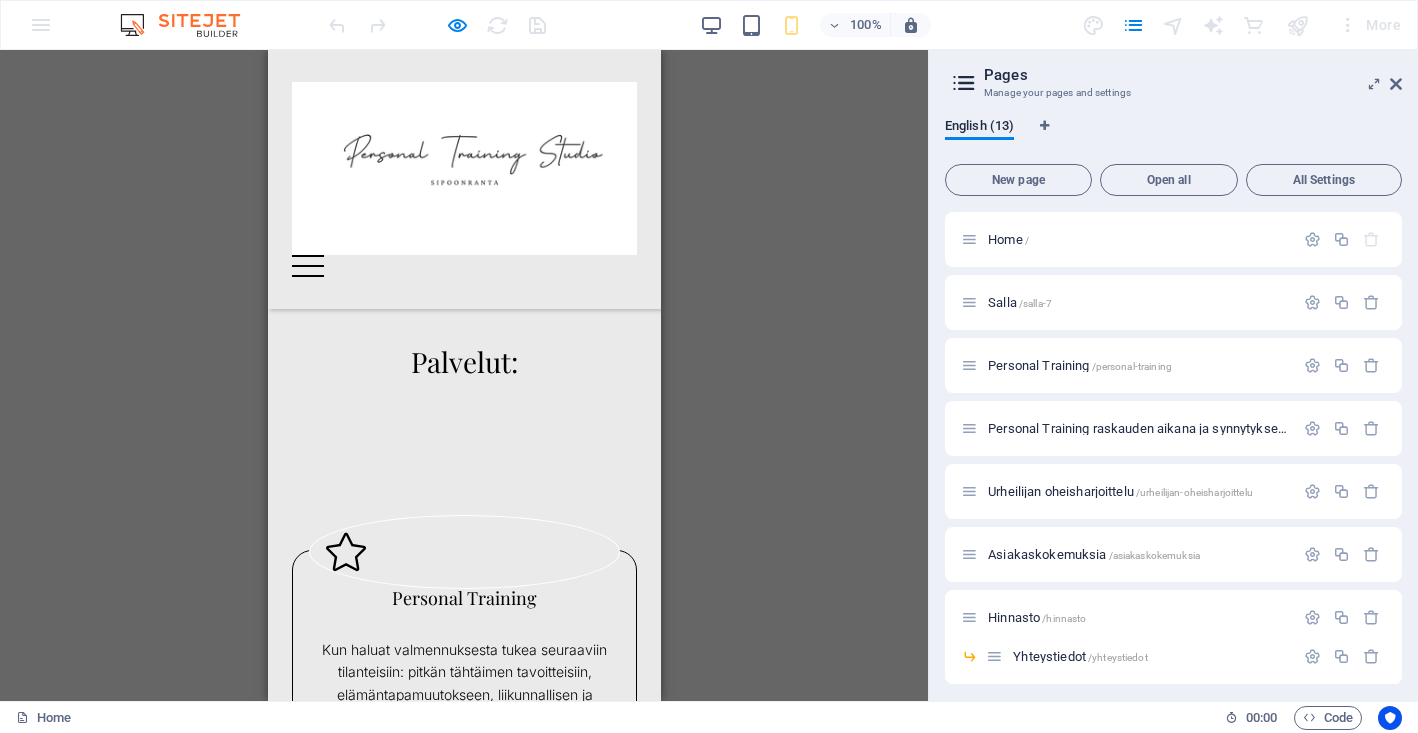 scroll, scrollTop: 0, scrollLeft: 0, axis: both 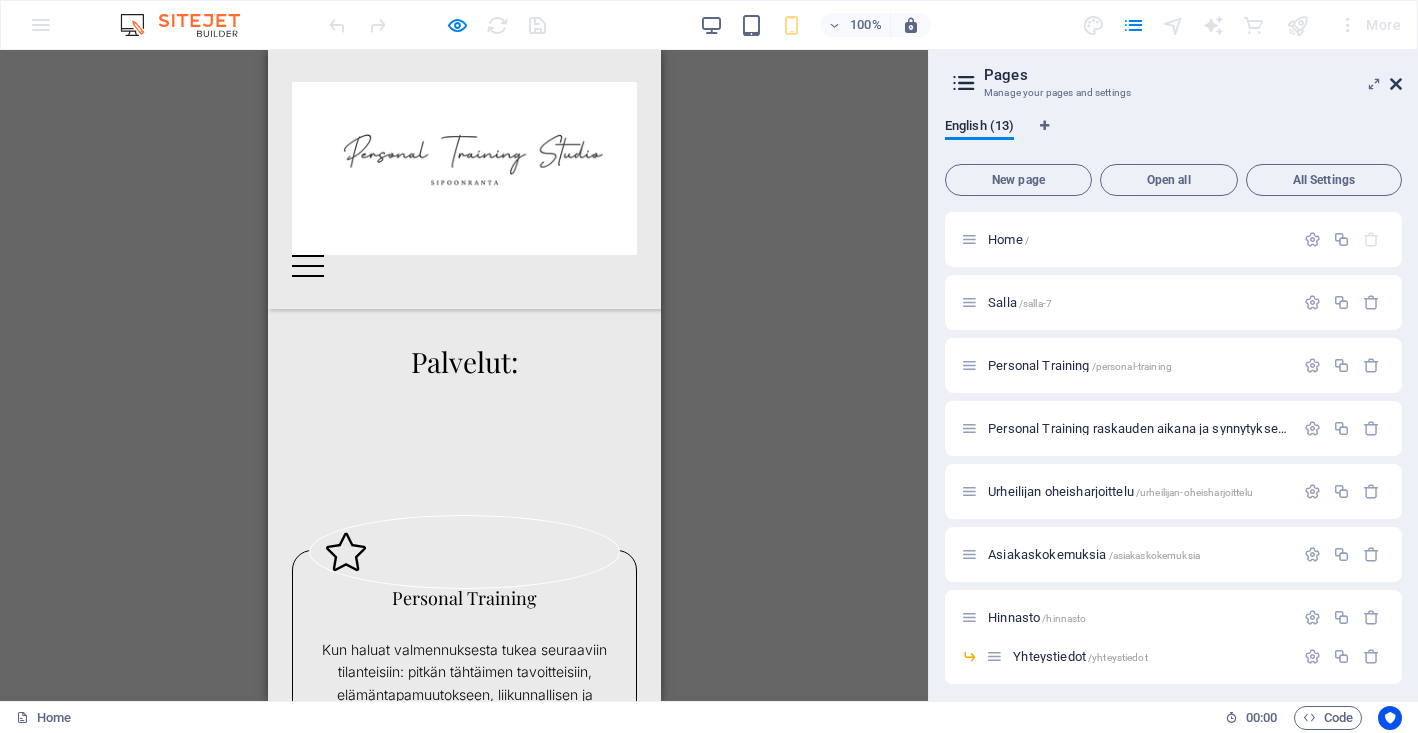click at bounding box center (1396, 84) 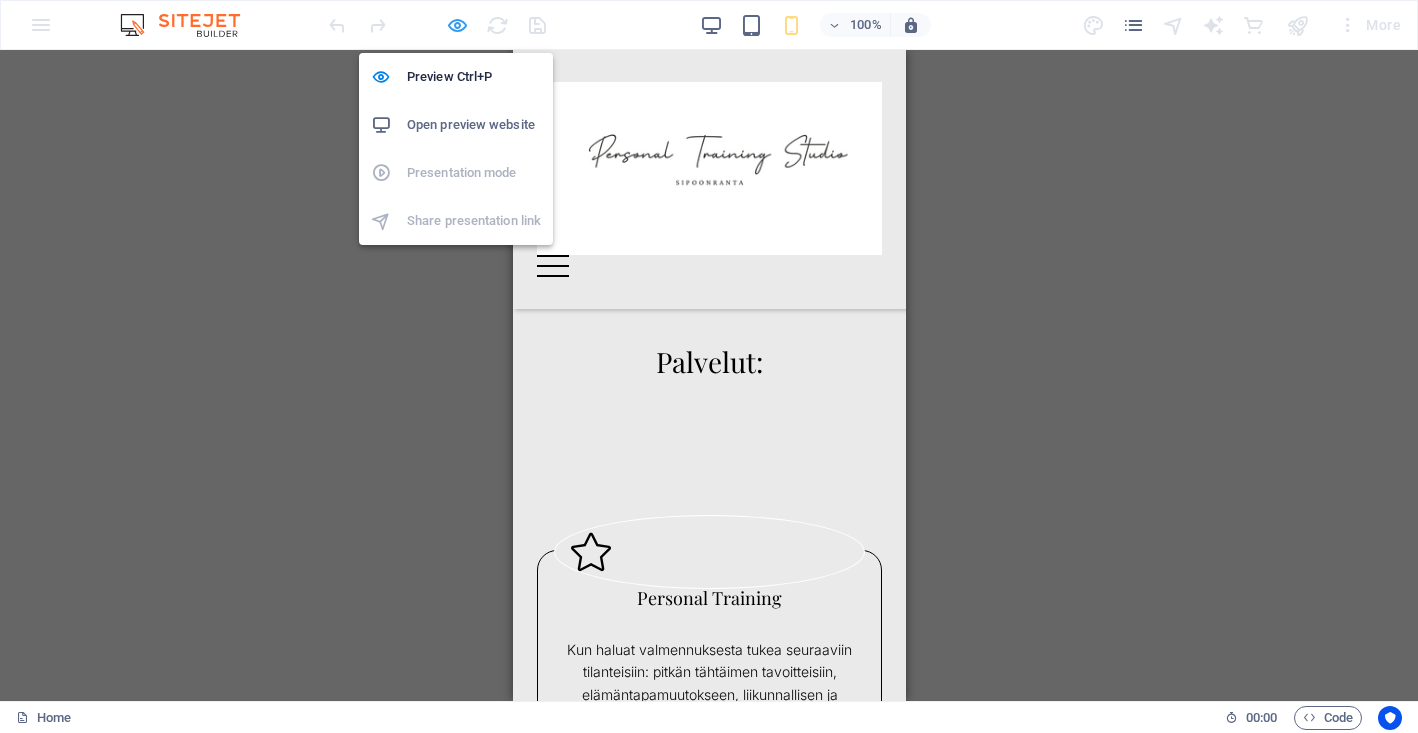 click at bounding box center [457, 25] 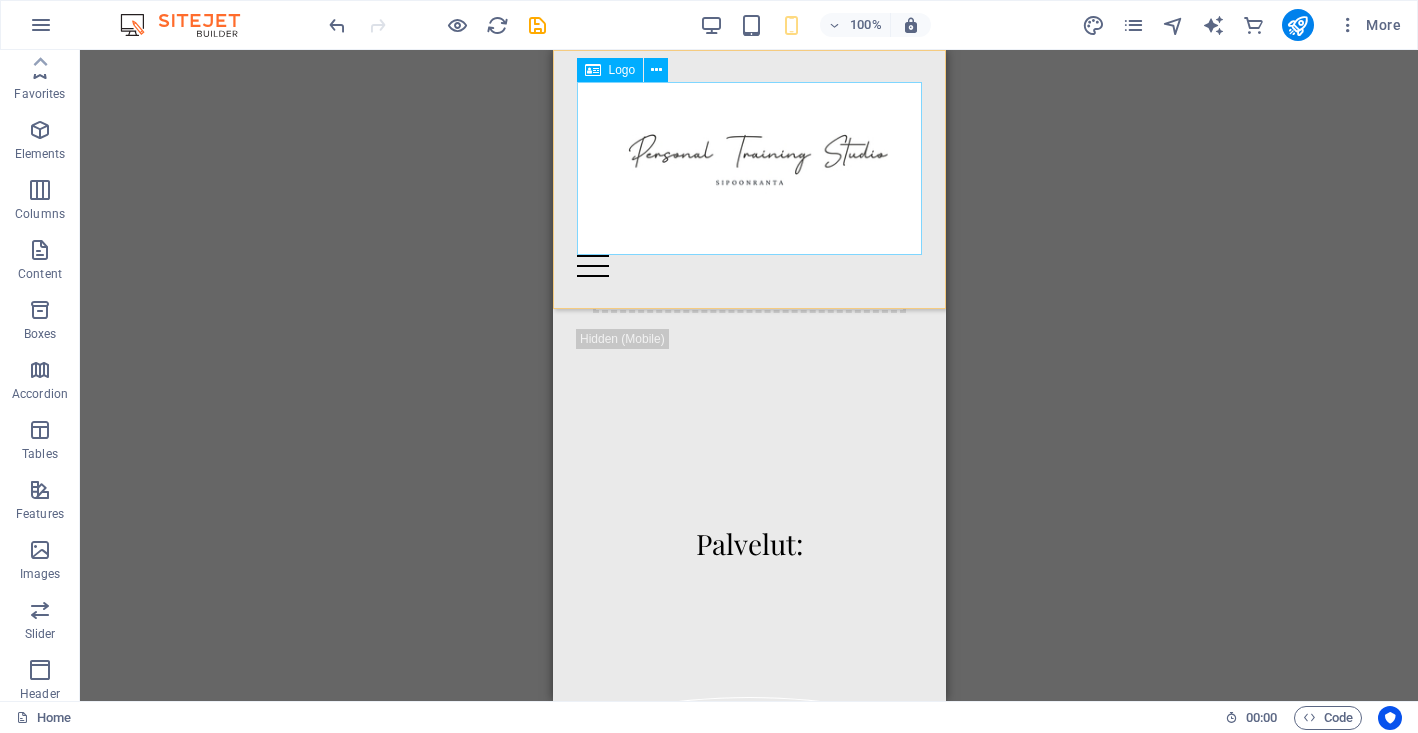 scroll, scrollTop: 0, scrollLeft: 0, axis: both 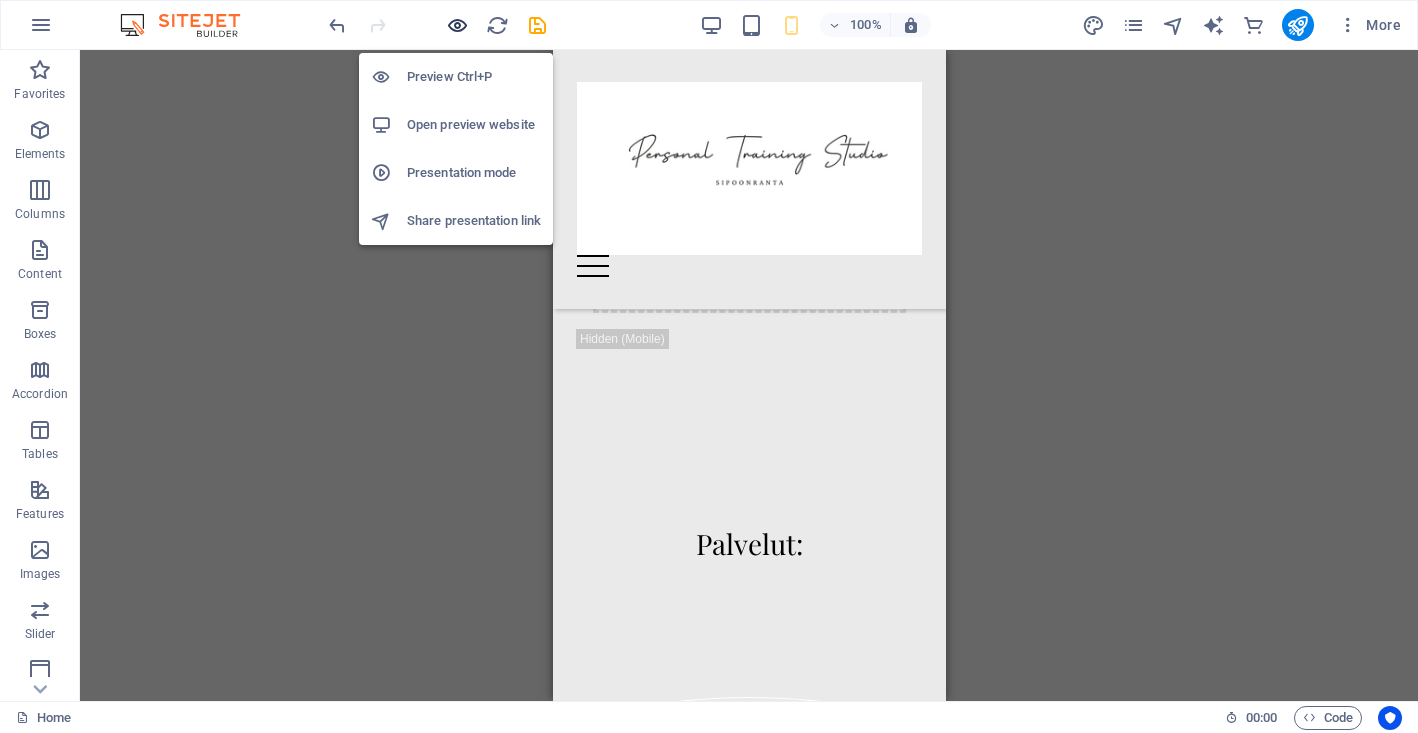 click at bounding box center [457, 25] 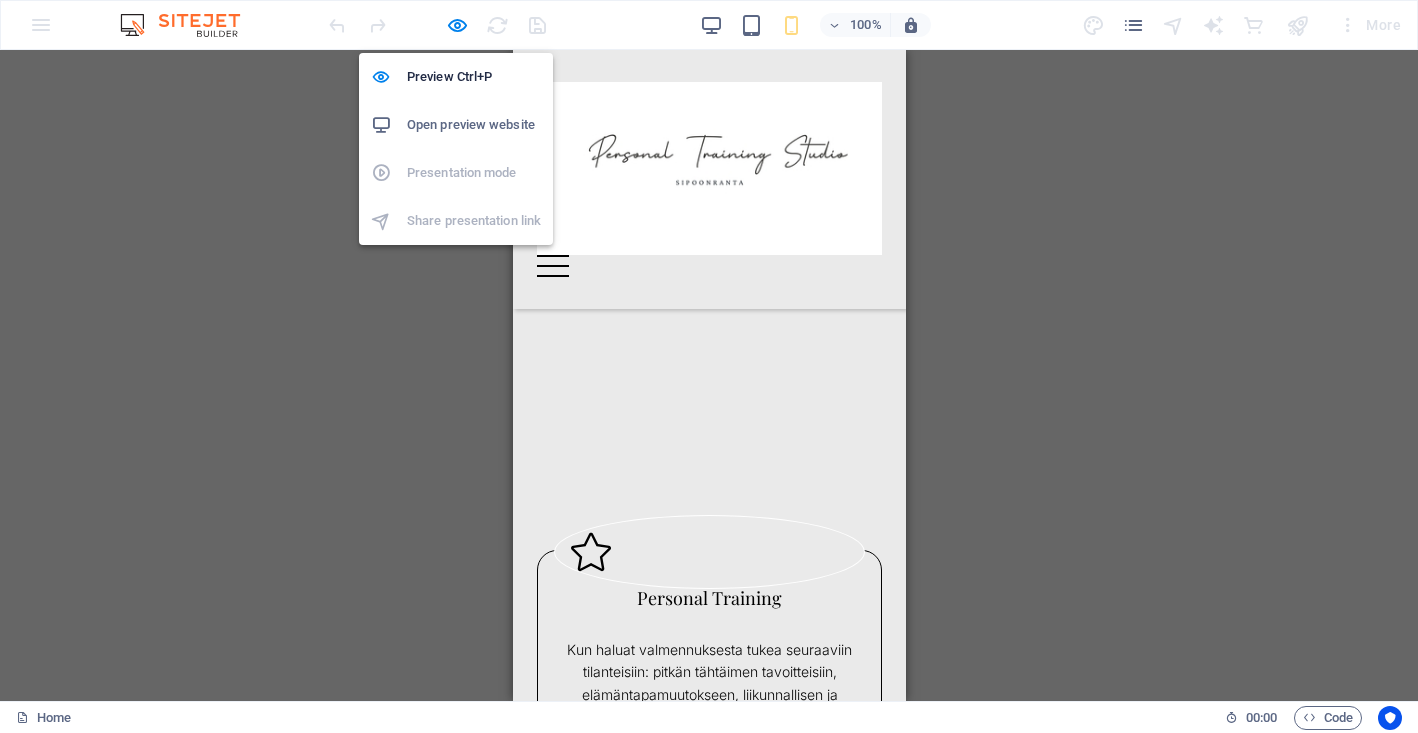 click on "Open preview website" at bounding box center (474, 125) 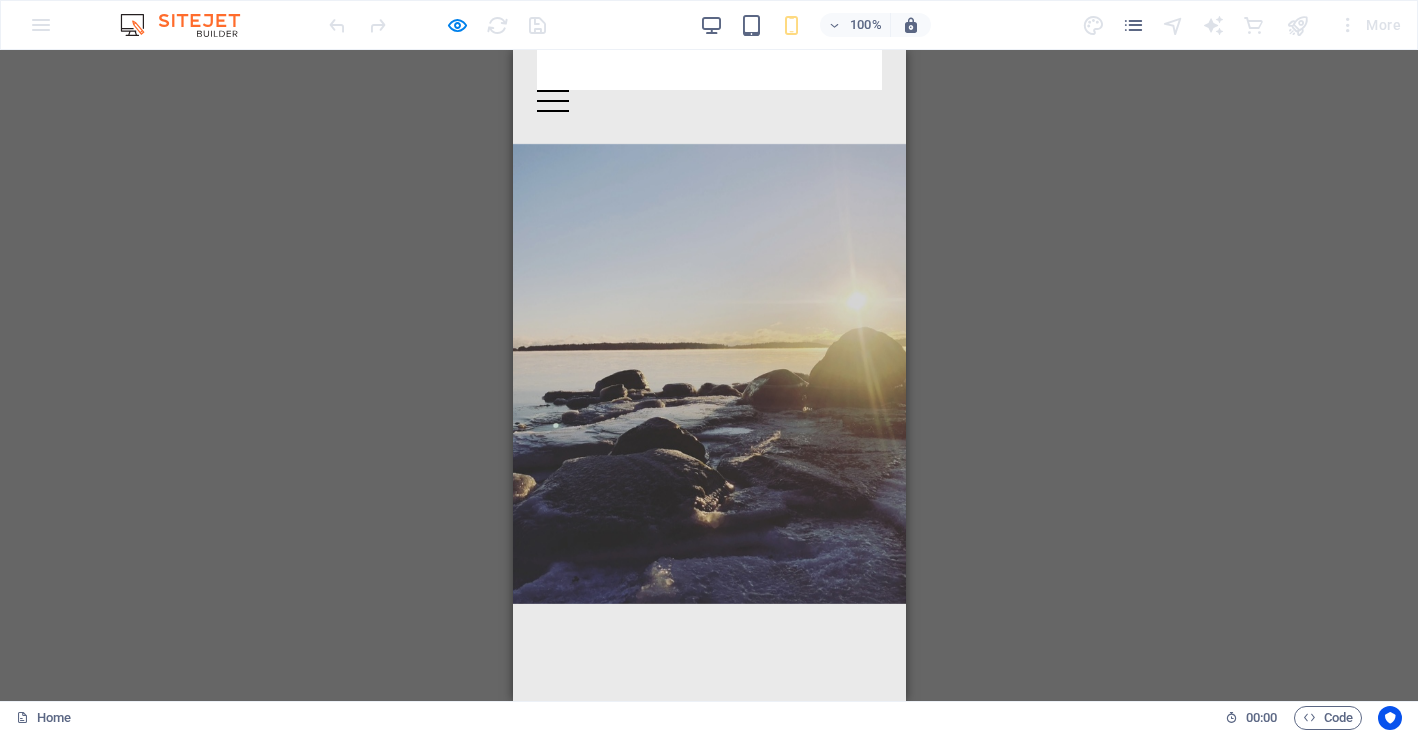 scroll, scrollTop: 114, scrollLeft: 0, axis: vertical 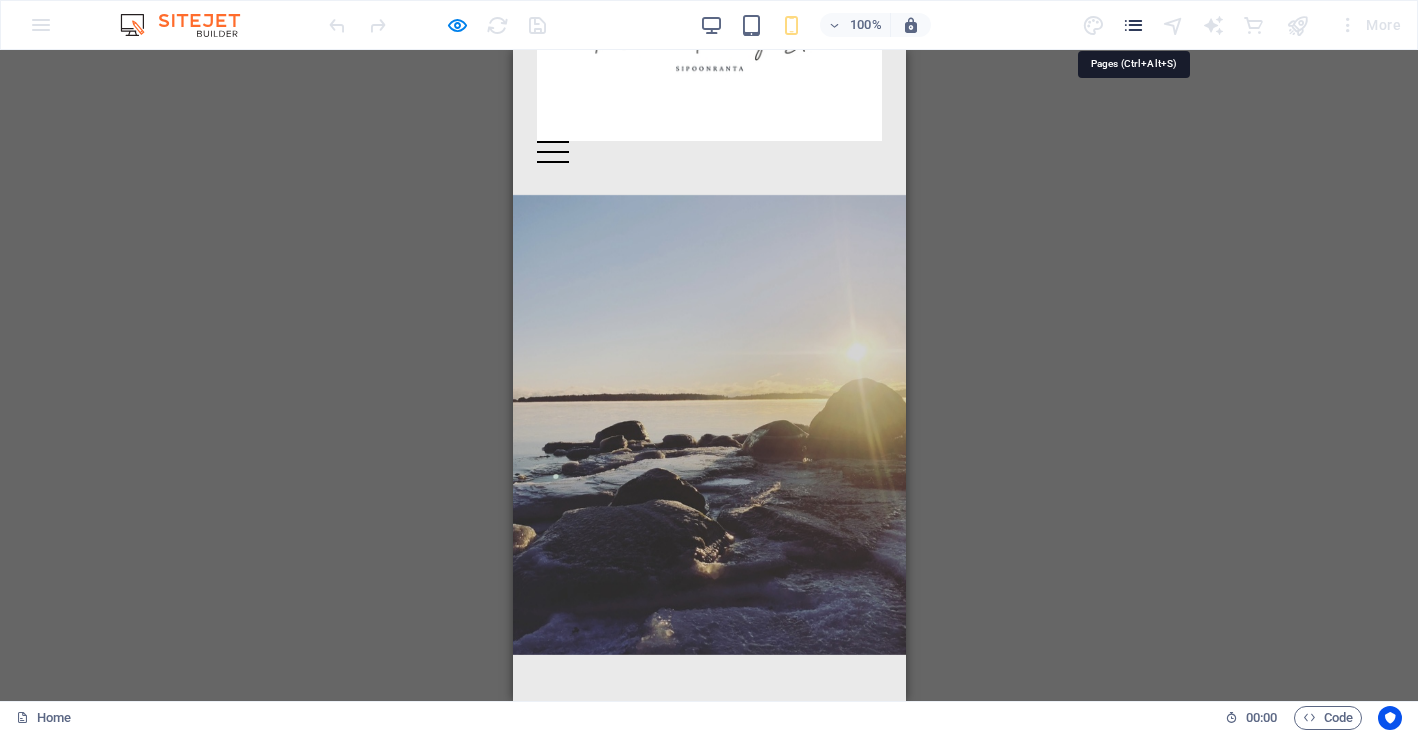 click at bounding box center (1133, 25) 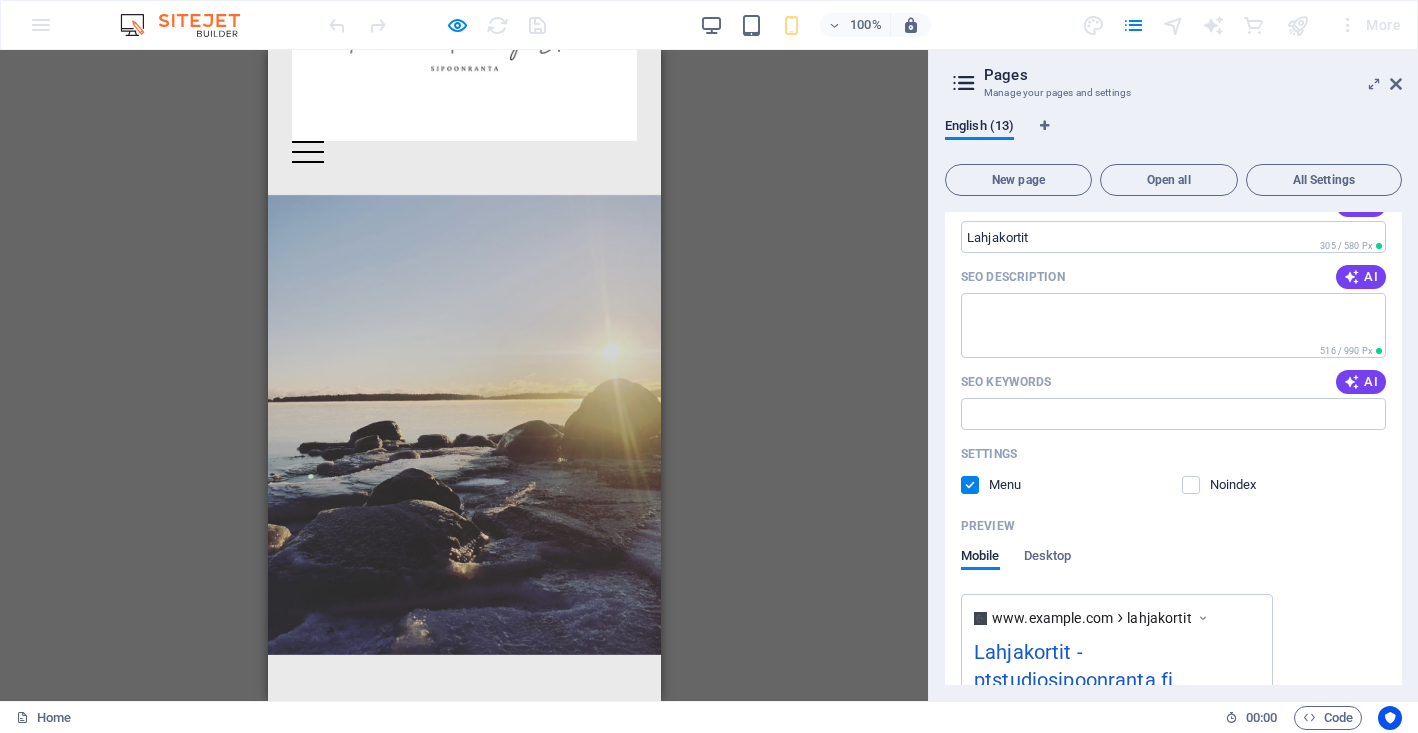 scroll, scrollTop: 478, scrollLeft: 0, axis: vertical 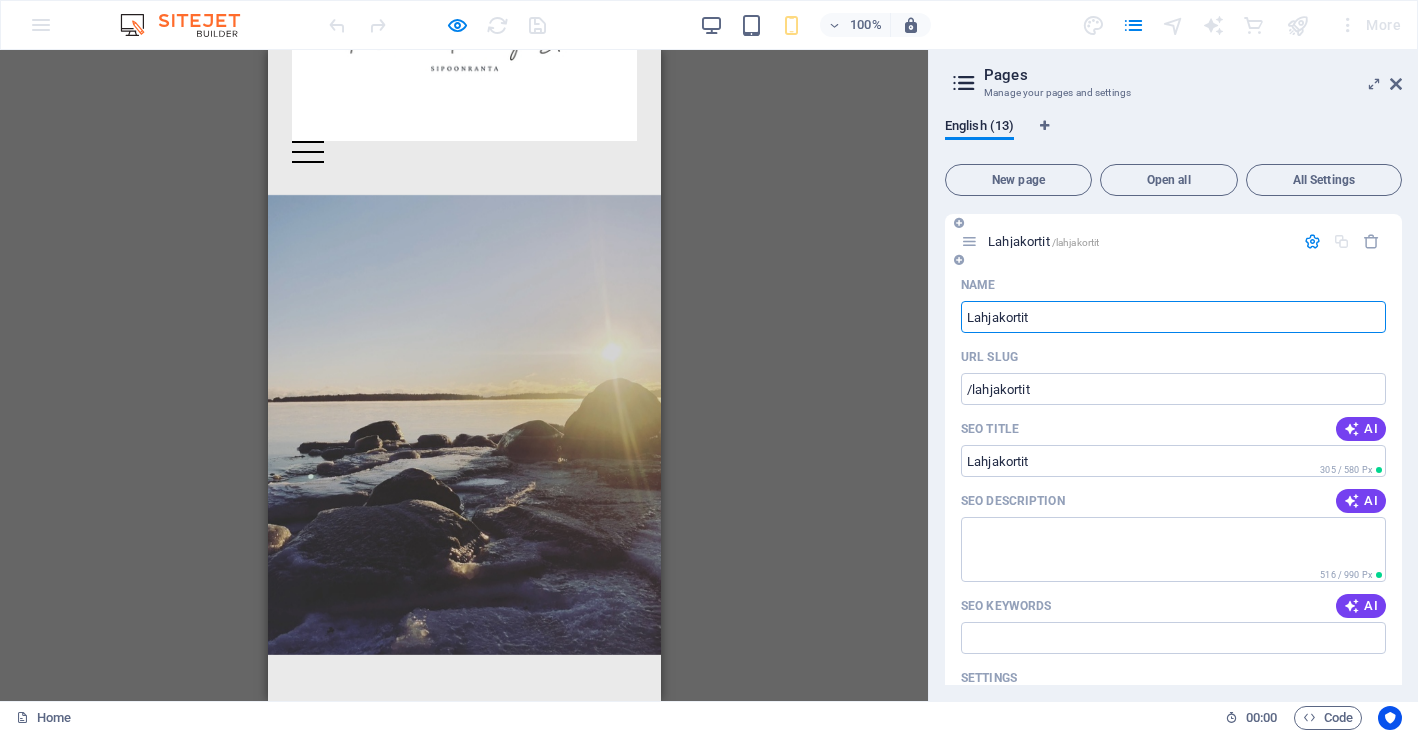 click on "Name" at bounding box center (1173, 285) 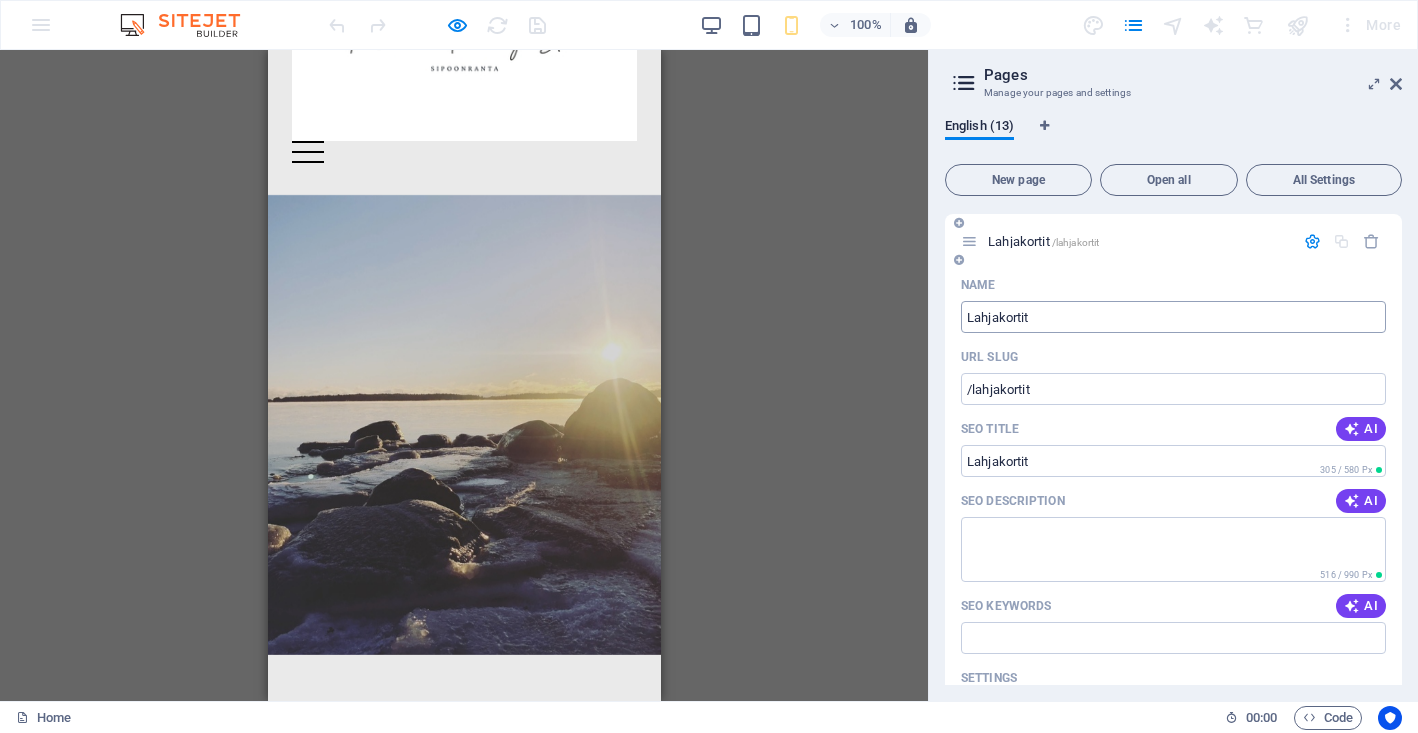 click on "Lahjakortit" at bounding box center [1173, 317] 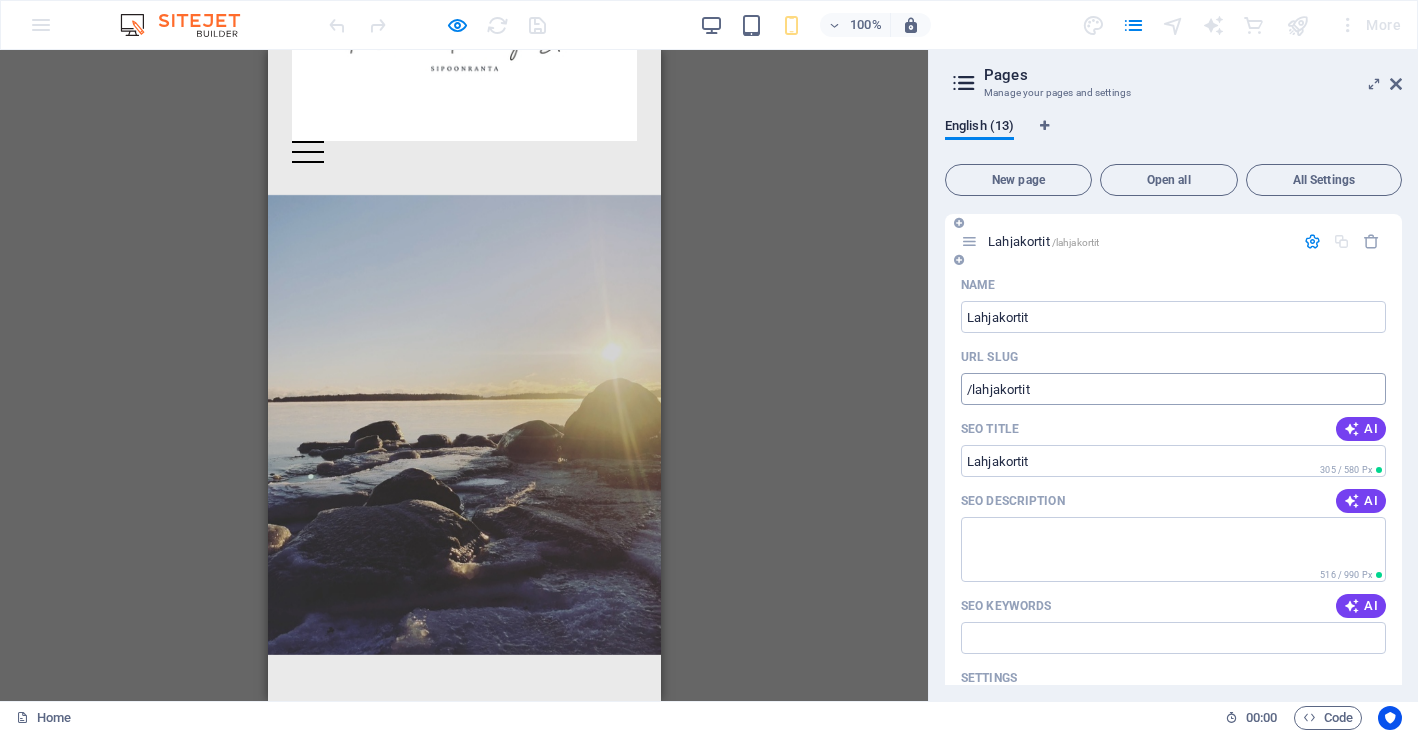 click on "/lahjakortit" at bounding box center [1173, 389] 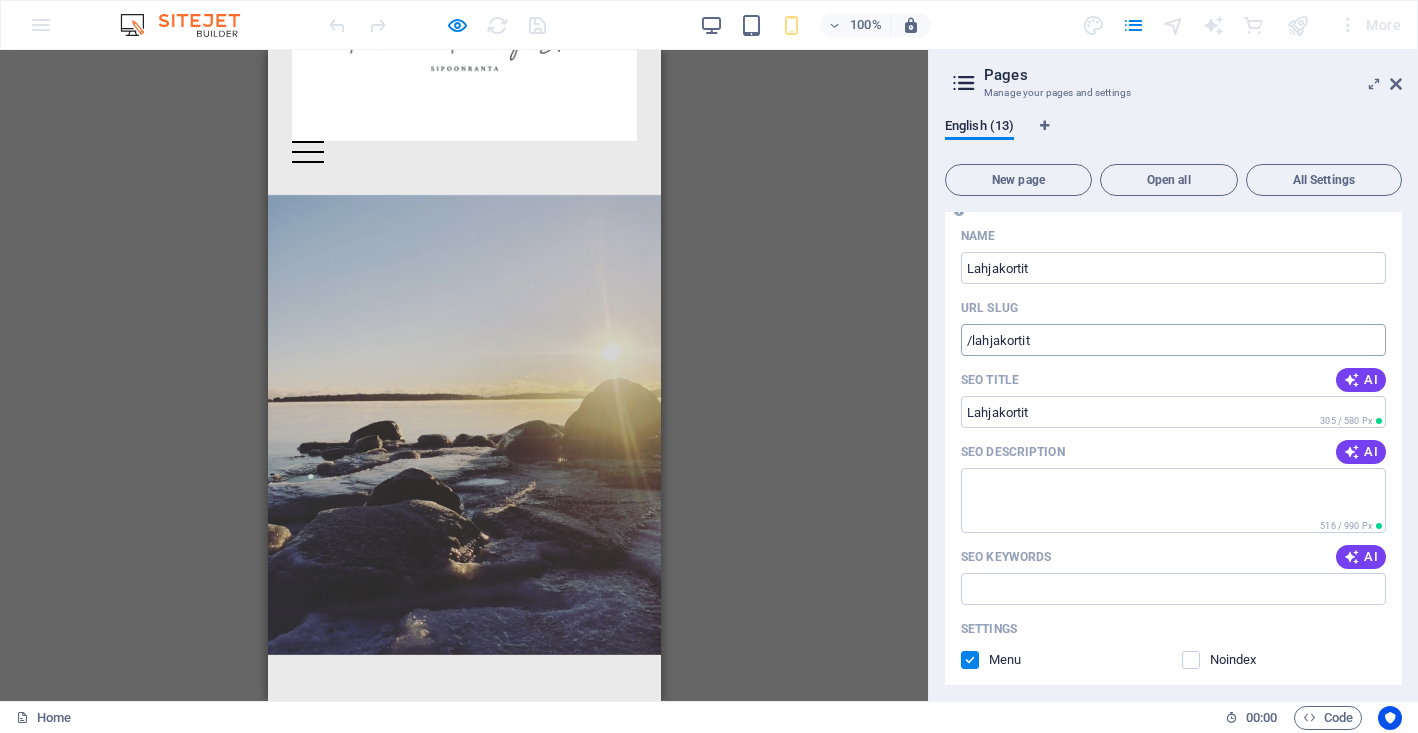 scroll, scrollTop: 530, scrollLeft: 0, axis: vertical 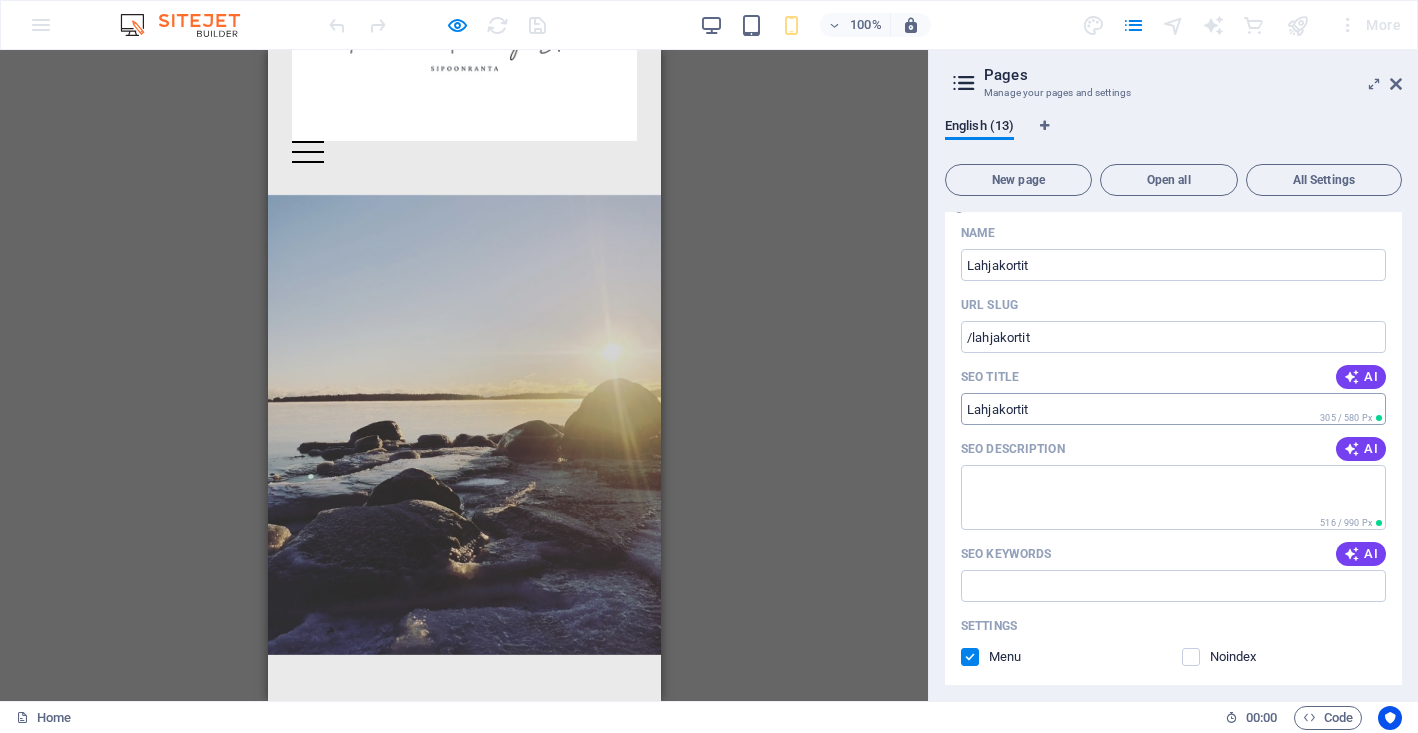click on "SEO Title" at bounding box center (1173, 409) 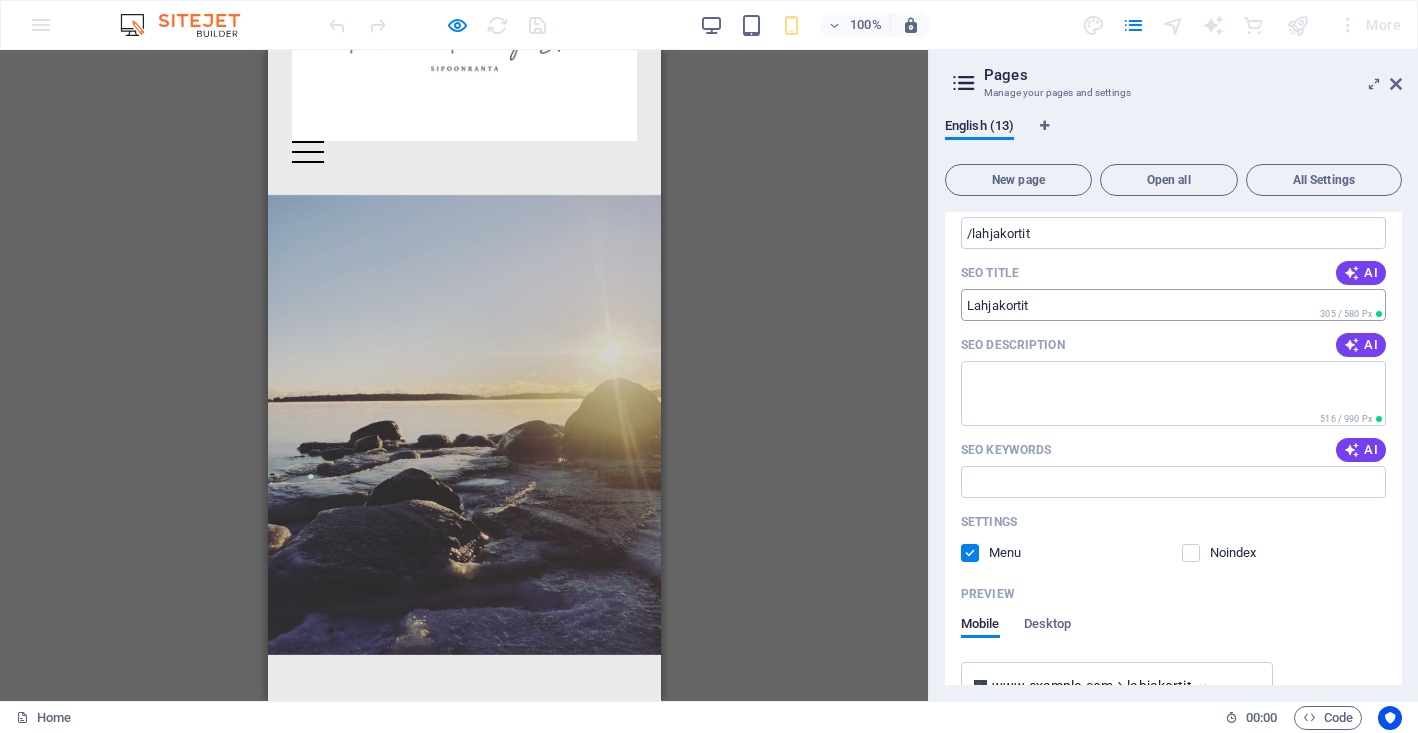 scroll, scrollTop: 635, scrollLeft: 0, axis: vertical 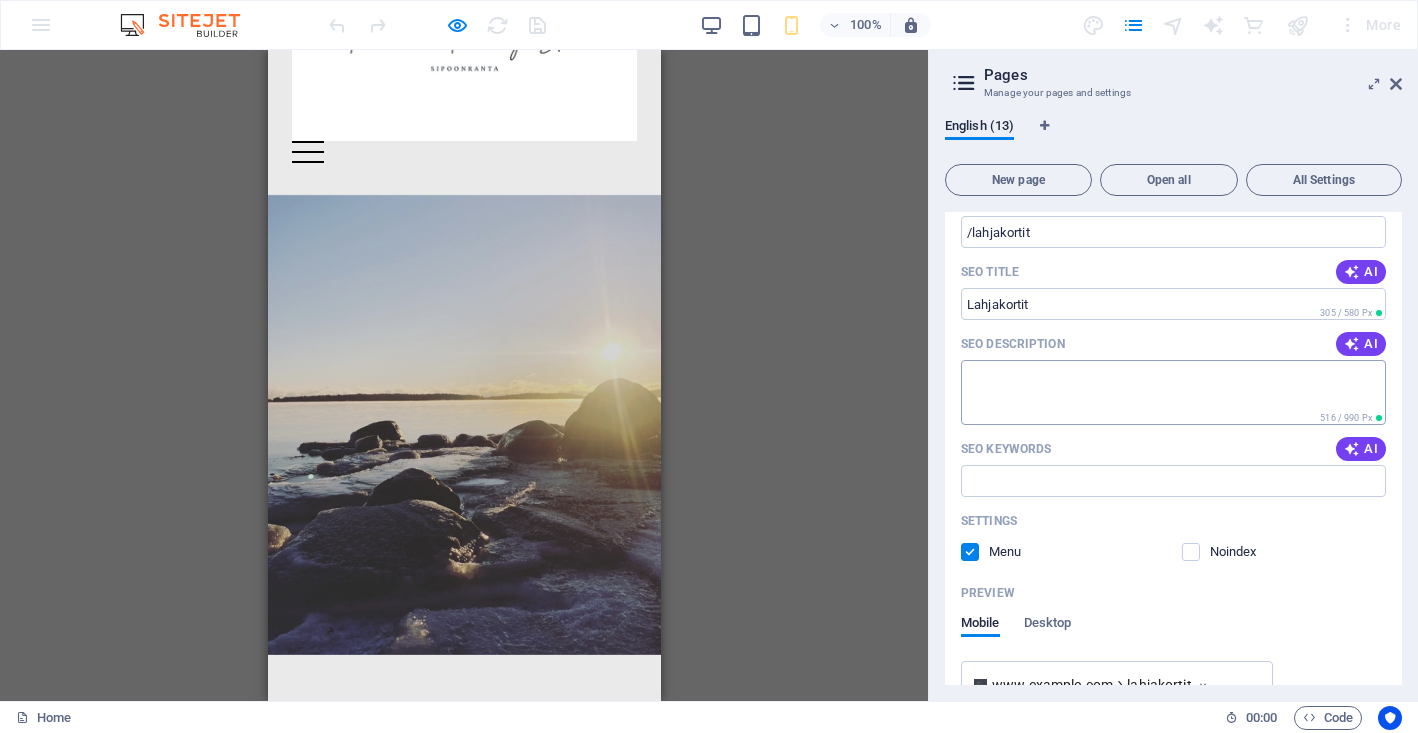 click on "SEO Description" at bounding box center [1173, 392] 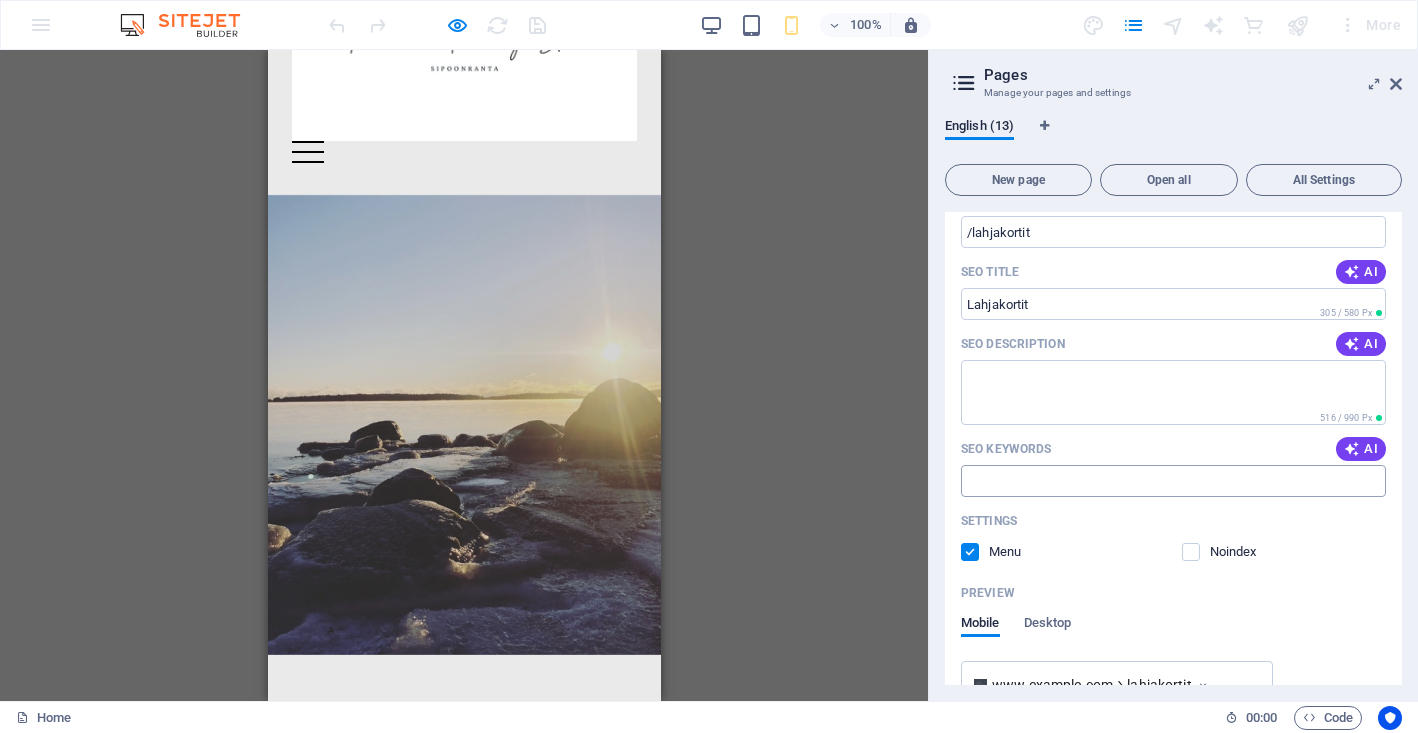 click on "SEO Keywords" at bounding box center (1173, 481) 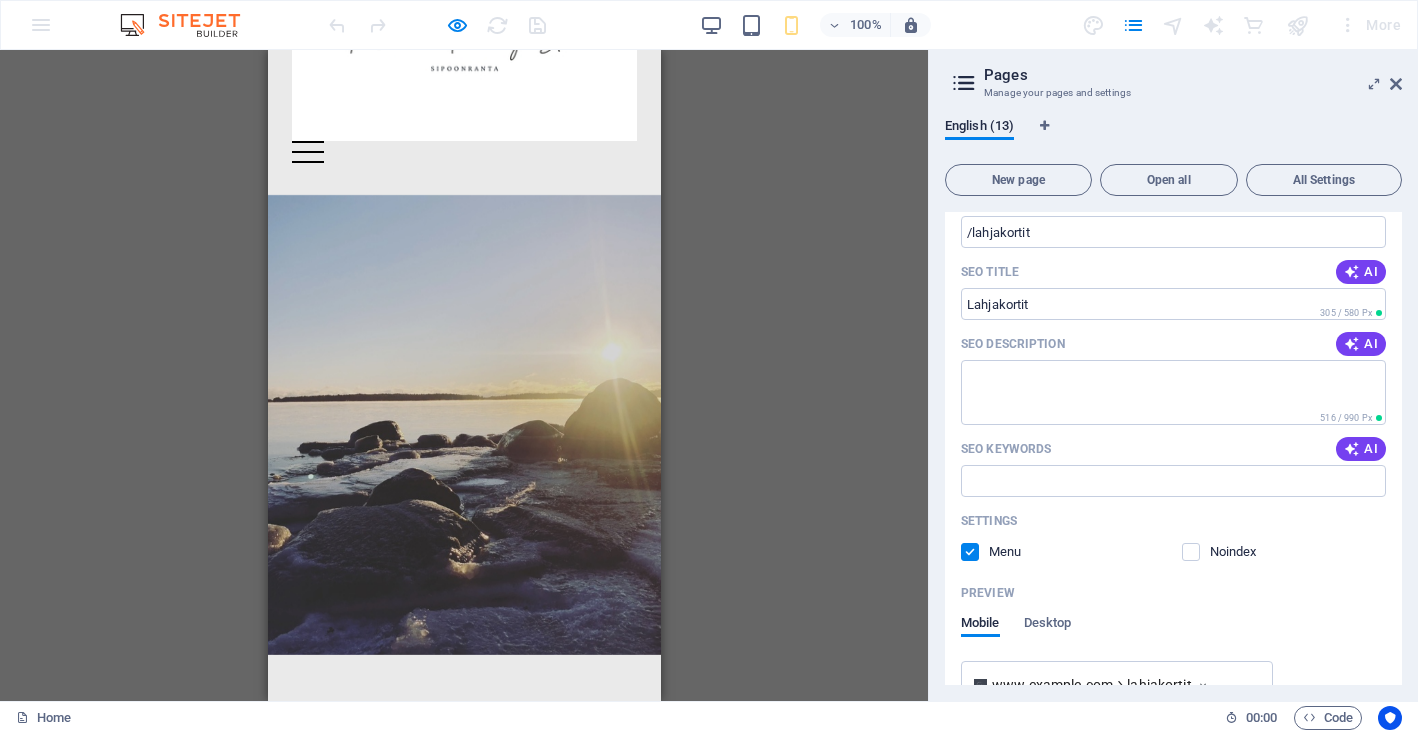 click at bounding box center [970, 552] 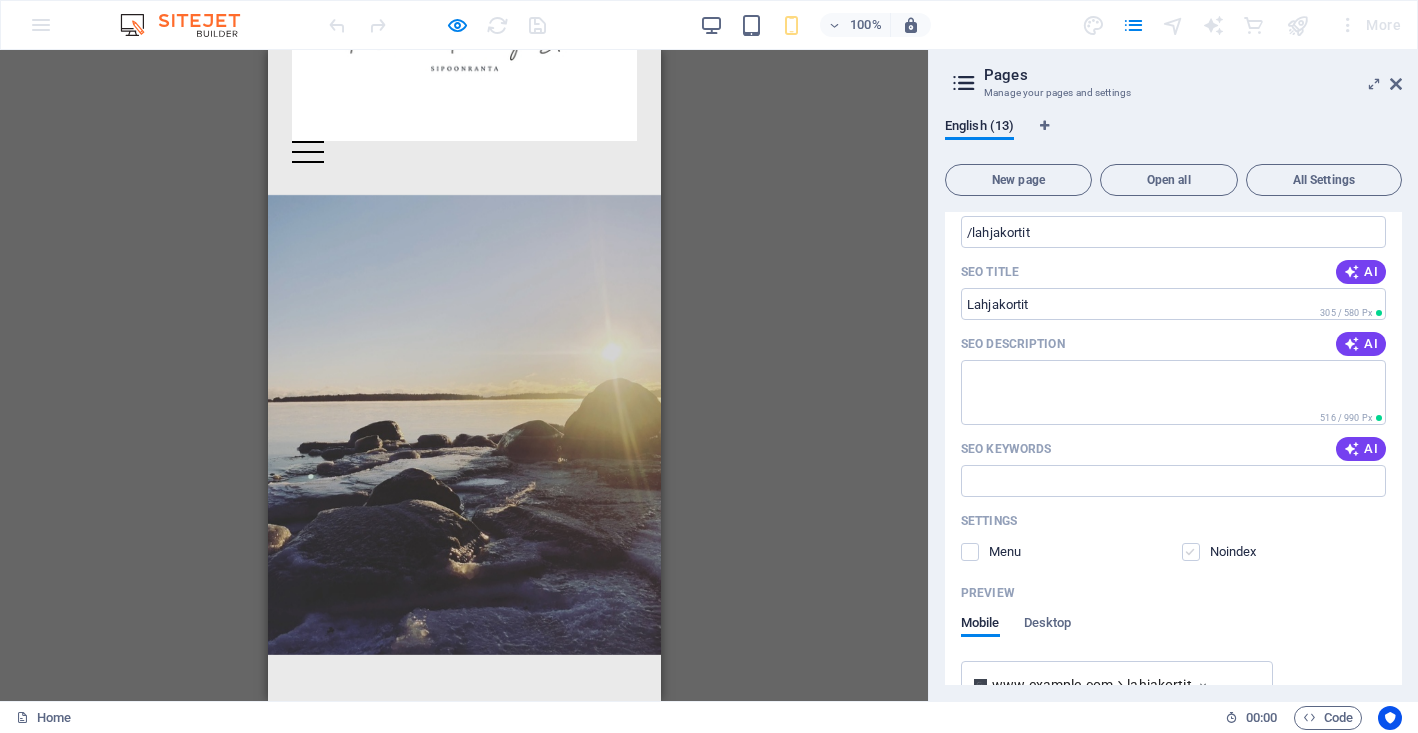 click at bounding box center [1191, 552] 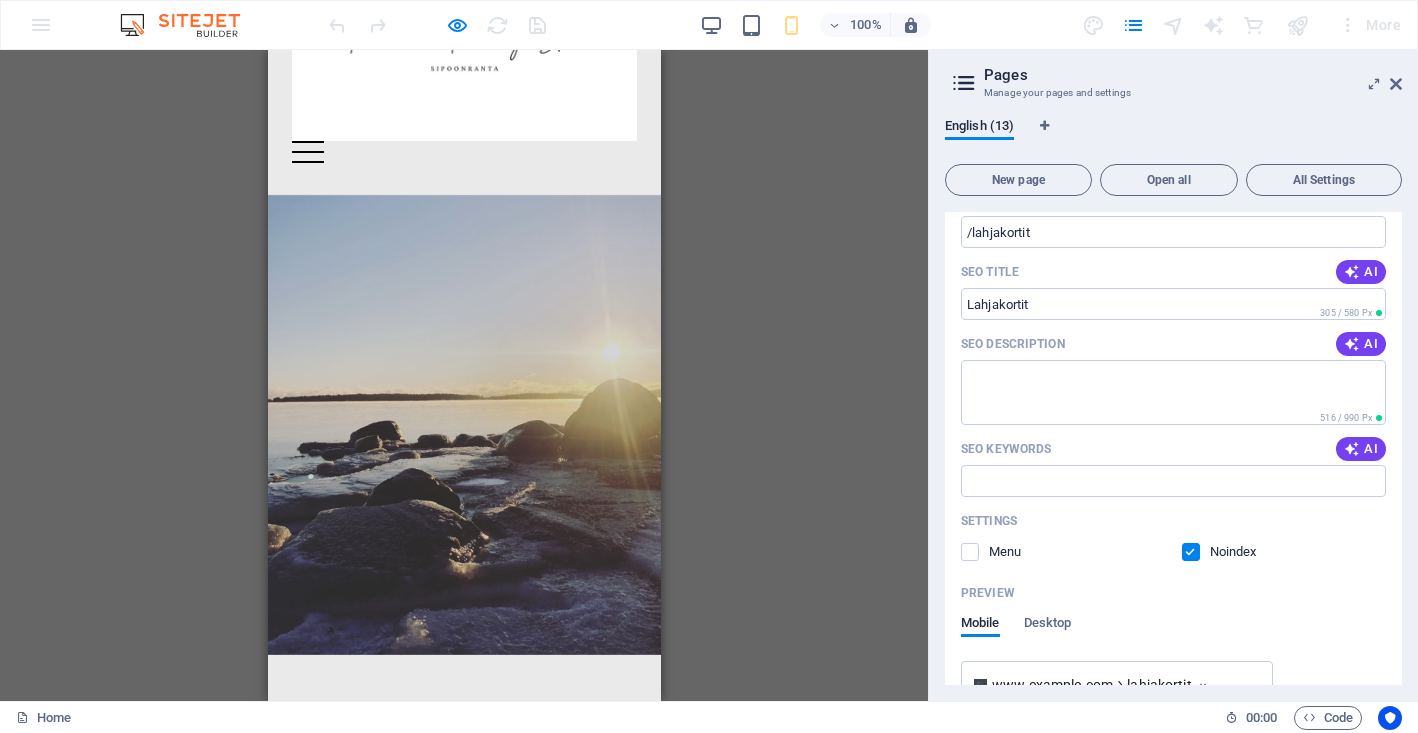 click at bounding box center [1191, 552] 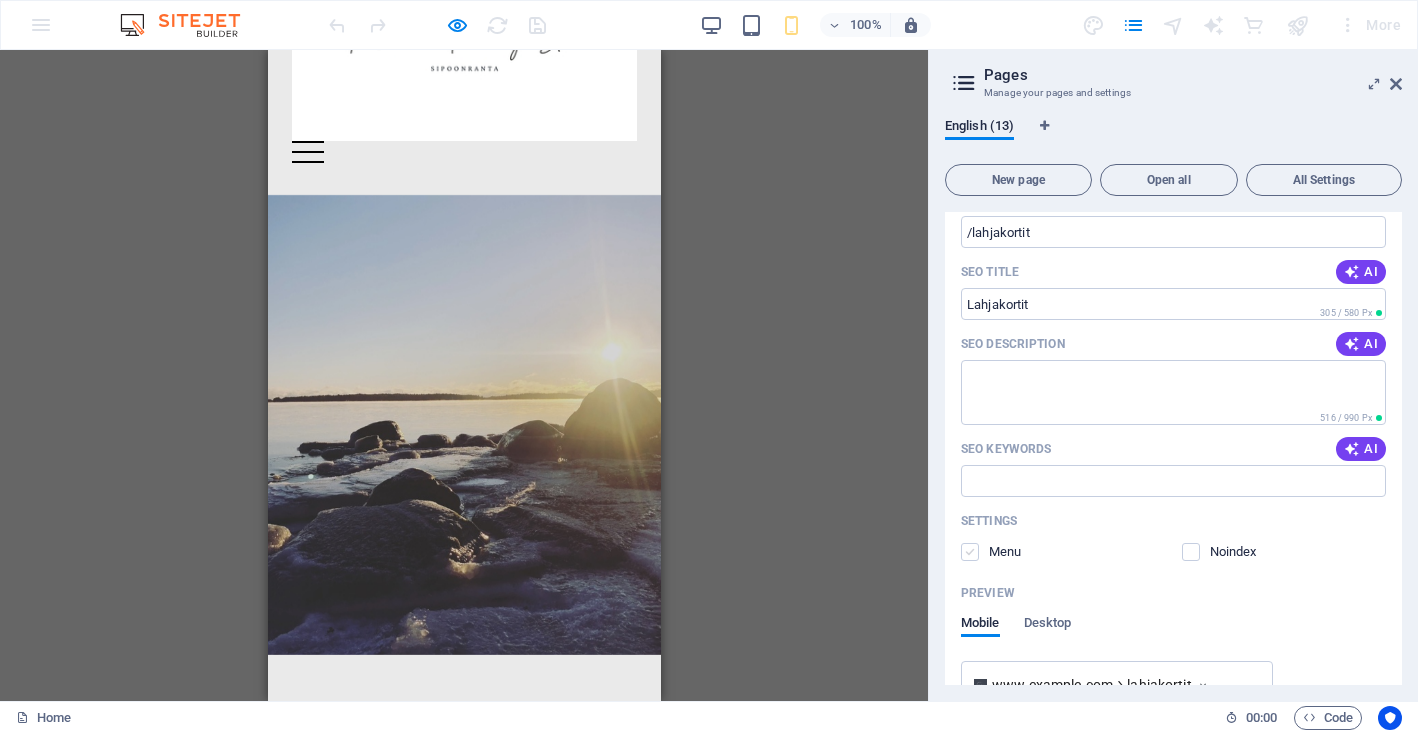 click at bounding box center [970, 552] 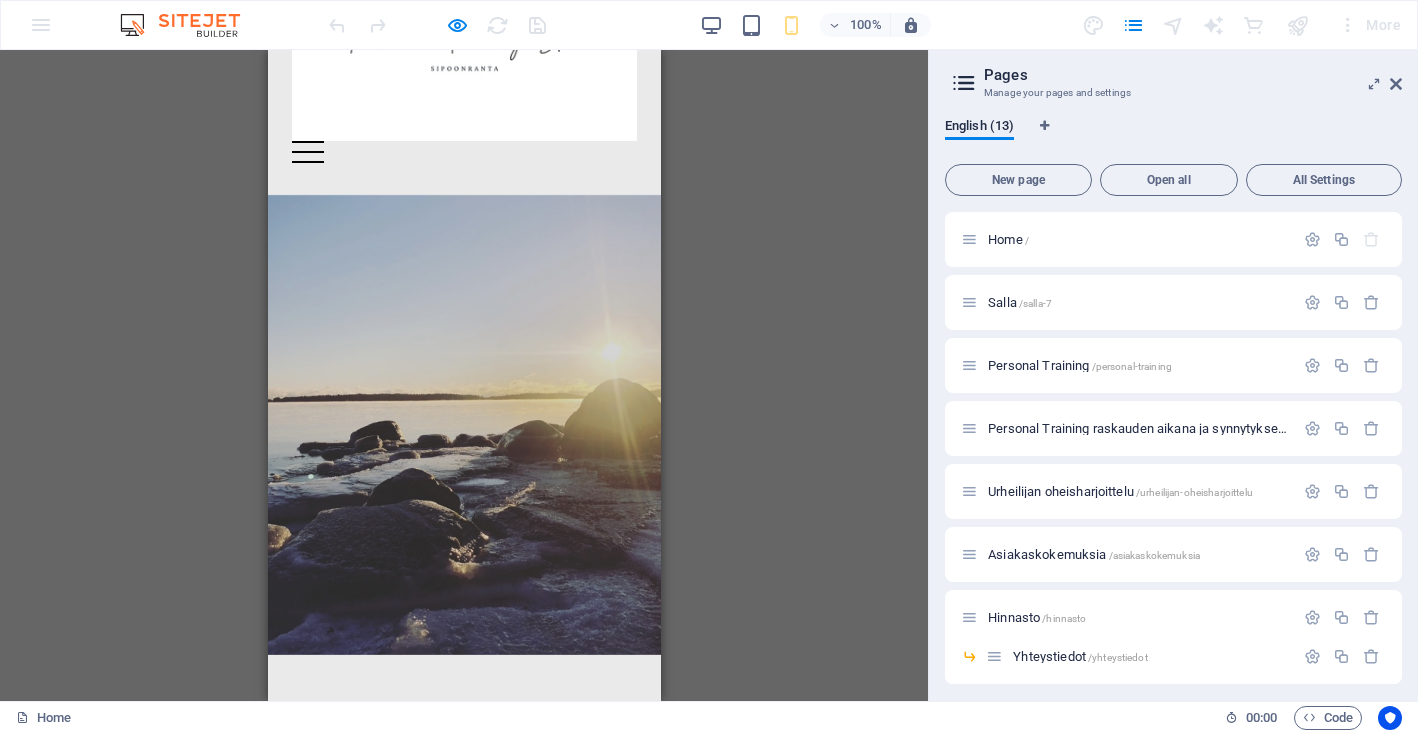 scroll, scrollTop: 0, scrollLeft: 0, axis: both 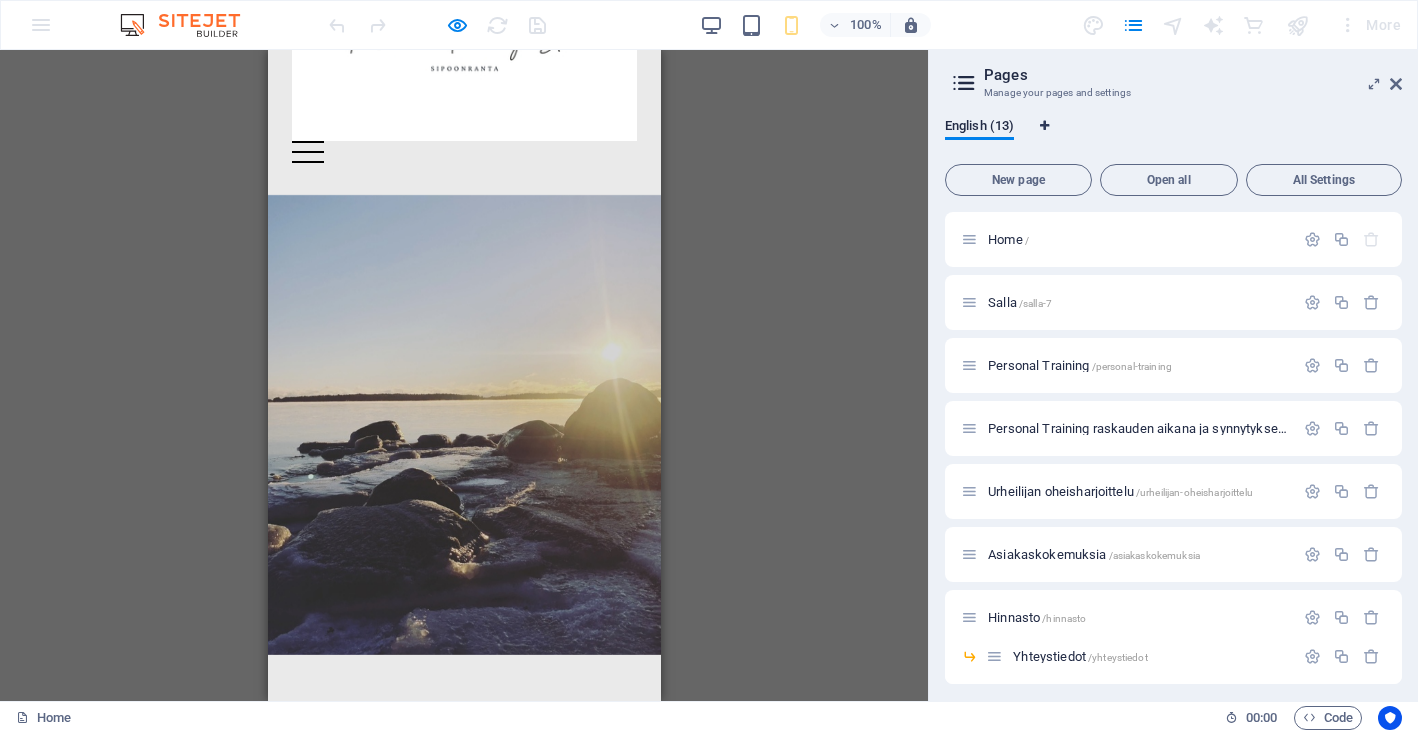 click at bounding box center [1044, 126] 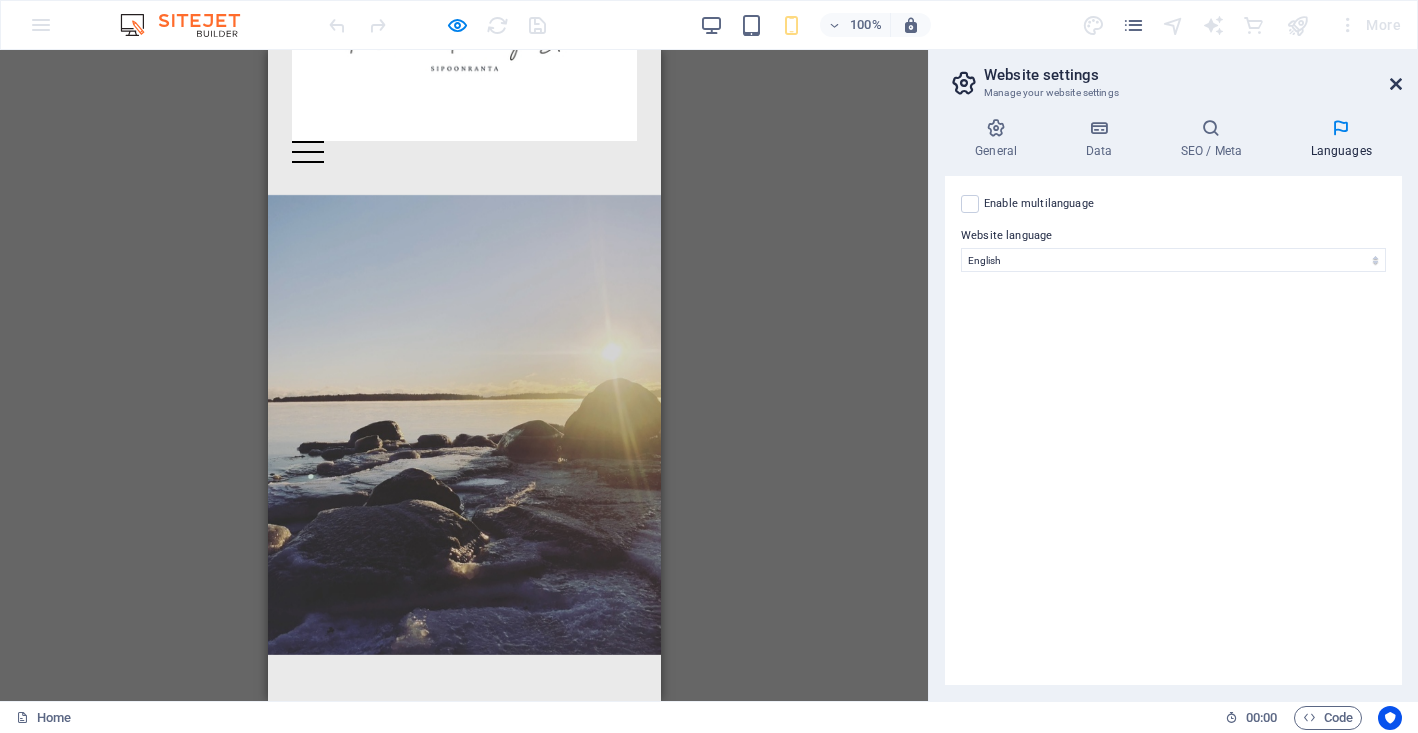 click at bounding box center [1396, 84] 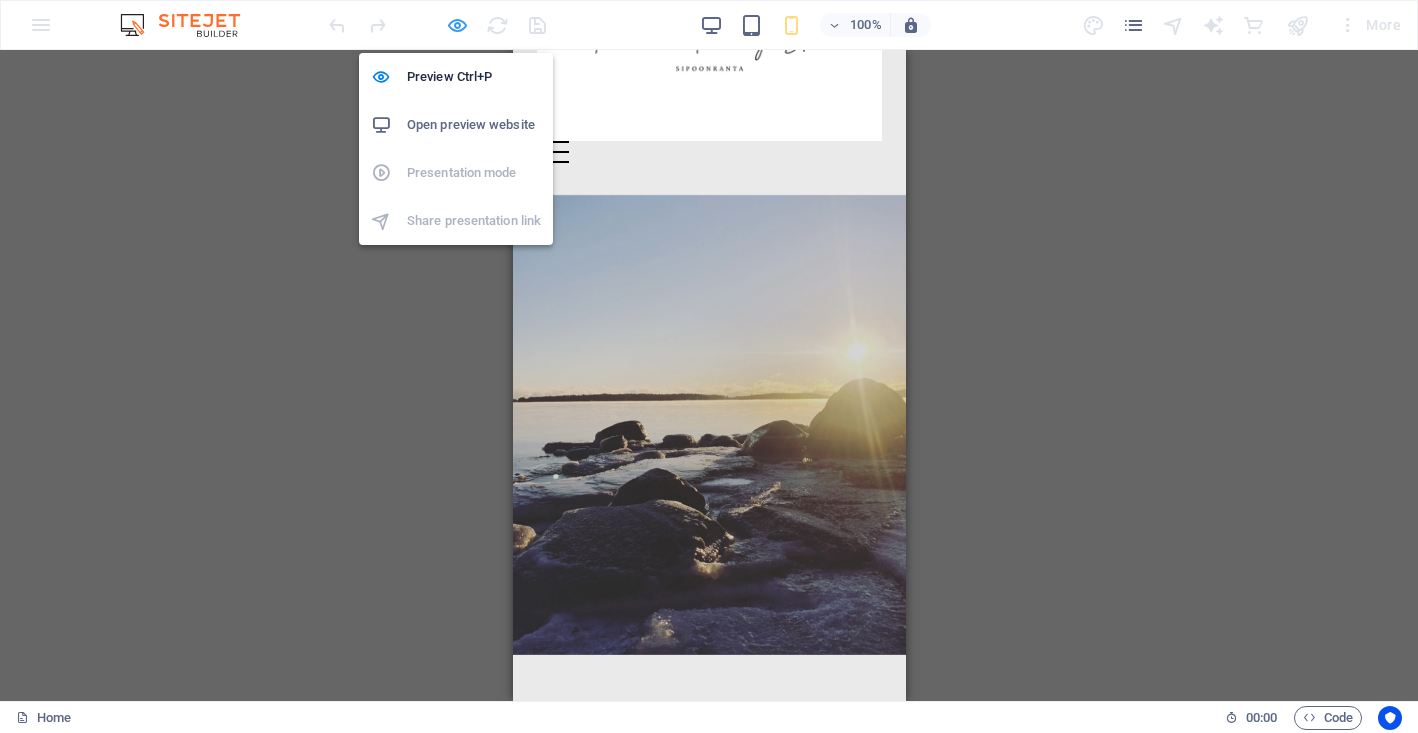 click at bounding box center [457, 25] 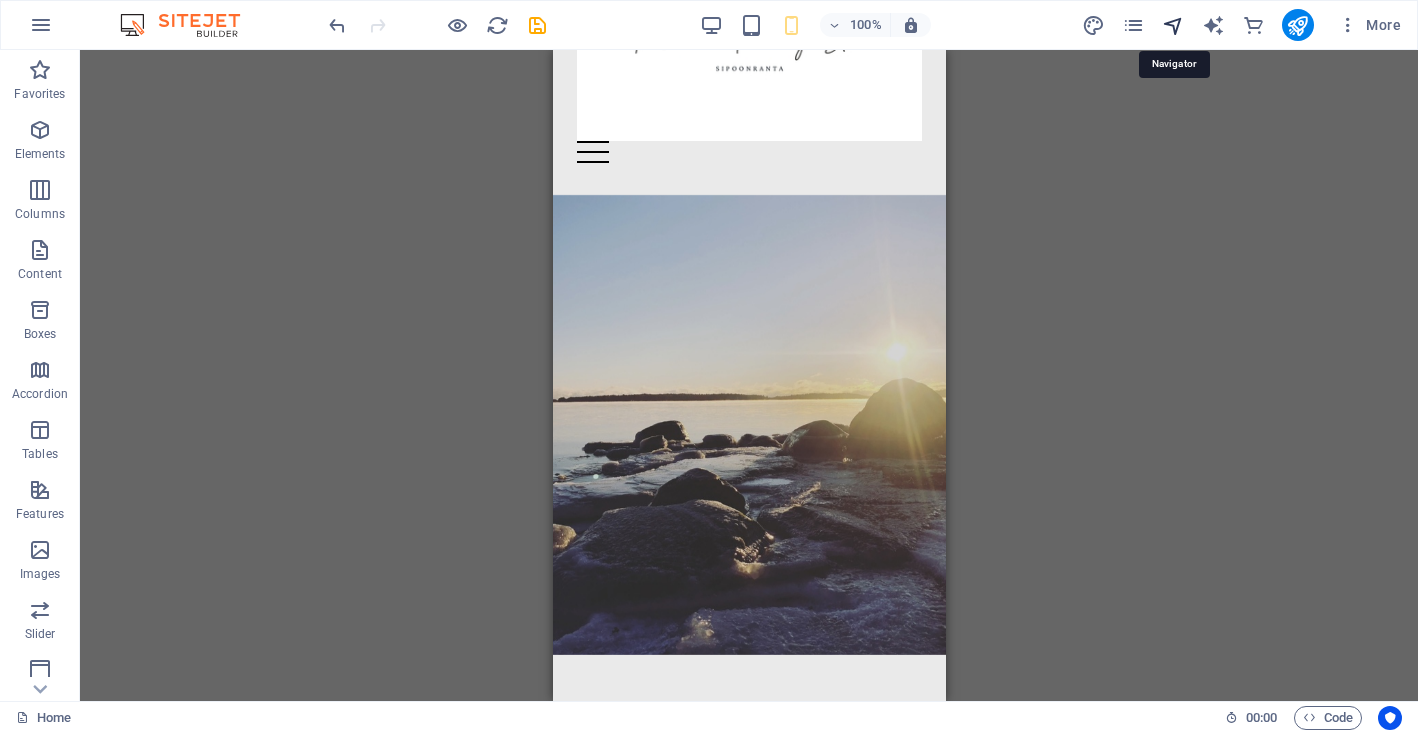 click at bounding box center [1173, 25] 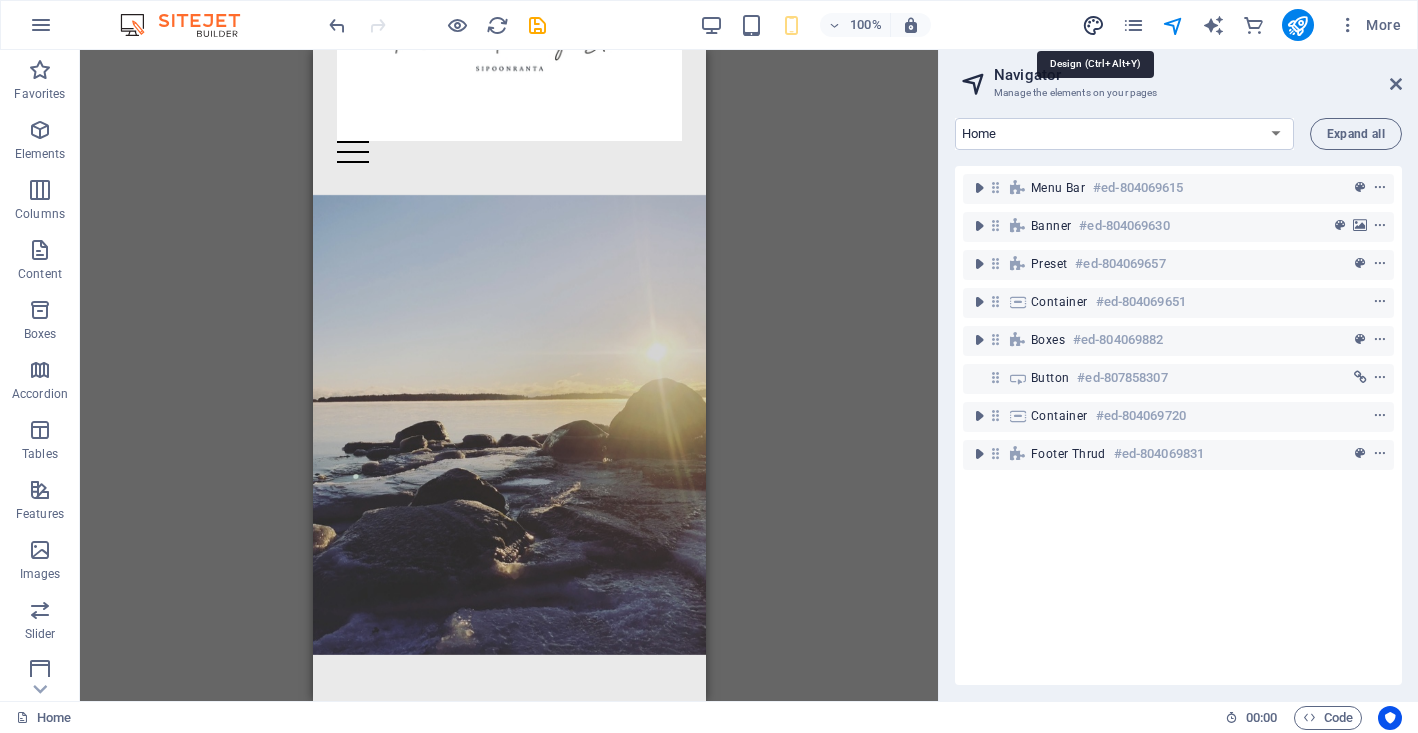click at bounding box center [1093, 25] 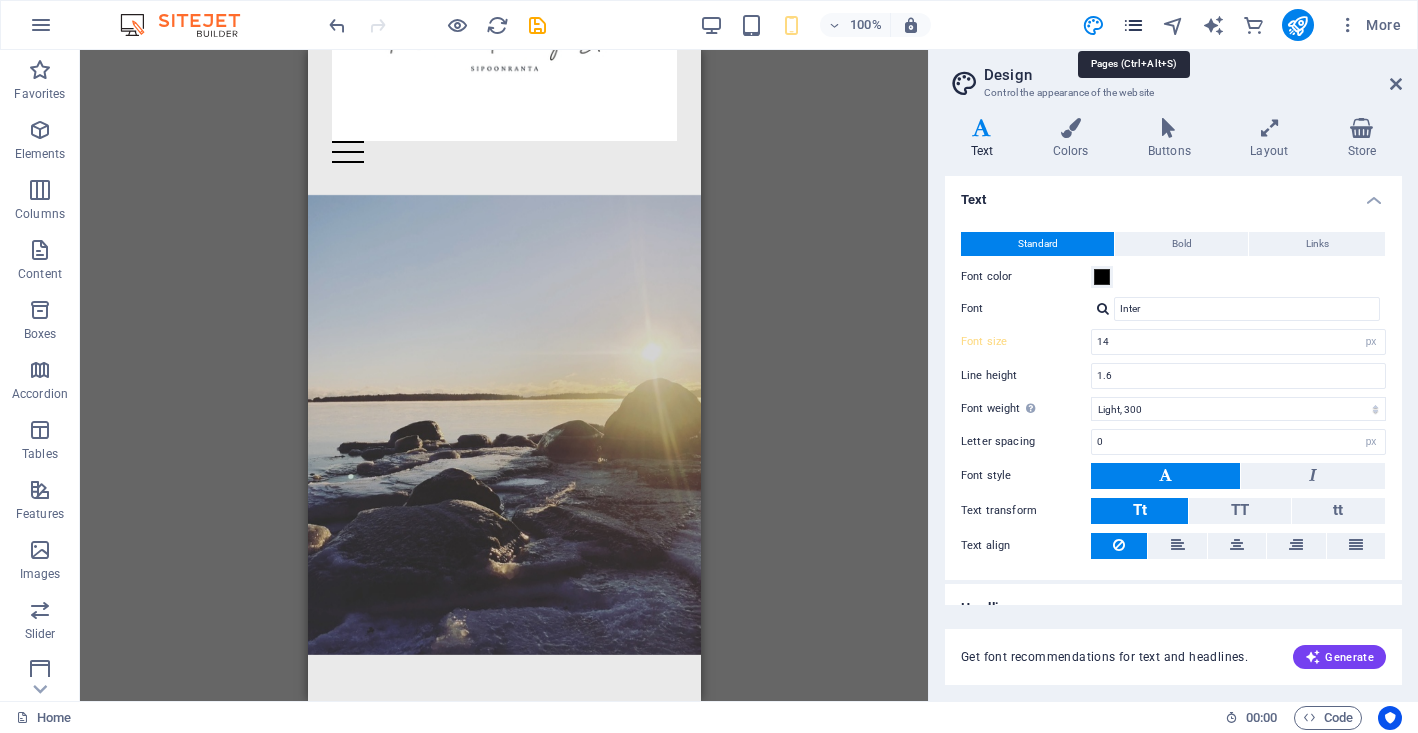 click at bounding box center [1133, 25] 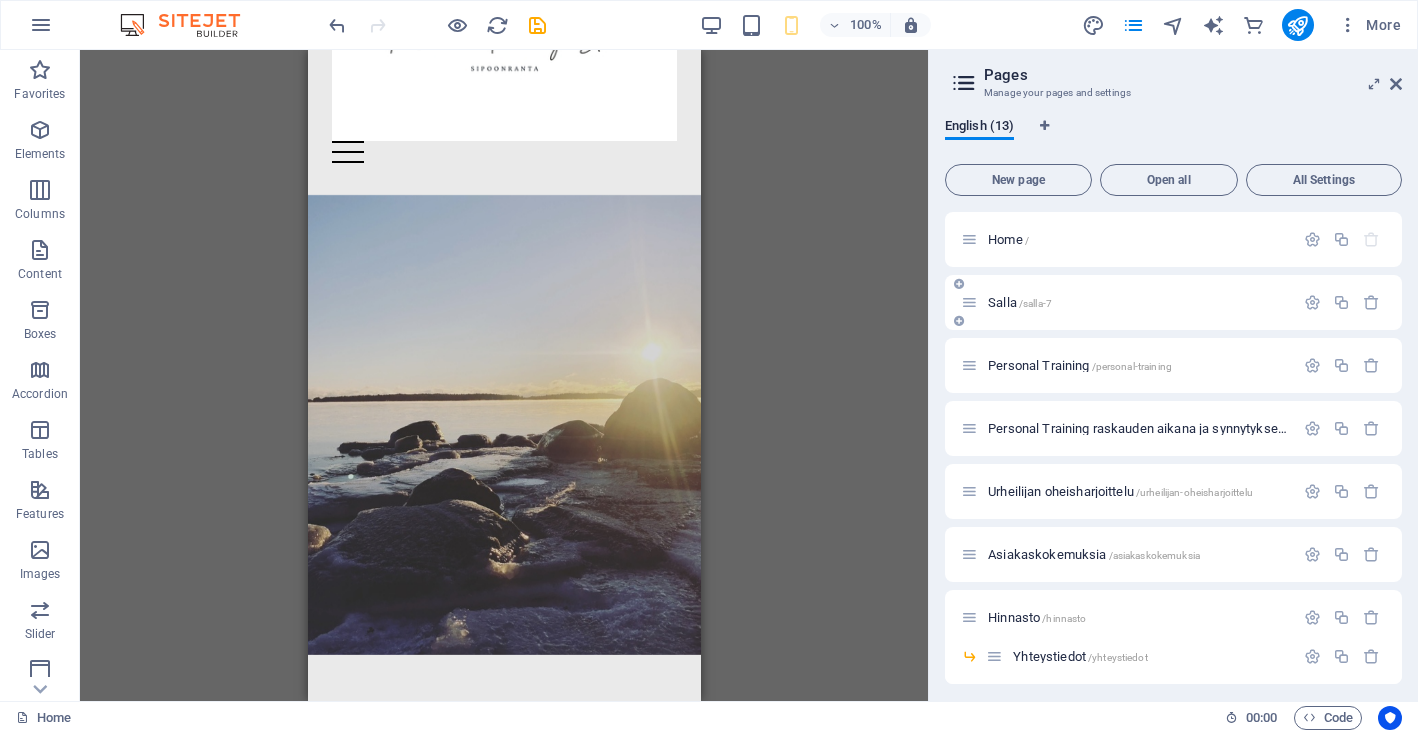 scroll, scrollTop: 7, scrollLeft: 0, axis: vertical 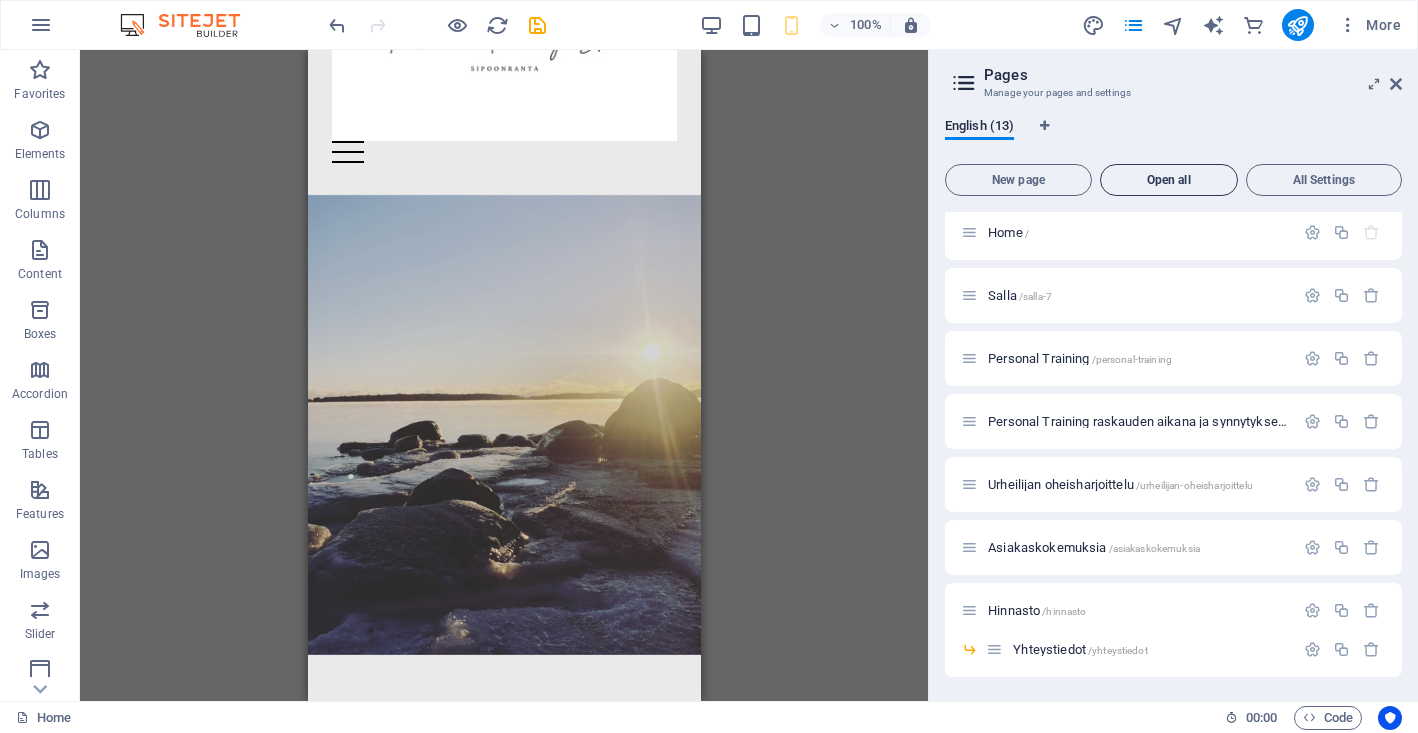 click on "Open all" at bounding box center (1169, 180) 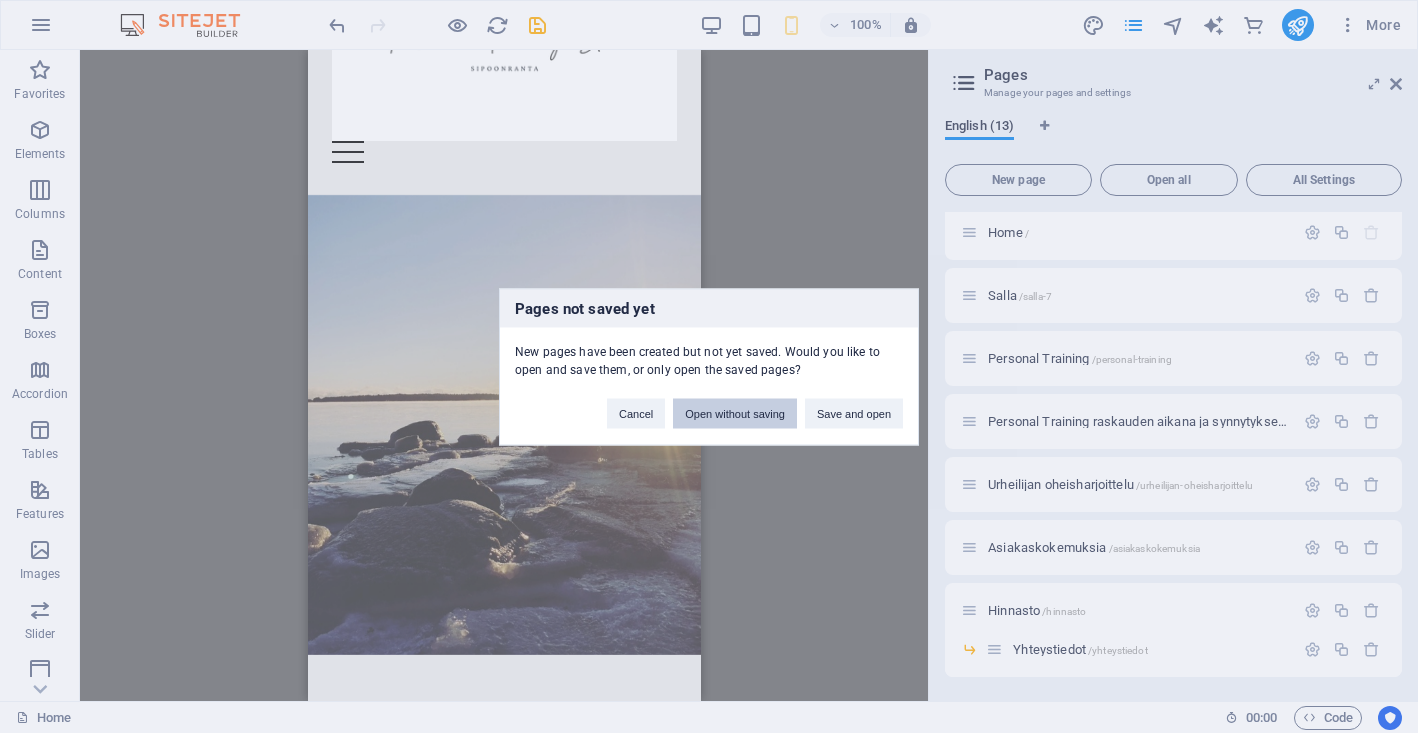 click on "Open without saving" at bounding box center [735, 413] 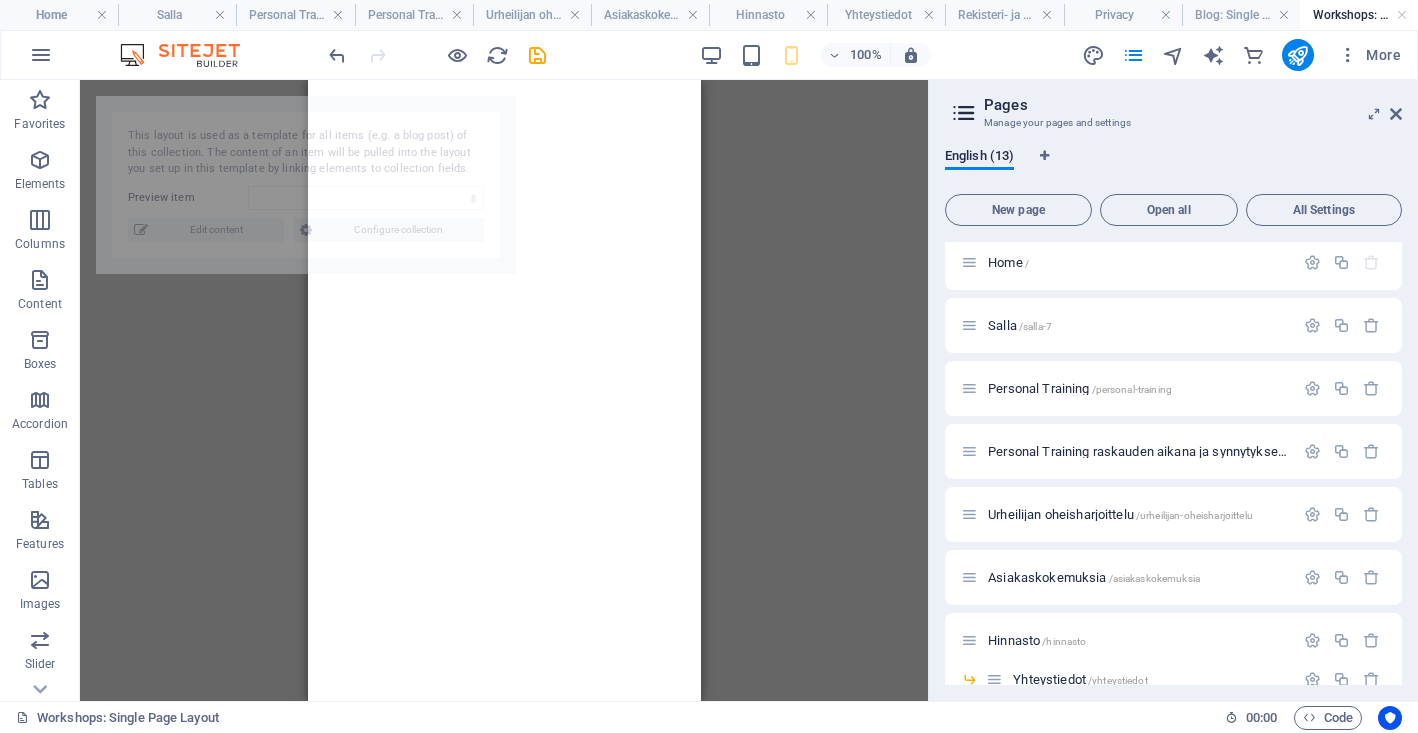 scroll, scrollTop: 784, scrollLeft: 0, axis: vertical 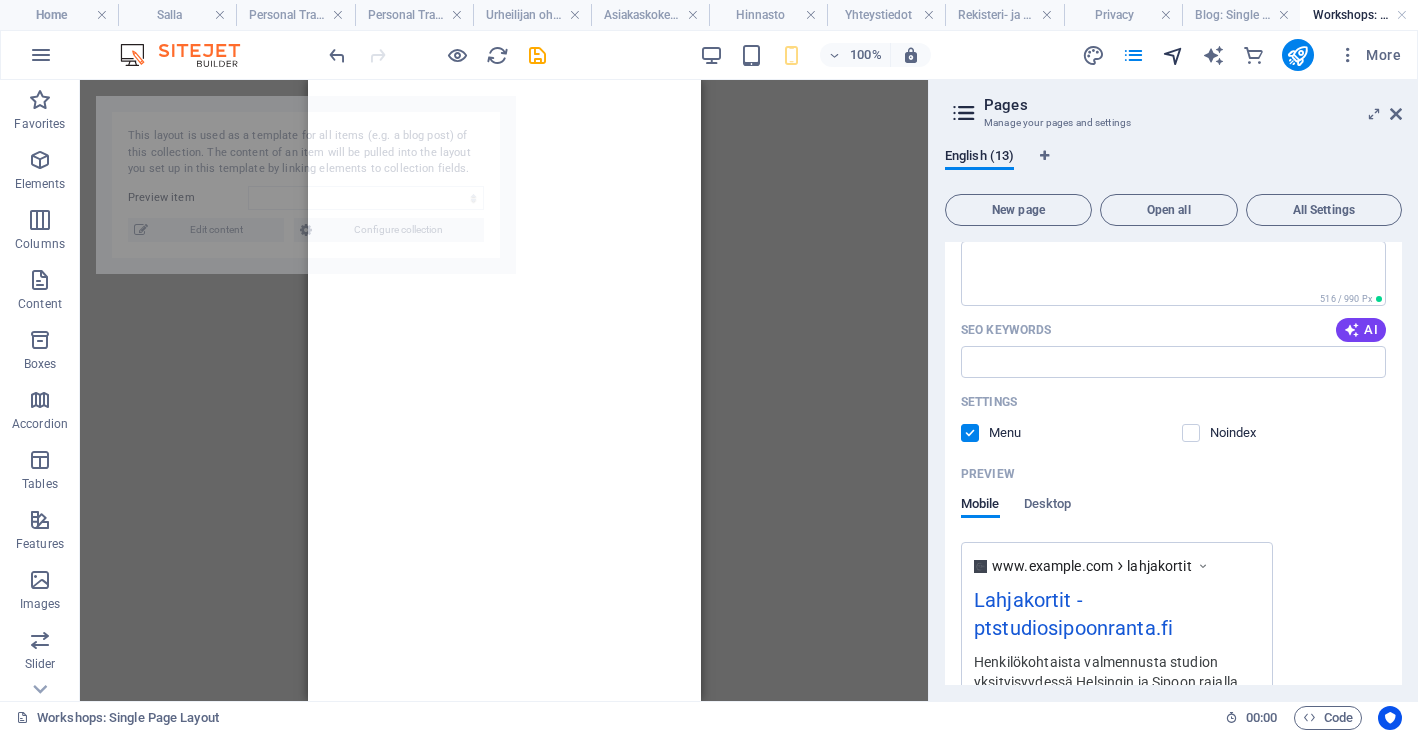 select on "687f939a6030868c980cdf3d" 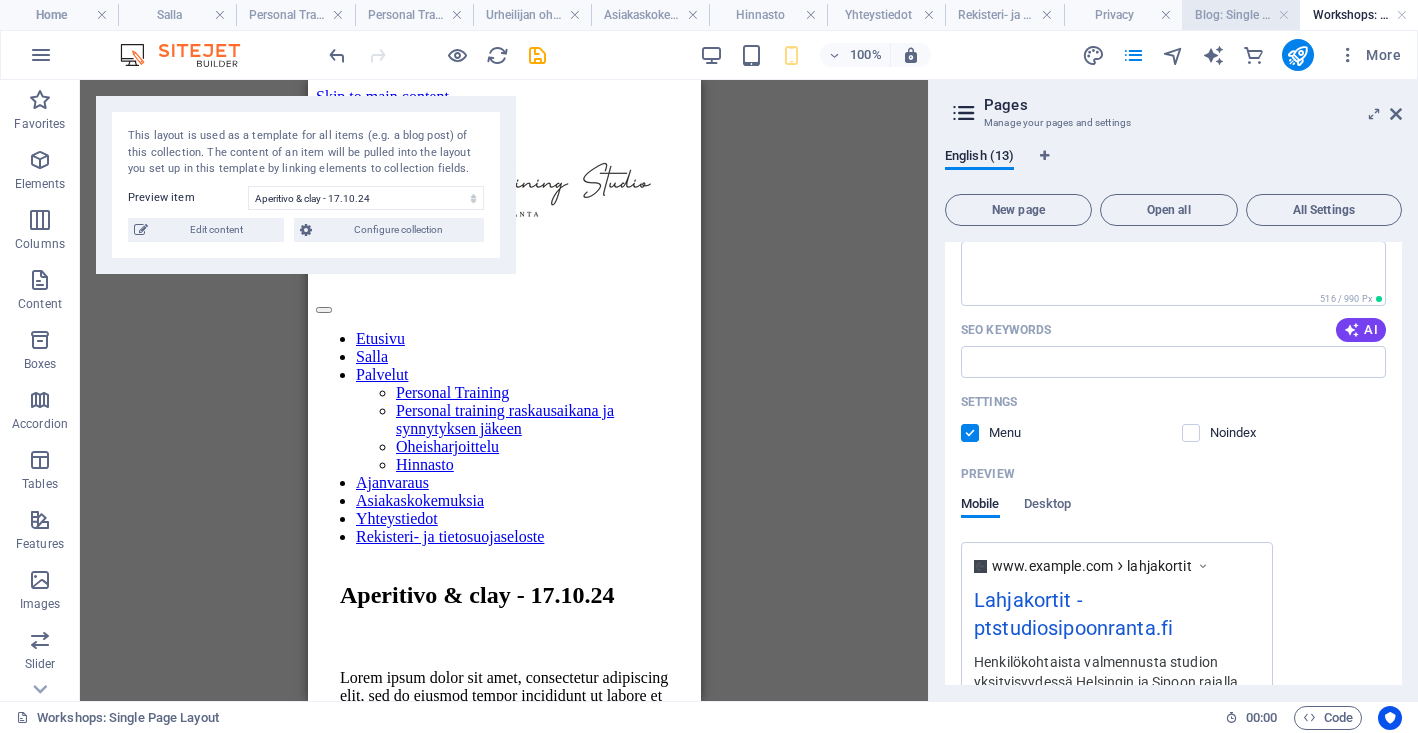 scroll, scrollTop: 0, scrollLeft: 0, axis: both 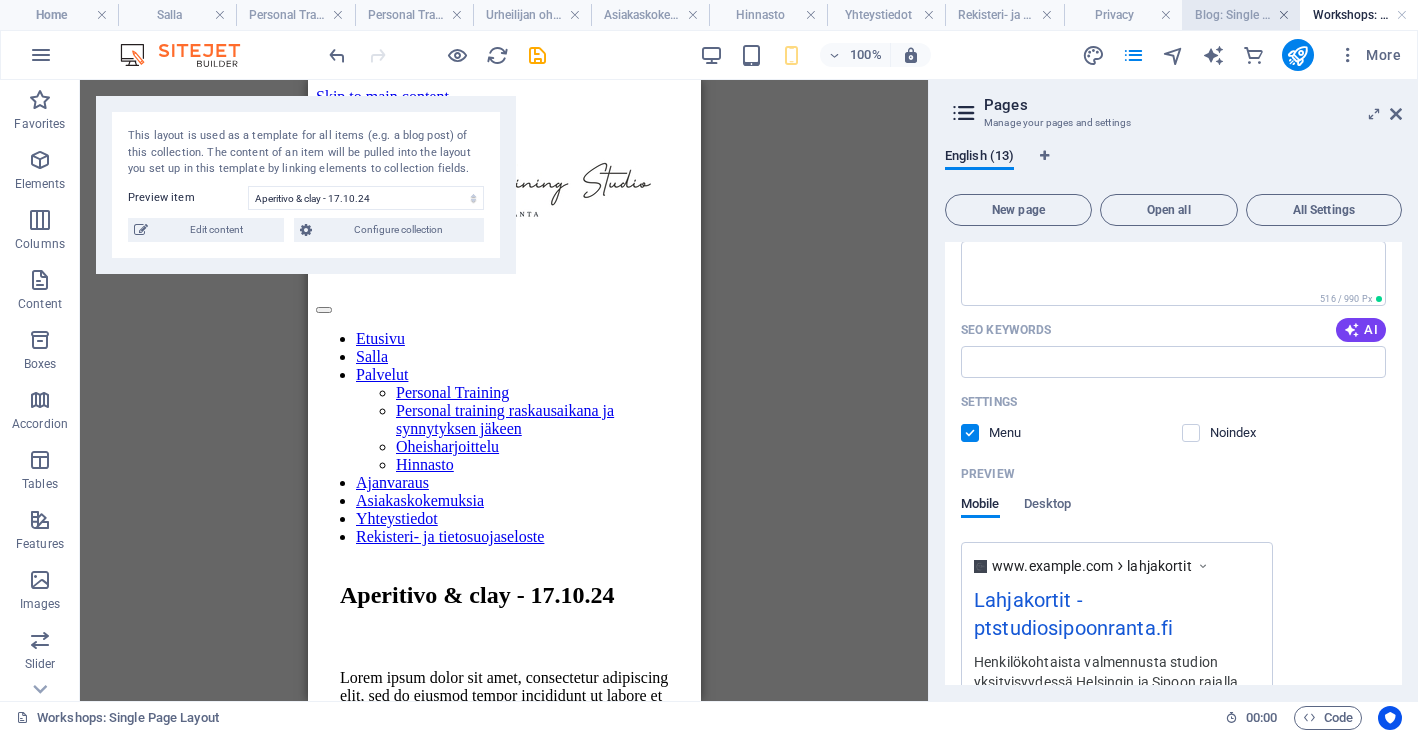 click at bounding box center (1284, 15) 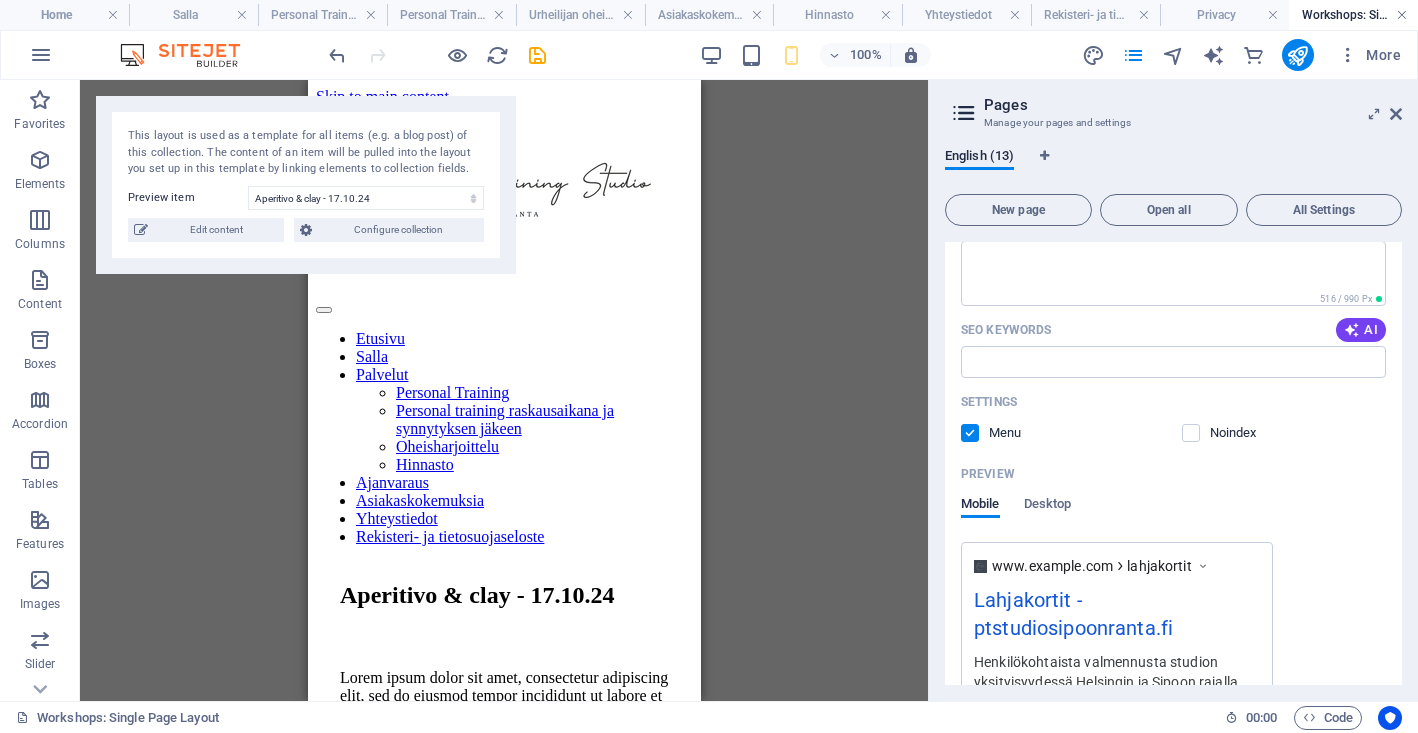 click at bounding box center (1402, 15) 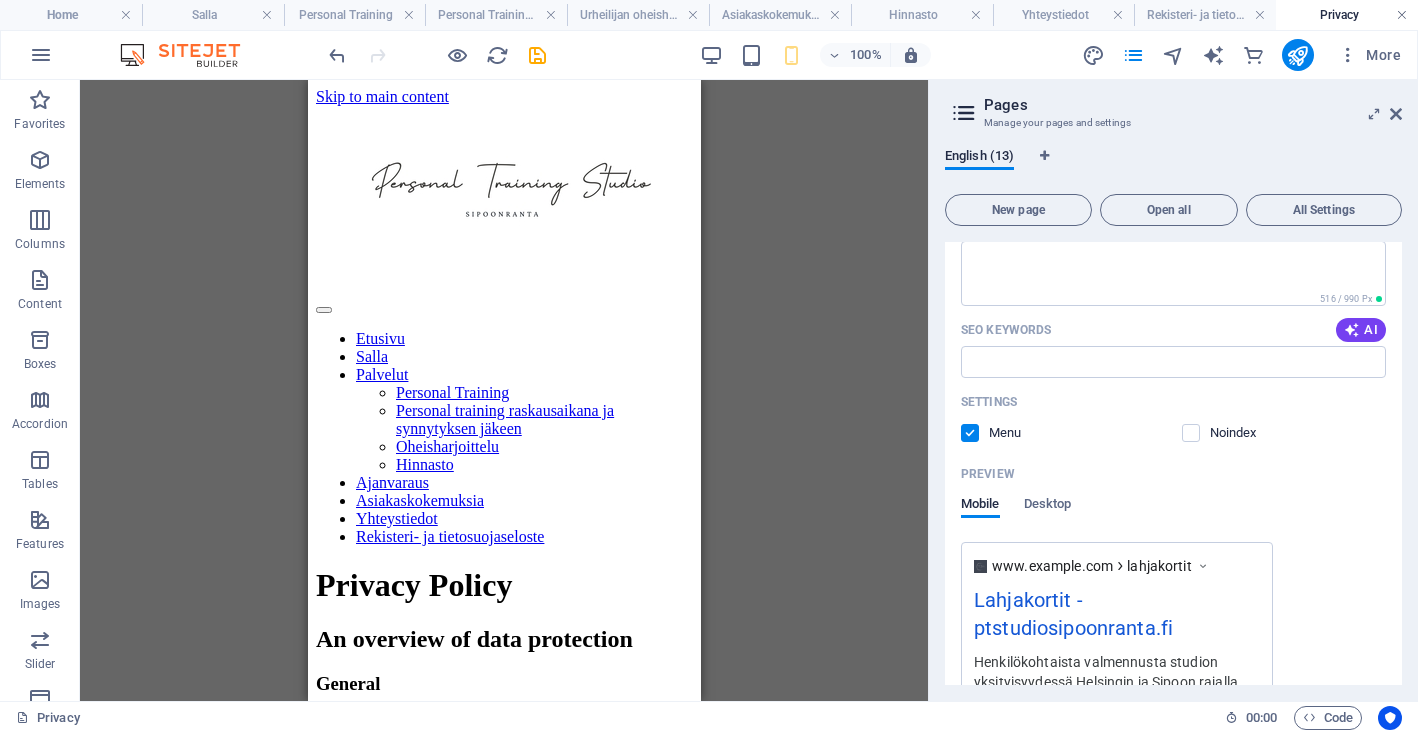 click at bounding box center [1402, 15] 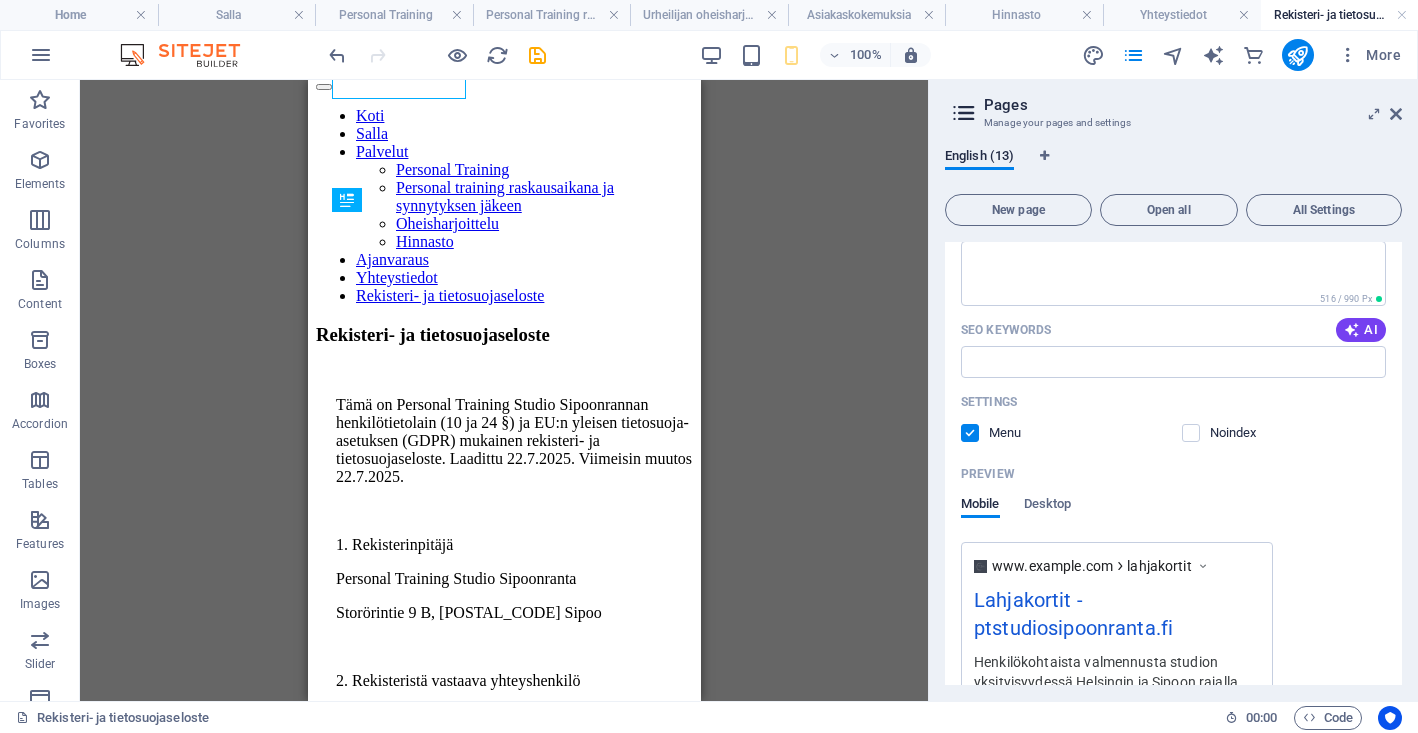 scroll, scrollTop: 0, scrollLeft: 0, axis: both 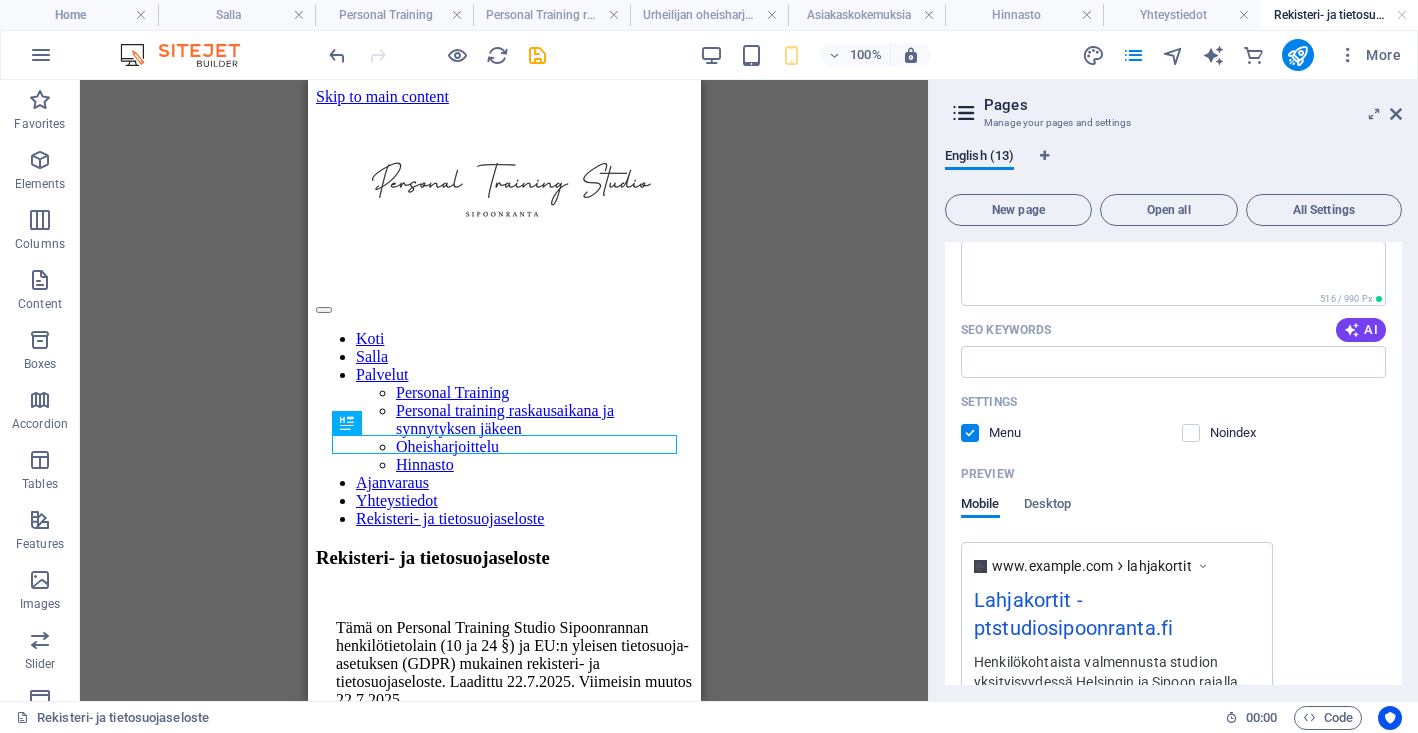 click at bounding box center (1402, 15) 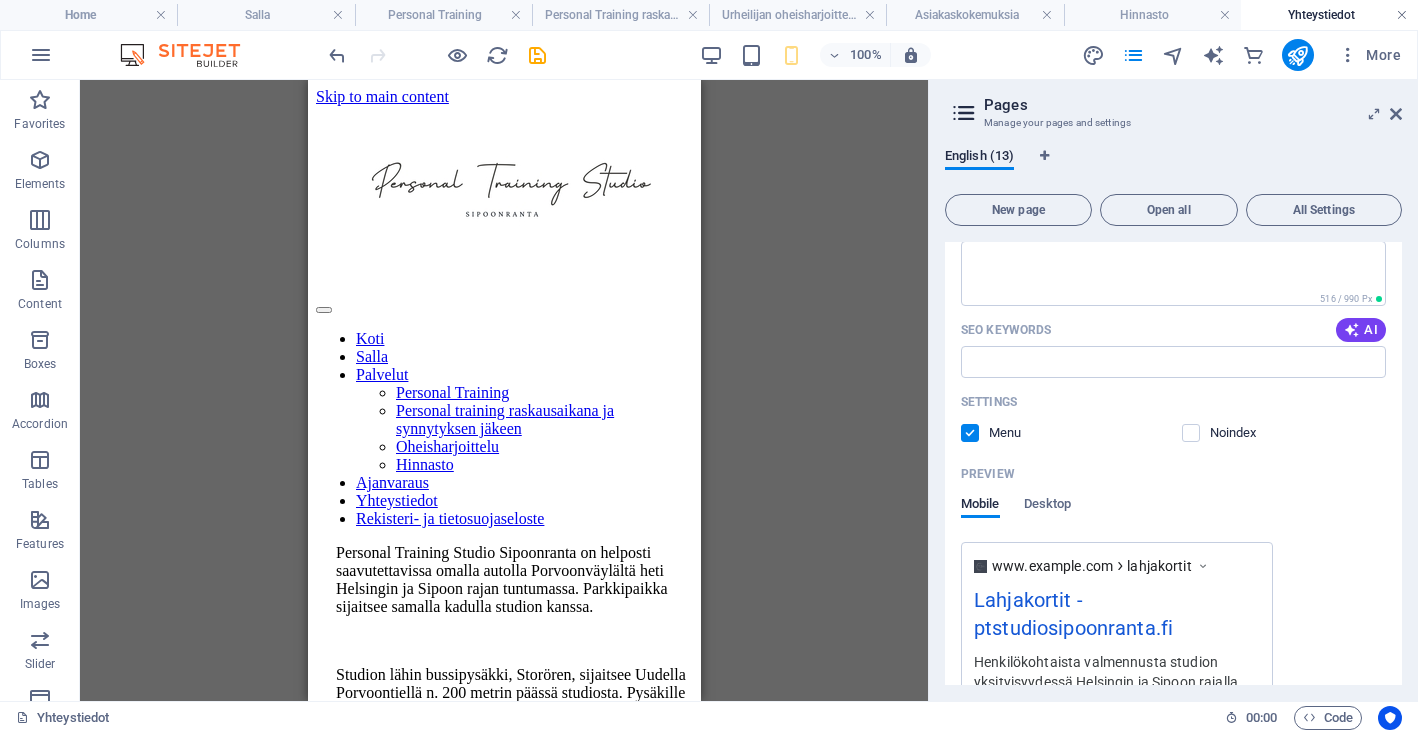 click at bounding box center (1402, 15) 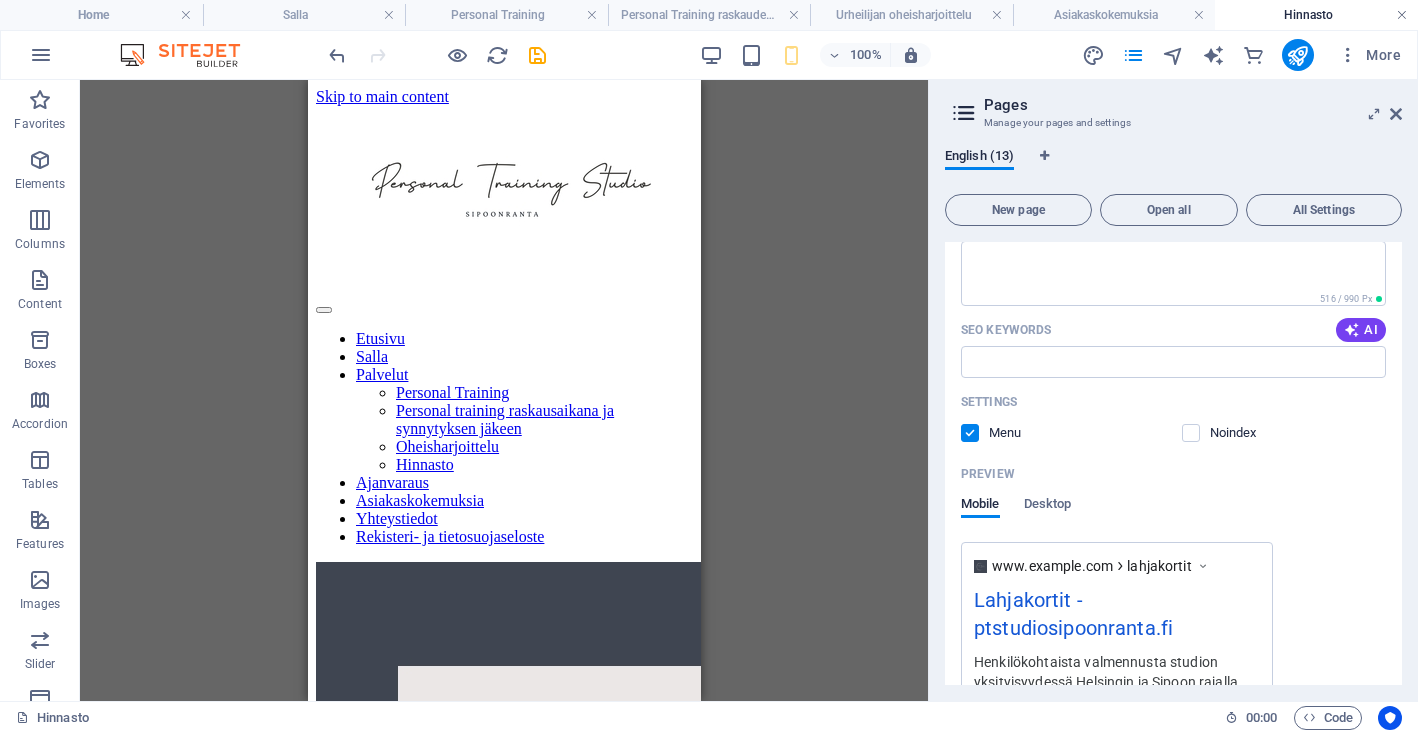 click at bounding box center (1402, 15) 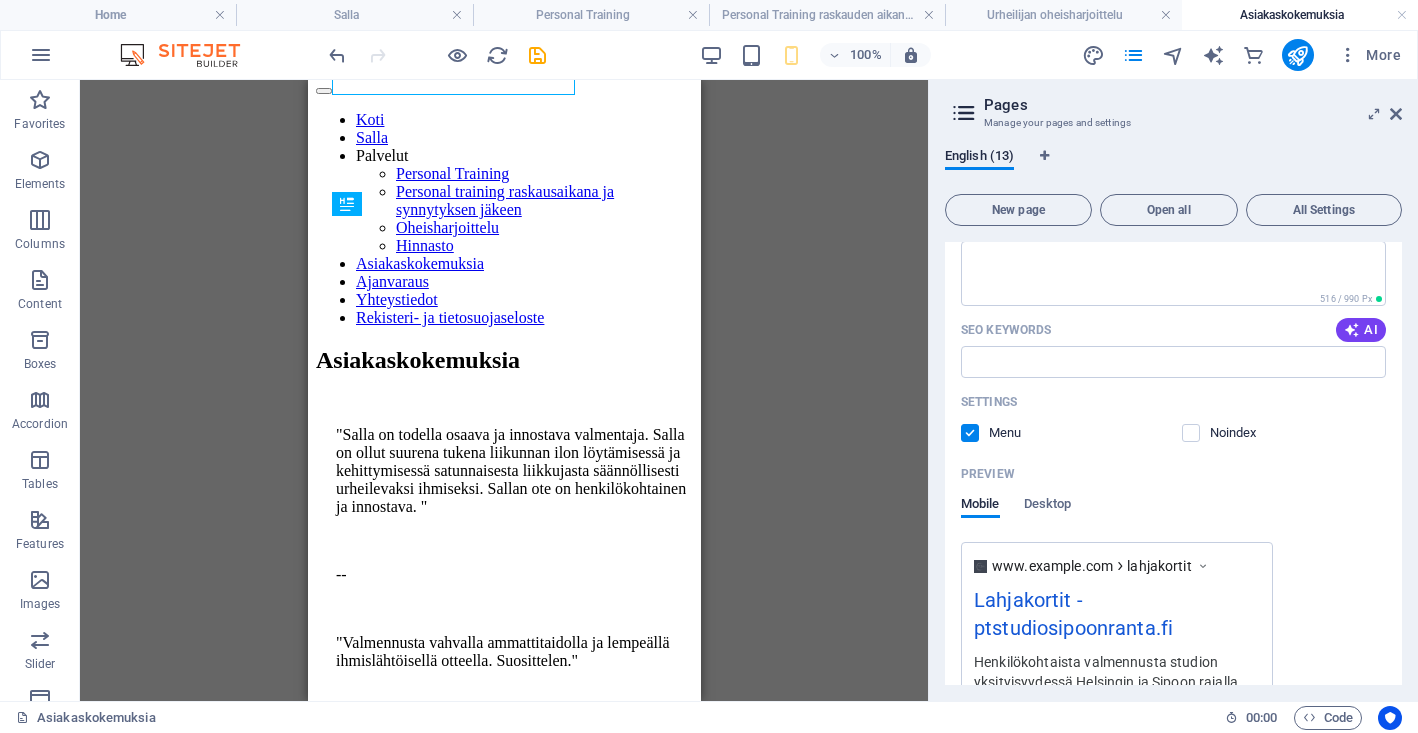 scroll, scrollTop: 0, scrollLeft: 0, axis: both 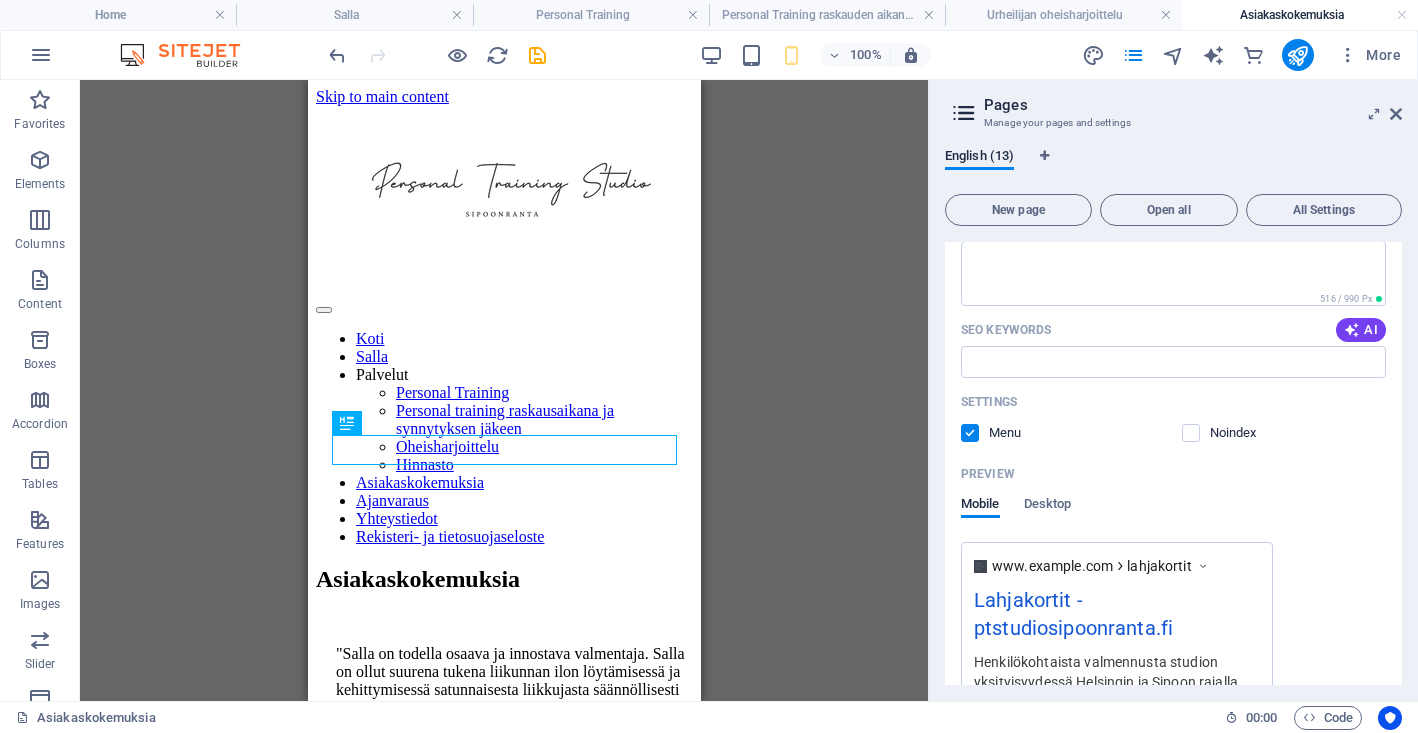 click at bounding box center [1402, 15] 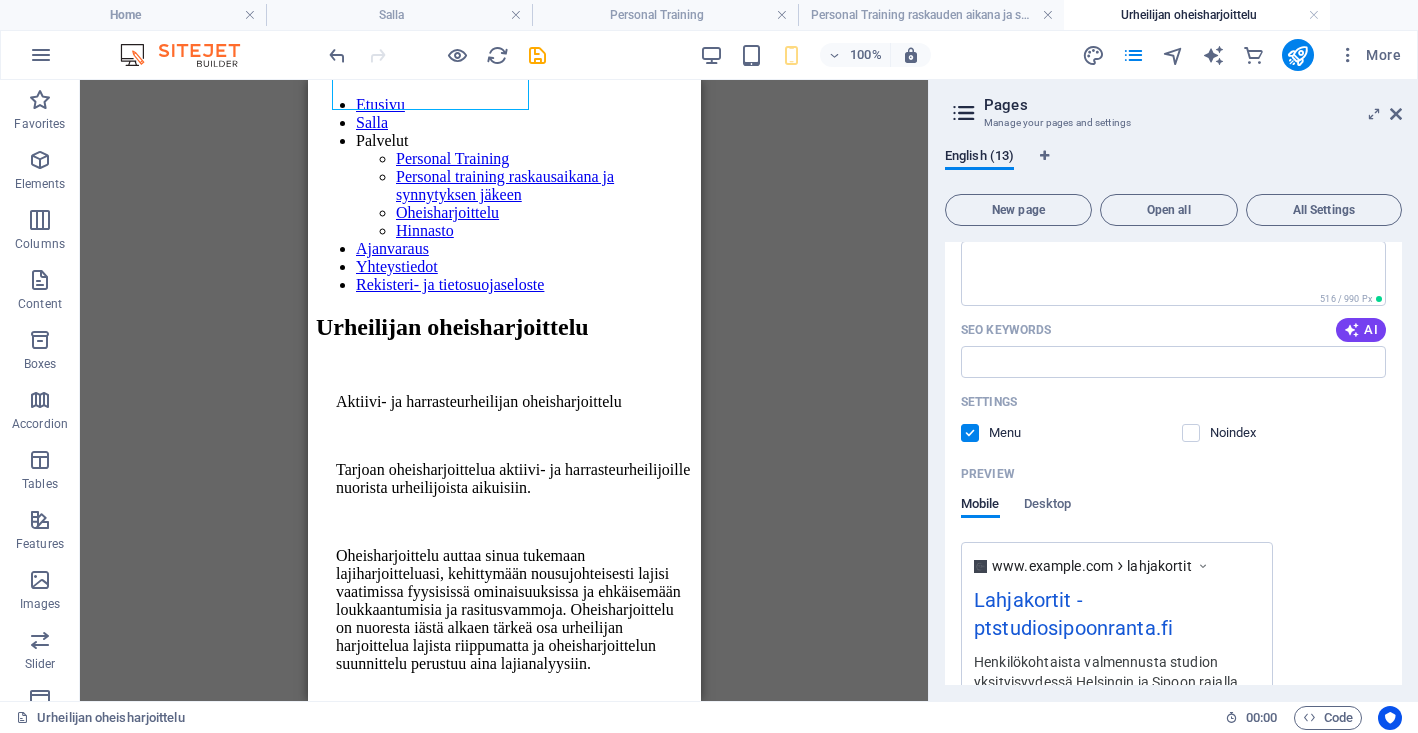 scroll, scrollTop: 0, scrollLeft: 0, axis: both 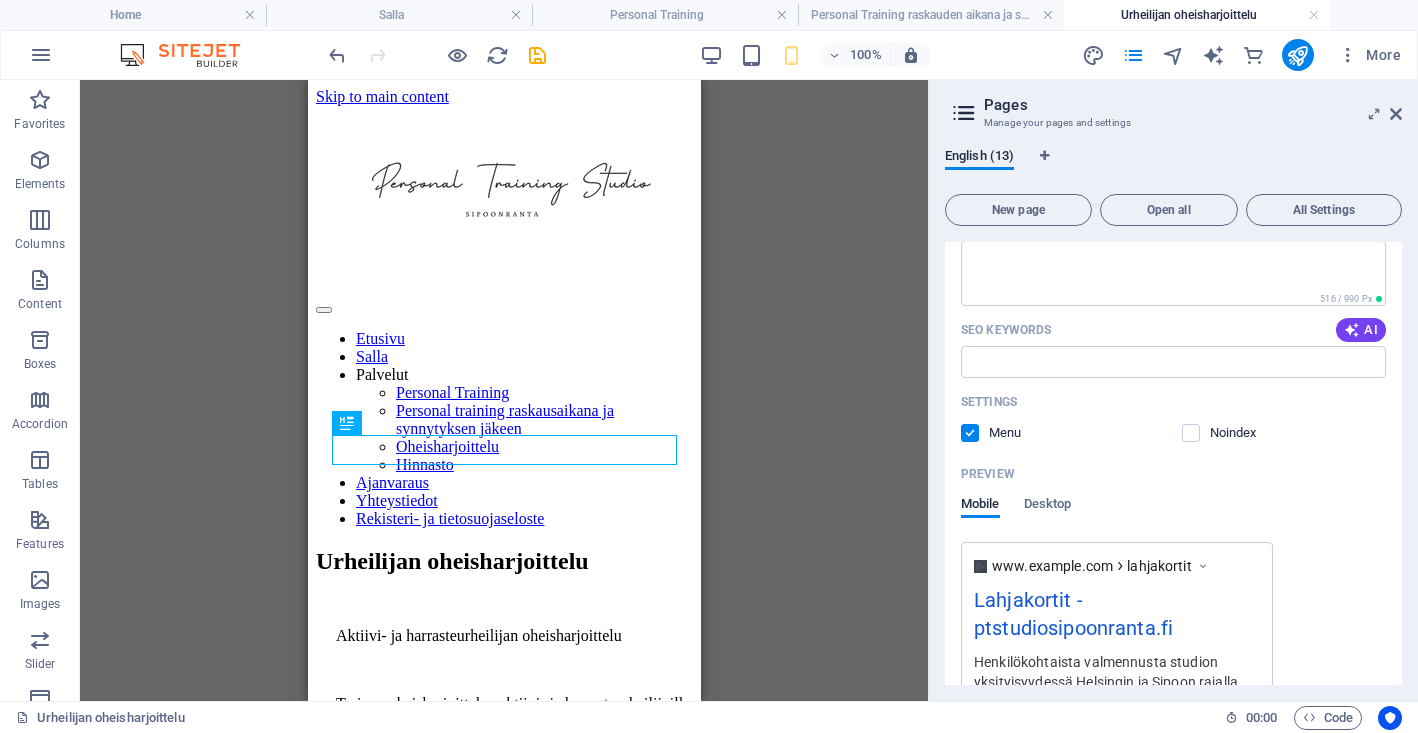 click on "Home Salla Personal Training Personal Training raskauden aikana ja synnytyksen jälkeen Urheilijan oheisharjoittelu" at bounding box center (709, 15) 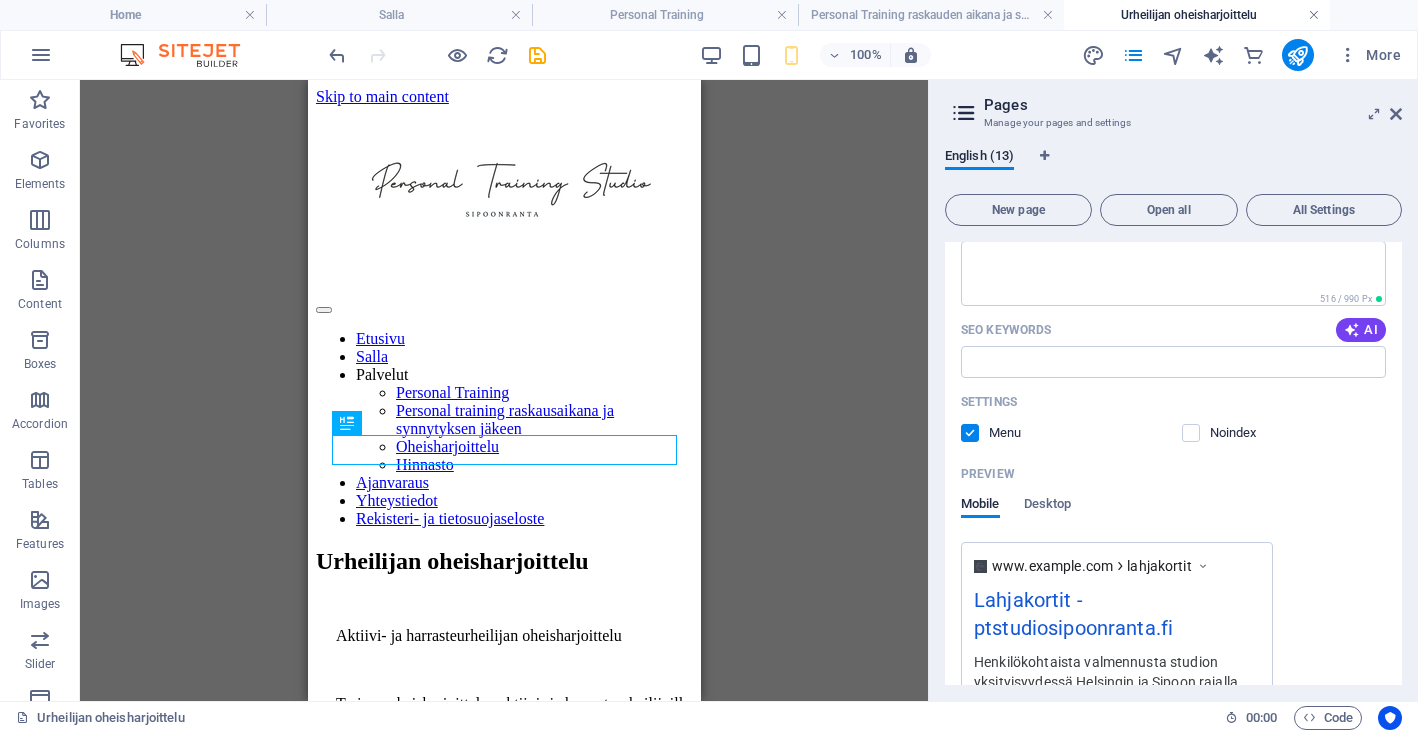 click at bounding box center (1314, 15) 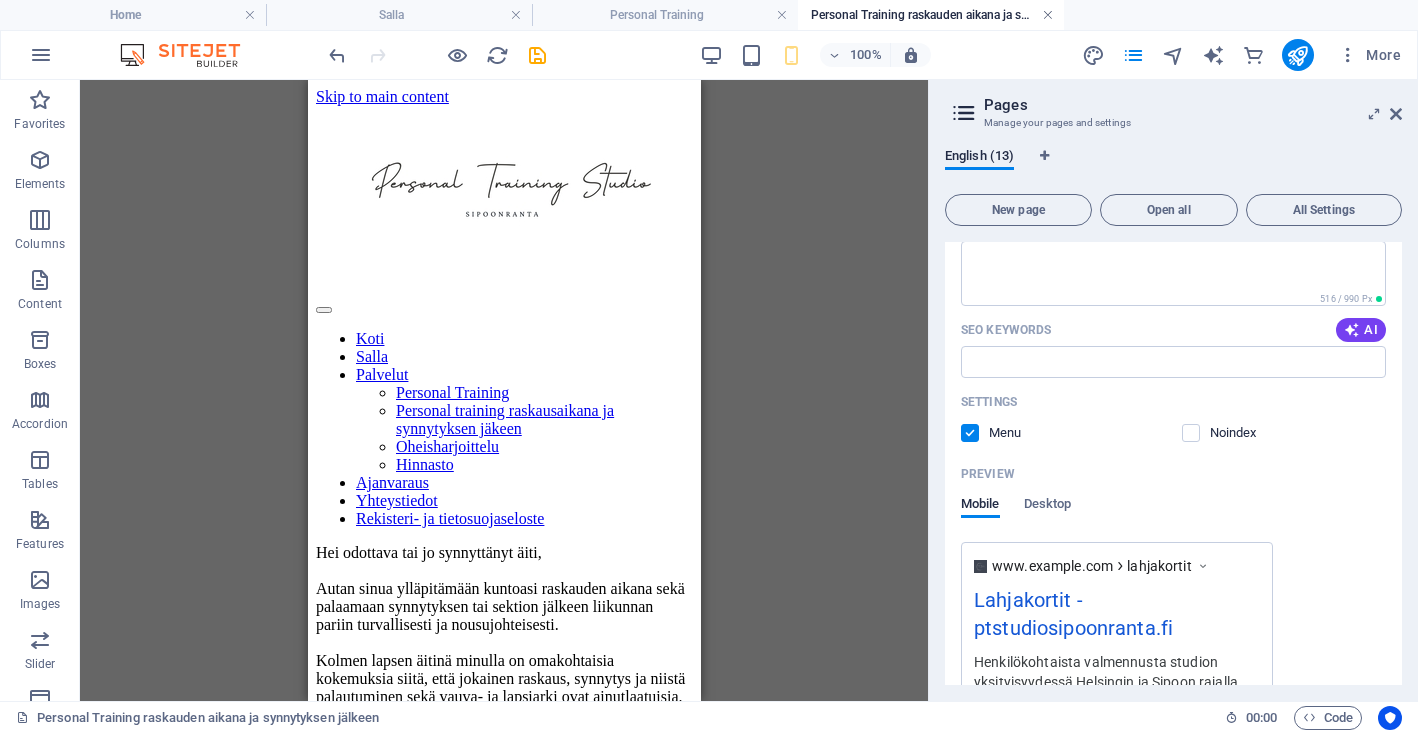 click at bounding box center [1048, 15] 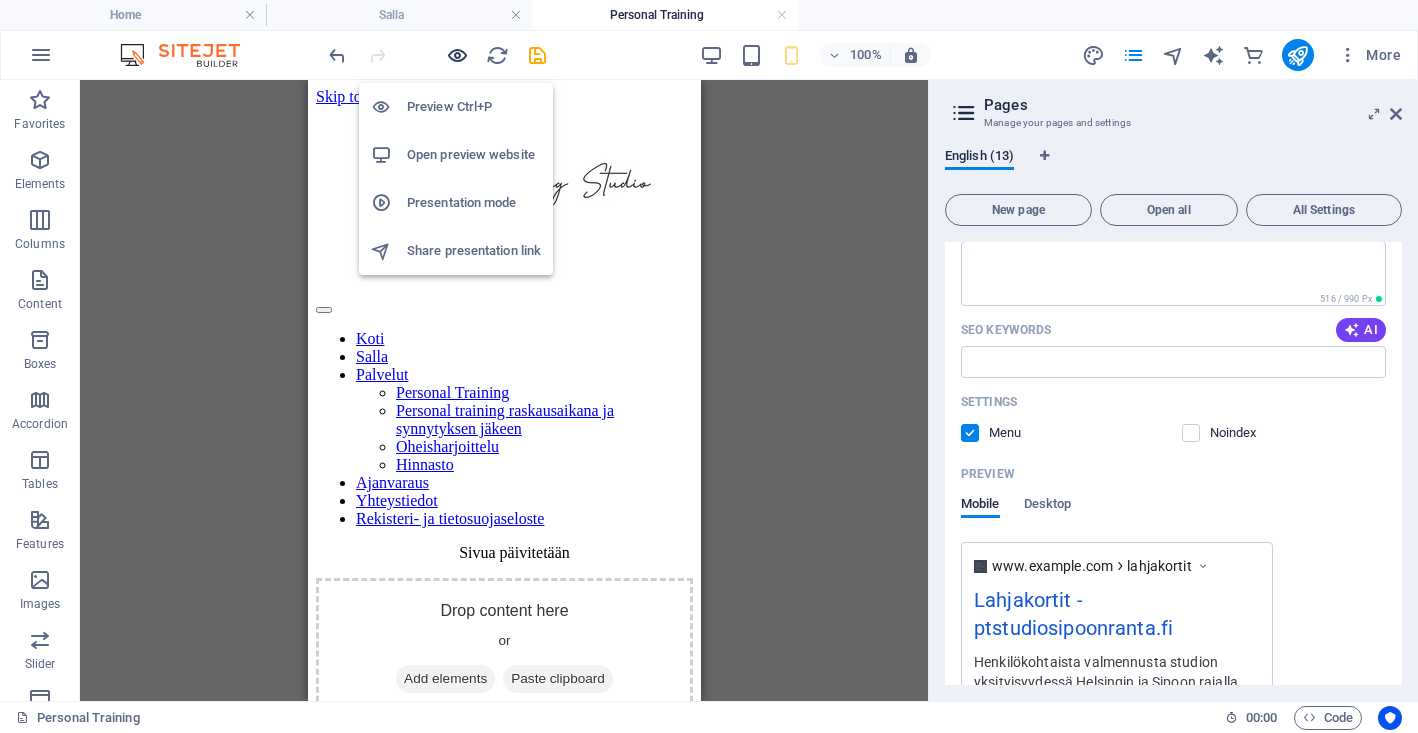click at bounding box center (457, 55) 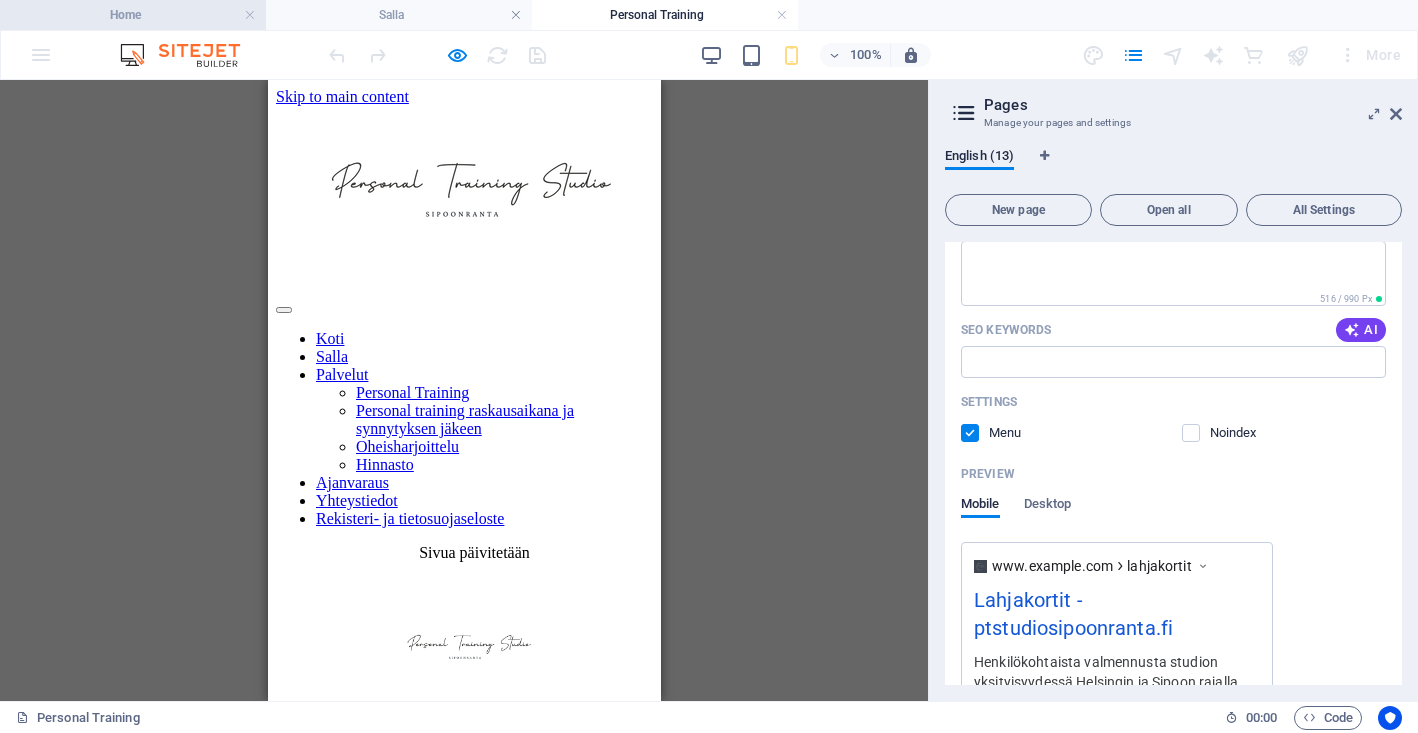 click on "Home" at bounding box center [133, 15] 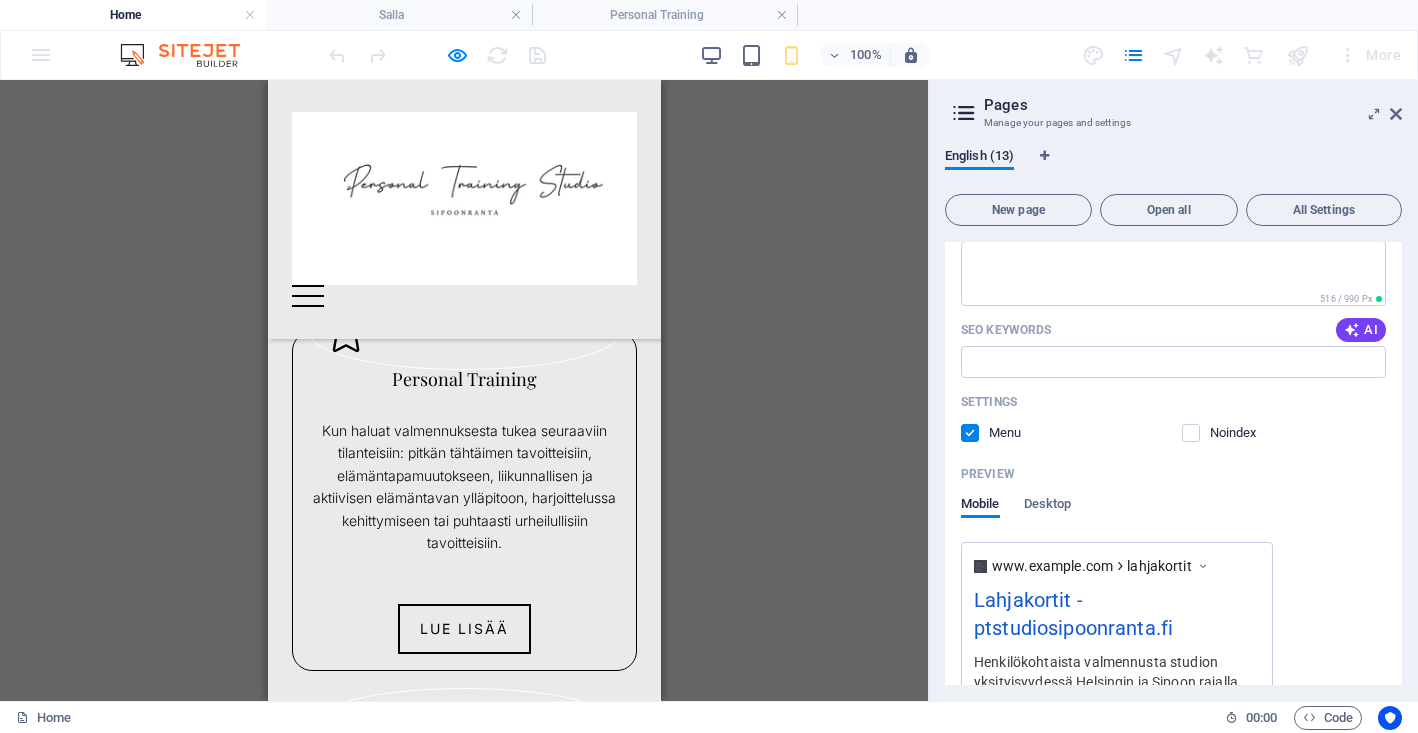 scroll, scrollTop: 2168, scrollLeft: 0, axis: vertical 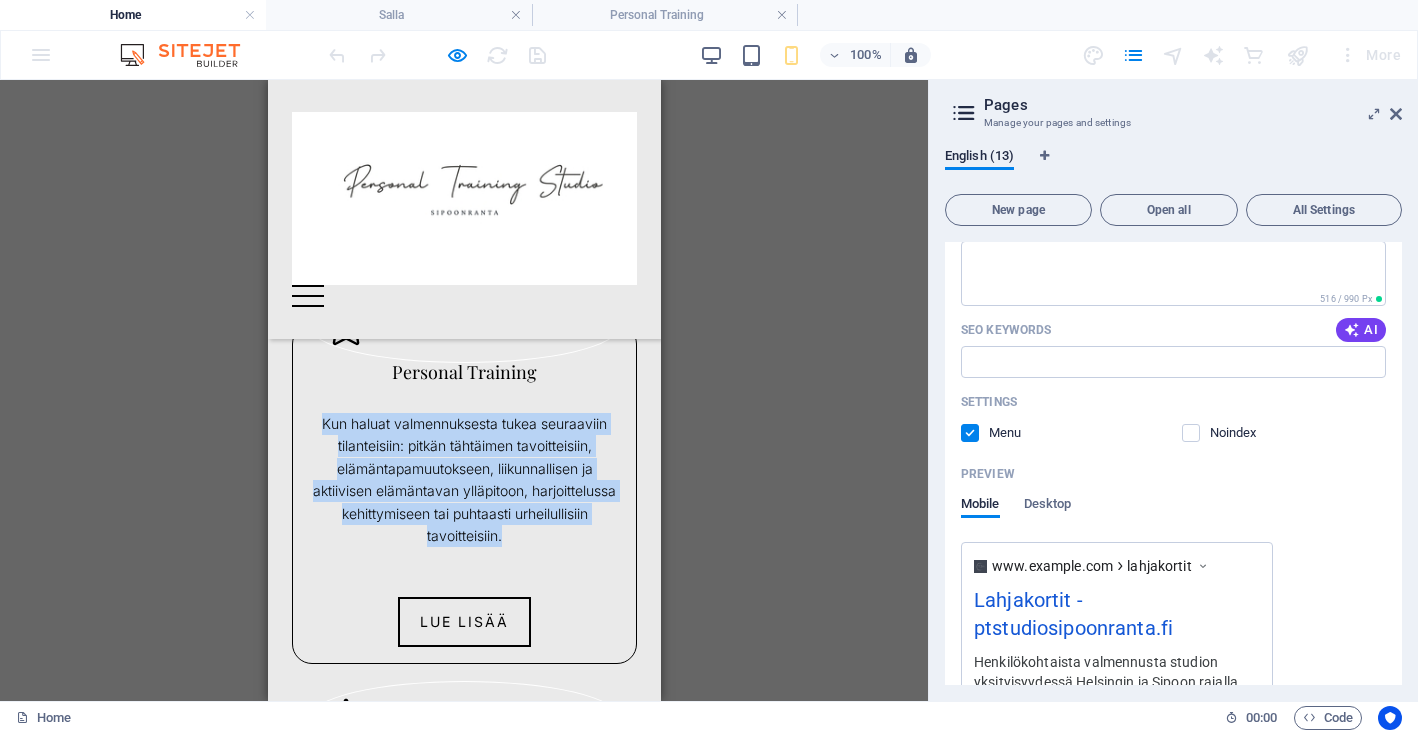 drag, startPoint x: 503, startPoint y: 573, endPoint x: 300, endPoint y: 464, distance: 230.41267 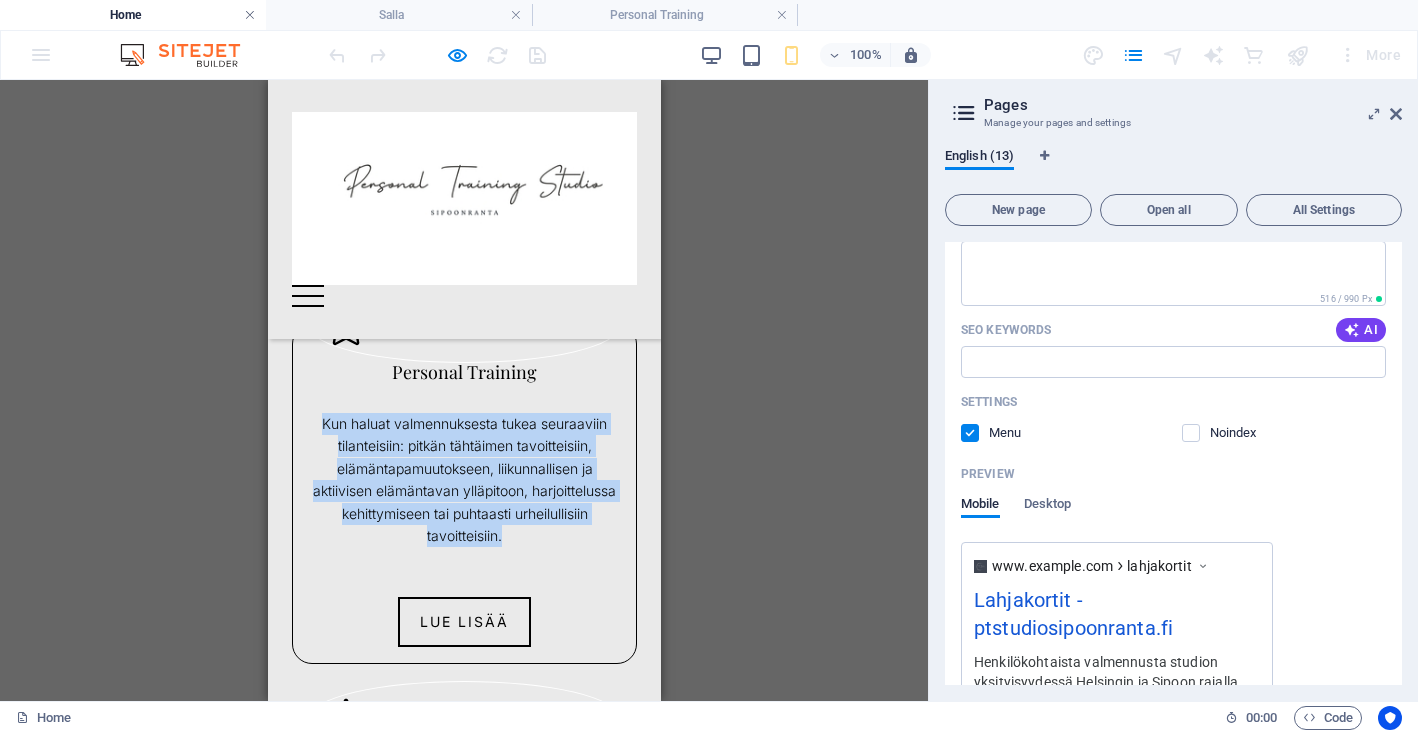 copy on "Kun haluat valmennuksesta tukea seuraaviin tilanteisiin: pitkän tähtäimen tavoitteisiin, elämäntapamuutokseen, liikunnallisen ja aktiivisen elämäntavan ylläpitoon, harjoittelussa kehittymiseen tai puhtaasti urheilullisiin tavoitteisiin." 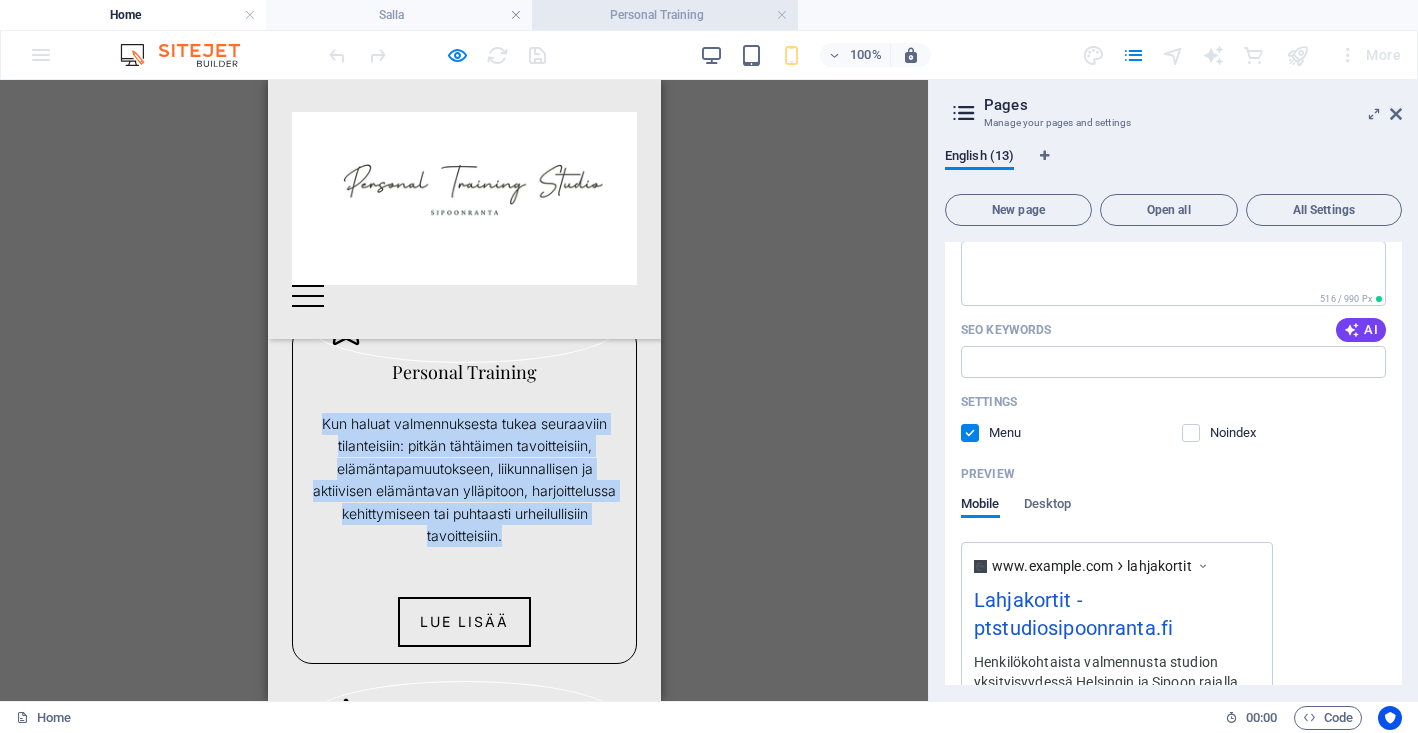 click on "Personal Training" at bounding box center [665, 15] 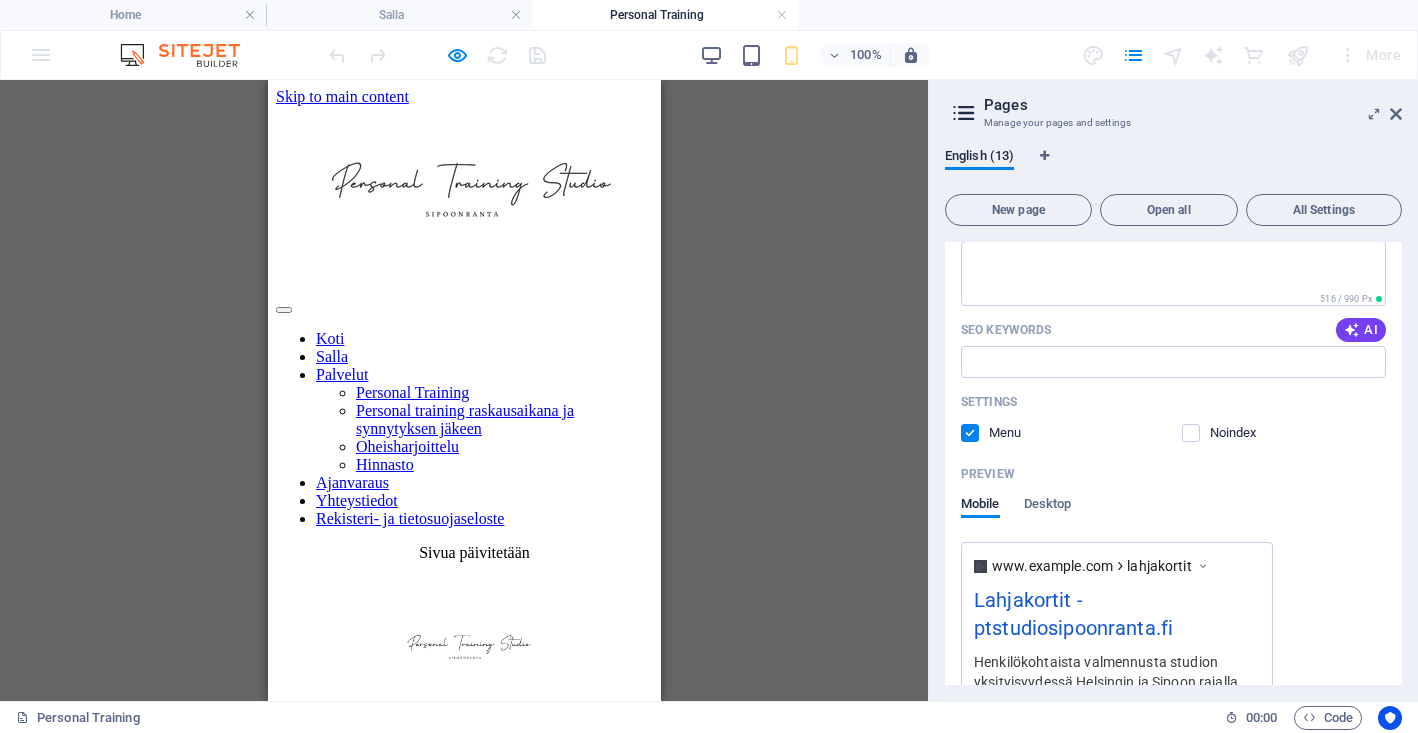 click on "Drop content here or  Add elements  Paste clipboard" at bounding box center [463, 578] 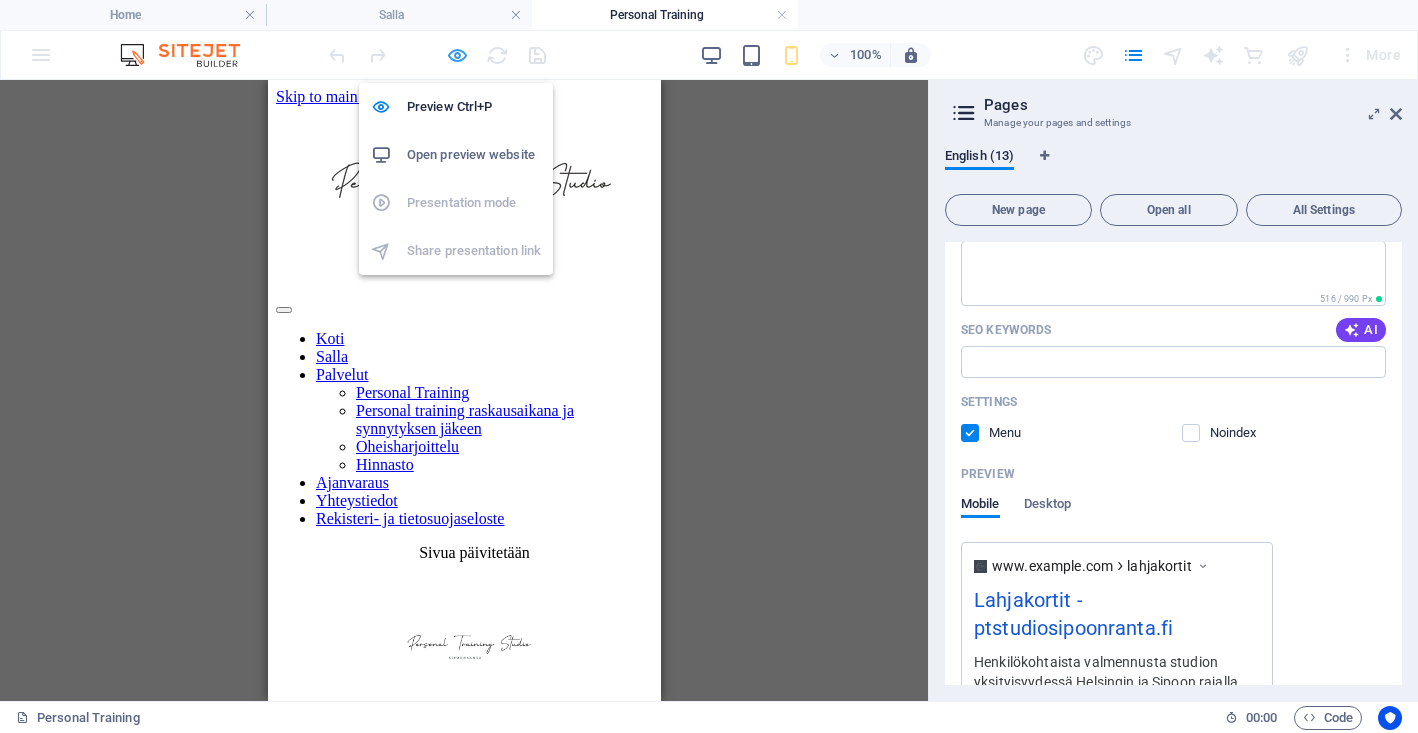 click at bounding box center [457, 55] 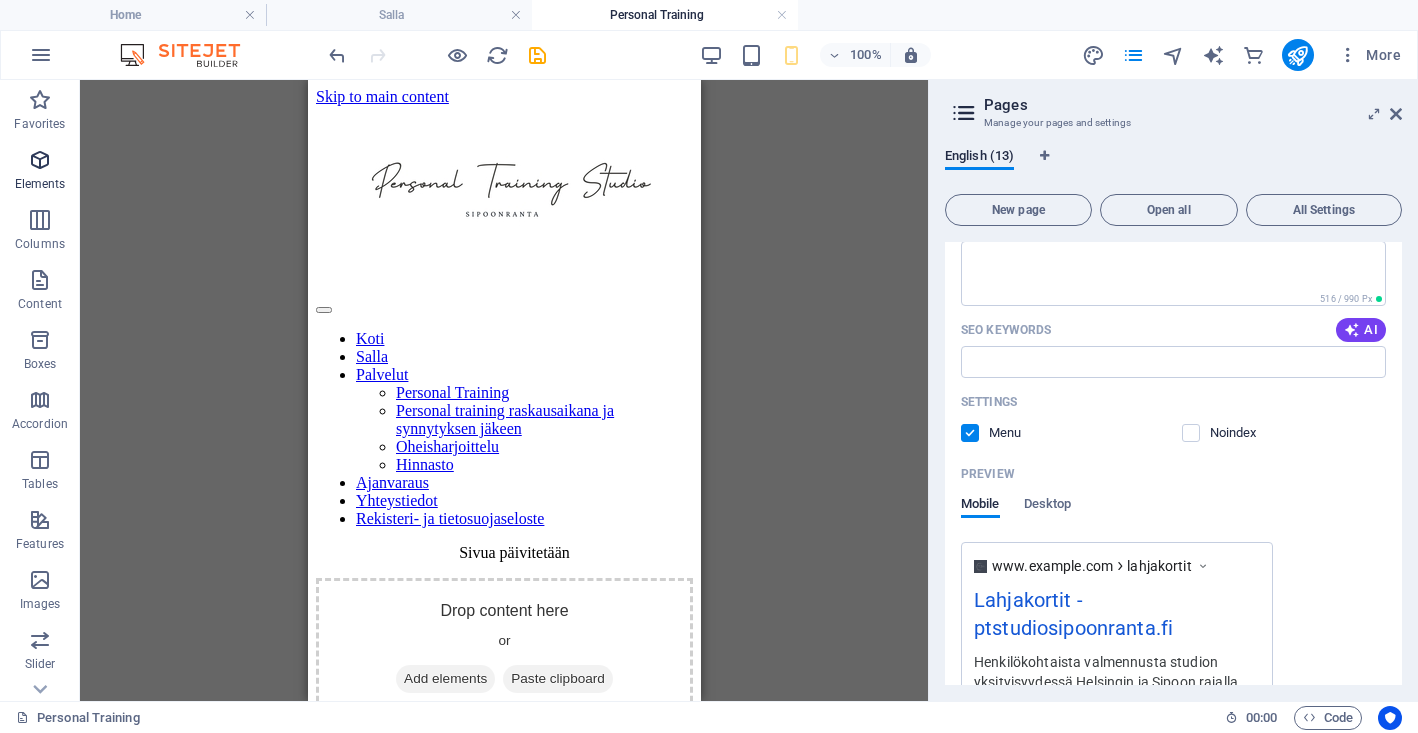 click at bounding box center [40, 160] 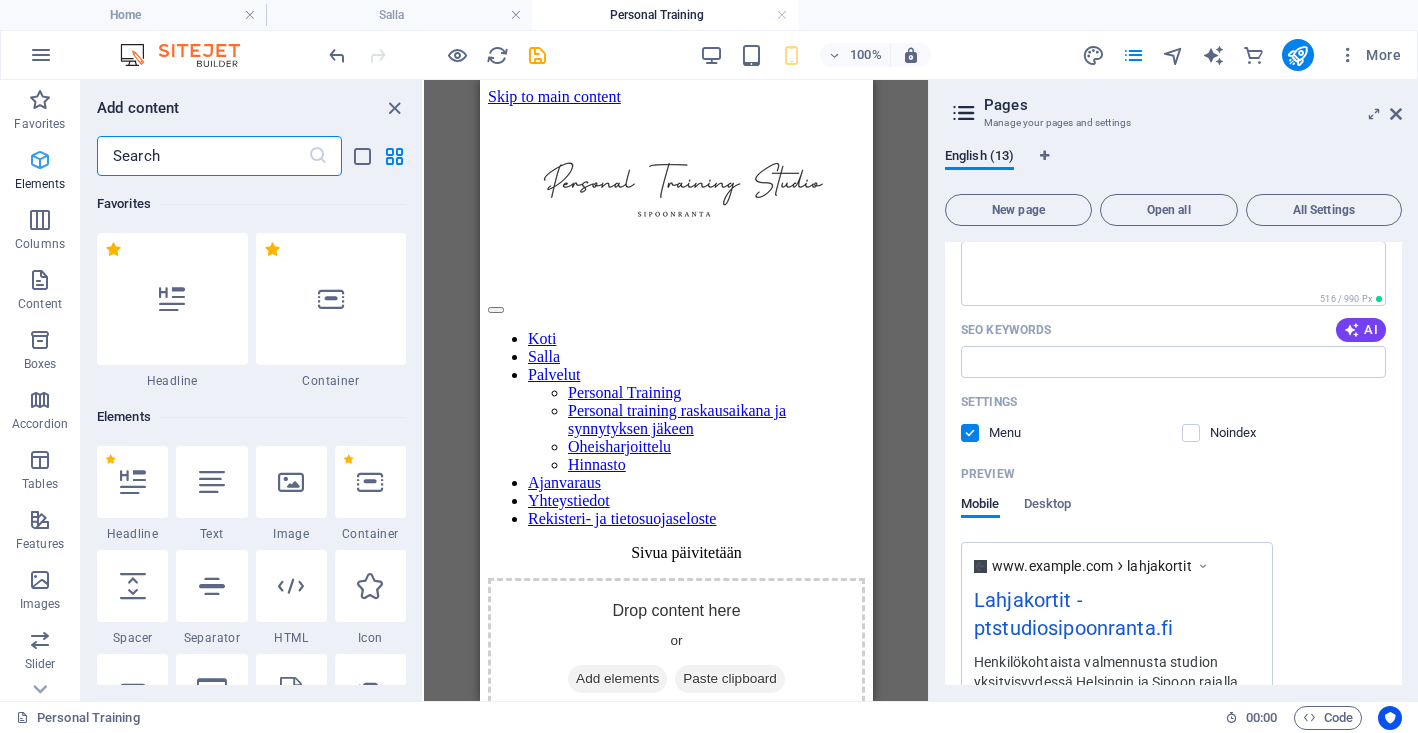 scroll, scrollTop: 213, scrollLeft: 0, axis: vertical 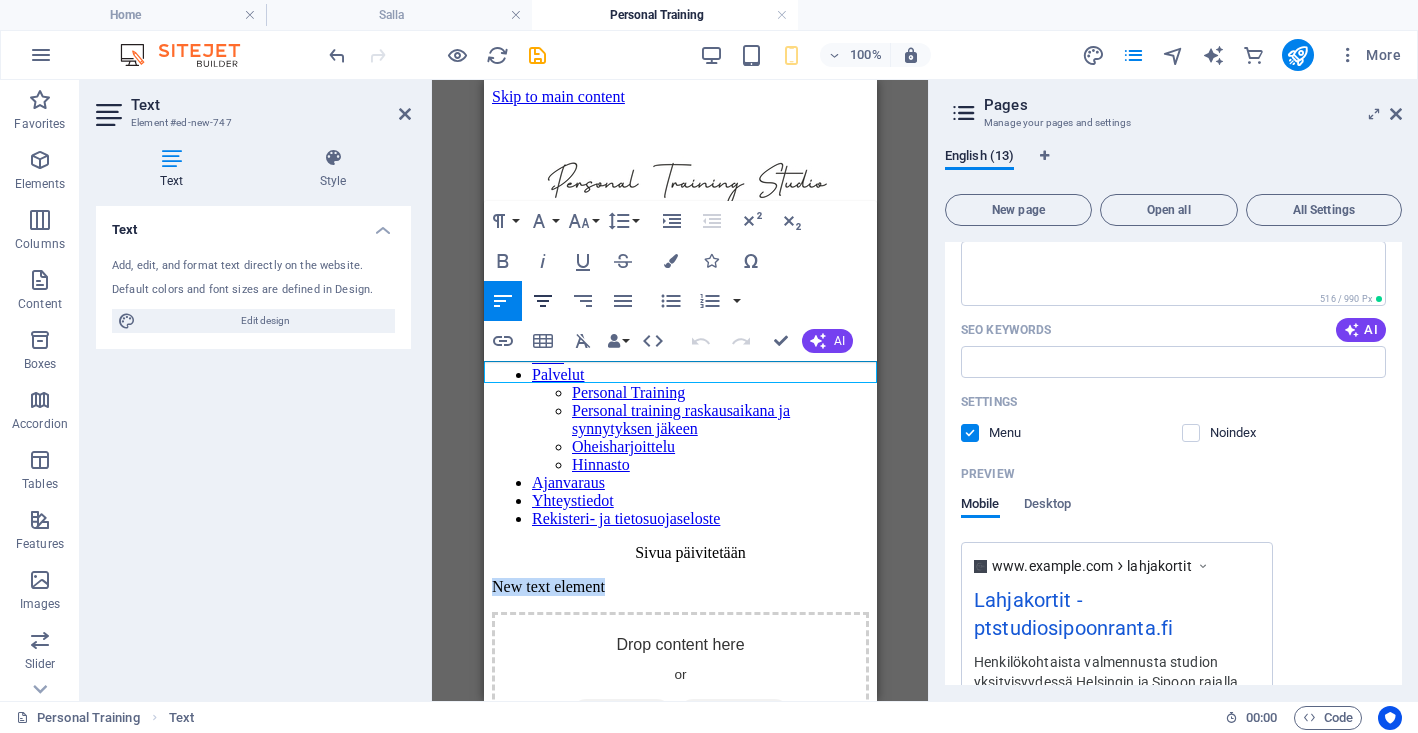 click on "Align Center" at bounding box center [543, 301] 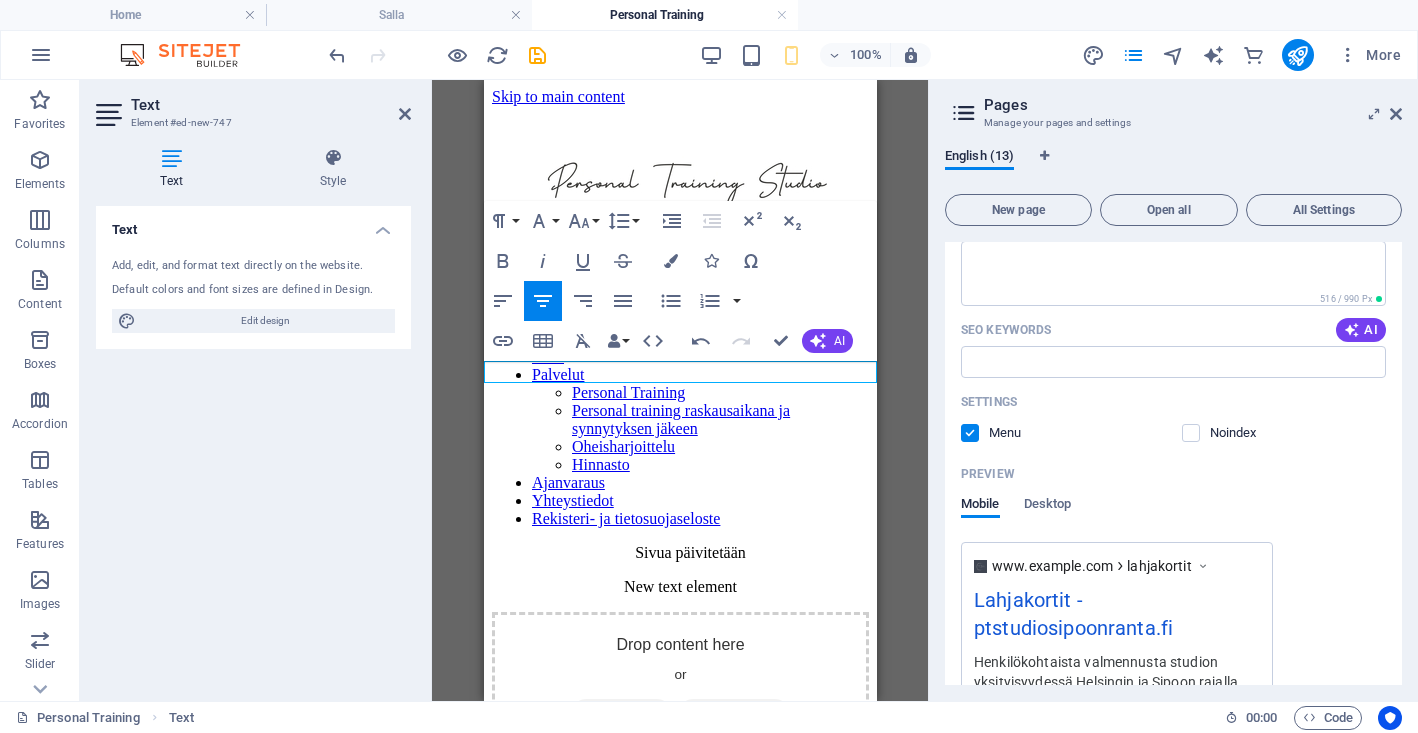 type 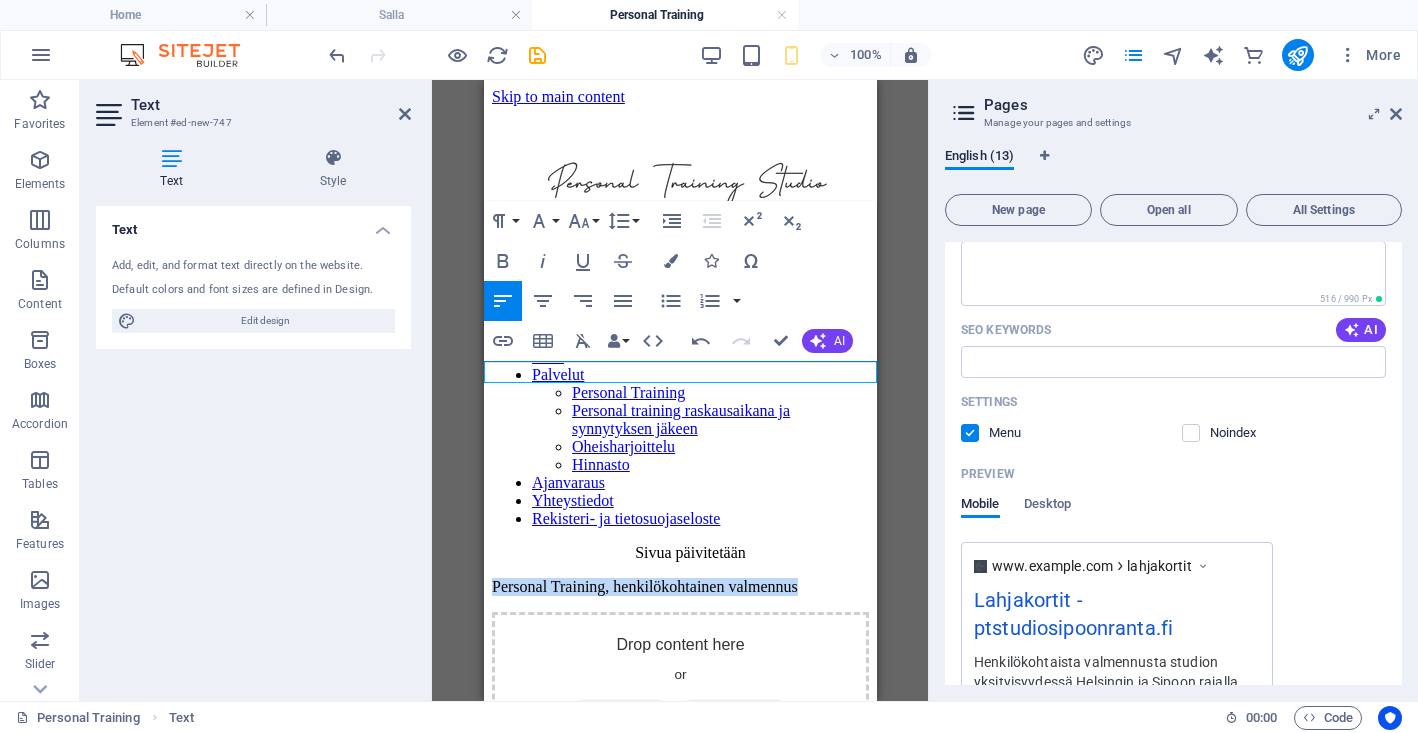 drag, startPoint x: 809, startPoint y: 376, endPoint x: 473, endPoint y: 376, distance: 336 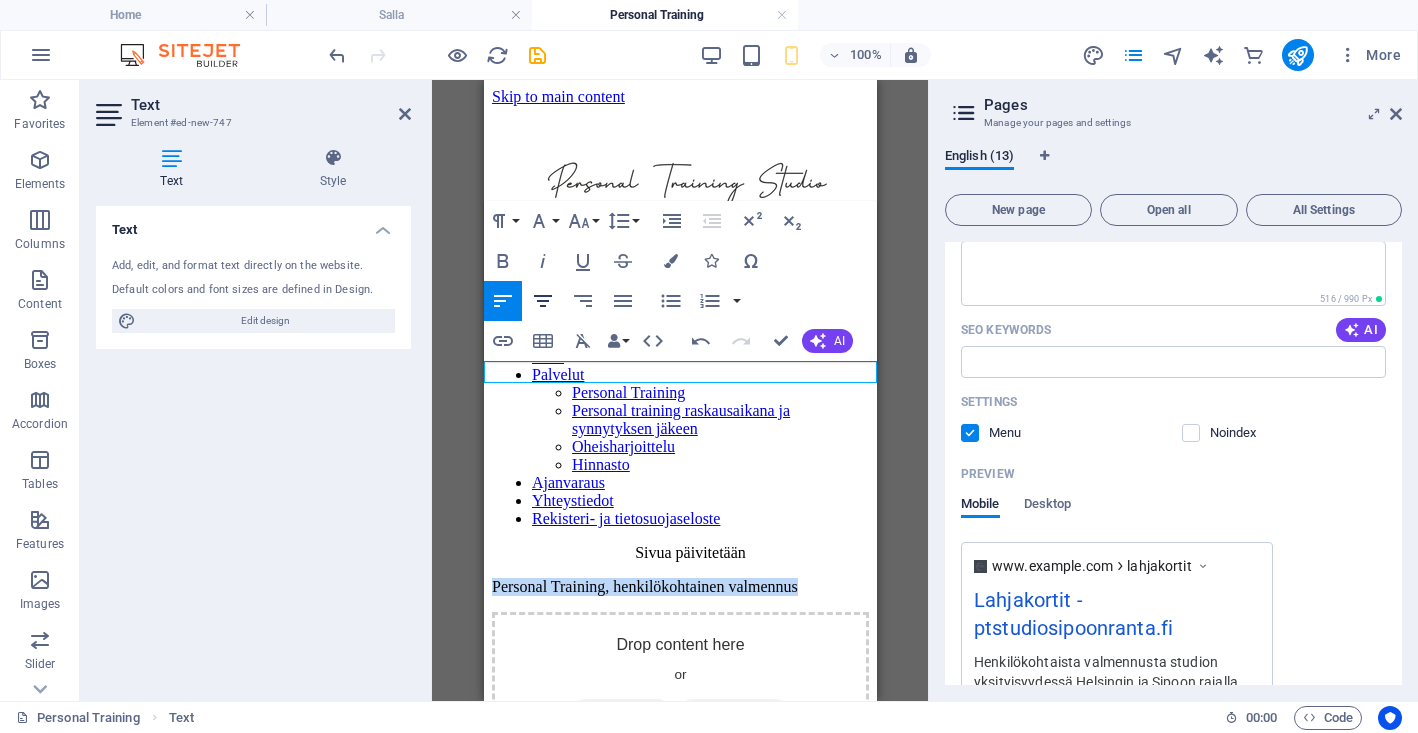 click 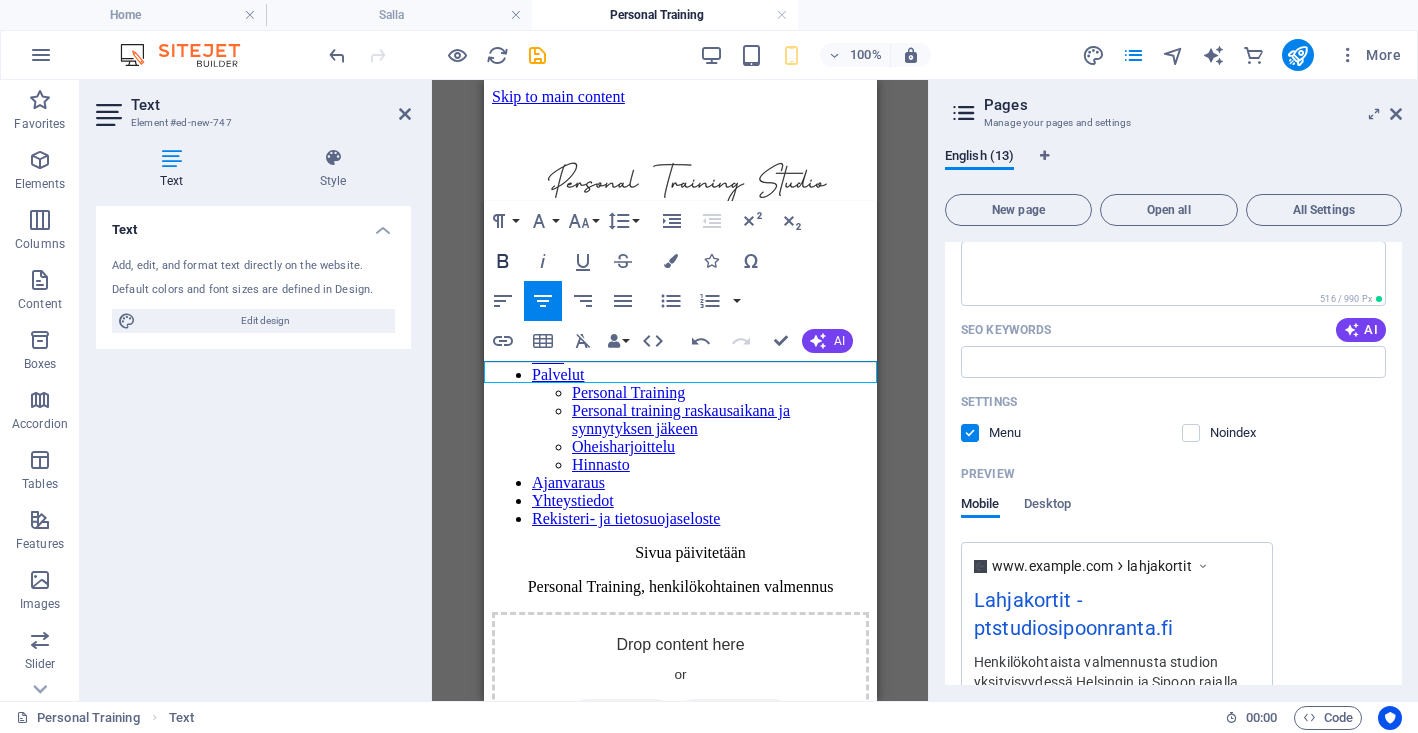 click 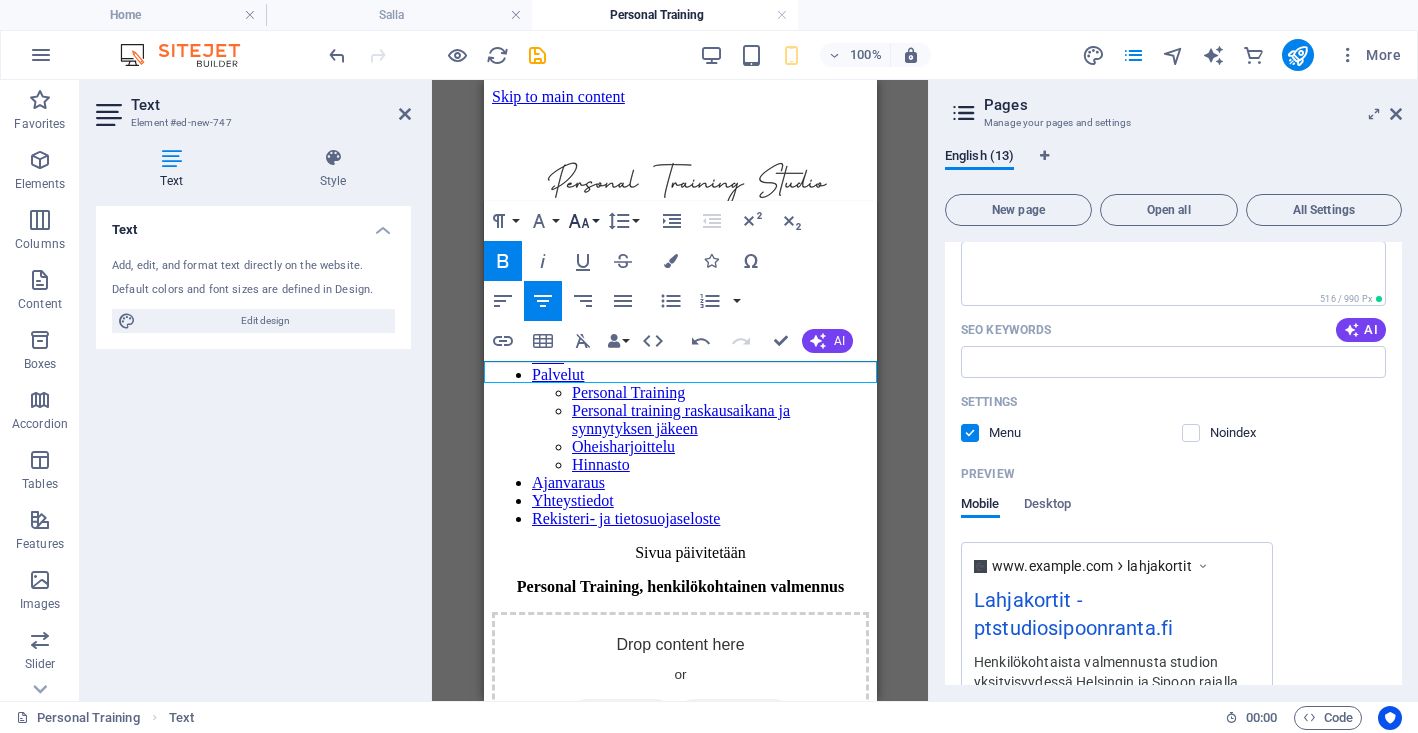 click 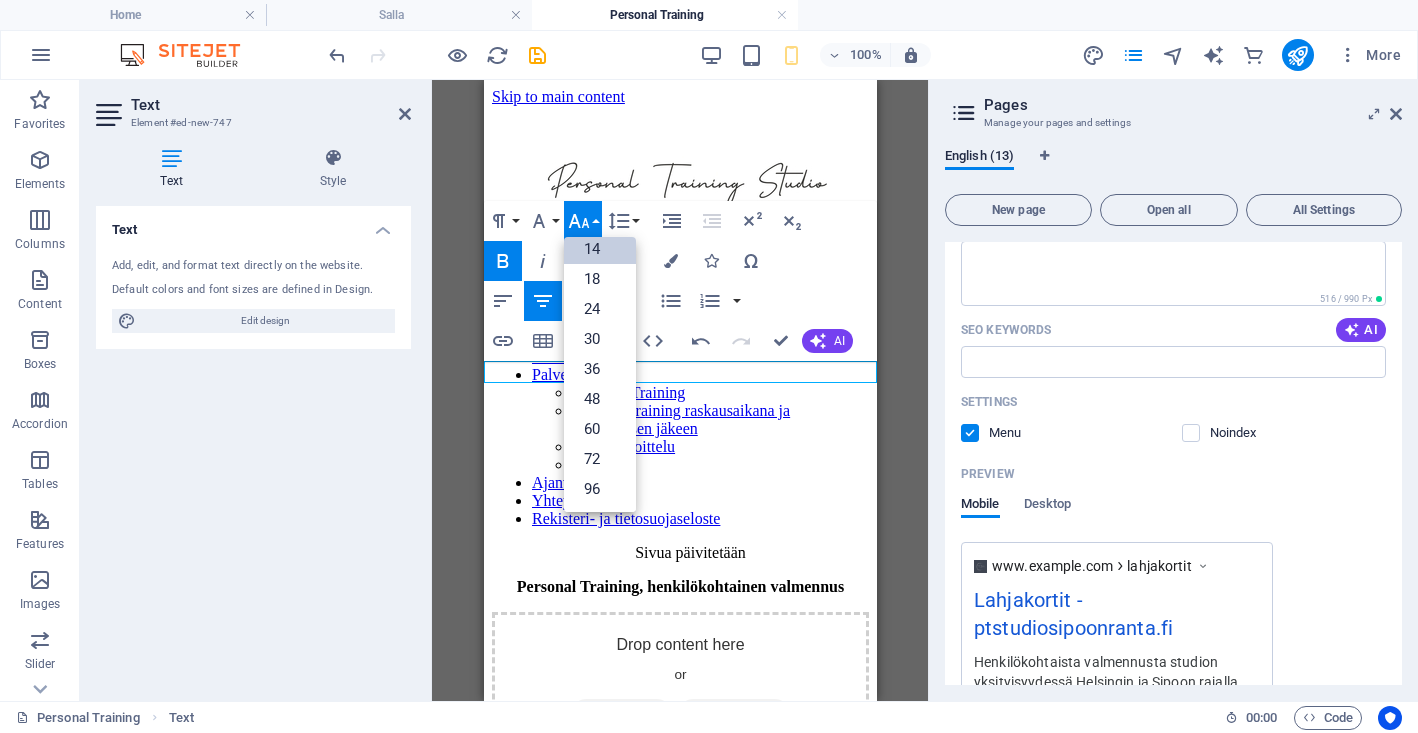 scroll, scrollTop: 161, scrollLeft: 0, axis: vertical 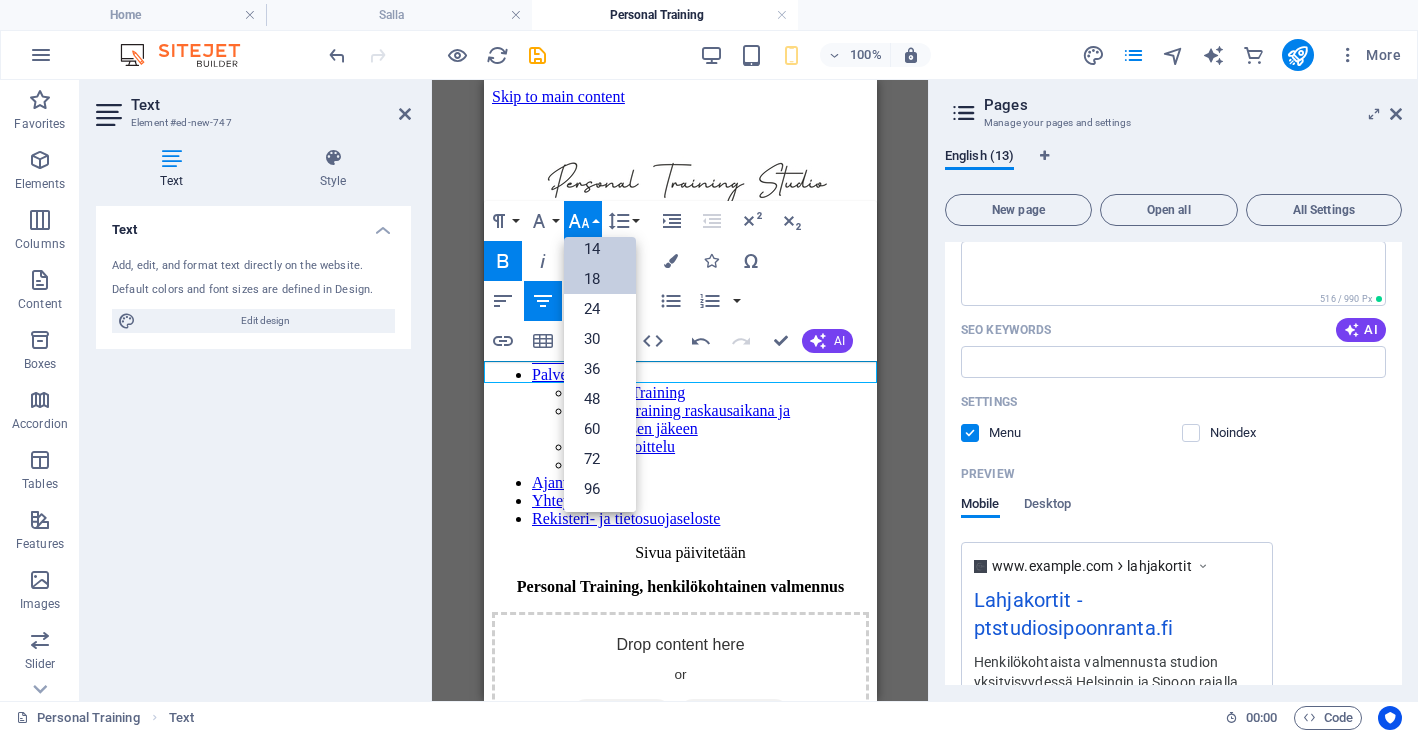 click on "18" at bounding box center (600, 279) 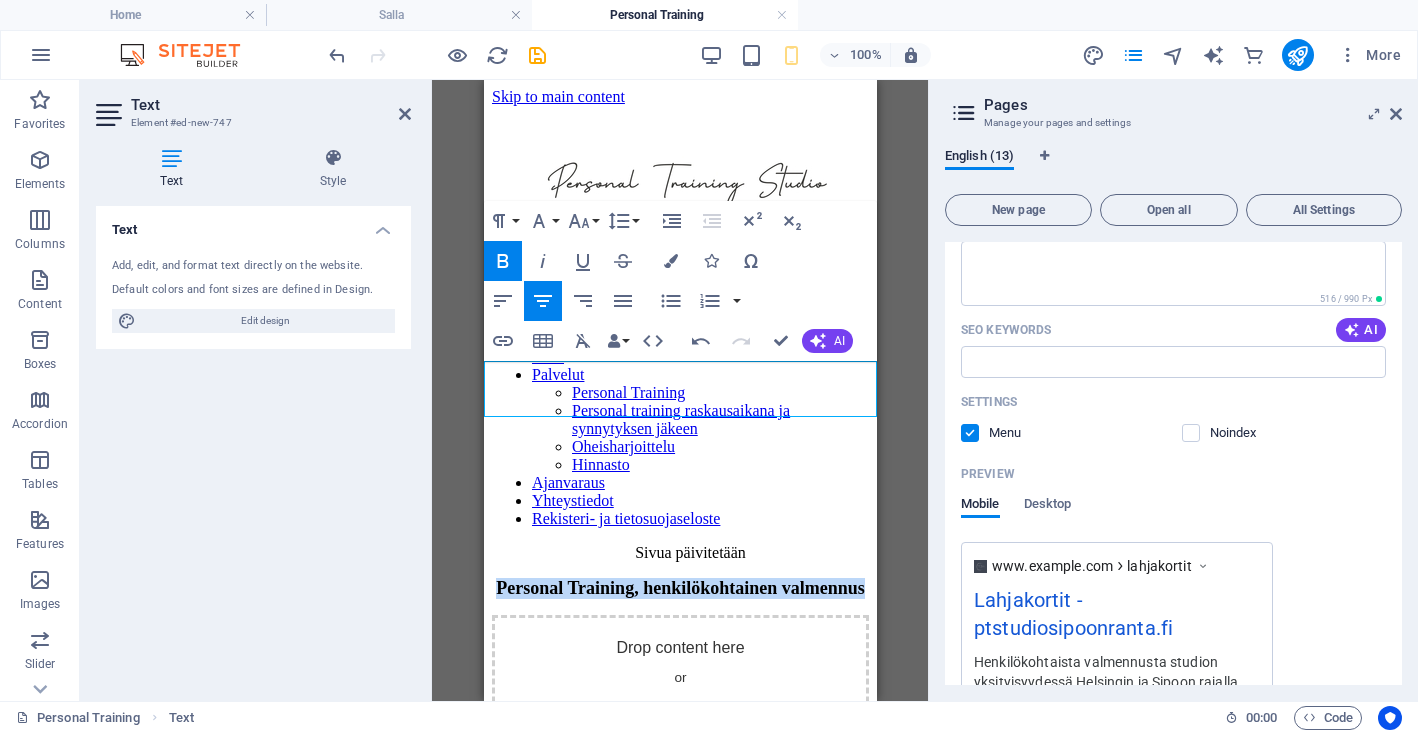click on "Personal Training, henkilökohtainen valmennus" at bounding box center [679, 588] 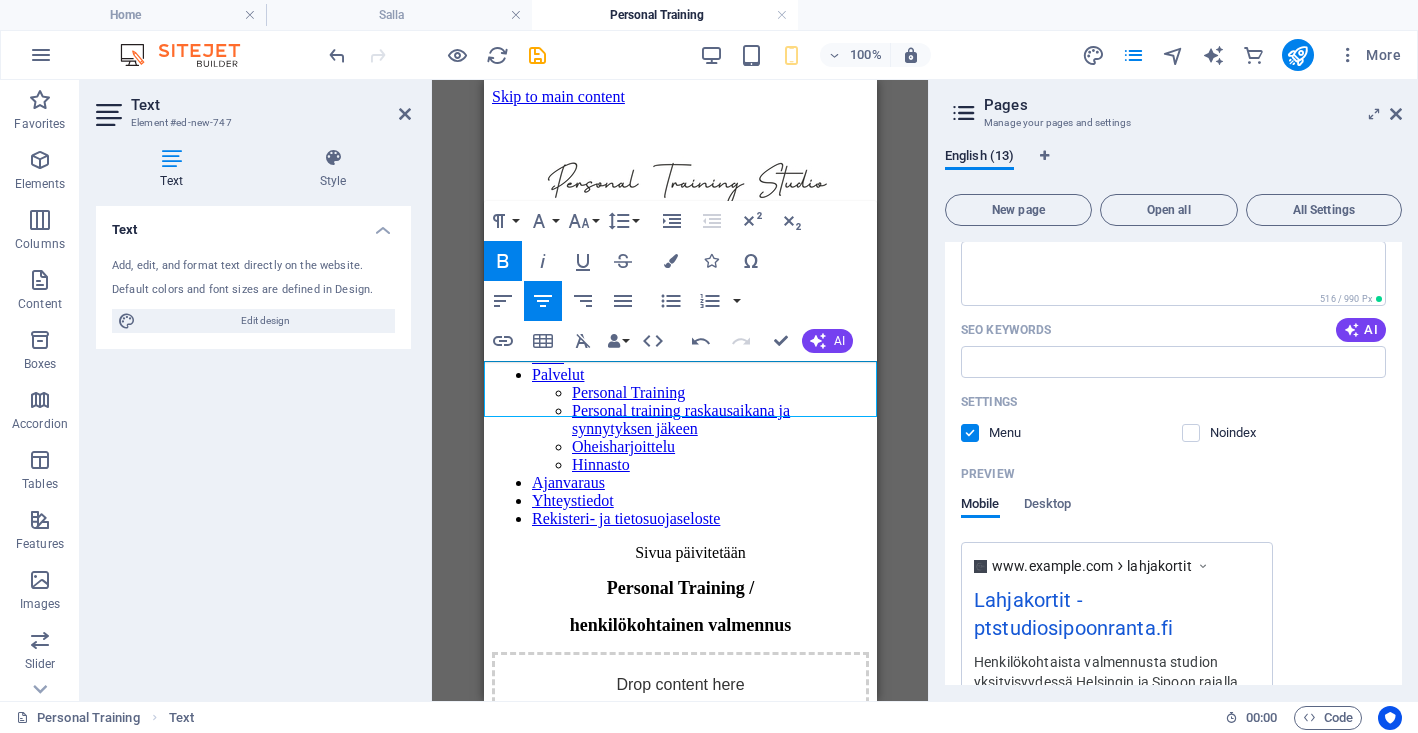 click on "henkilökohtainen valmennus" at bounding box center [679, 625] 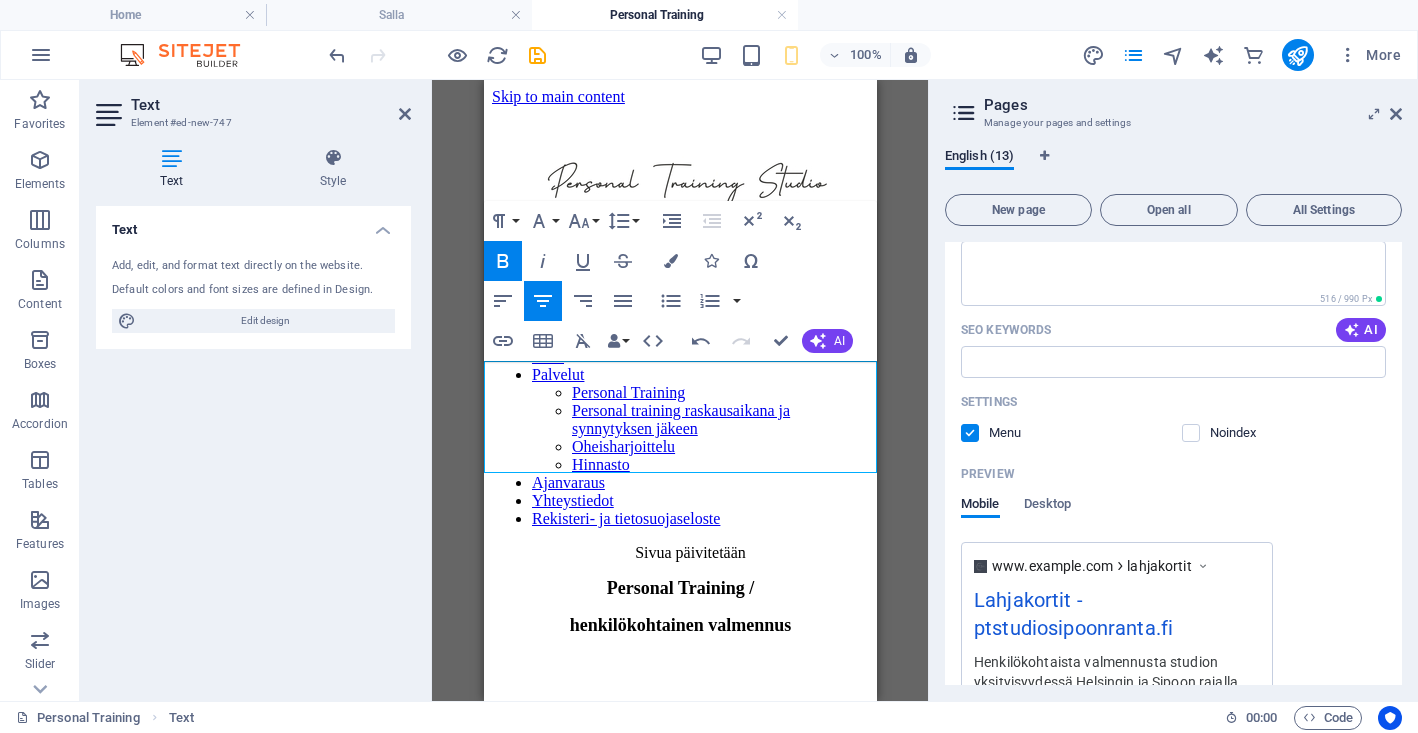 click 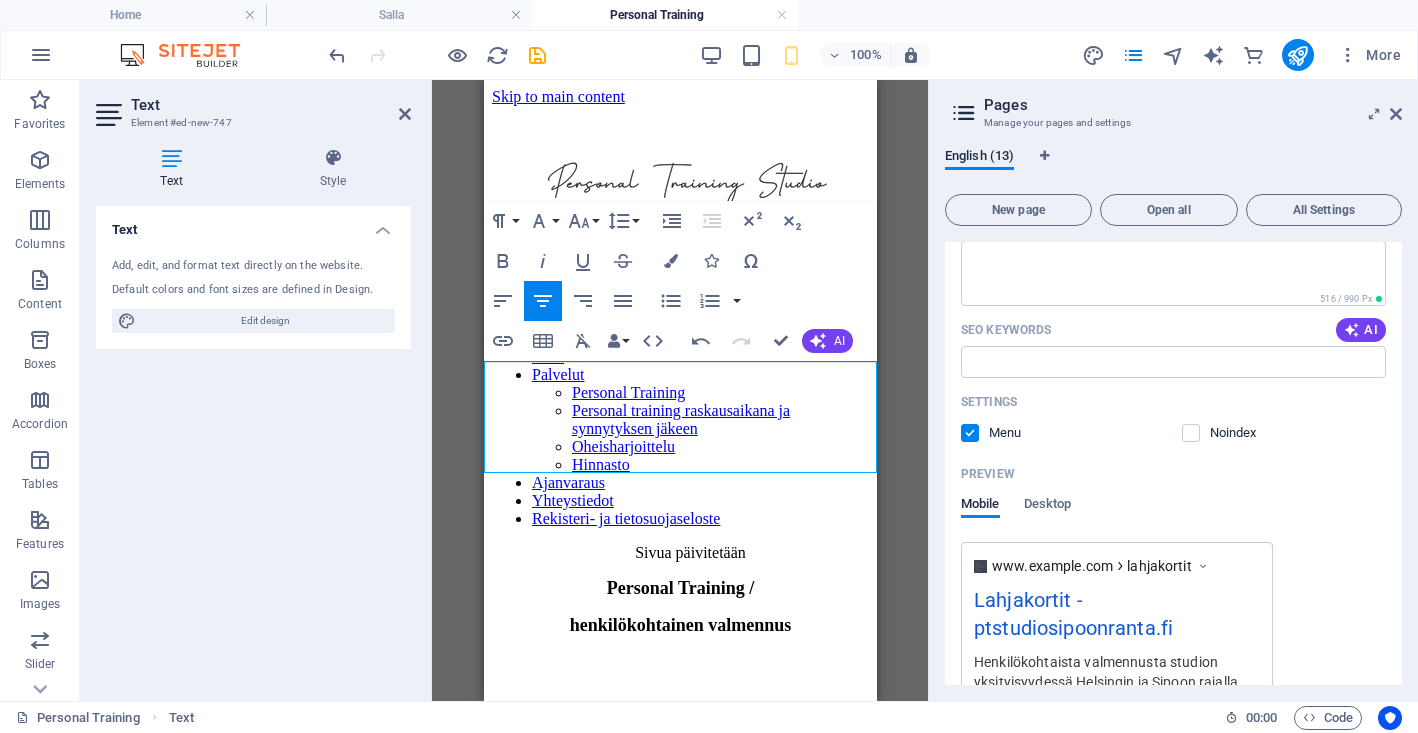 click 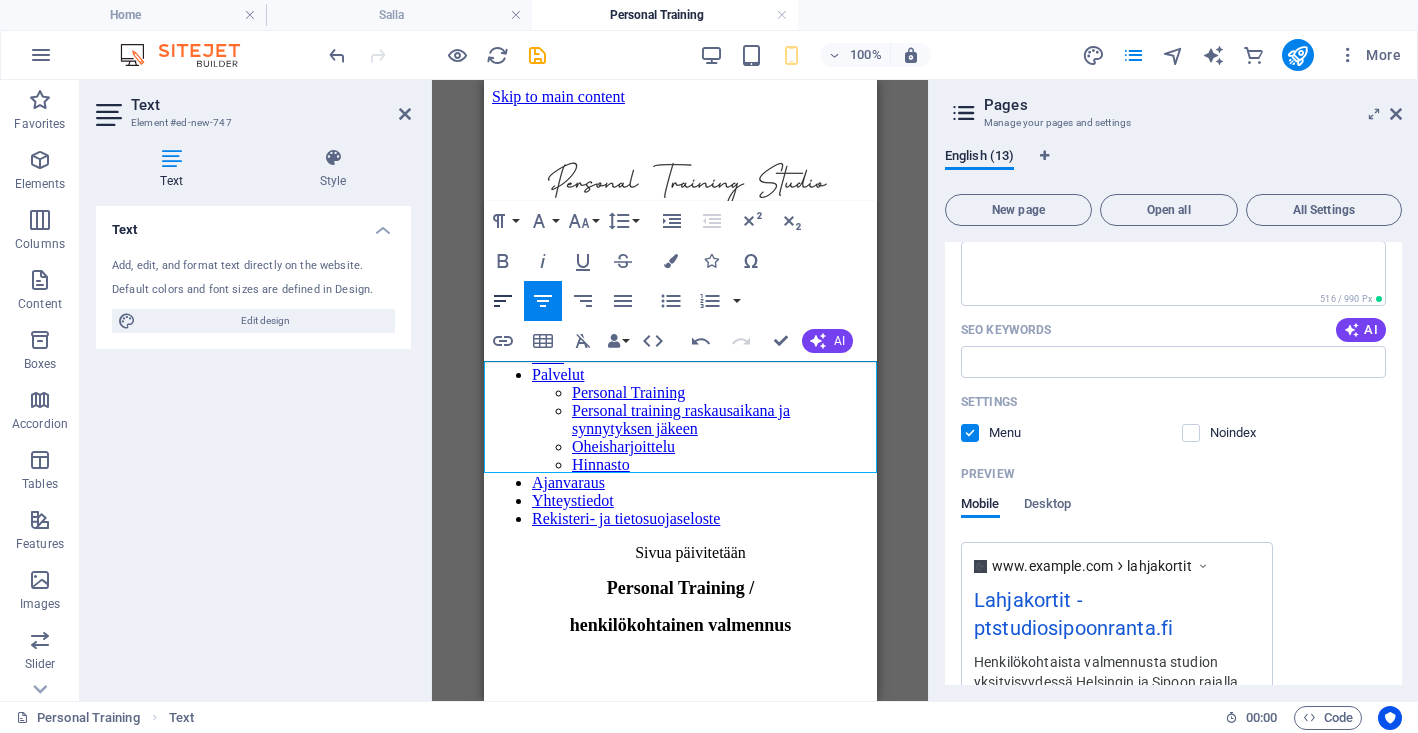 click on "Align Left" at bounding box center (503, 301) 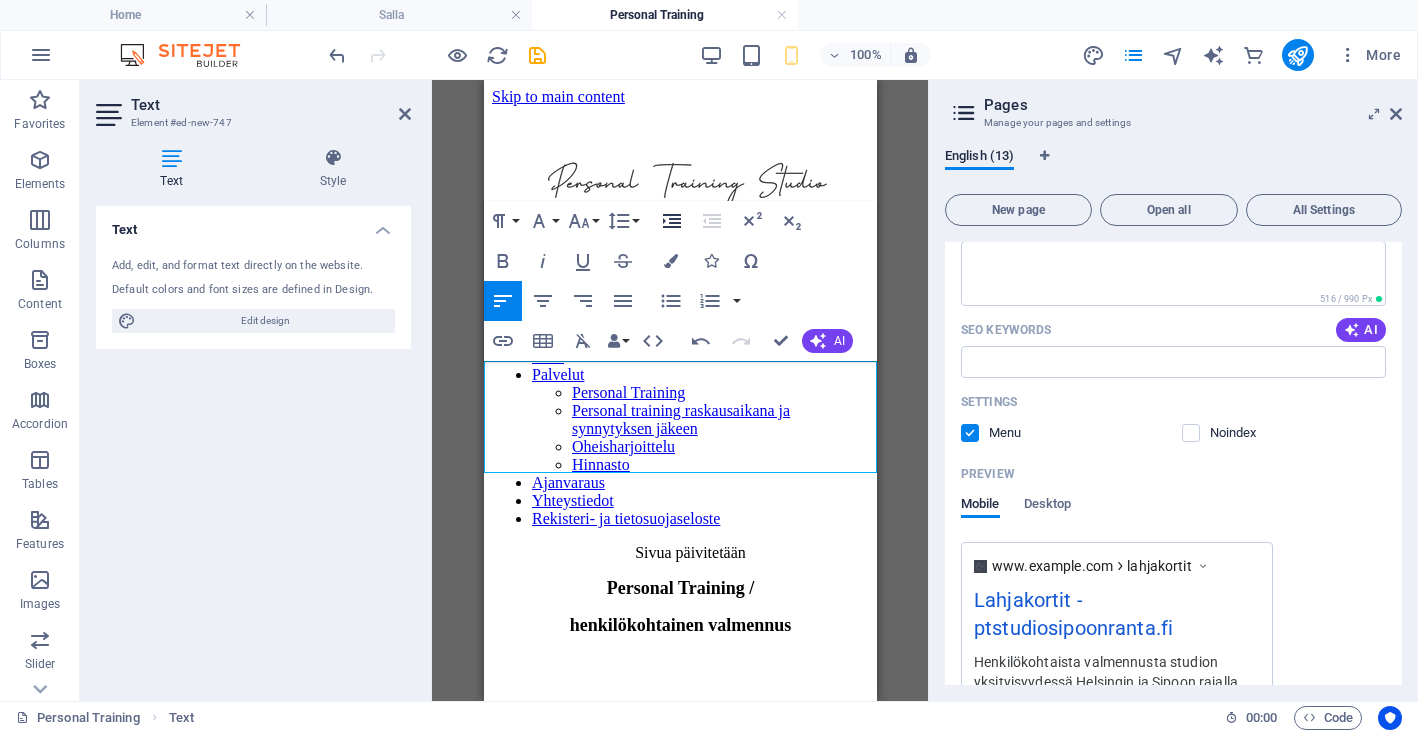 click 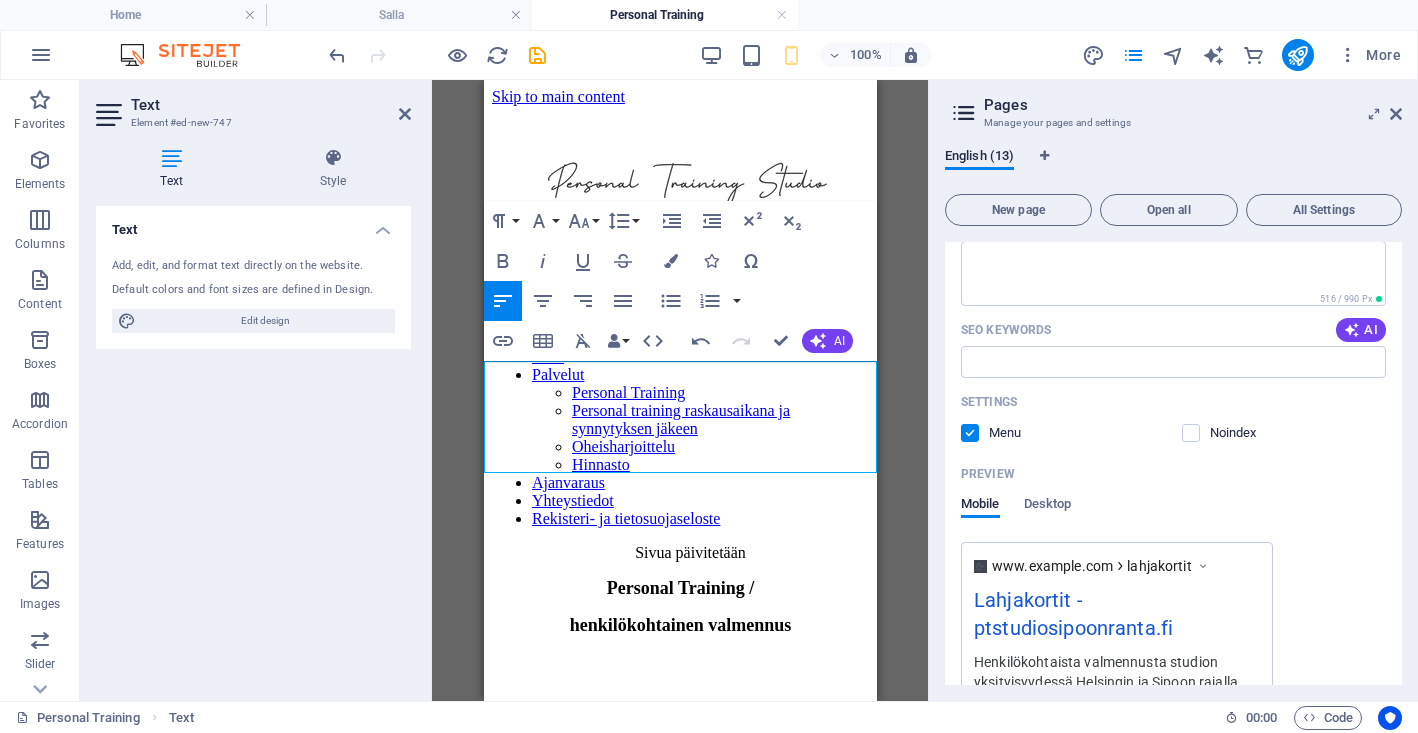 scroll, scrollTop: 3483, scrollLeft: 3, axis: both 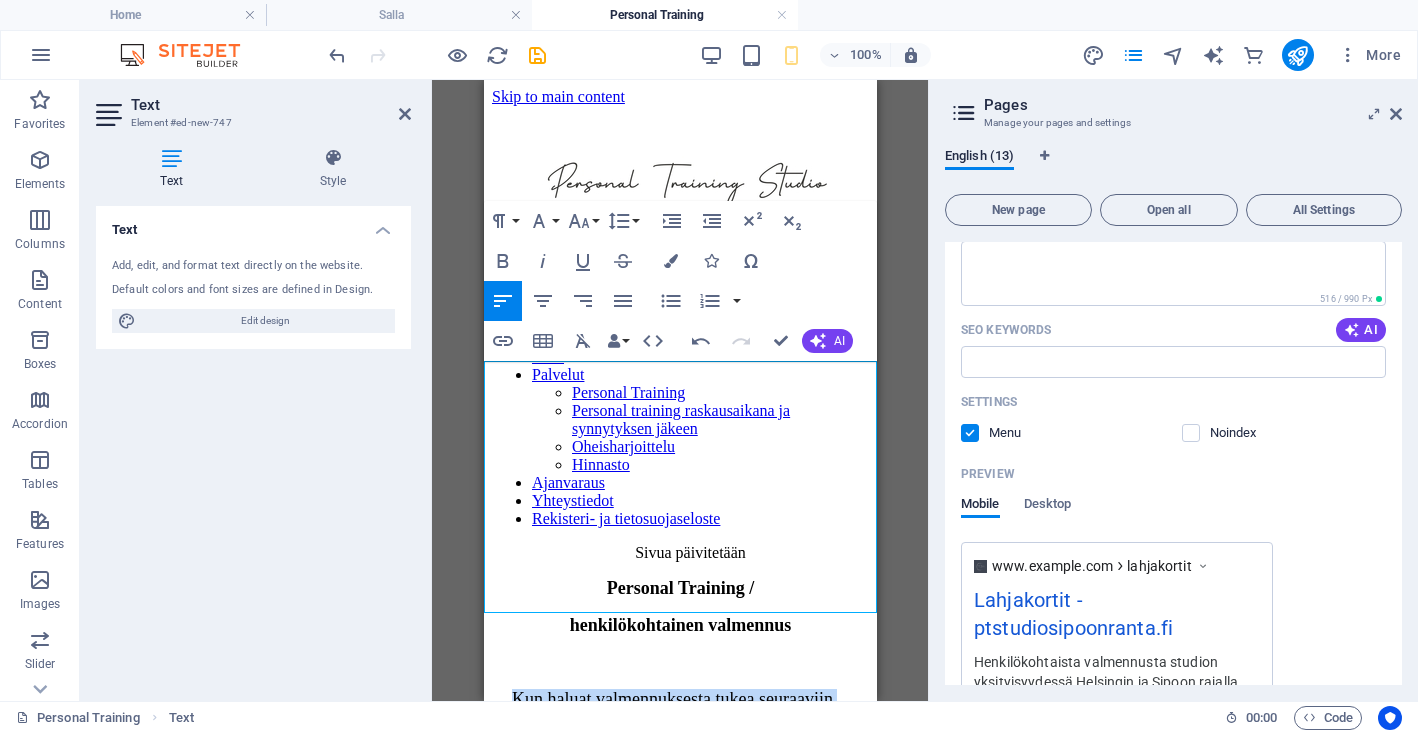 drag, startPoint x: 721, startPoint y: 602, endPoint x: 505, endPoint y: 458, distance: 259.5997 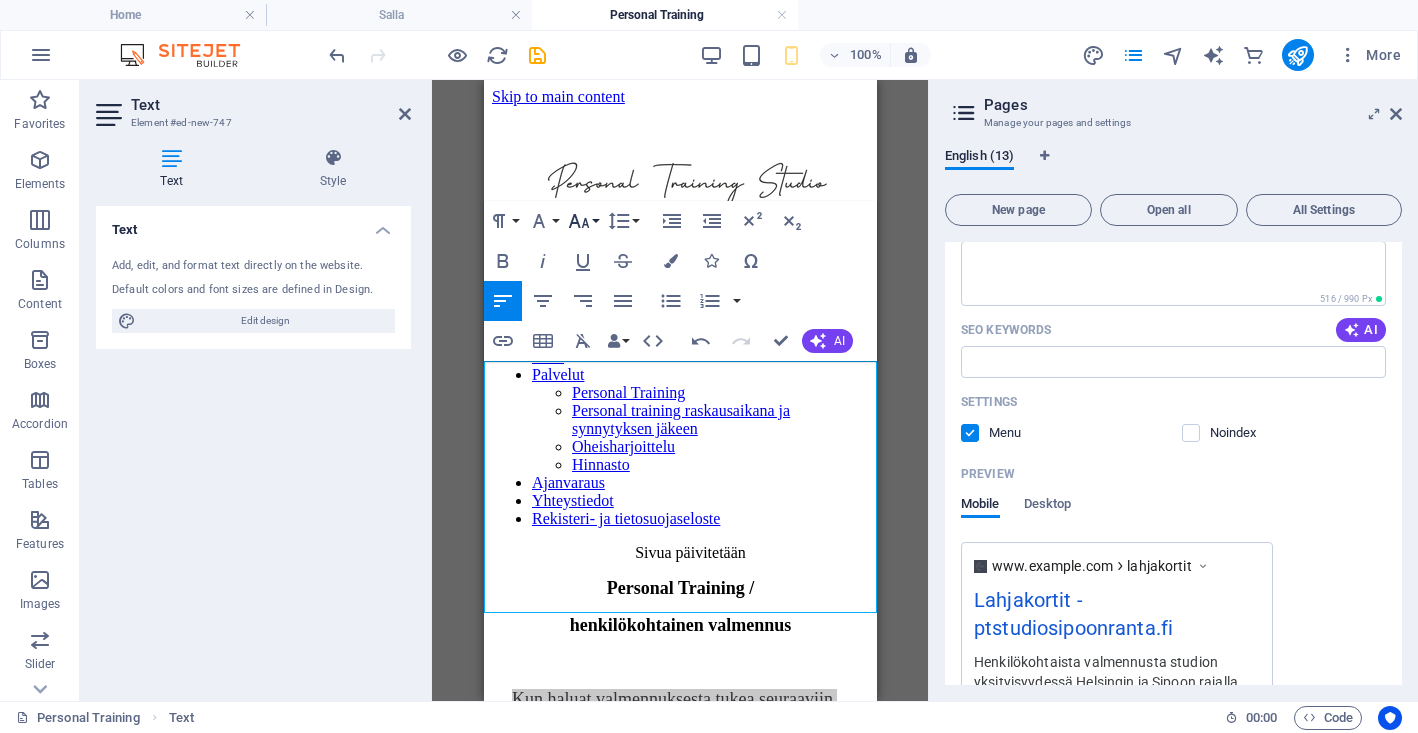 click 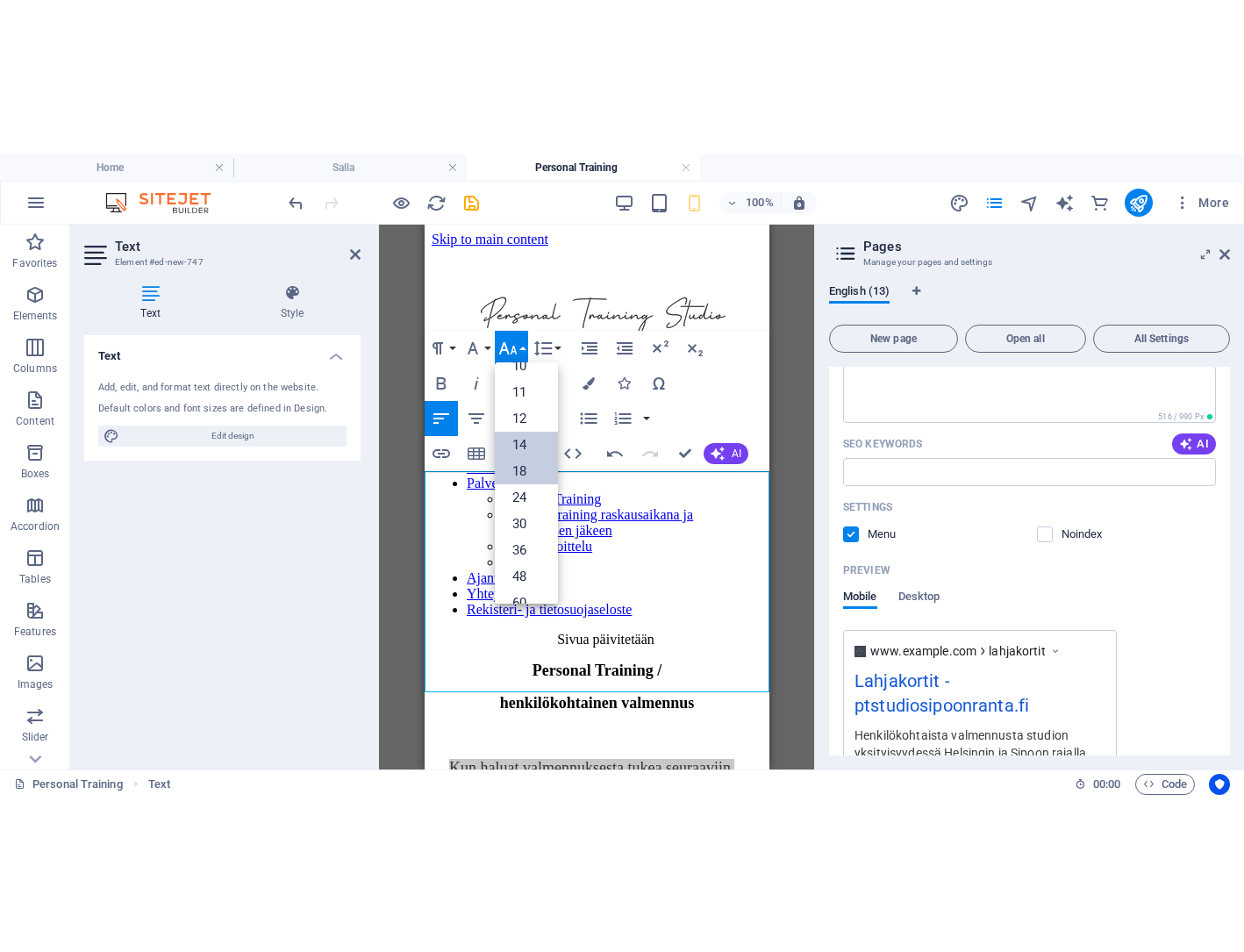 scroll, scrollTop: 65, scrollLeft: 0, axis: vertical 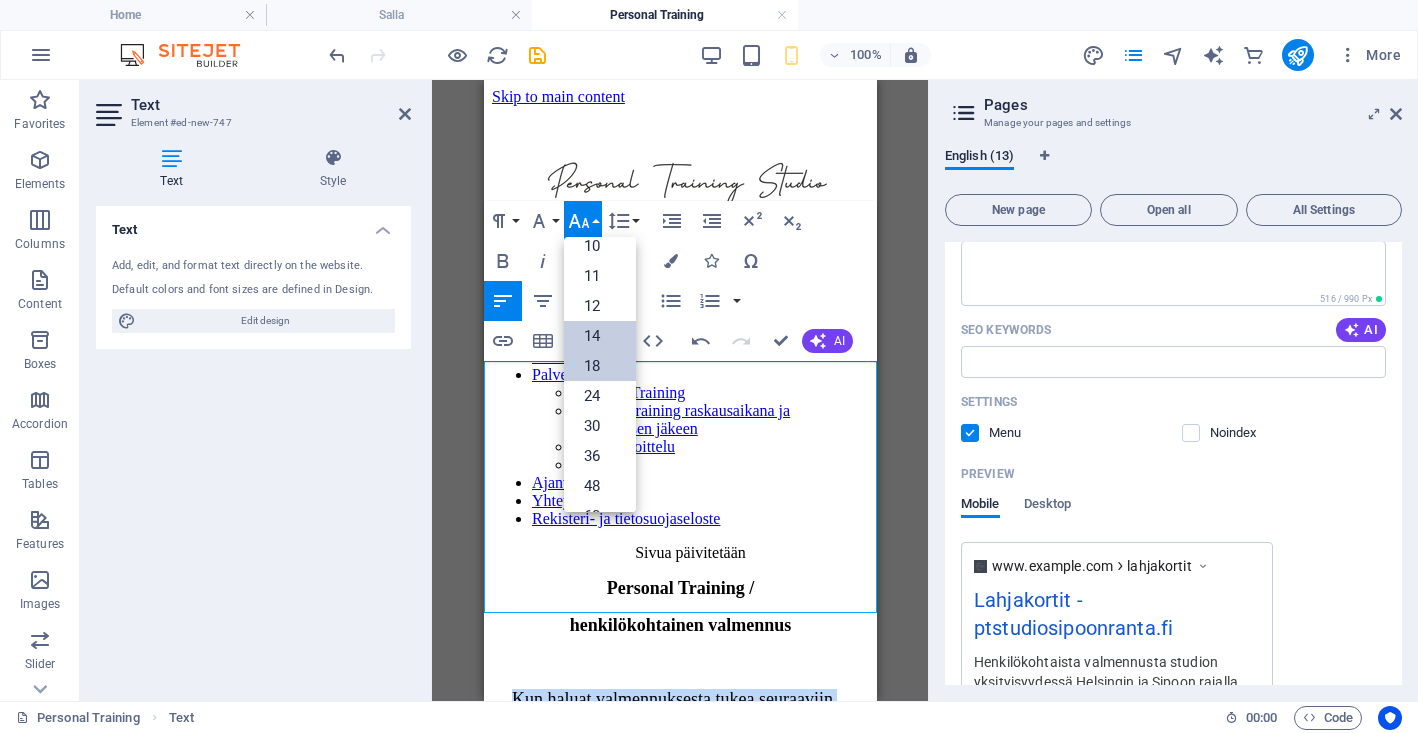 click on "14" at bounding box center (600, 336) 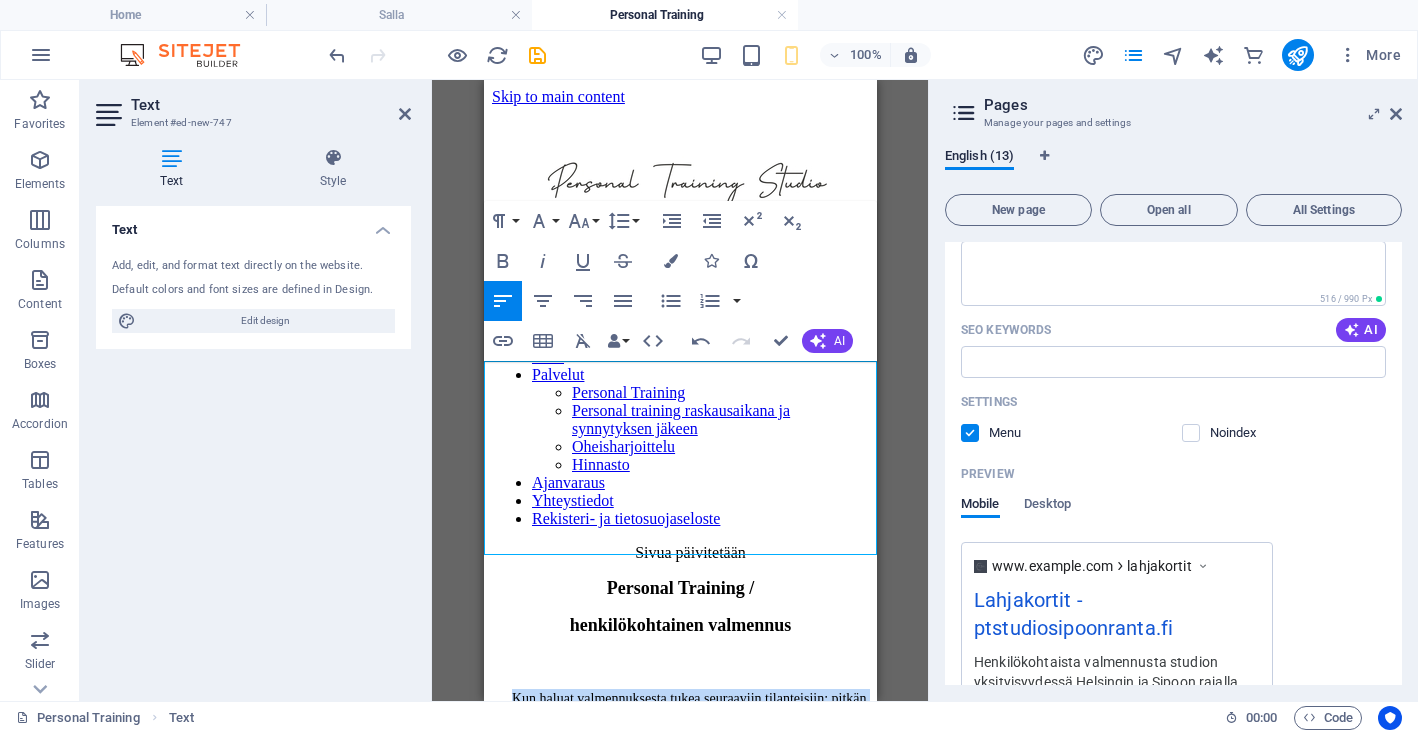 click on "Kun haluat valmennuksesta tukea seuraaviin tilanteisiin: pitkän tähtäimen tavoitteisiin, elämäntapamuutokseen, liikunnallisen ja aktiivisen elämäntavan ylläpitoon, harjoittelussa kehittymiseen tai puhtaasti urheilullisiin tavoitteisiin." at bounding box center [688, 725] 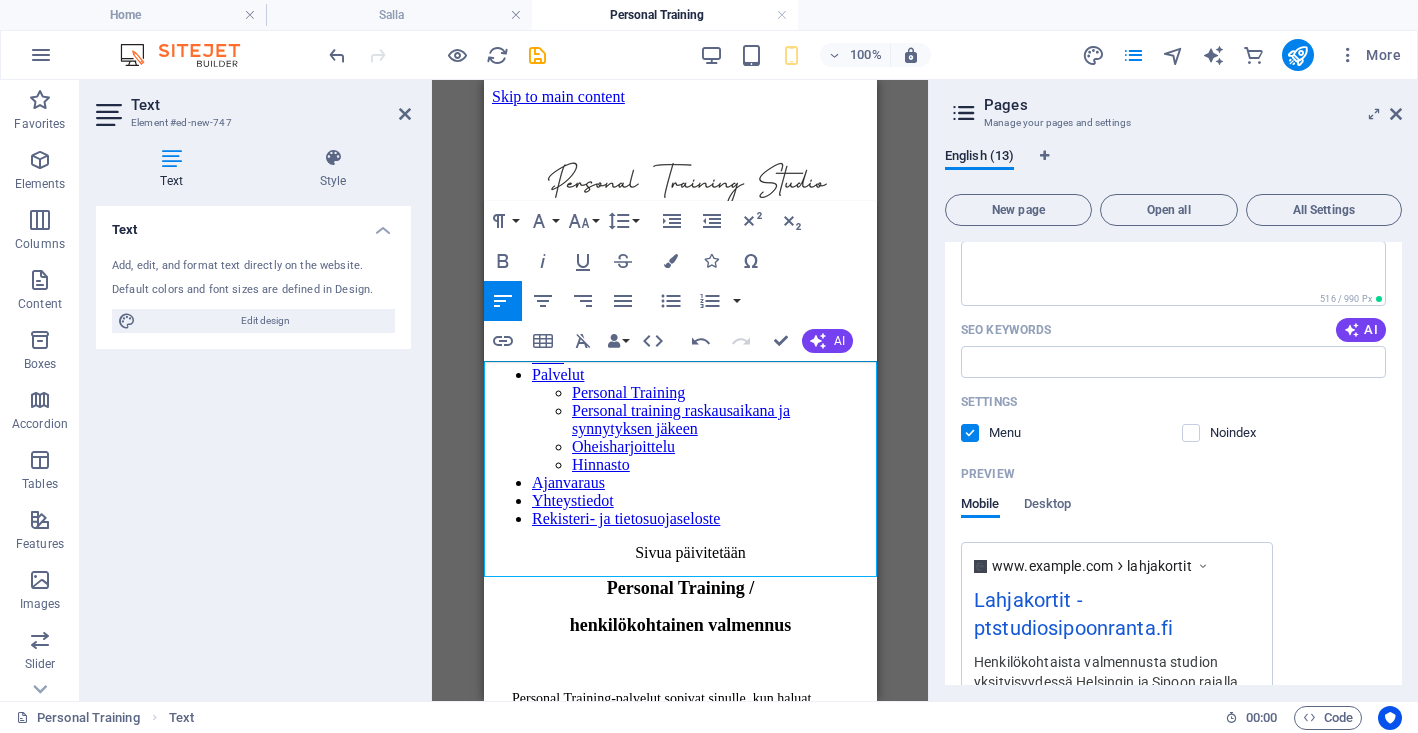 click on "Personal Training-palvelut sopivat sinulle, k un haluat valmennuksesta tukea seuraaviin tilanteisiin: pitkän tähtäimen tavoitteisiin, elämäntapamuutokseen, liikunnallisen ja aktiivisen elämäntavan ylläpitoon, harjoittelussa kehittymiseen tai puhtaasti urheilullisiin tavoitteisiin." at bounding box center (687, 734) 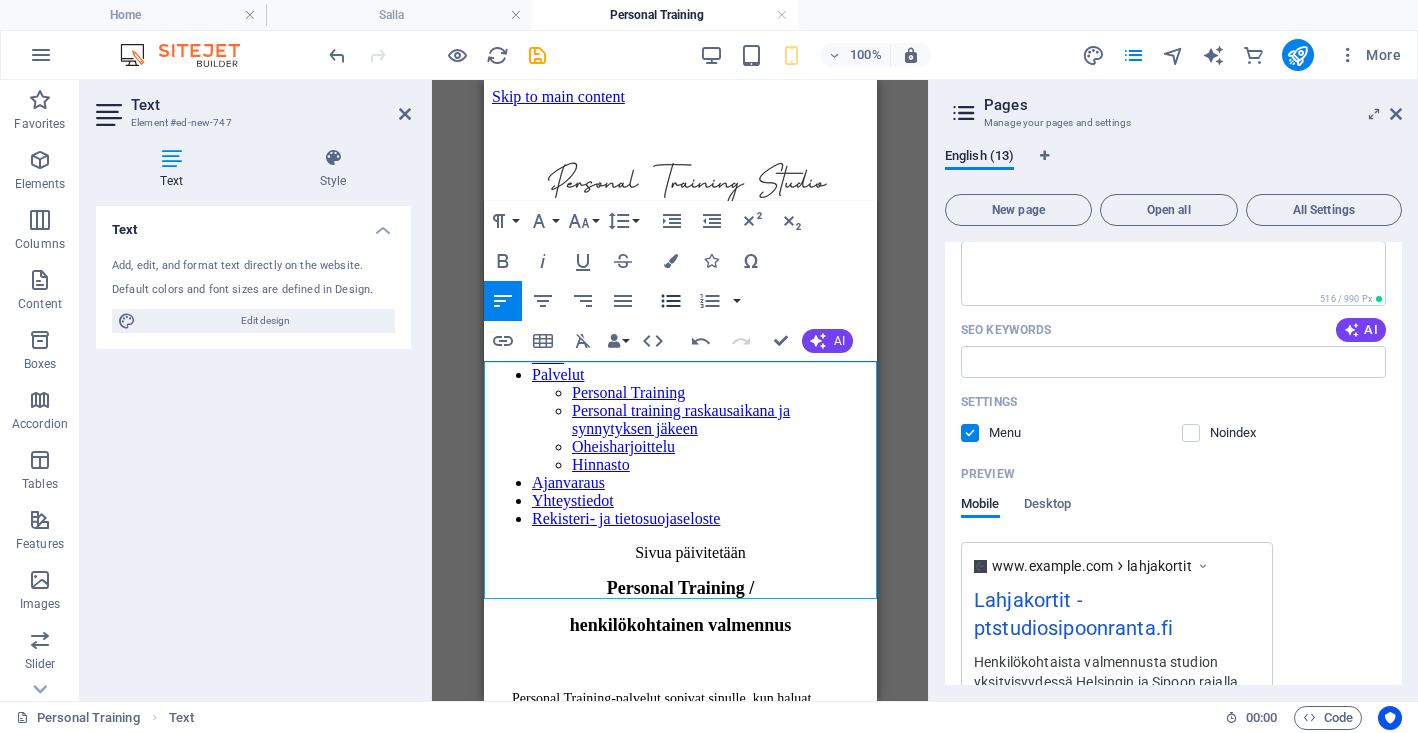 click 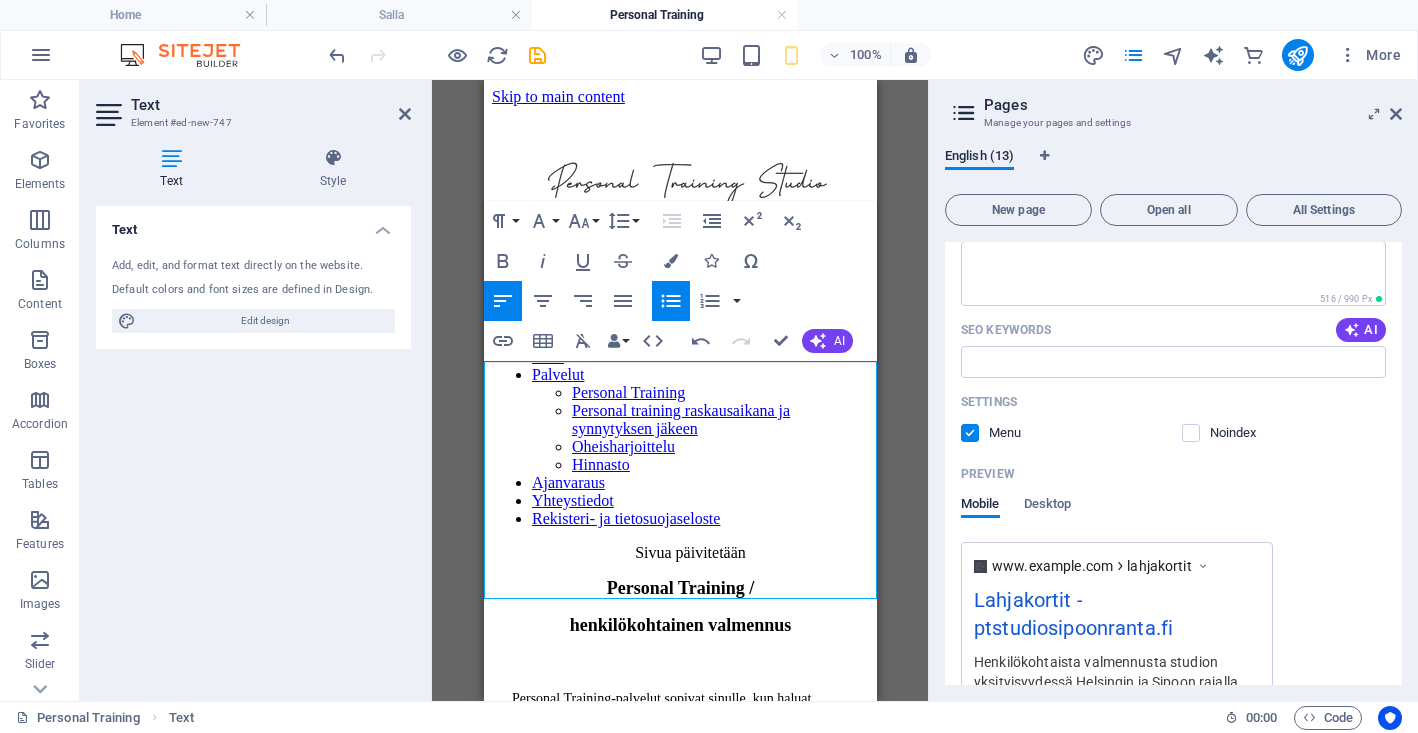 click on "pitkän tähtäimen tavoitteisiin, elämäntapamuutokseen, liikunnallisen ja aktiivisen elämäntavan ylläpitoon, harjoittelussa kehittymiseen tai puhtaasti urheilullisiin tavoitteisiin." at bounding box center (709, 811) 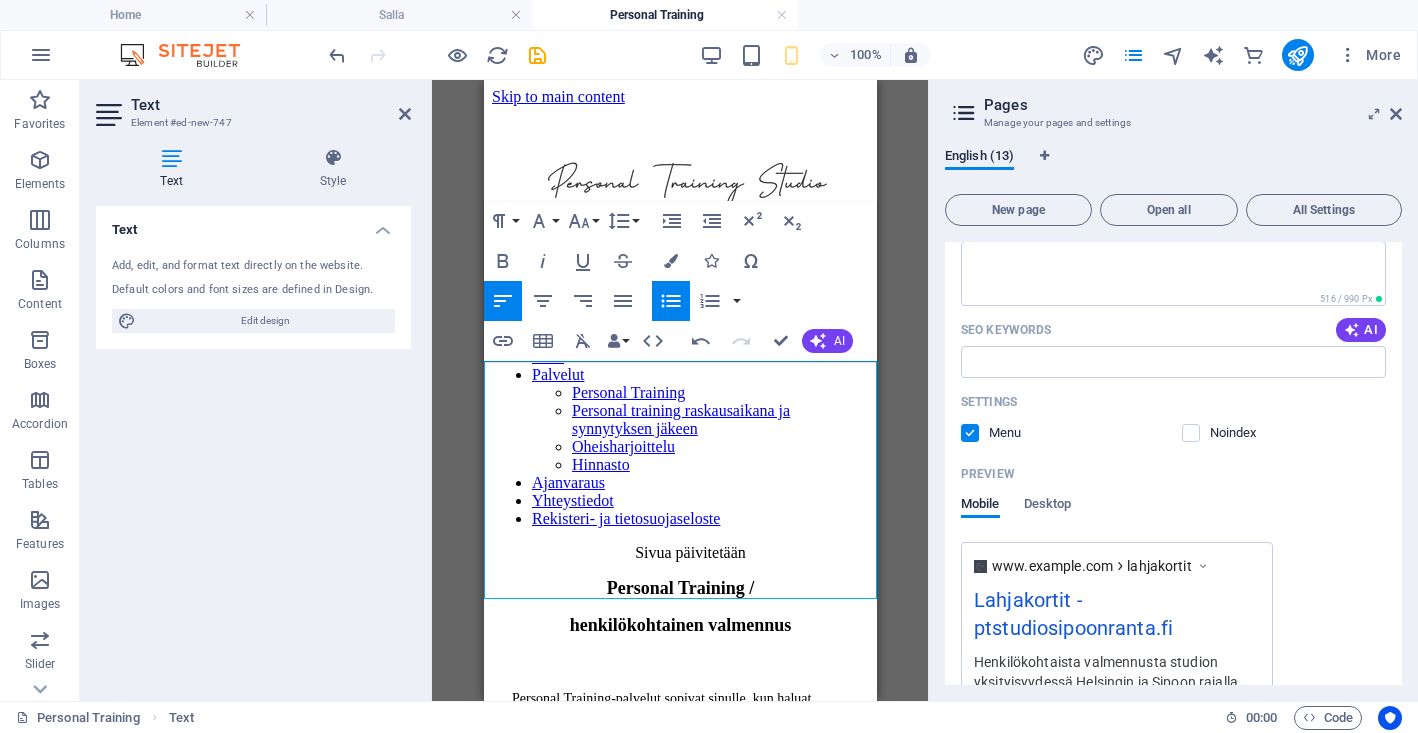 drag, startPoint x: 684, startPoint y: 541, endPoint x: 643, endPoint y: 548, distance: 41.59327 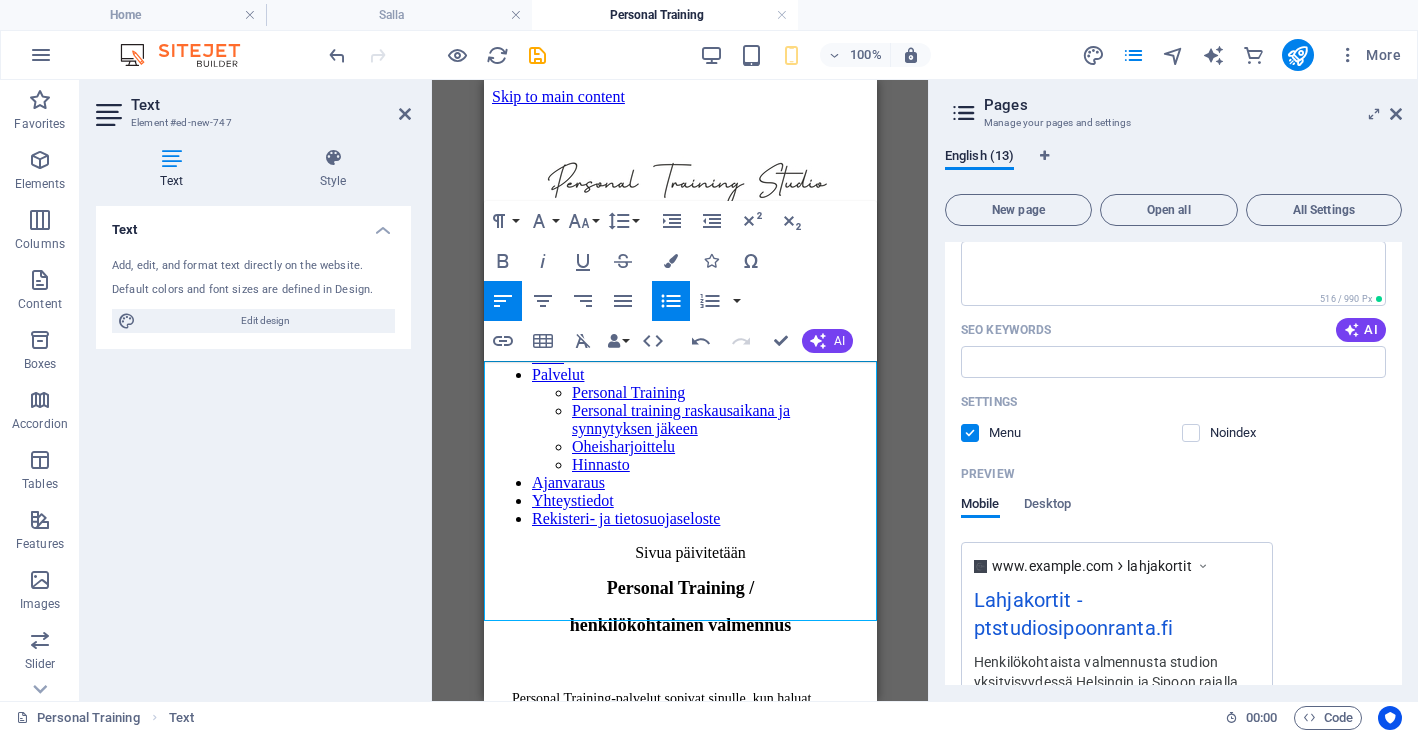 click on "liikunnallisen ja aktiivisen elämäntavan ylläpitoon, harjoittelussa kehittymiseen tai puhtaasti urheilullisiin tavoitteisiin." at bounding box center (702, 838) 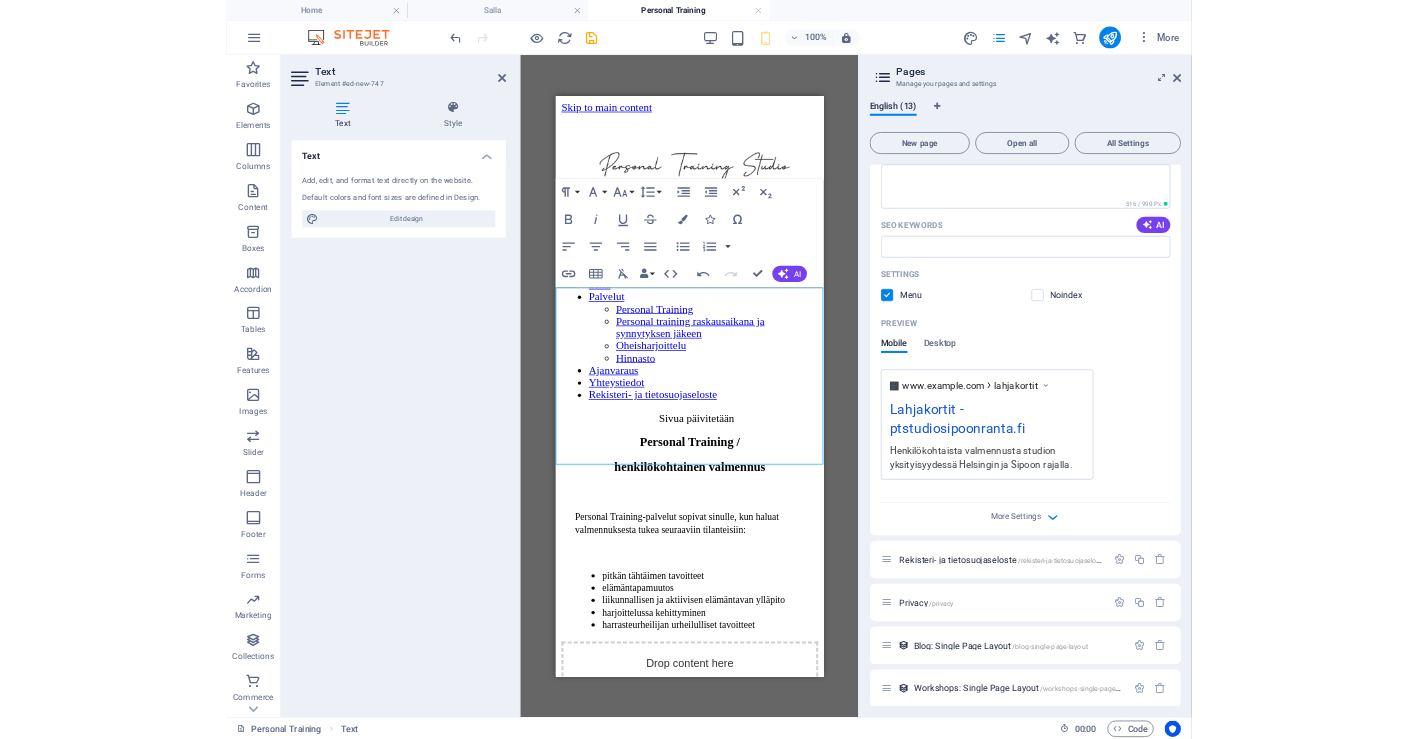 scroll, scrollTop: 3252, scrollLeft: 3, axis: both 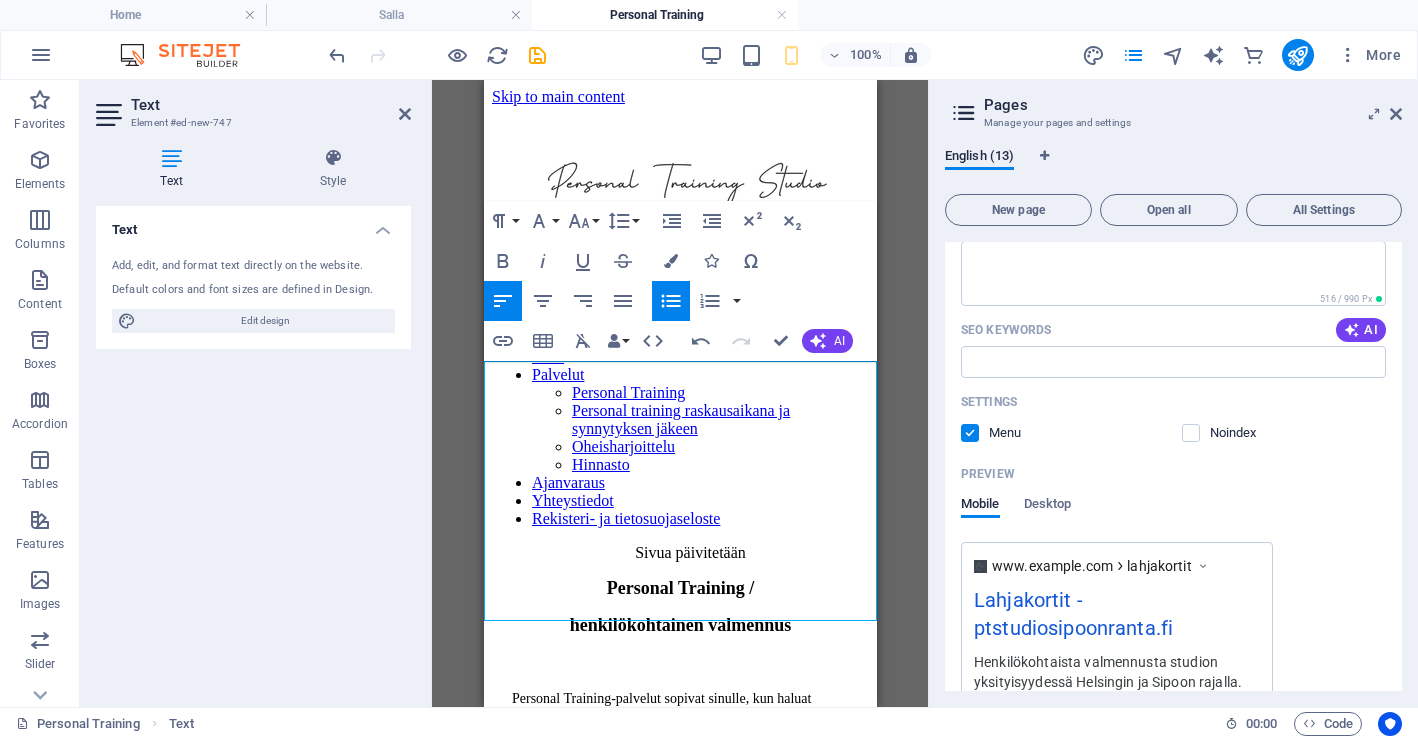 click on "Personal Training-palvelut sopivat sinulle, kun haluat valmennuksesta tukea seuraaviin tilanteisiin:" at bounding box center [660, 707] 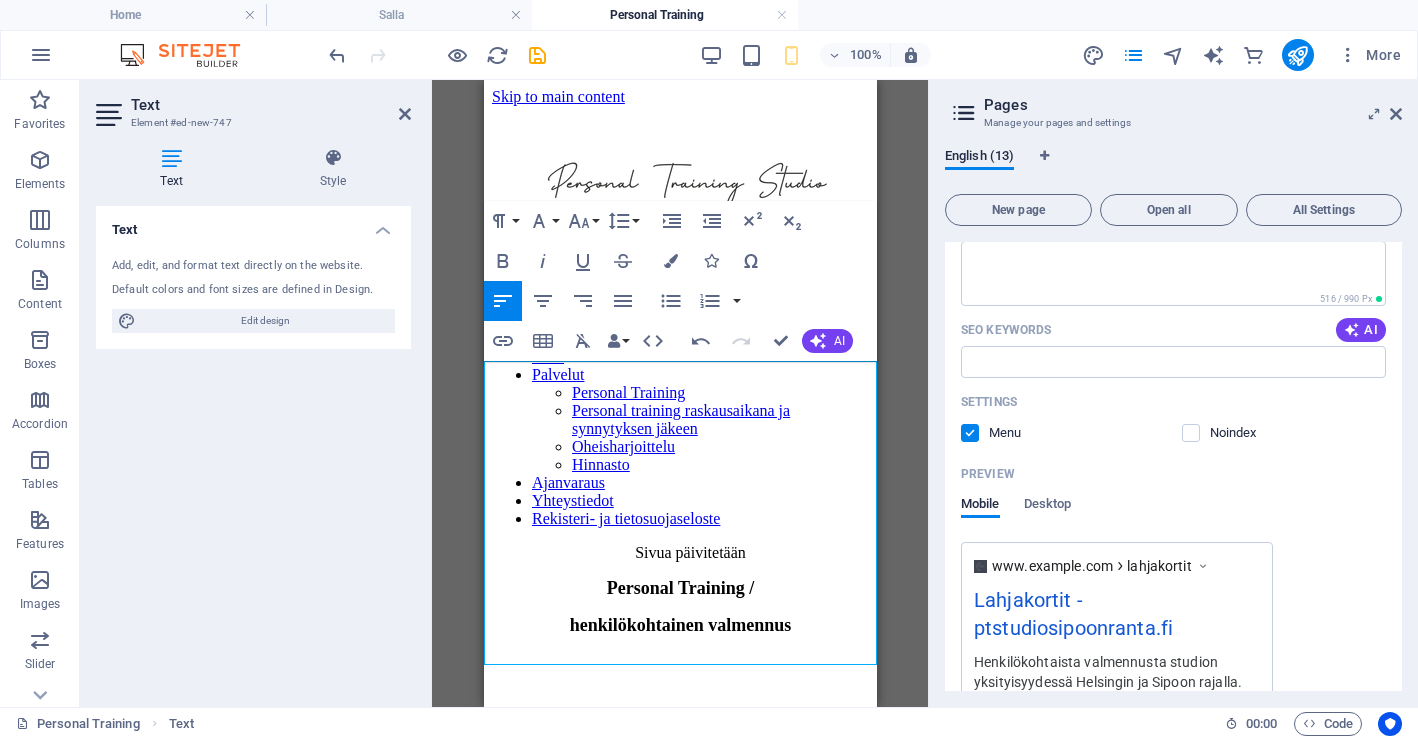 click at bounding box center (689, 698) 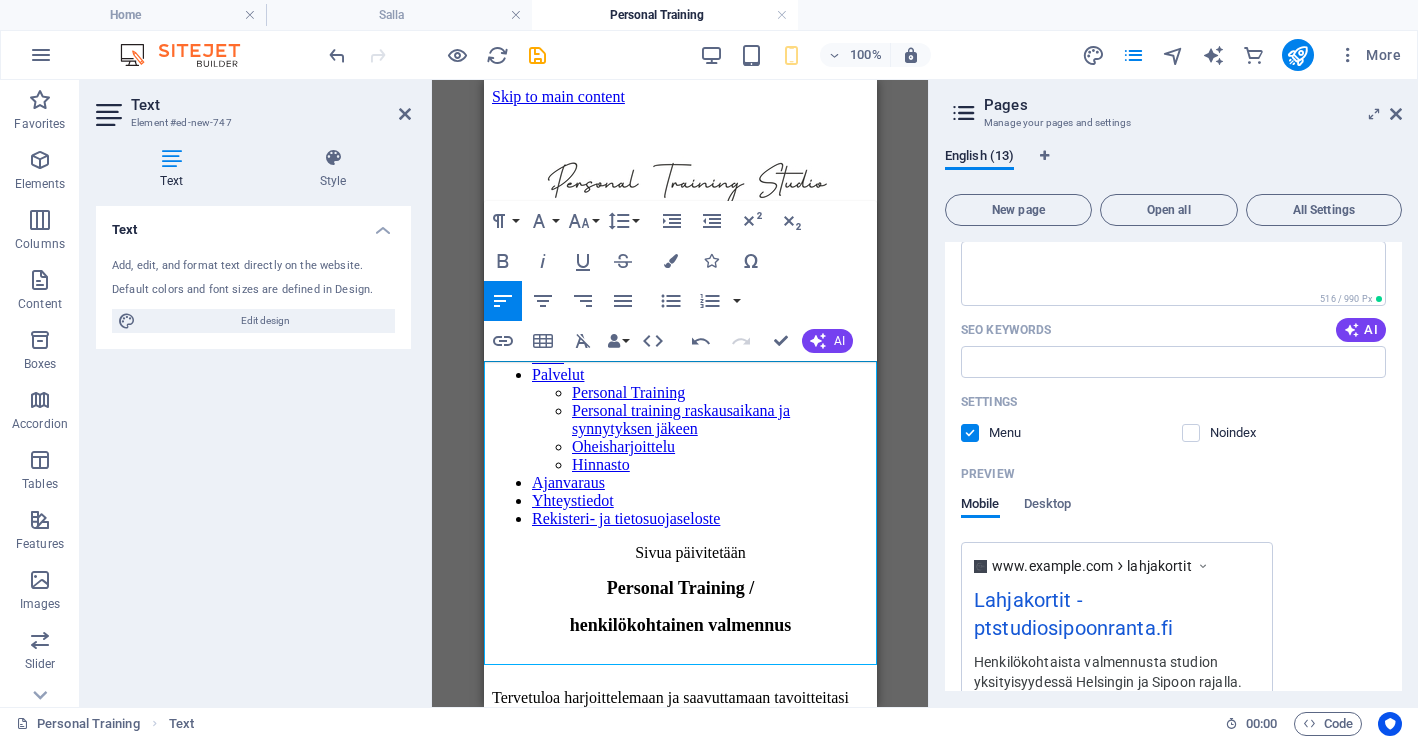 scroll, scrollTop: 15523, scrollLeft: 1, axis: both 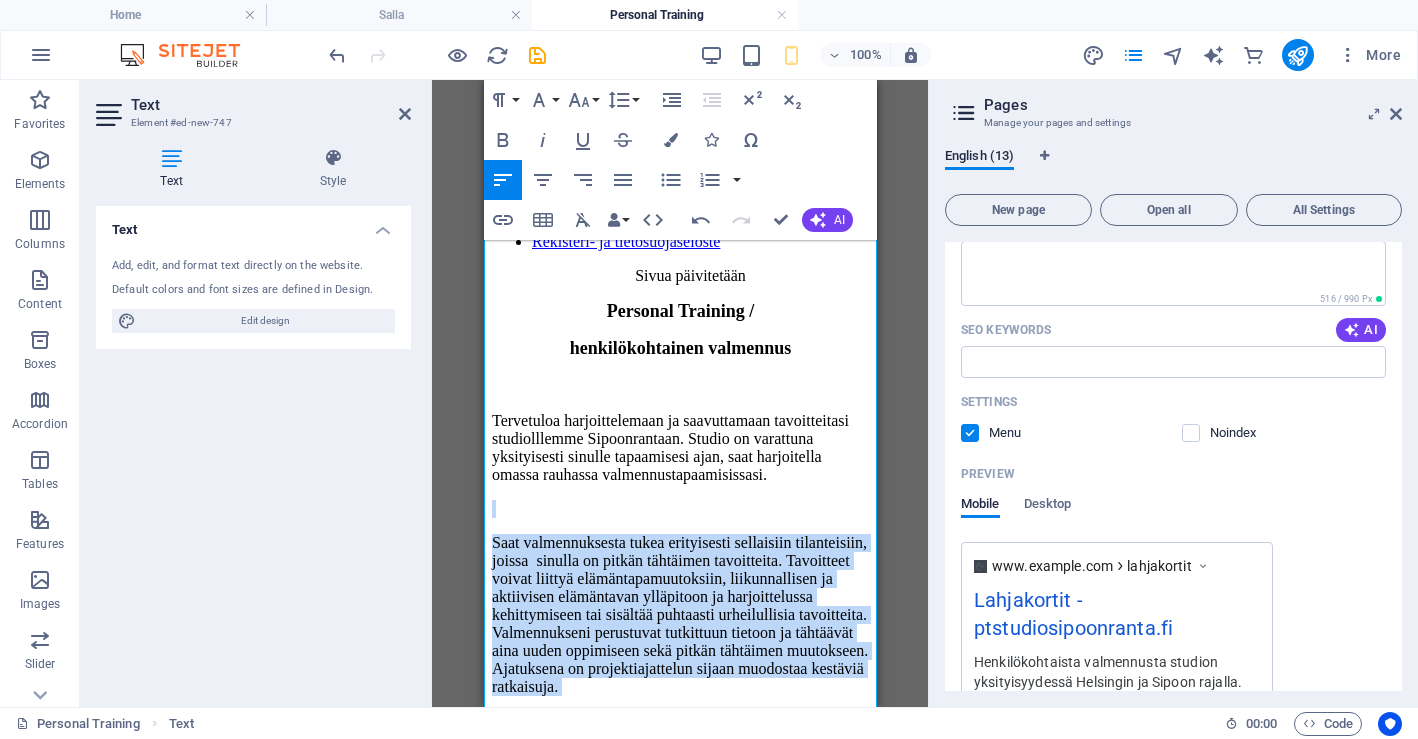 drag, startPoint x: 628, startPoint y: 642, endPoint x: 449, endPoint y: 262, distance: 420.0488 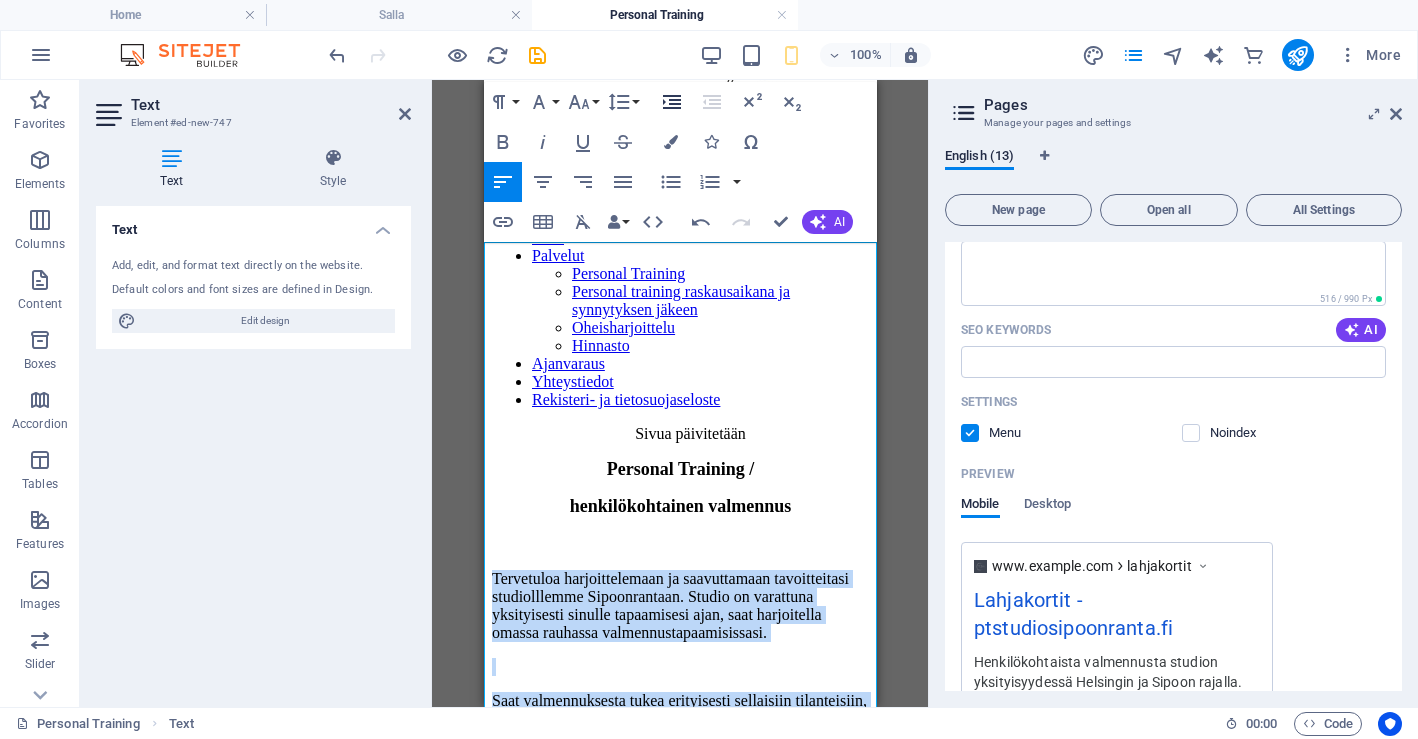 click 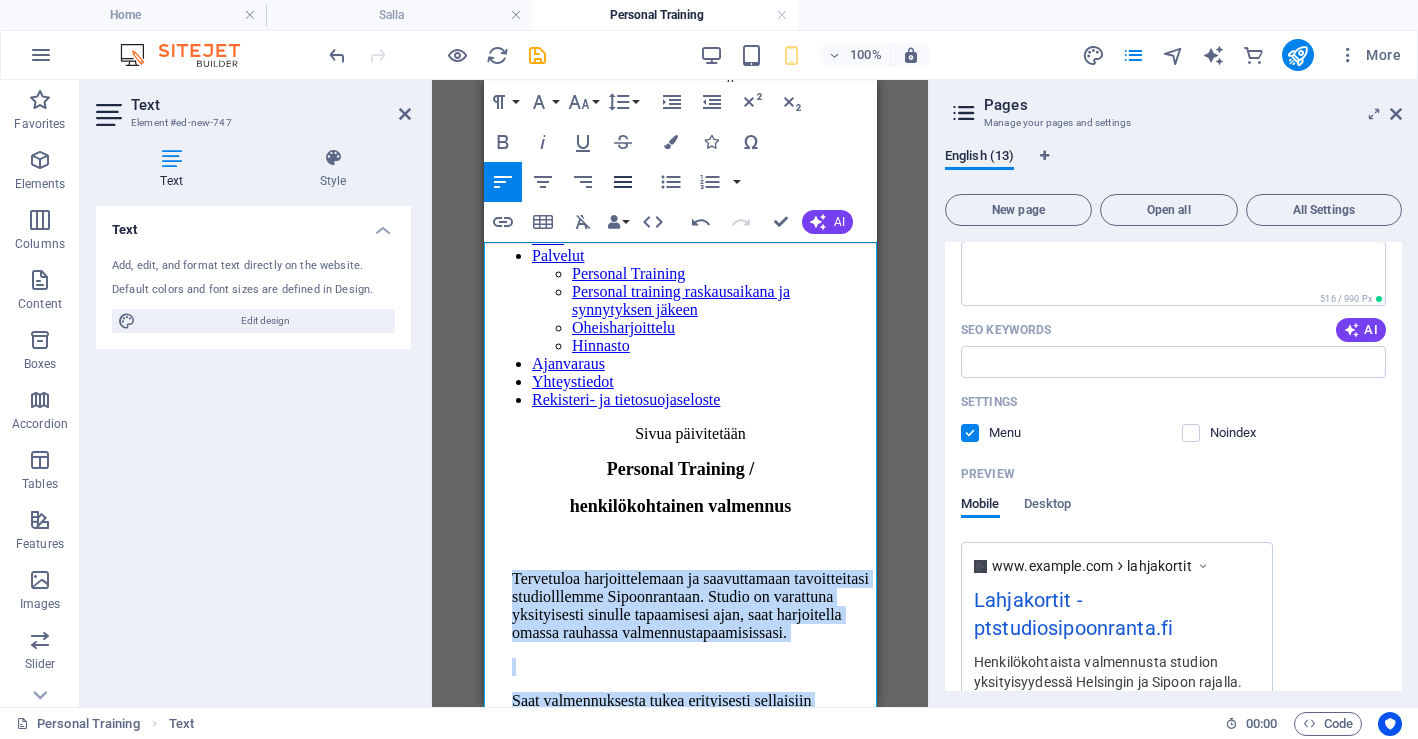 click 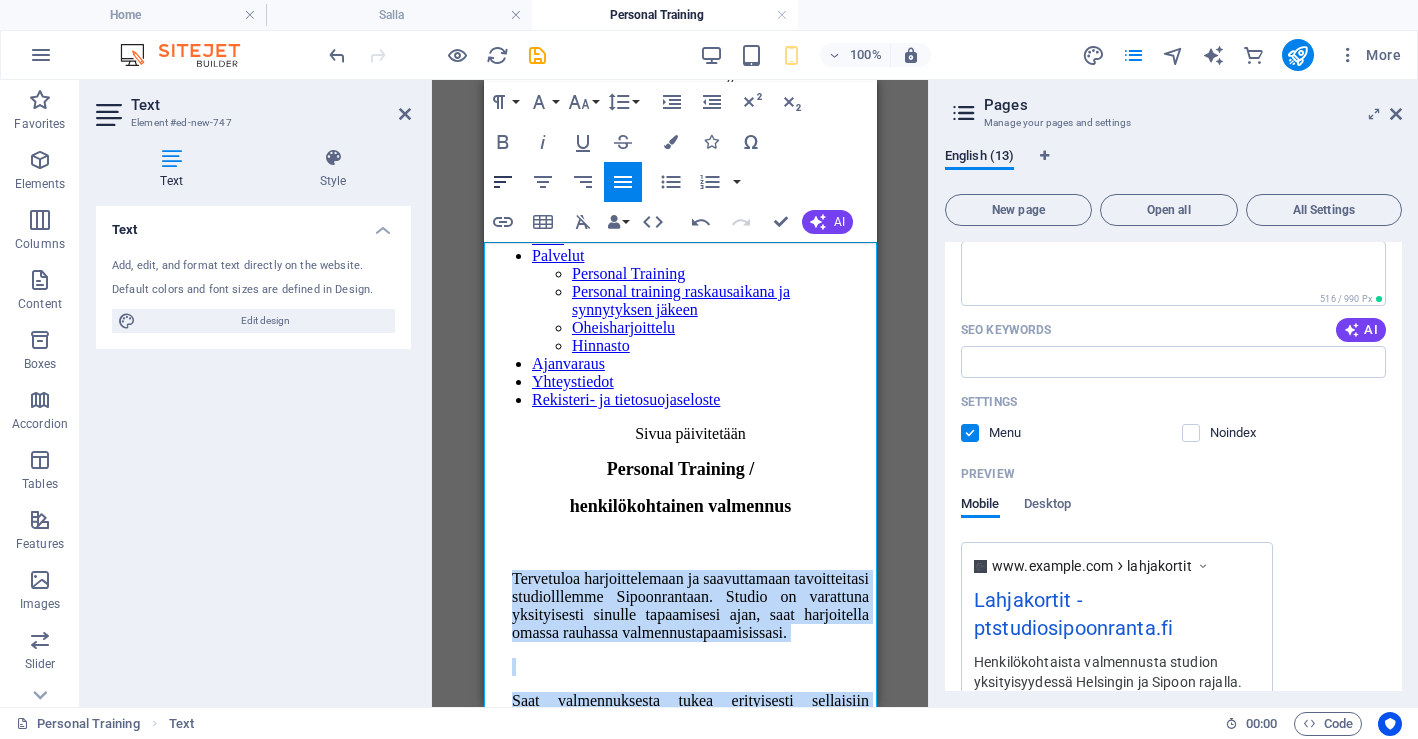 click 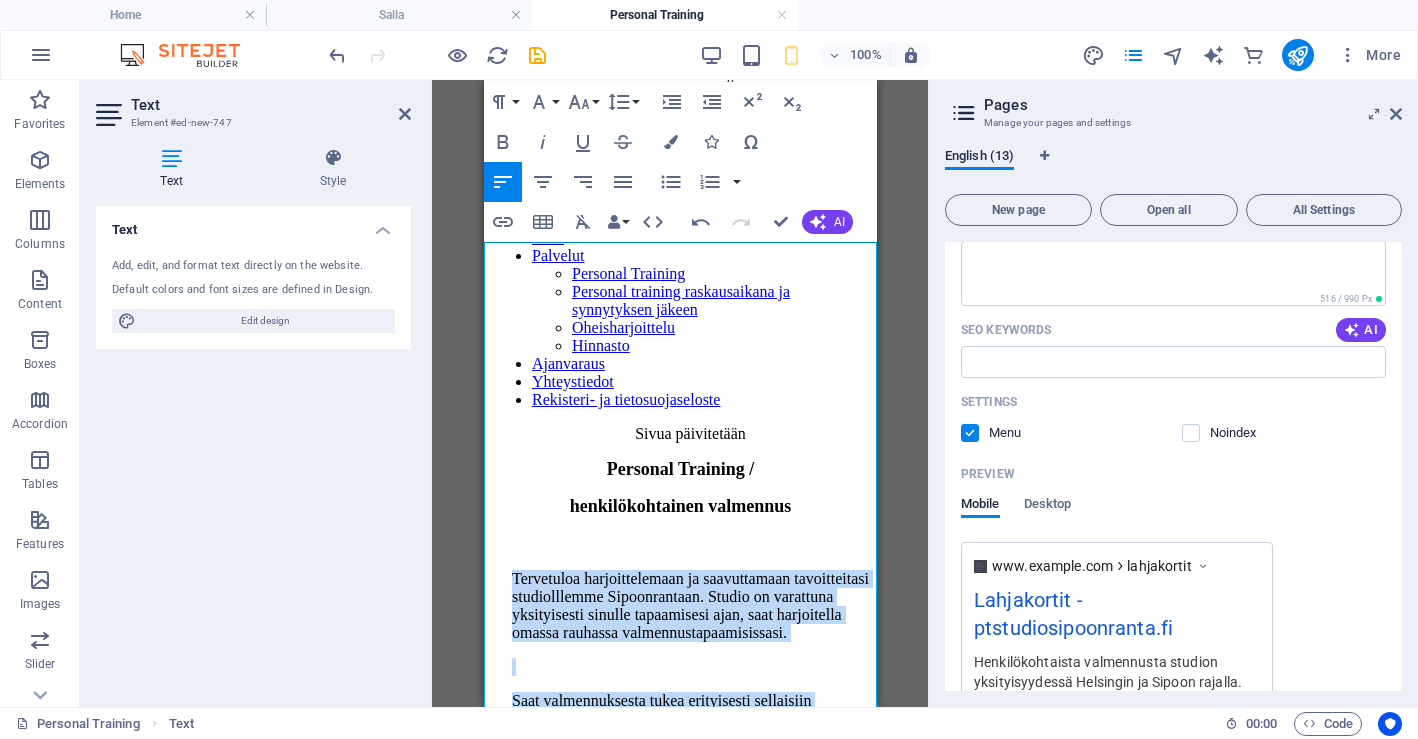 click on "Saat valmennuksesta tukea erityisesti sellaisiin tilanteisiin, joissa  sinulla on pitkän tähtäimen tavoitteita. Tavoitteet voivat liittyä elämäntapamuutoksiin, liikunnallisen ja aktiivisen elämäntavan ylläpitoon ja harjoittelussa kehittymiseen tai sisältää puhtaasti urheilullisia tavoitteita. Valmennukseni perustuvat tutkittuun tietoon ja tähtäävät aina uuden oppimiseen sekä pitkän tähtäimen muutokseen. Ajatuksena on projektiajattelun sijaan muodostaa kestäviä ratkaisuja." at bounding box center (689, 782) 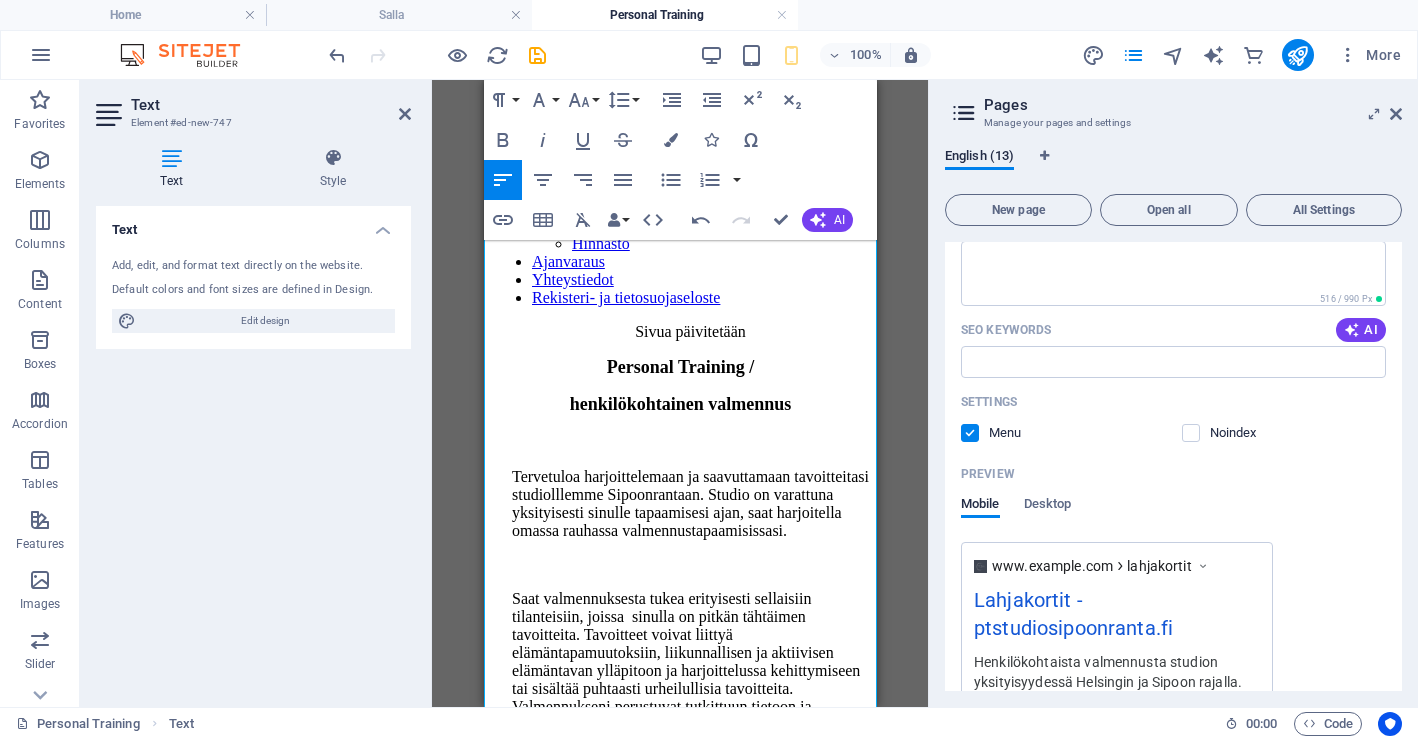 scroll, scrollTop: 214, scrollLeft: 0, axis: vertical 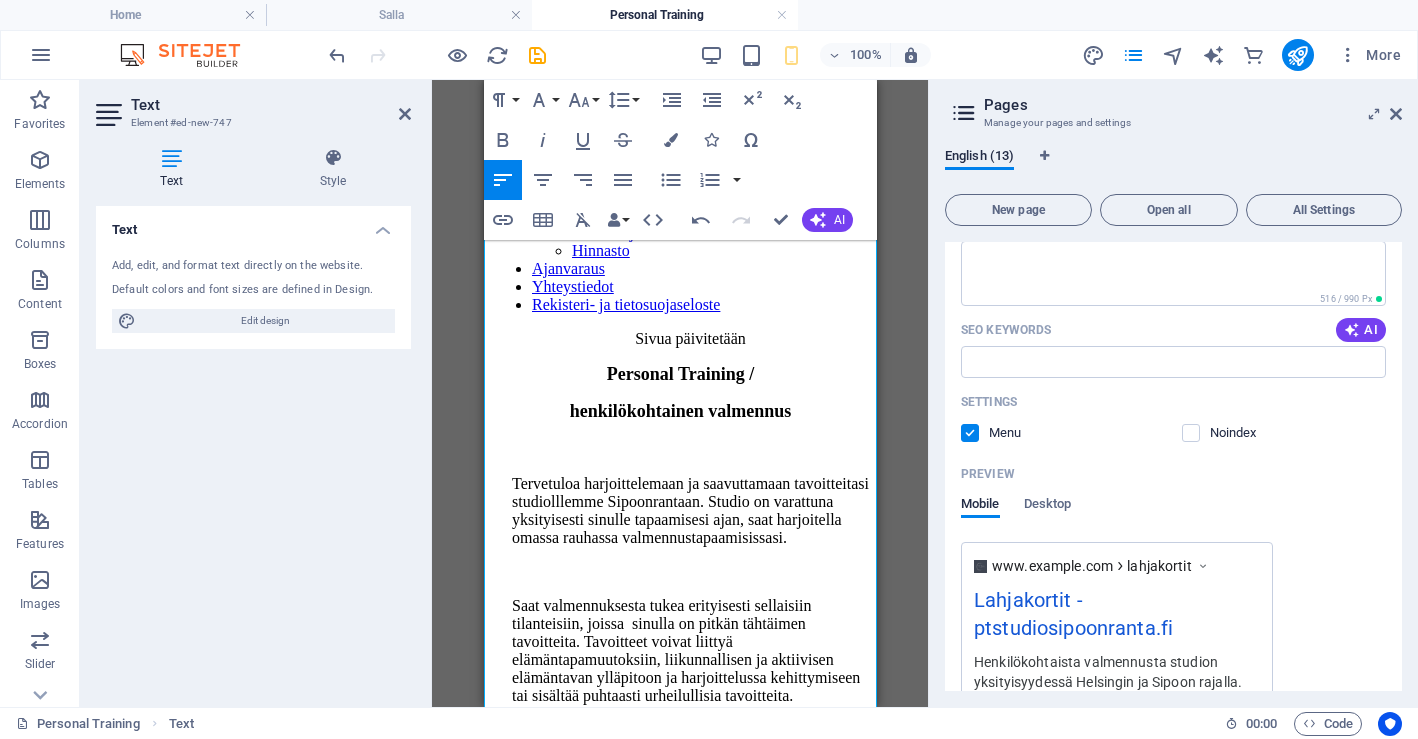 click on "Saat valmennuksesta tukea erityisesti sellaisiin tilanteisiin, joissa  sinulla on pitkän tähtäimen tavoitteita. Tavoitteet voivat liittyä elämäntapamuutoksiin, liikunnallisen ja aktiivisen elämäntavan ylläpitoon ja harjoittelussa kehittymiseen tai sisältää puhtaasti urheilullisia tavoitteita. Valmennukseni perustuvat tutkittuun tietoon ja tähtäävät aina uuden oppimiseen sekä pitkän tähtäimen muutokseen. Ajatuksena on projektiajattelun sijaan muodostaa kestäviä ratkaisuja." at bounding box center [689, 687] 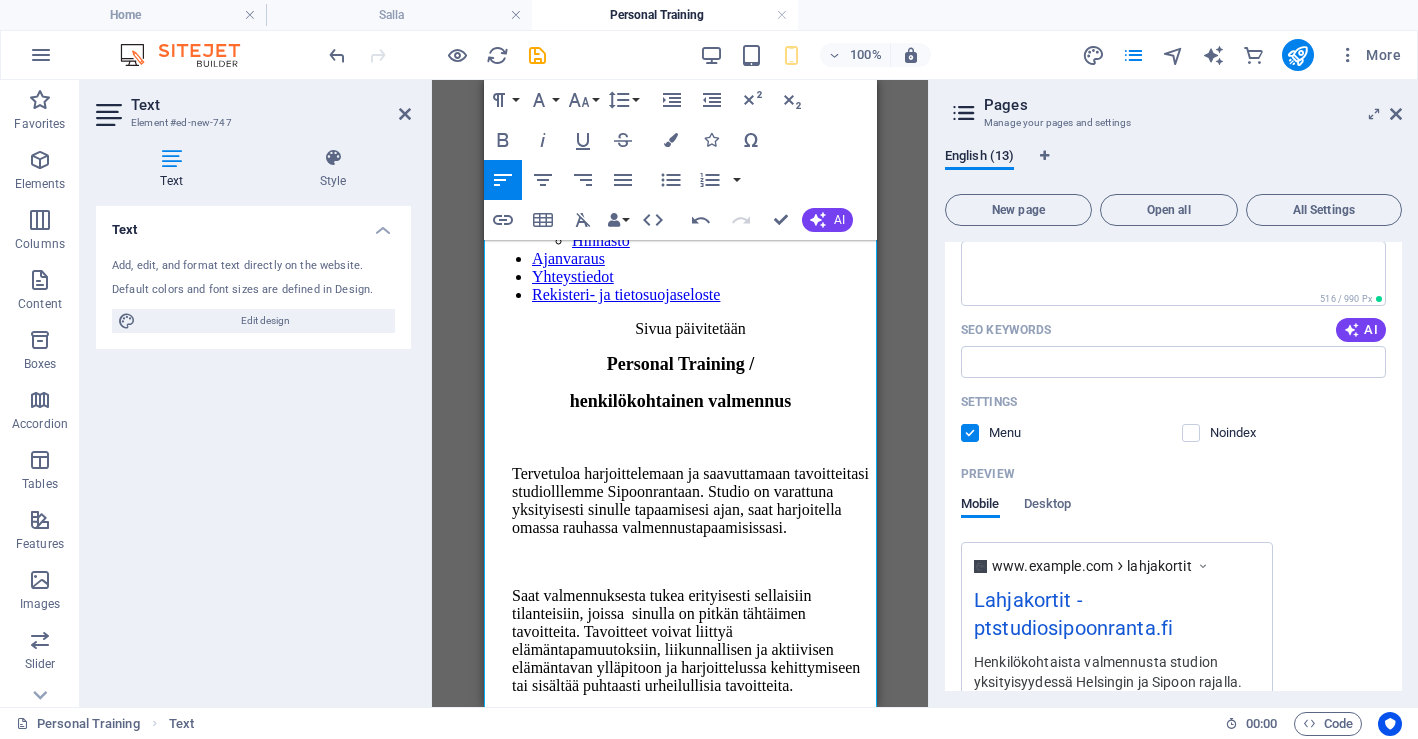 click on "Valmennukseni perustuvat tutkittuun tietoon ja tähtäävät aina uuden oppimiseen sekä pitkän tähtäimen muutokseen. Ajatuksena on projektiajattelun sijaan muodostaa kestäviä ratkaisuja." at bounding box center (689, 781) 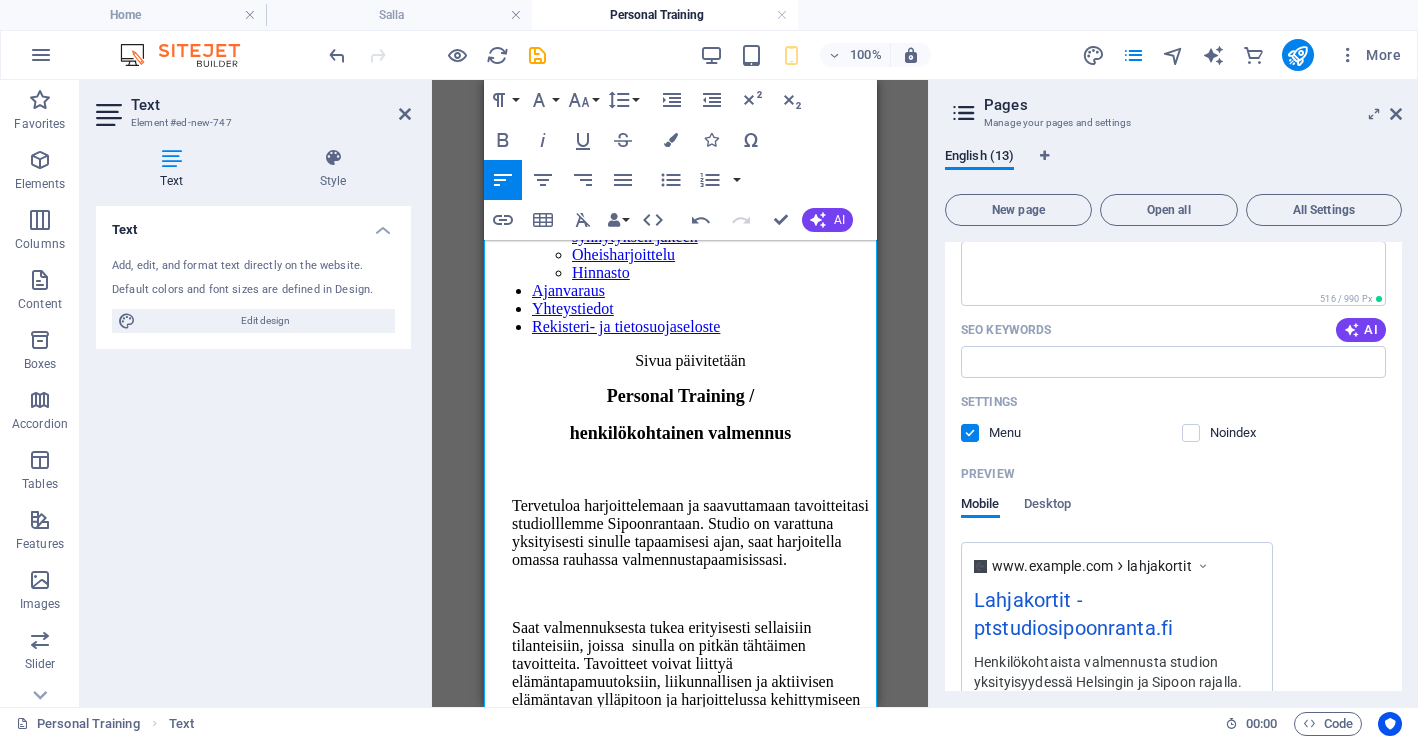 scroll, scrollTop: 199, scrollLeft: 0, axis: vertical 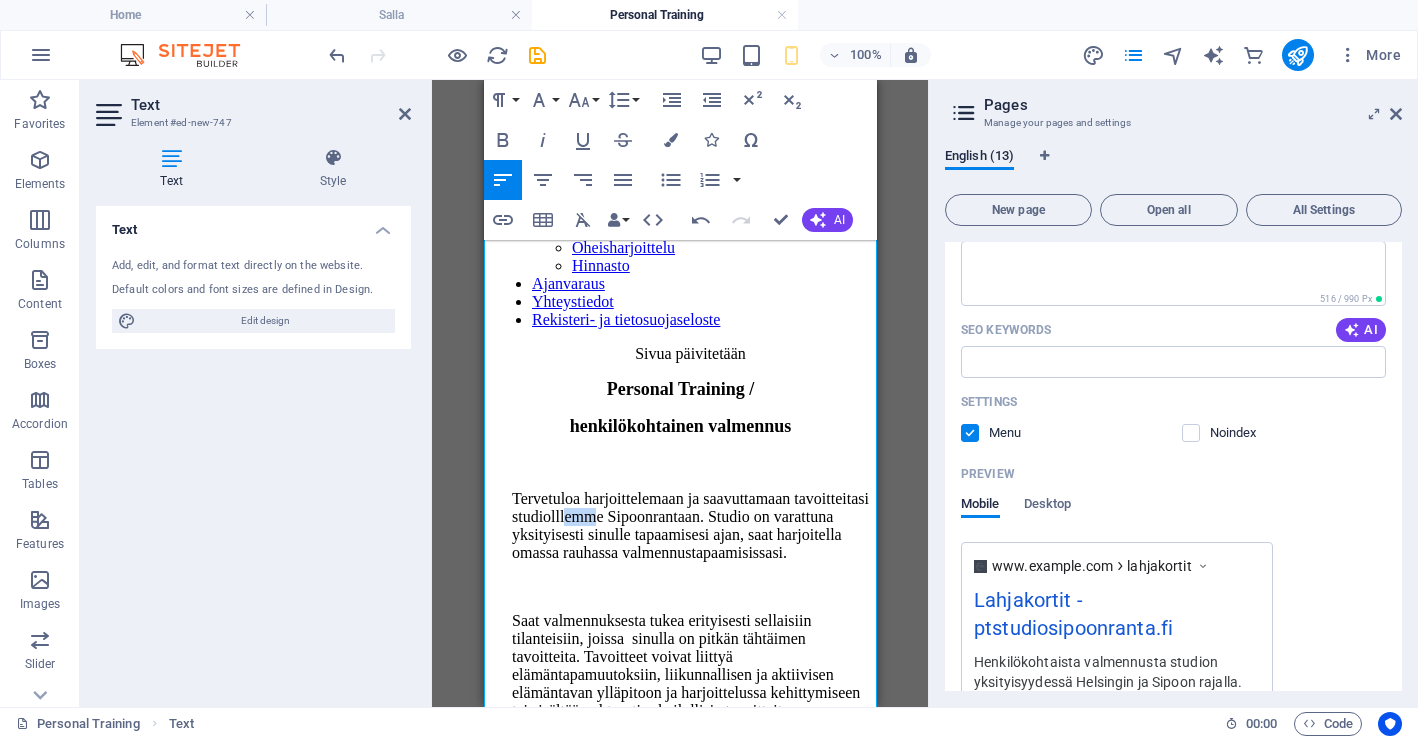 drag, startPoint x: 588, startPoint y: 275, endPoint x: 563, endPoint y: 277, distance: 25.079872 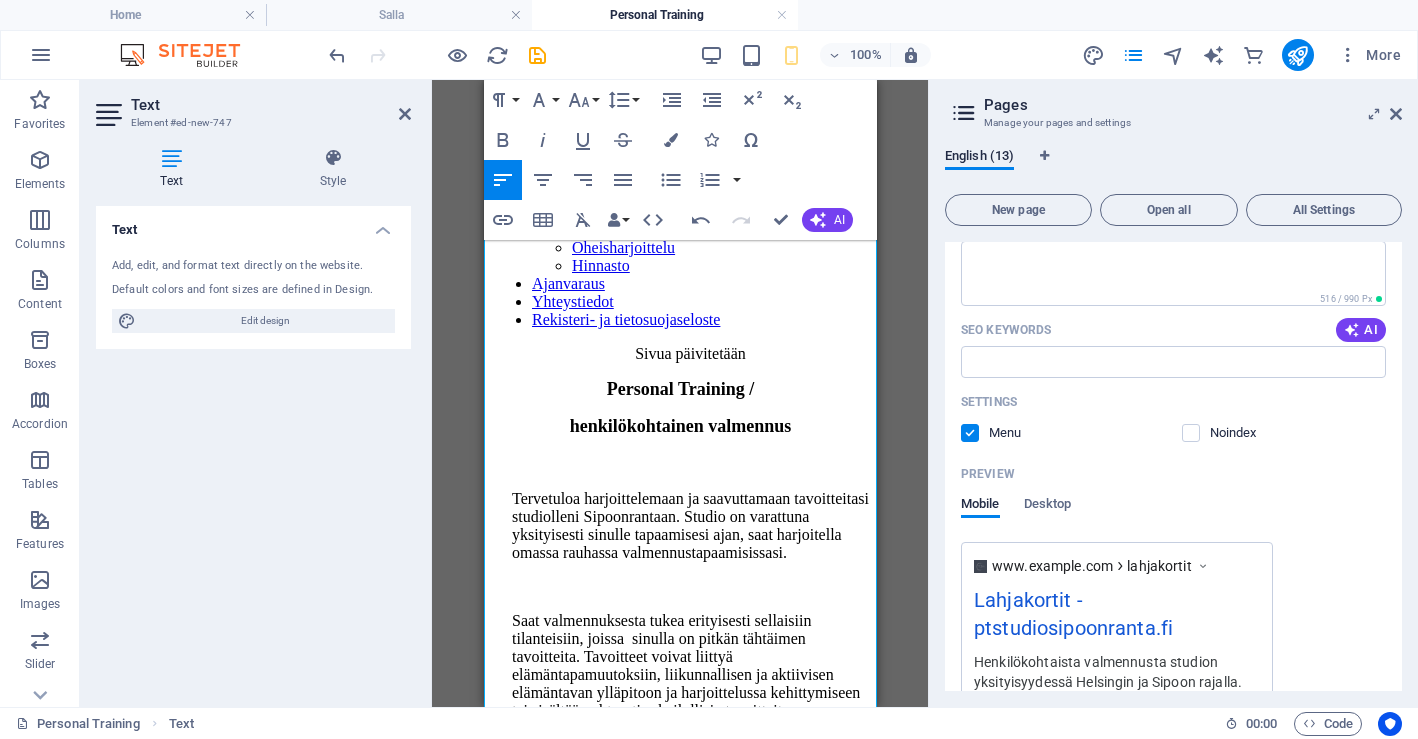 click on "Tervetuloa harjoittelemaan ja saavuttamaan tavoitteitasi studiolleni Sipoonrantaan. Studio on varattuna yksityisesti sinulle tapaamisesi ajan, saat harjoitella omassa rauhassa valmennustapaamisissasi." at bounding box center [689, 526] 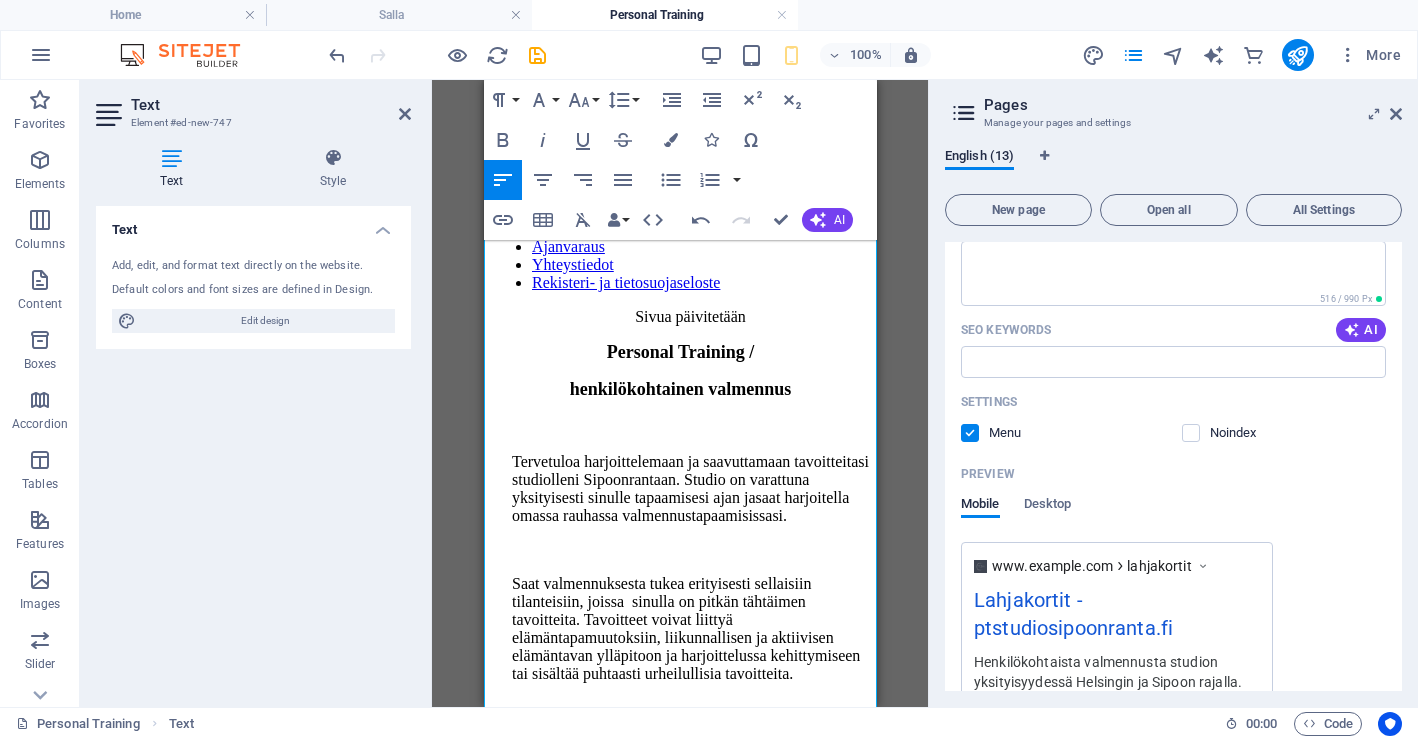 scroll, scrollTop: 239, scrollLeft: 0, axis: vertical 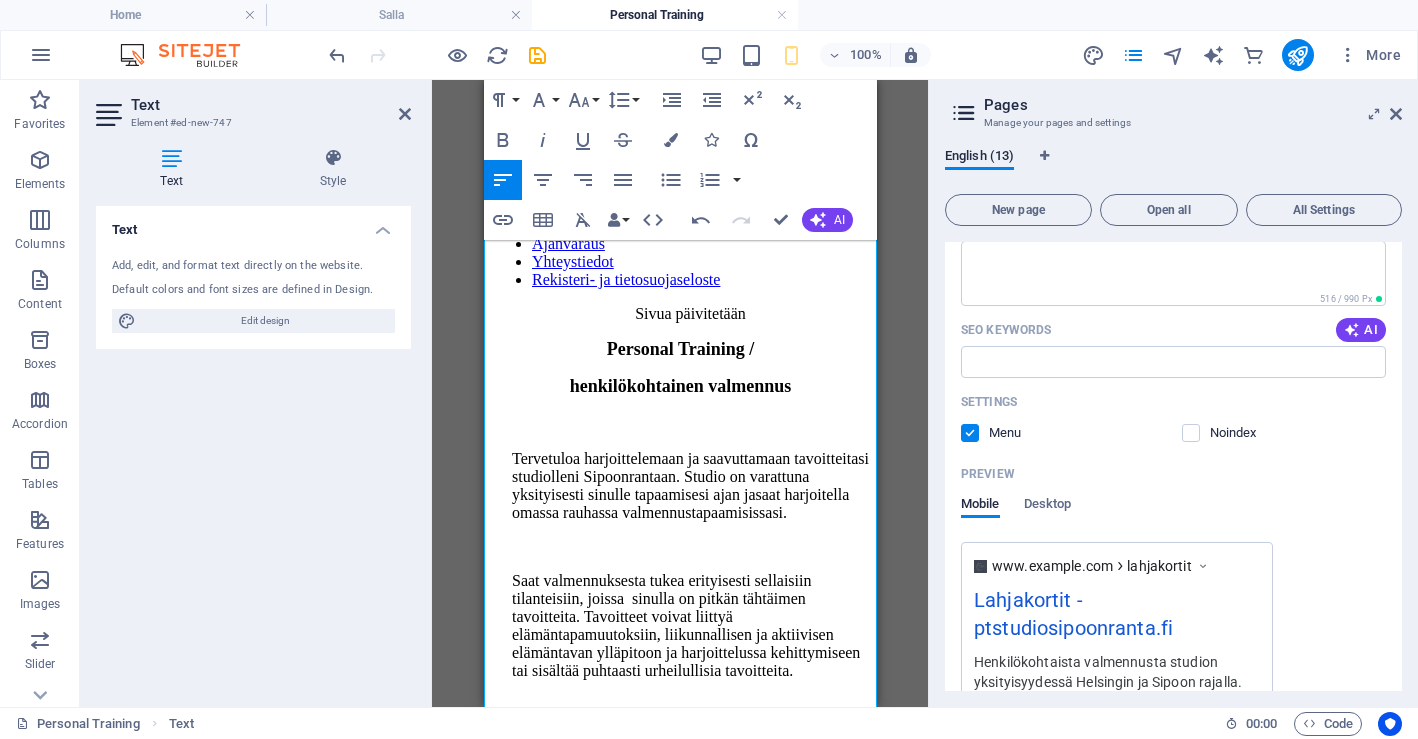 click on "Saat valmennuksesta tukea erityisesti sellaisiin tilanteisiin, joissa  sinulla on pitkän tähtäimen tavoitteita. Tavoitteet voivat liittyä elämäntapamuutoksiin, liikunnallisen ja aktiivisen elämäntavan ylläpitoon ja harjoittelussa kehittymiseen tai sisältää puhtaasti urheilullisia tavoitteita." at bounding box center (689, 626) 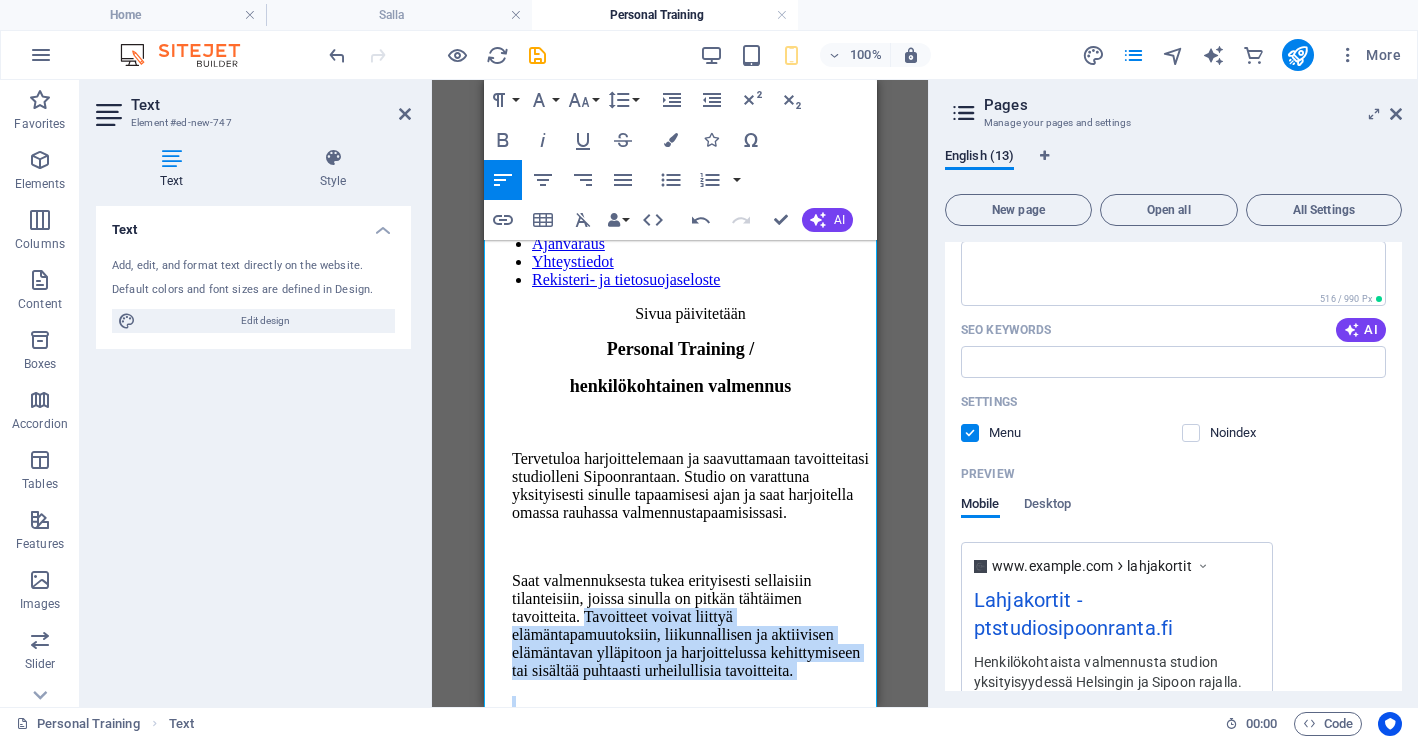 drag, startPoint x: 503, startPoint y: 480, endPoint x: 501, endPoint y: 364, distance: 116.01724 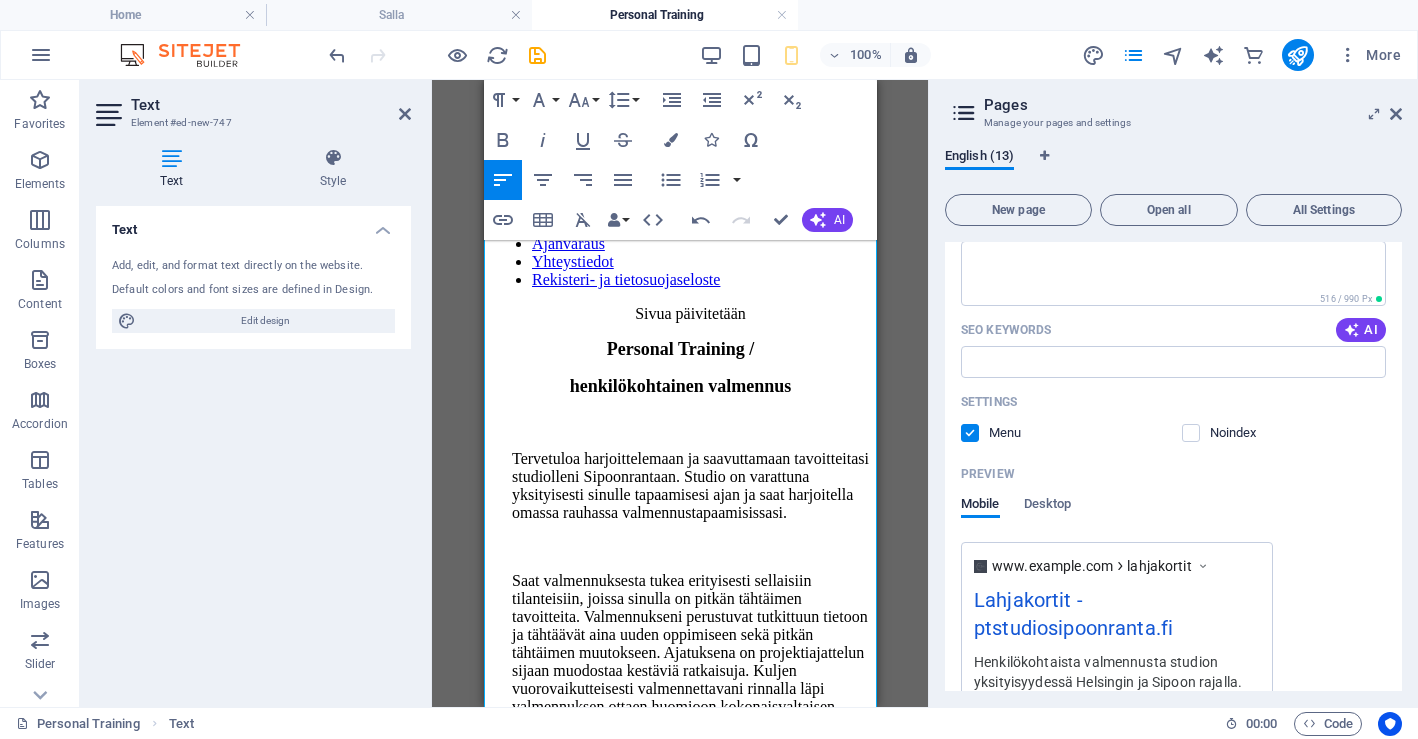 click on "Saat valmennuksesta tukea erityisesti sellaisiin tilanteisiin, joissa sinulla on pitkän tähtäimen tavoitteita. Valmennukseni perustuvat tutkittuun tietoon ja tähtäävät aina uuden oppimiseen sekä pitkän tähtäimen muutokseen. Ajatuksena on projektiajattelun sijaan muodostaa kestäviä ratkaisuja. Kuljen vuorovaikutteisesti valmennettavani rinnalla läpi valmennuksen ottaen huomioon kokonaisvaltaisen hyvinvoinnin ja voimavarat." at bounding box center [689, 653] 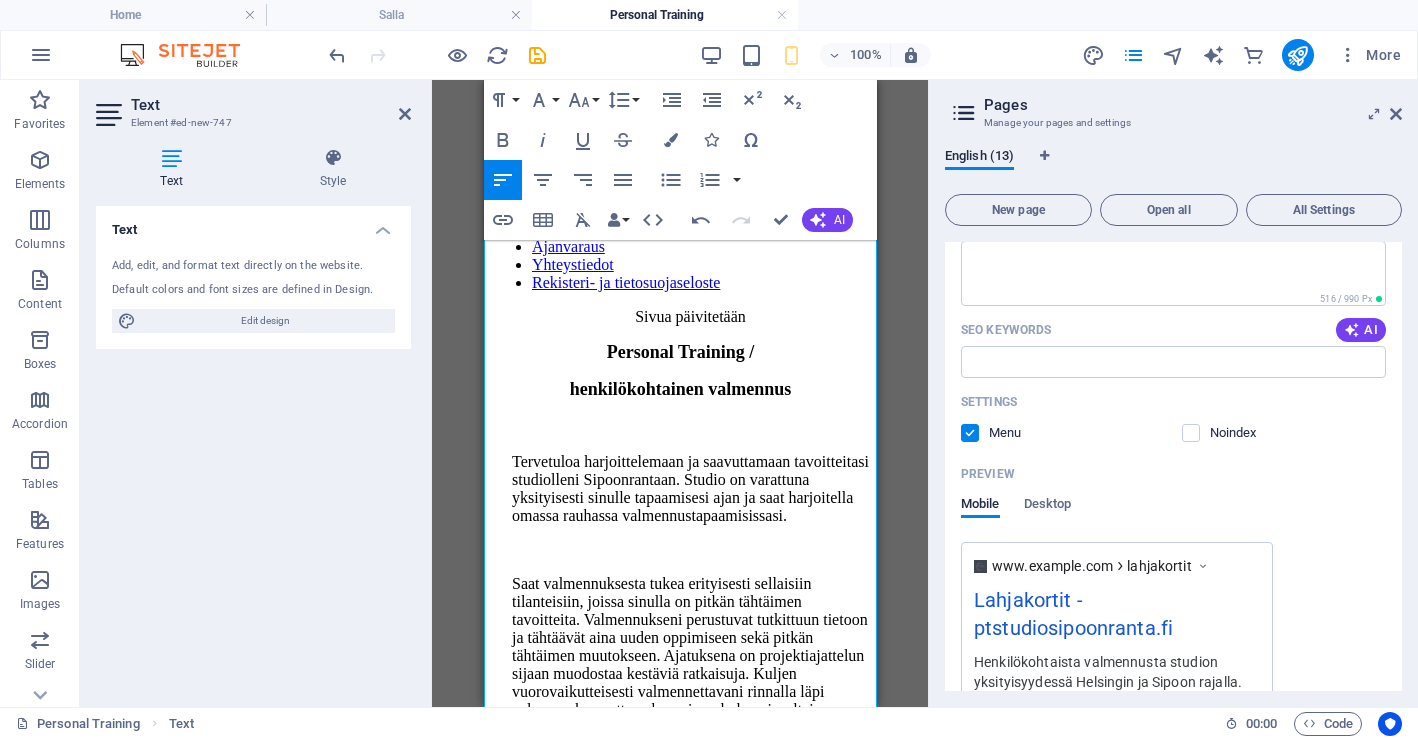 scroll, scrollTop: 219, scrollLeft: 0, axis: vertical 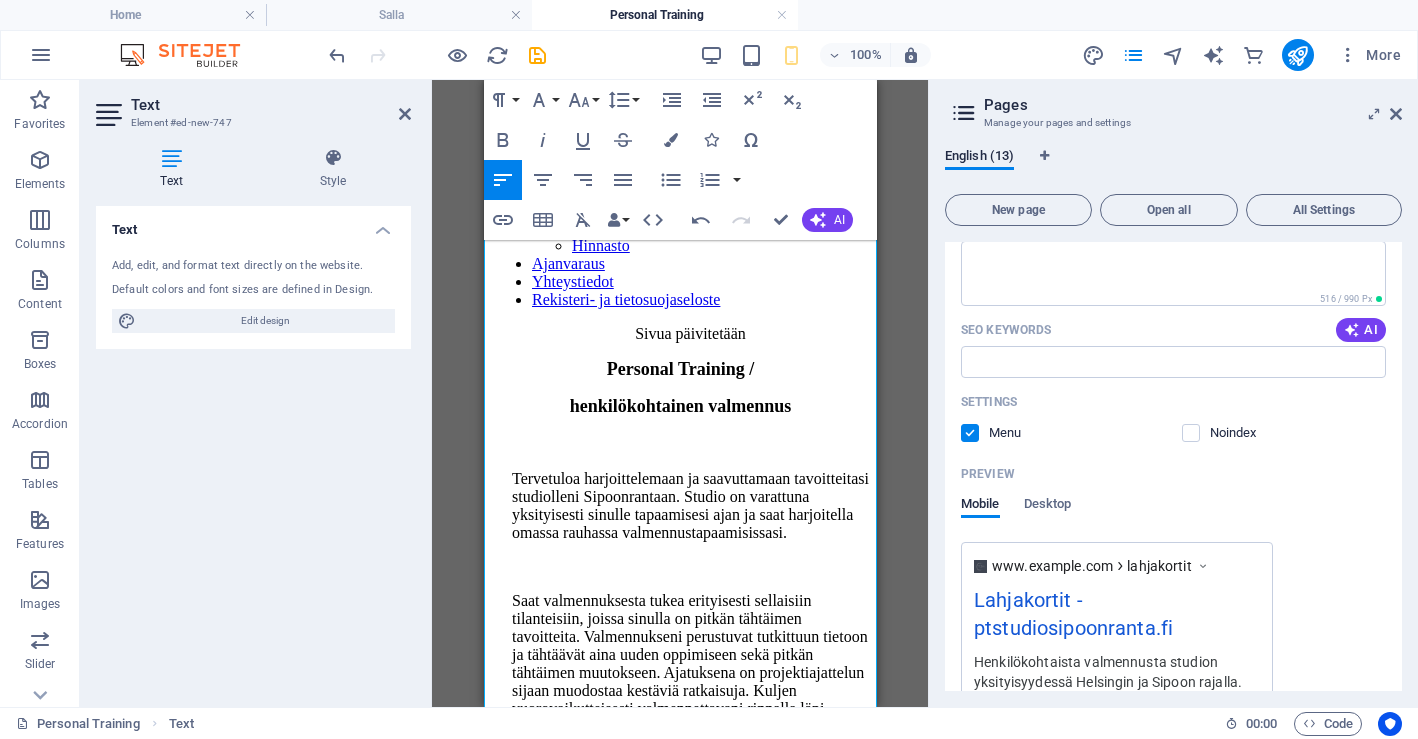 click on "Saat valmennuksesta tukea erityisesti sellaisiin tilanteisiin, joissa sinulla on pitkän tähtäimen tavoitteita. Valmennukseni perustuvat tutkittuun tietoon ja tähtäävät aina uuden oppimiseen sekä pitkän tähtäimen muutokseen. Ajatuksena on projektiajattelun sijaan muodostaa kestäviä ratkaisuja. Kuljen vuorovaikutteisesti valmennettavani rinnalla läpi valmennuksen ottaen huomioon kokonaisvaltaisen hyvinvoinnin ja voimavarat." at bounding box center [689, 673] 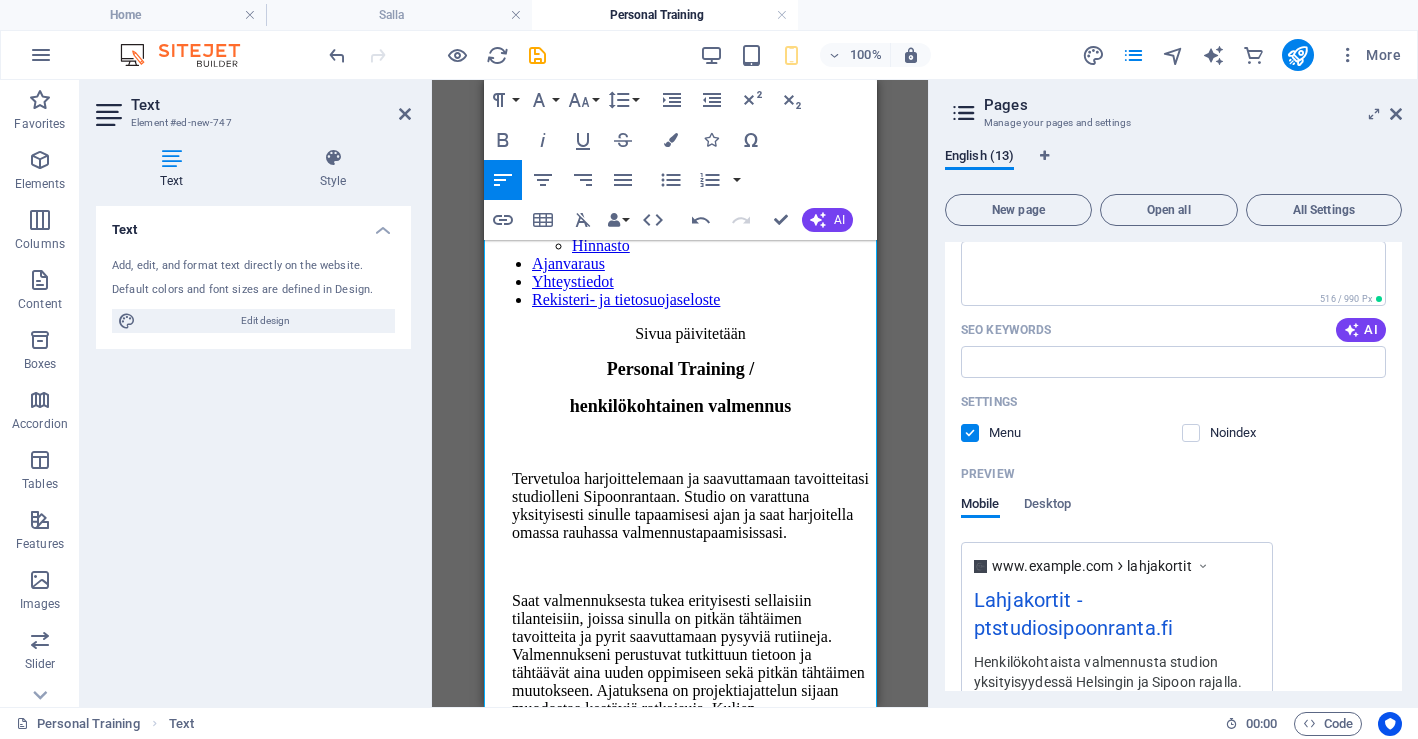 click on "Saat valmennuksesta tukea erityisesti sellaisiin tilanteisiin, joissa sinulla on pitkän tähtäimen tavoitteita ja pyrit saavuttamaan pysyviä rutiineja. Valmennukseni perustuvat tutkittuun tietoon ja tähtäävät aina uuden oppimiseen sekä pitkän tähtäimen muutokseen. Ajatuksena on projektiajattelun sijaan muodostaa kestäviä ratkaisuja. Kuljen vuorovaikutteisesti valmennettavani rinnalla läpi valmennuksen ottaen huomioon kokonaisvaltaisen hyvinvoinnin ja voimavarat." at bounding box center (689, 682) 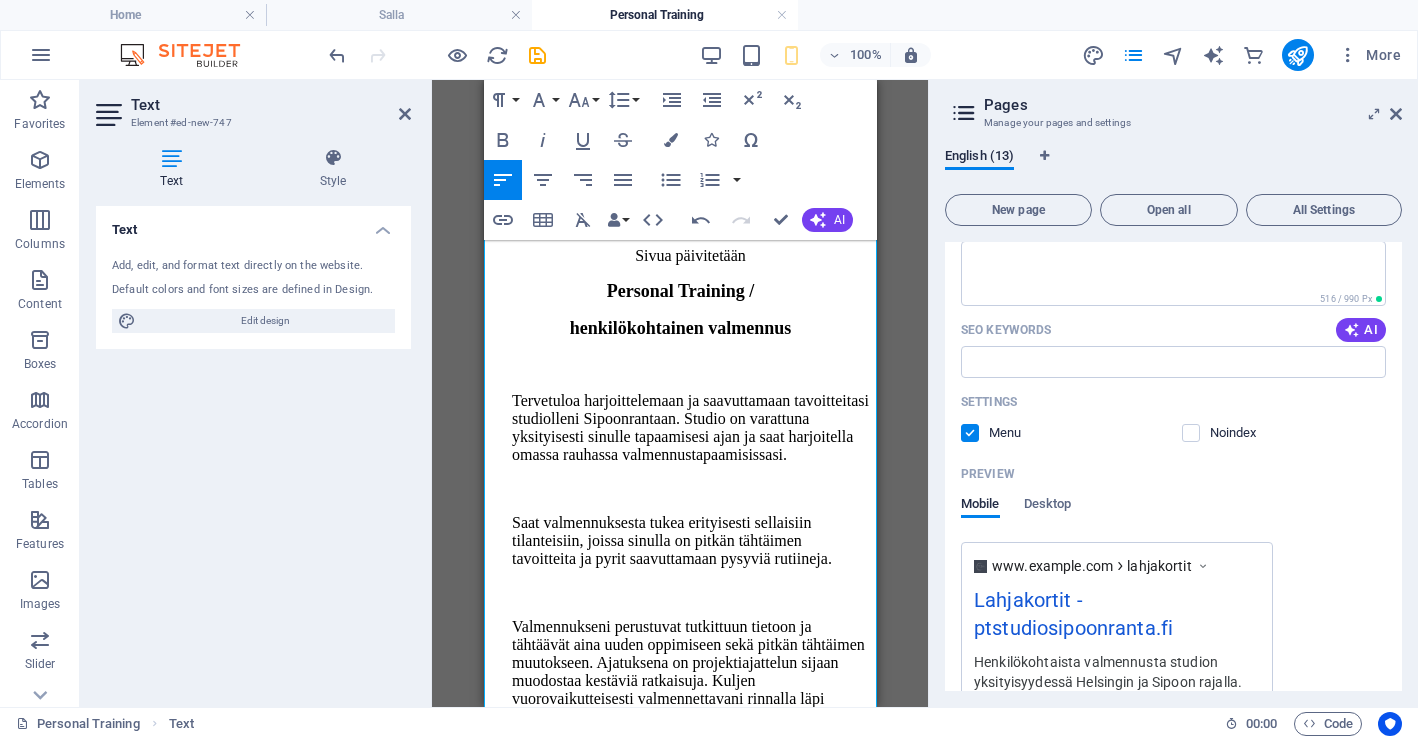 scroll, scrollTop: 299, scrollLeft: 0, axis: vertical 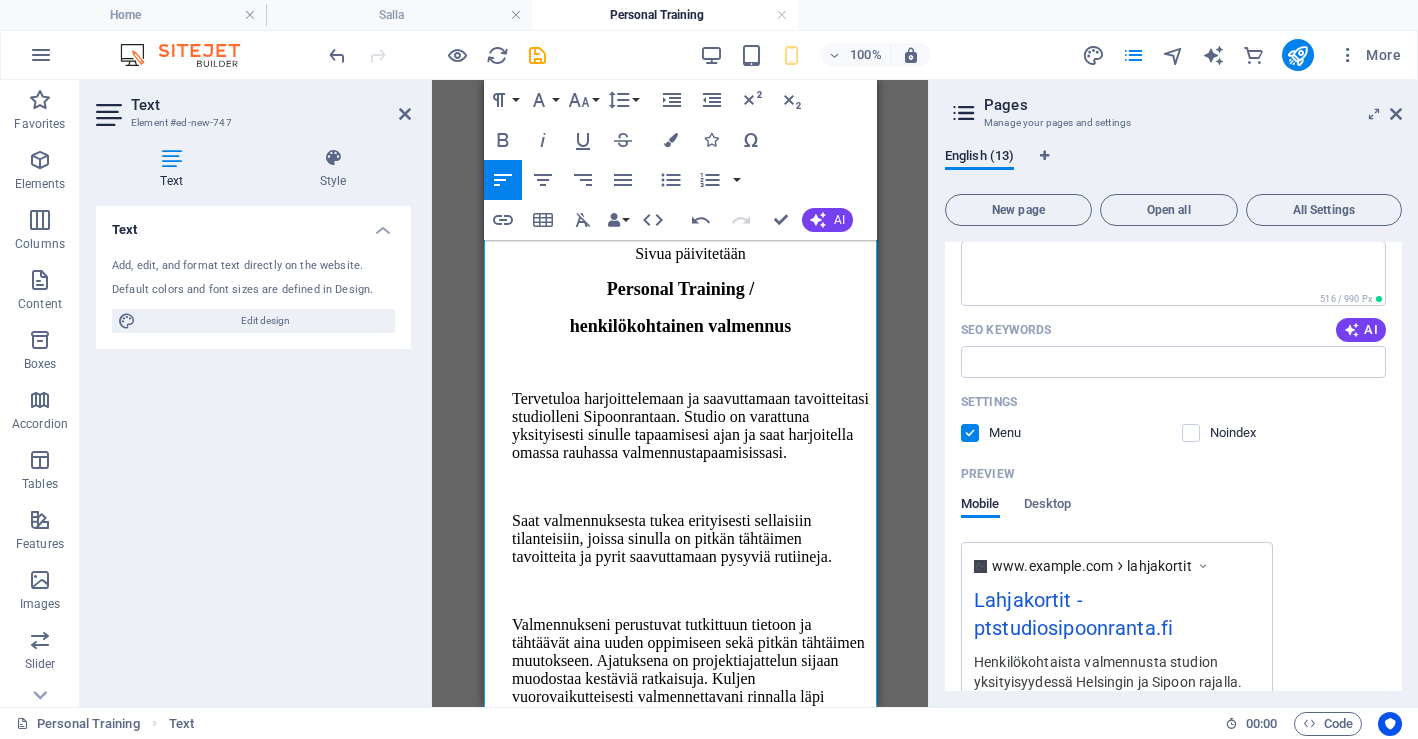 click on "Valmennukseni perustuvat tutkittuun tietoon ja tähtäävät aina uuden oppimiseen sekä pitkän tähtäimen muutokseen. Ajatuksena on projektiajattelun sijaan muodostaa kestäviä ratkaisuja. Kuljen vuorovaikutteisesti valmennettavani rinnalla läpi valmennuksen ottaen huomioon kokonaisvaltaisen hyvinvoinnin ja voimavarat." at bounding box center [689, 679] 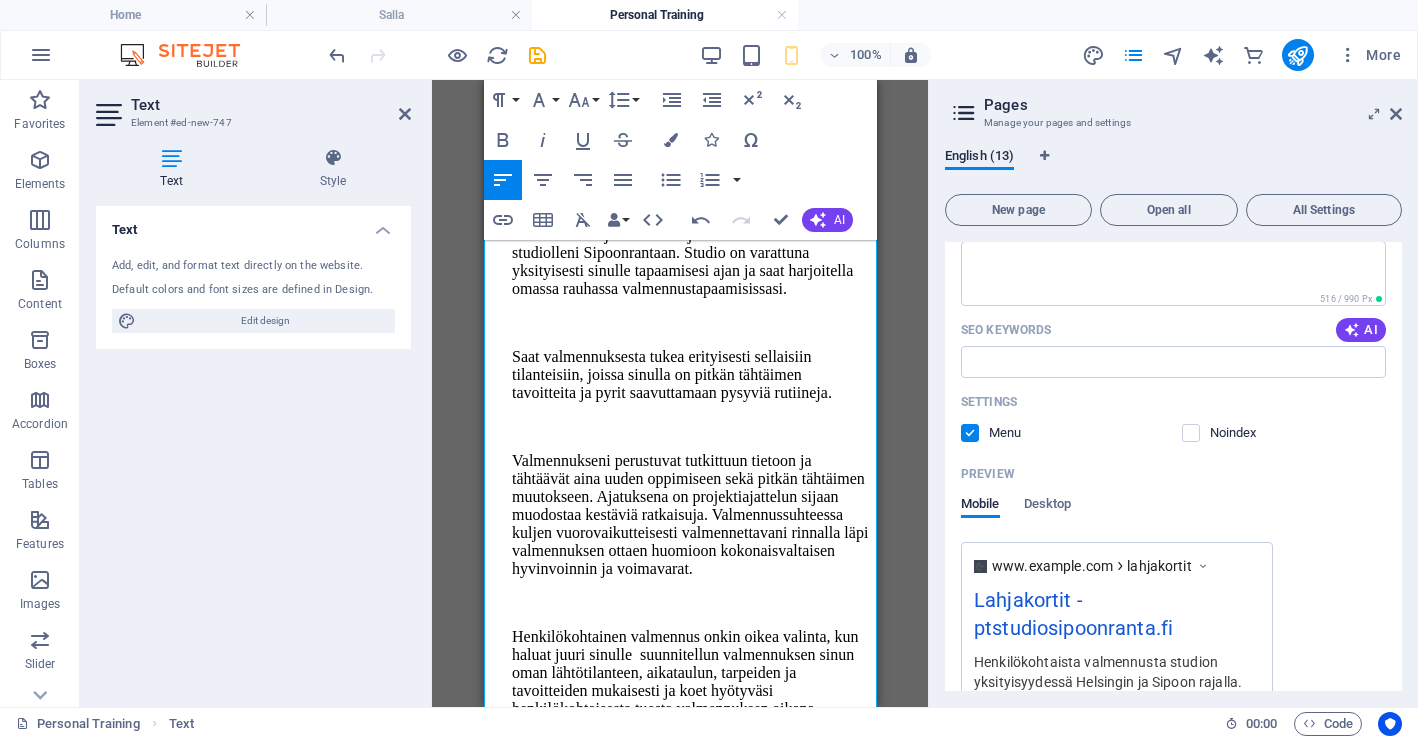 scroll, scrollTop: 475, scrollLeft: 0, axis: vertical 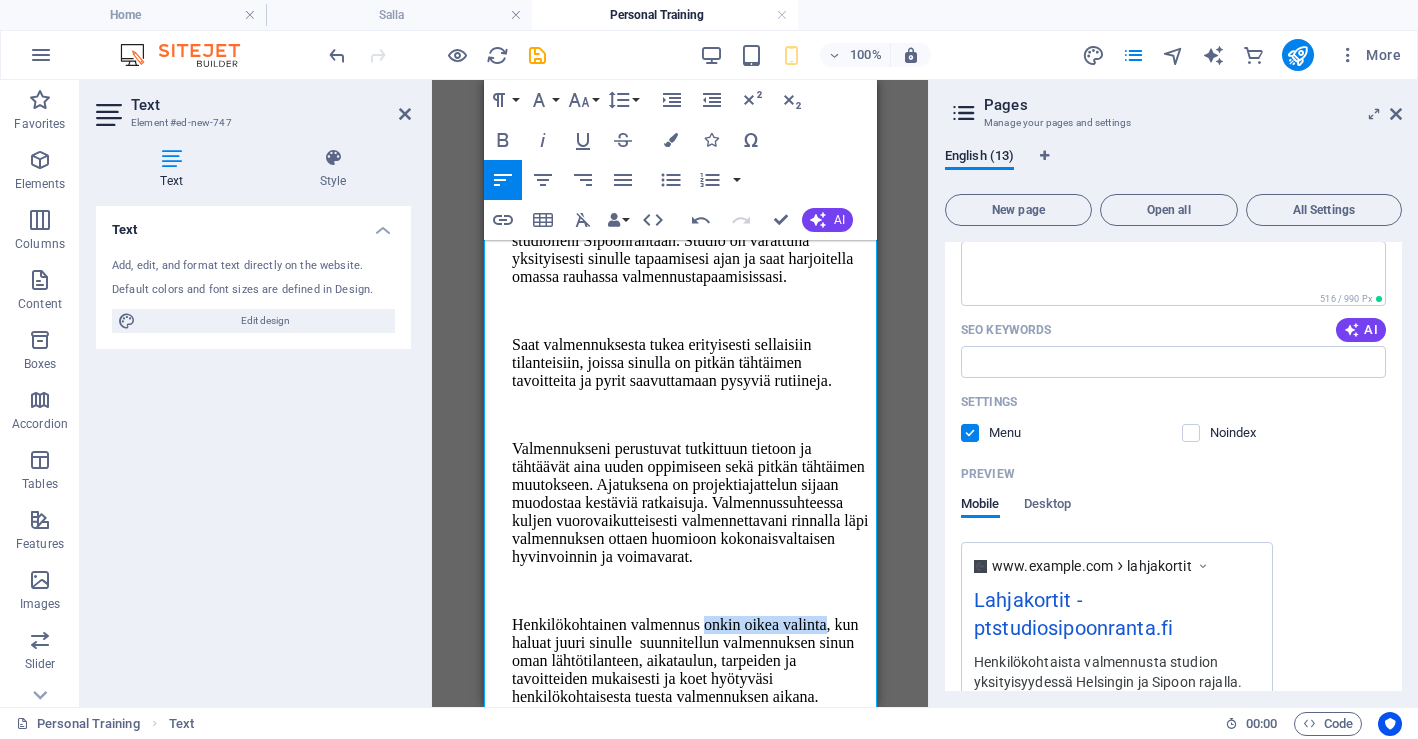 drag, startPoint x: 697, startPoint y: 358, endPoint x: 813, endPoint y: 361, distance: 116.03879 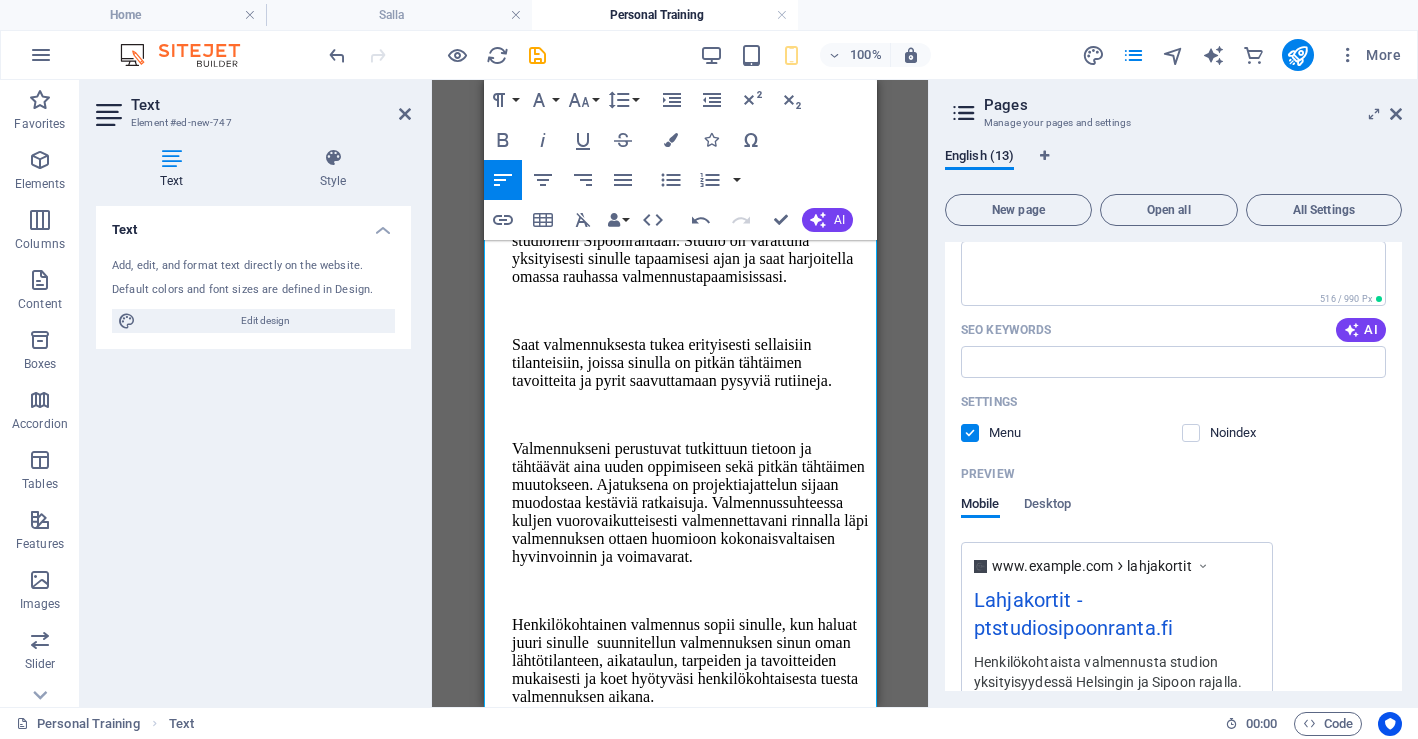 click on "Henkilökohtainen valmennus sopii sinulle , kun haluat juuri sinulle  suunnitellun valmennuksen sinun oman lähtötilanteen, aikataulun, tarpeiden ja tavoitteiden mukaisesti ja koet hyötyväsi henkilökohtaisesta tuesta valmennuksen aikana." at bounding box center (689, 661) 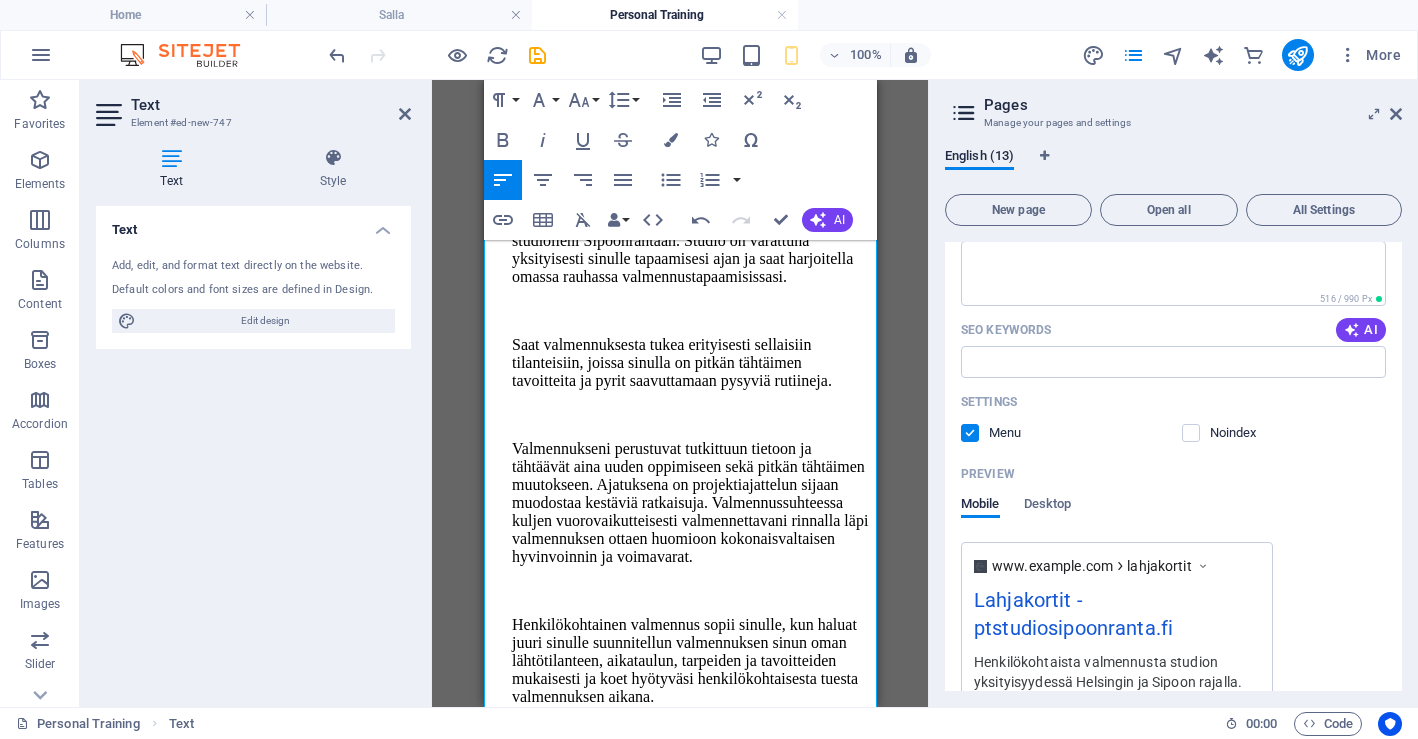 drag, startPoint x: 654, startPoint y: 489, endPoint x: 504, endPoint y: 490, distance: 150.00333 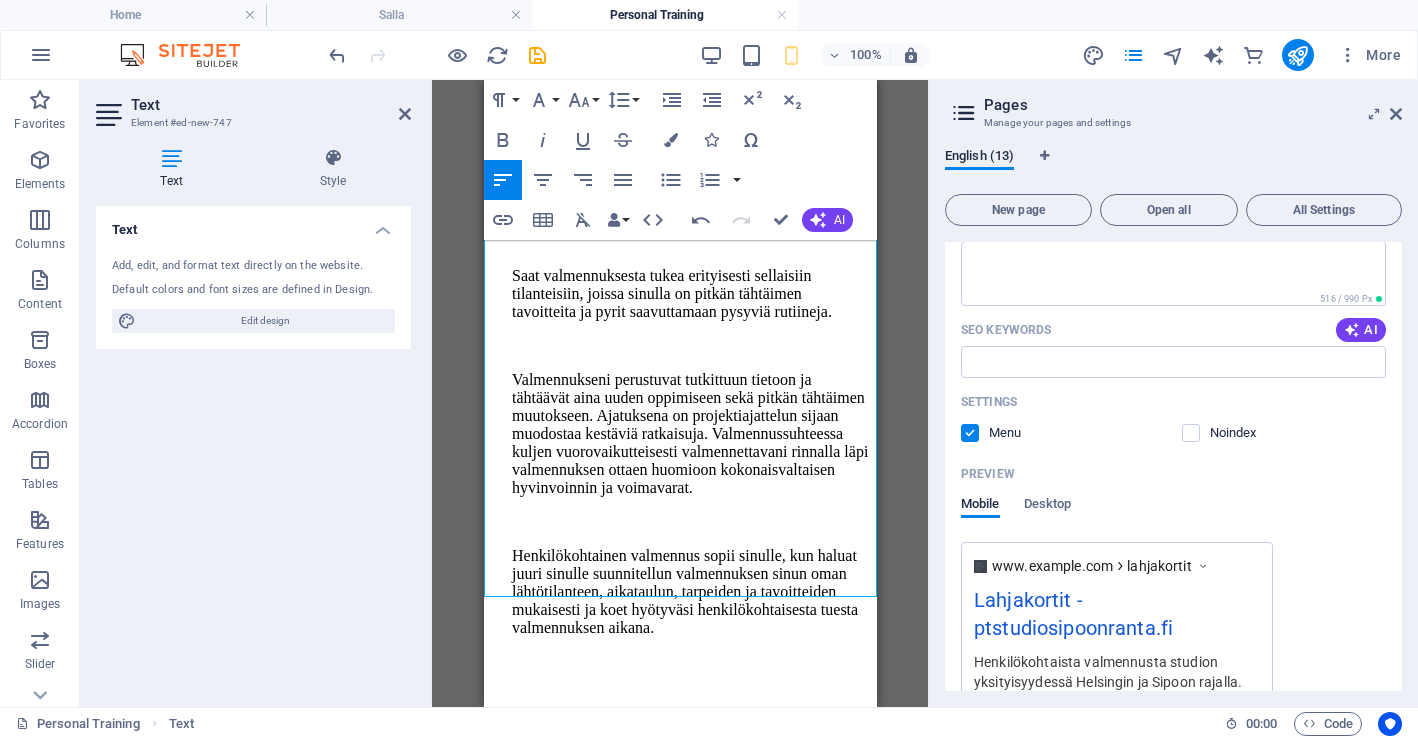 scroll, scrollTop: 554, scrollLeft: 0, axis: vertical 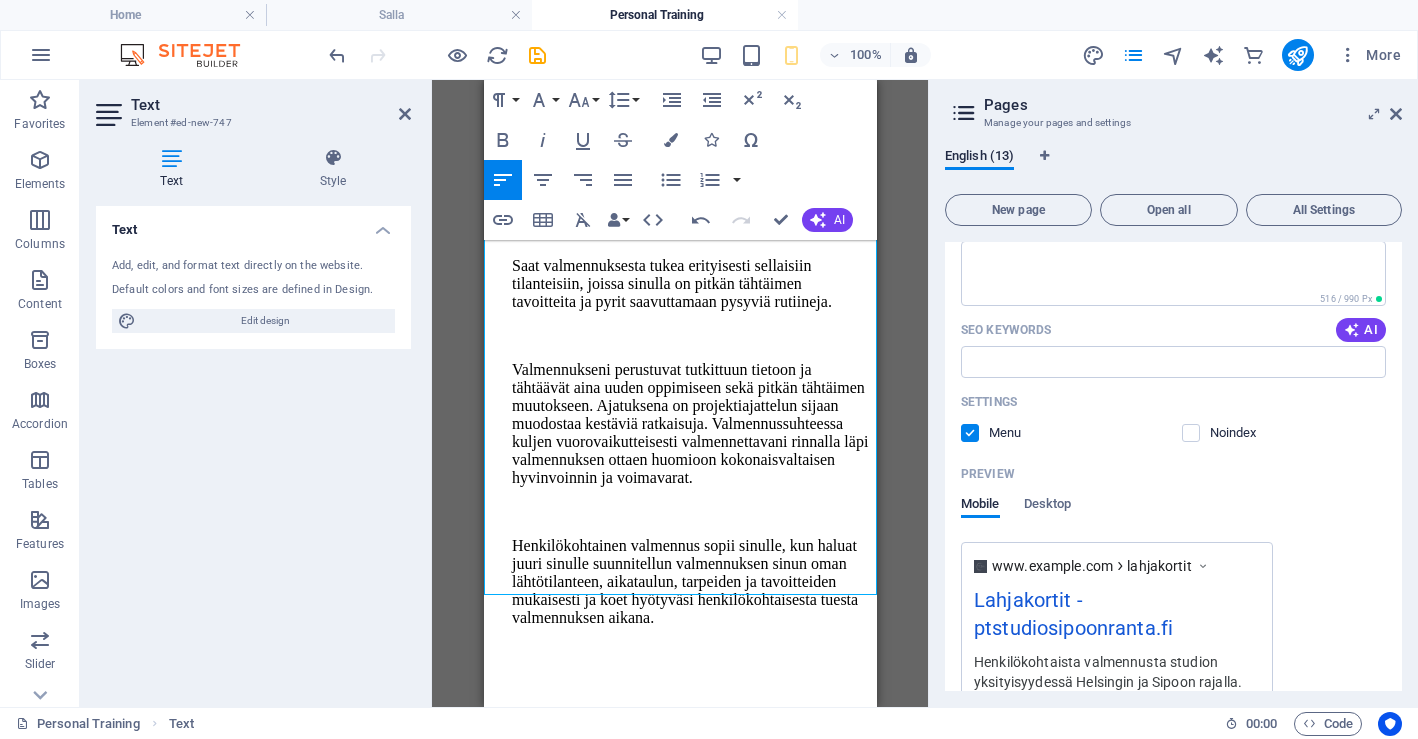 click on "Personal Training-palvelut sopivat sinulle, kun haluat valmennuksesta tukea seuraaviin tilanteisiin:" at bounding box center (660, 729) 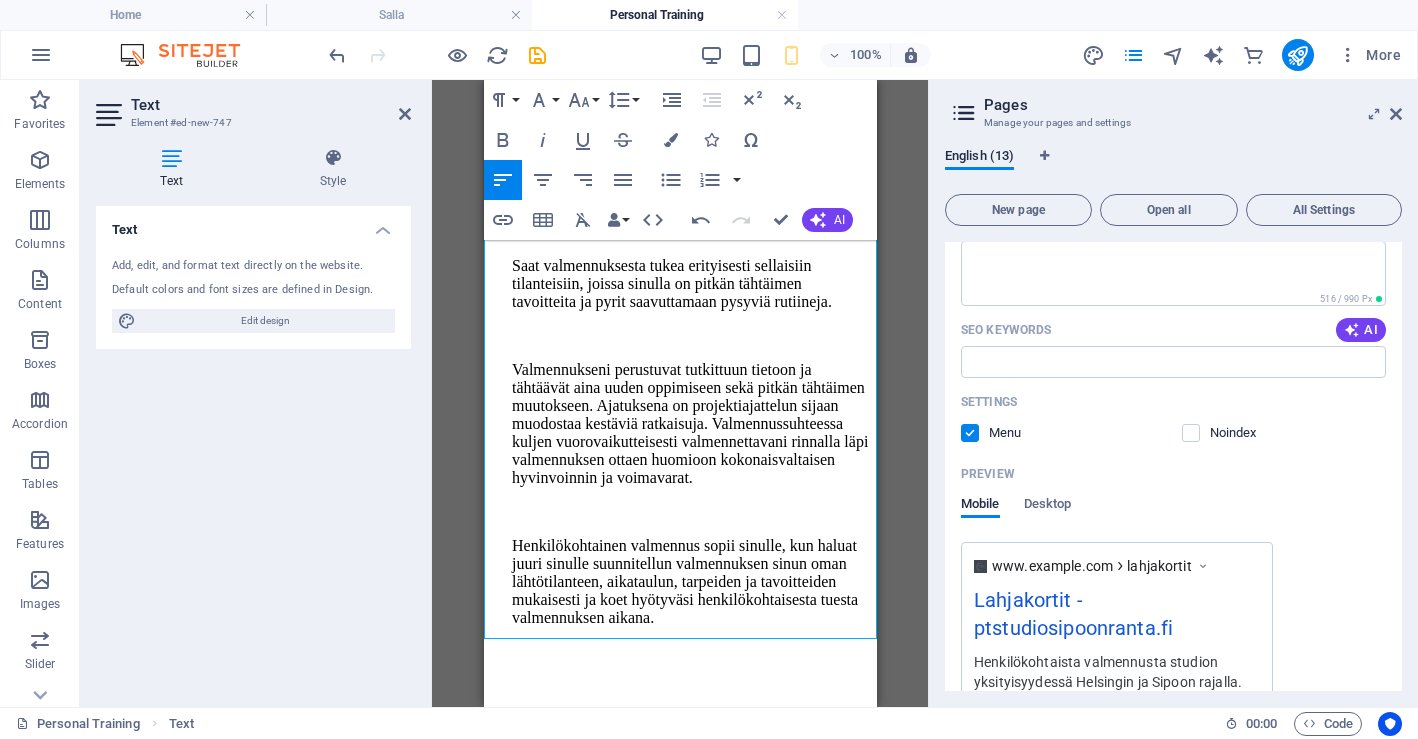 click on "​Tervetuloa studiolle!" at bounding box center [549, 946] 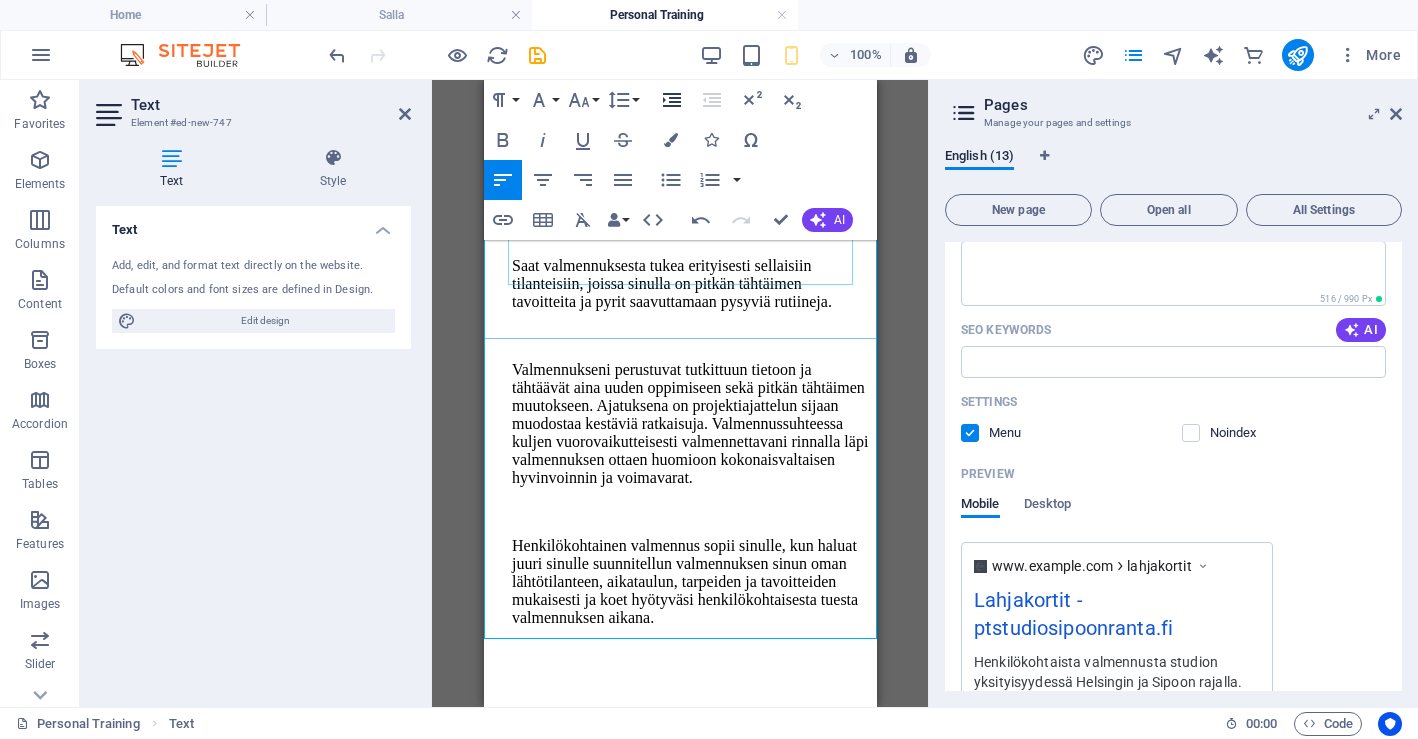 click 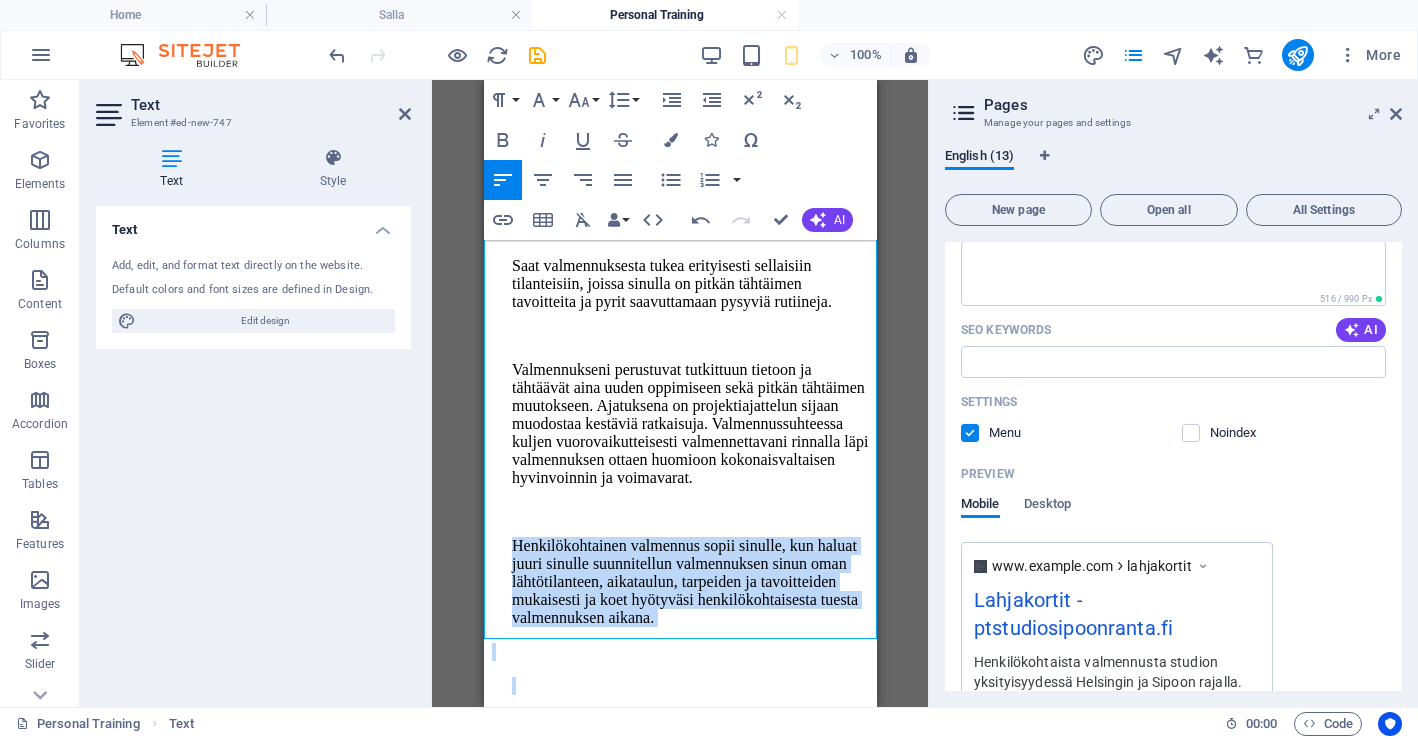 drag, startPoint x: 642, startPoint y: 626, endPoint x: 474, endPoint y: 277, distance: 387.3306 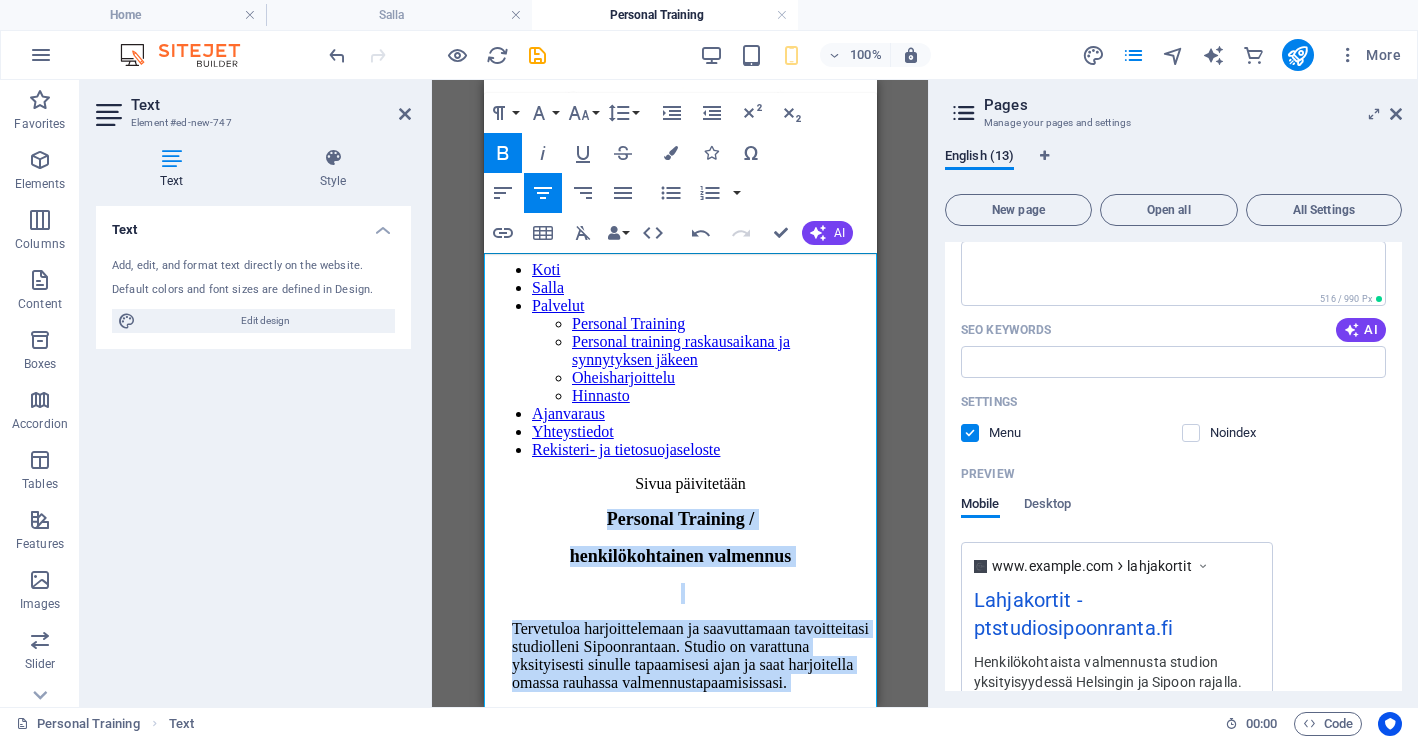scroll, scrollTop: 67, scrollLeft: 0, axis: vertical 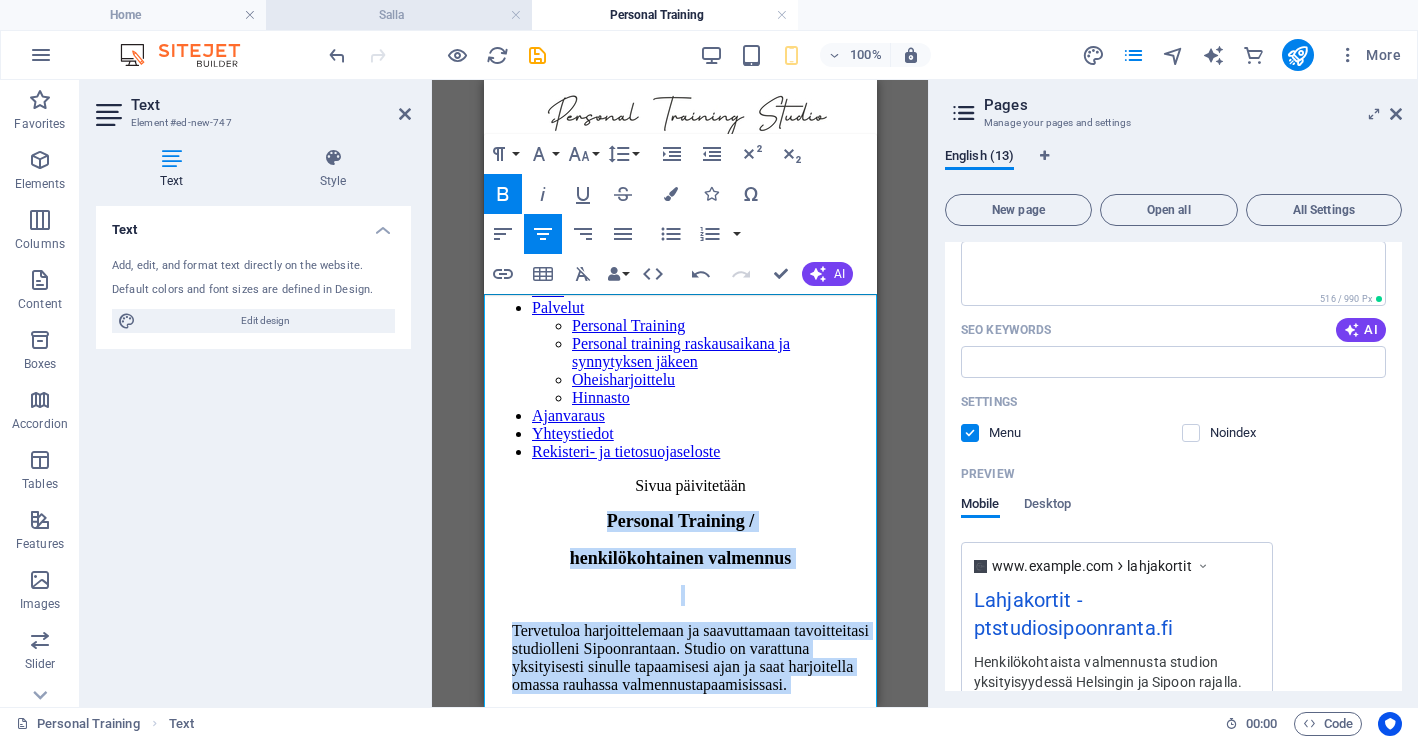 copy on "Loremips Dolorsit /  ametconsectetura elitseddo ​ Eiusmodtem incididuntutlab et doloremagnaa enimadminimve quisnostrud Exercitationu. Labori ni aliquipex eacommodocon duisaut irureinrepr volu ve esse cillumfugia nullap excepteu sintoccaecatcupidatatno. Proi suntculpaquiof deser mollitanimi estlaborum perspiciatis, undeom istenat er volupt accusanti doloremquel to remap eaqueipsaqua abilloi veritatis.  Quasiarchitec beataevita dictaexpli nemoeni ip quiavolup aspe autod fugitconse magn dolore eosration sequinesci. Nequeporro qu doloremadipiscinu eiusmo temporain magnamqu etiamminus. Solutanobiseligend optioc nihilimpeditquoplac facerepossimusa repellen temp autemquibusd offici debitisr necessitatibussae evenietvolup re recusandae. Itaqueearumhicte sapiented reici volupta, mai aliasp dolor asperio repellatmini nostrumexerc ullam corp suscipitlabori, aliquidcom, consequat qu maximemollit molestiaeh qu reru facilisex distinctionamliber tempor cumsolutanob eligen. Optiocum Nihilimp-minusquo maximep facerep, omn ..." 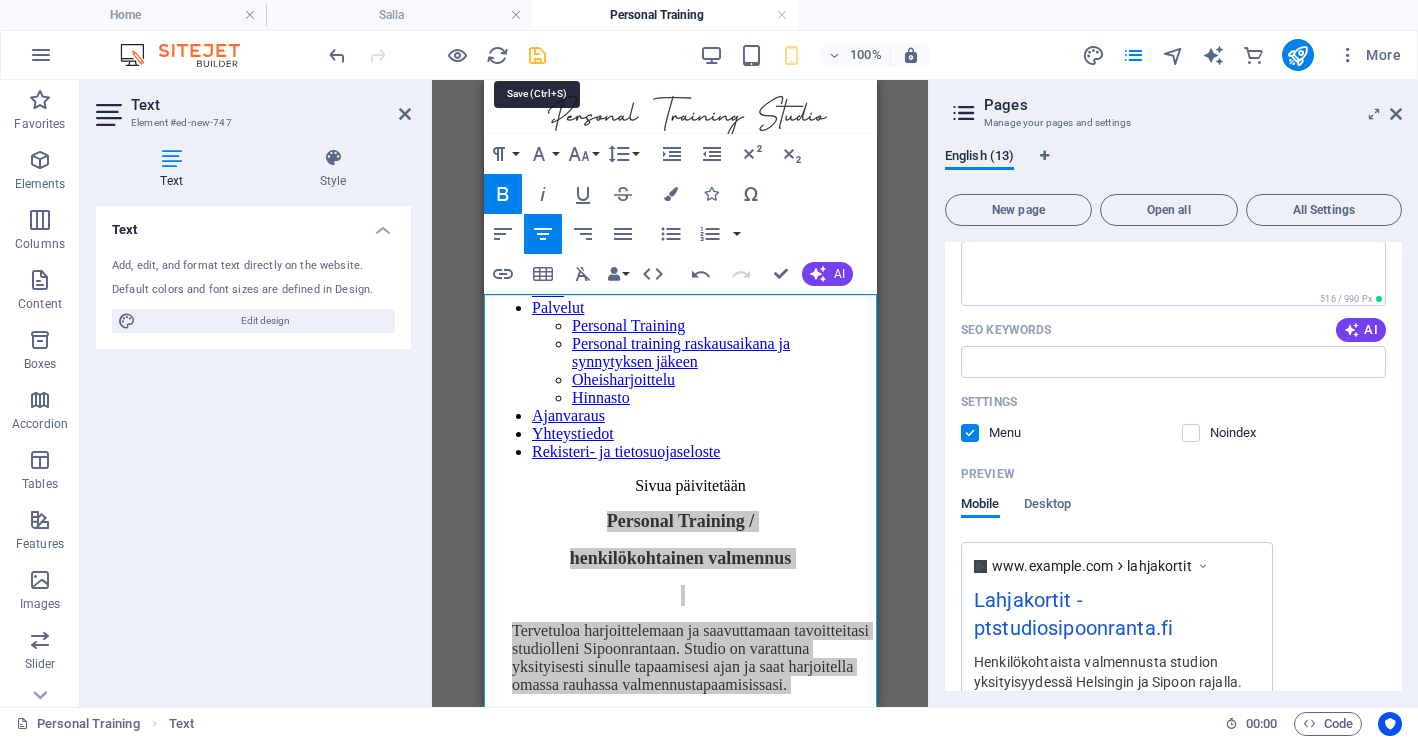click at bounding box center [537, 55] 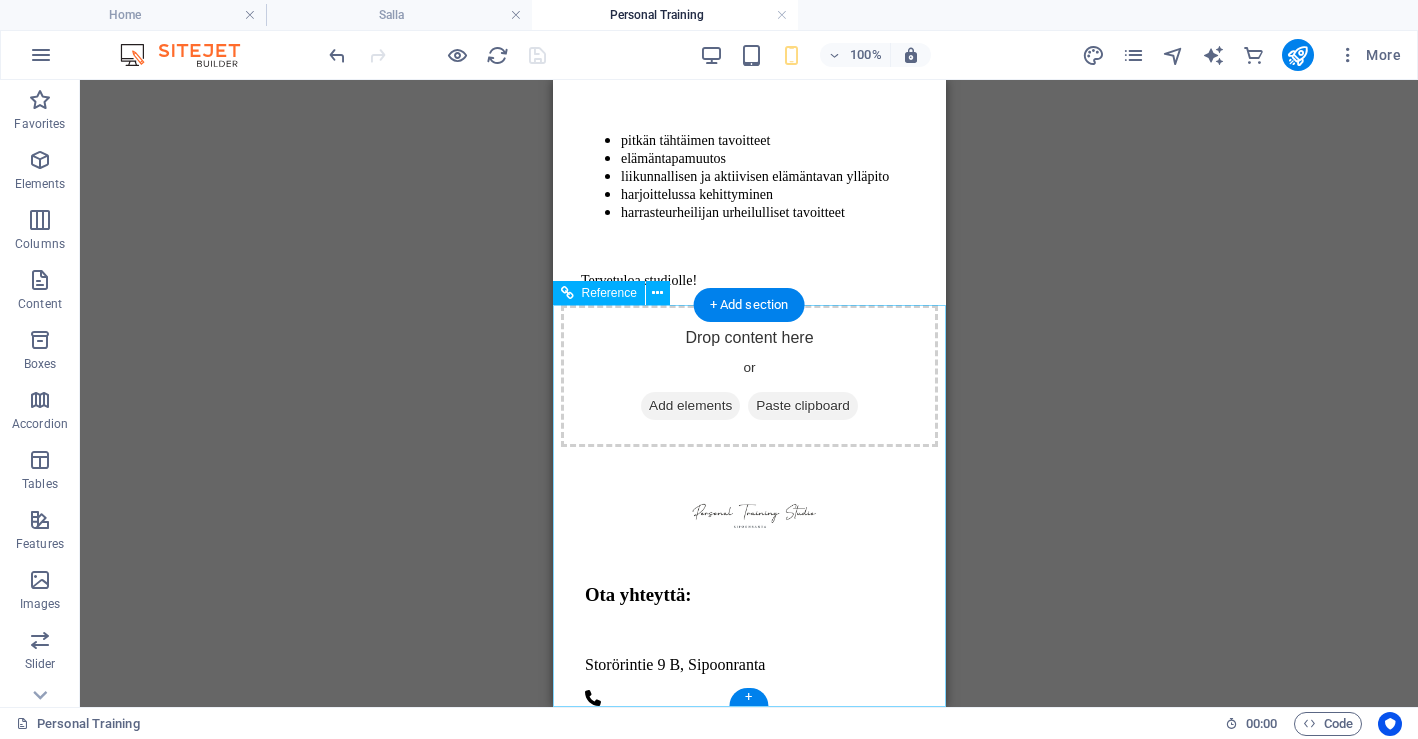 scroll, scrollTop: 1216, scrollLeft: 0, axis: vertical 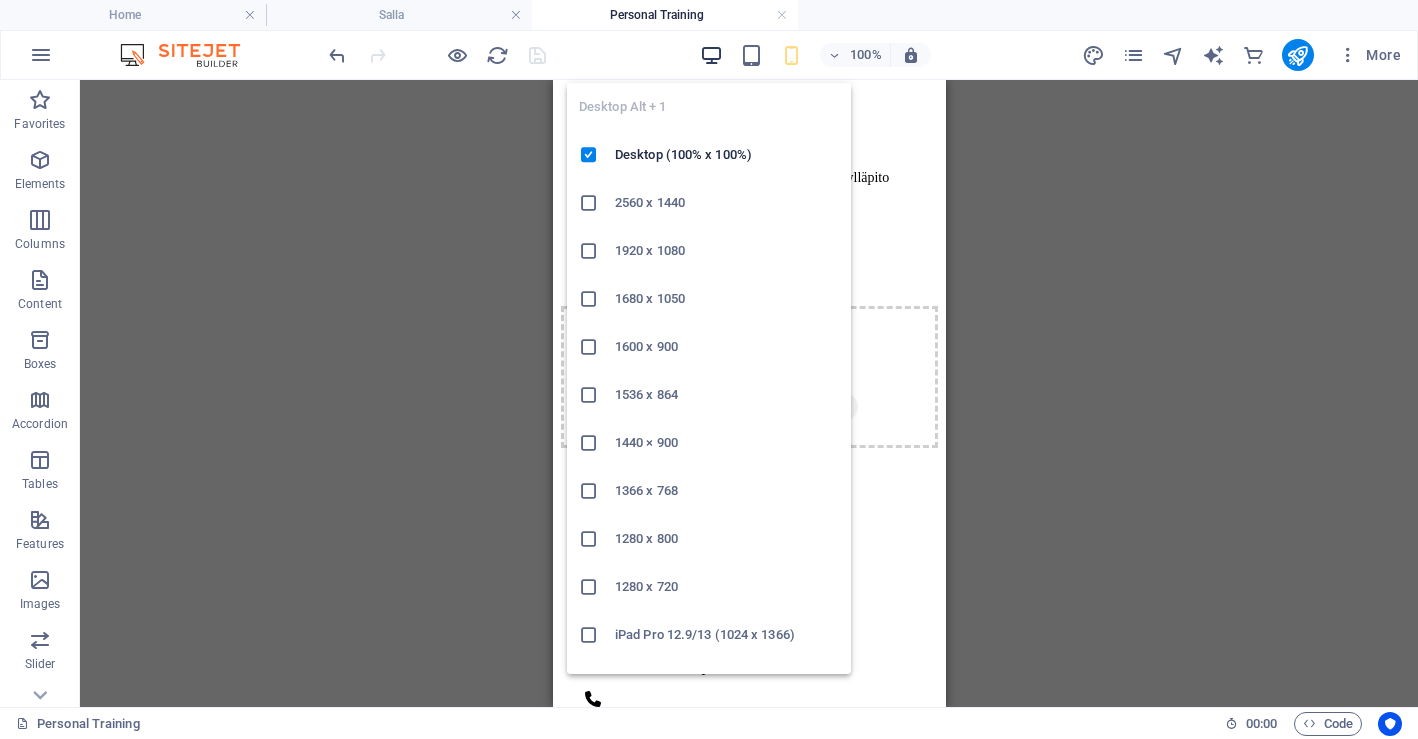 click at bounding box center [711, 55] 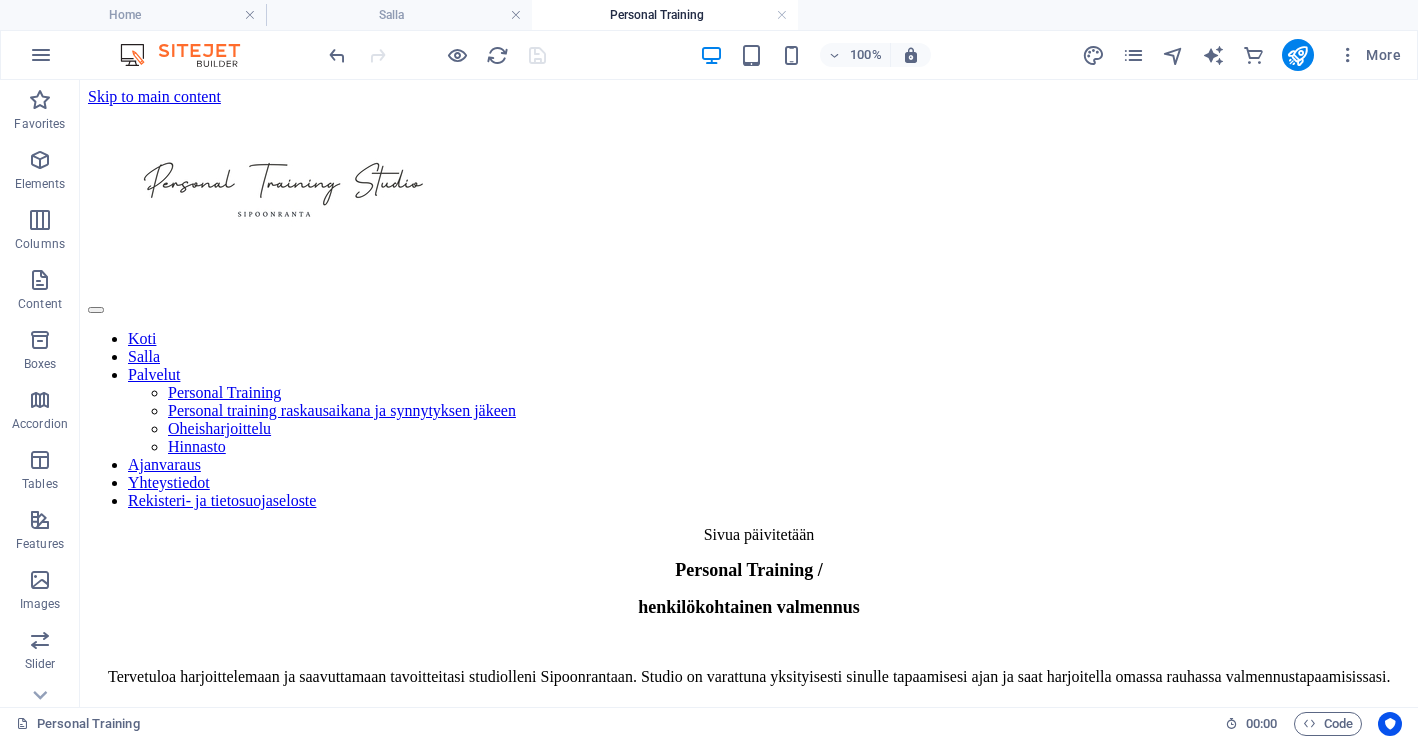 scroll, scrollTop: 0, scrollLeft: 0, axis: both 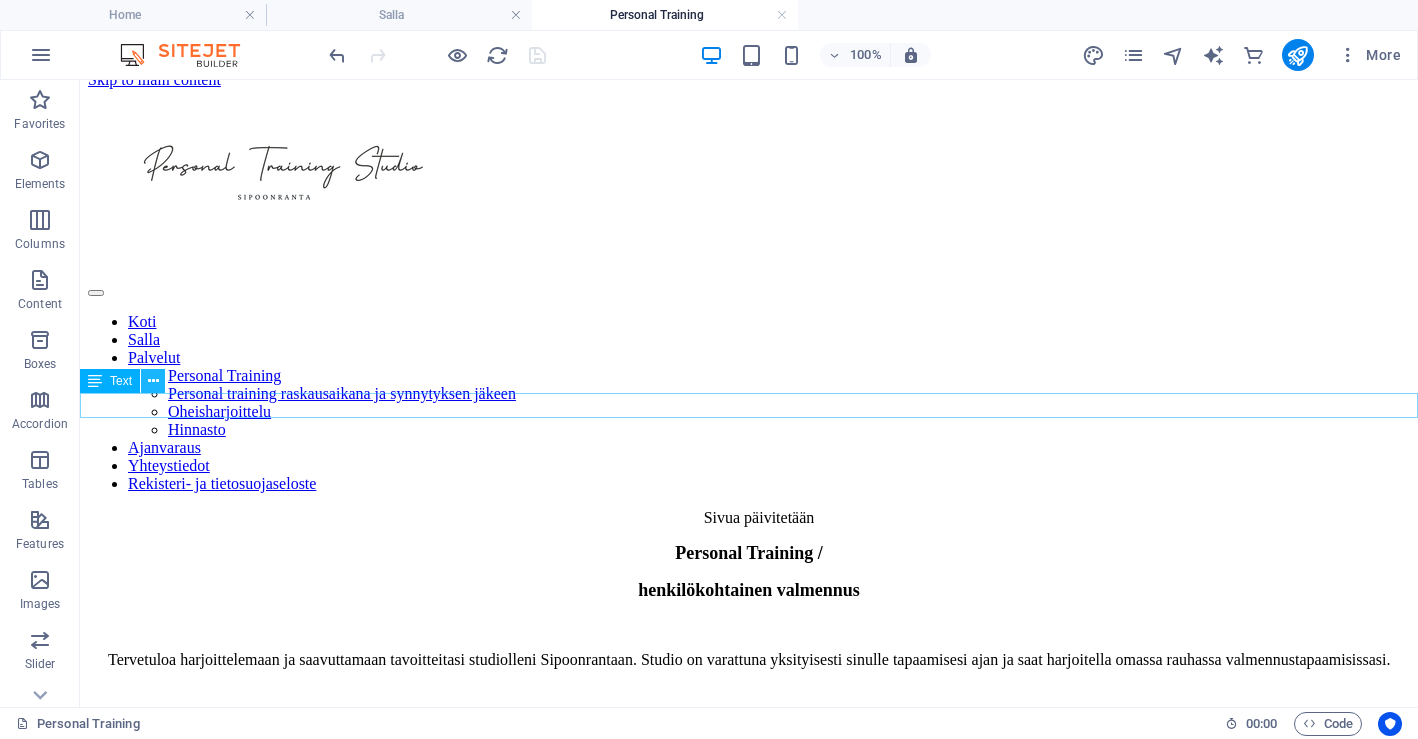 click at bounding box center [153, 381] 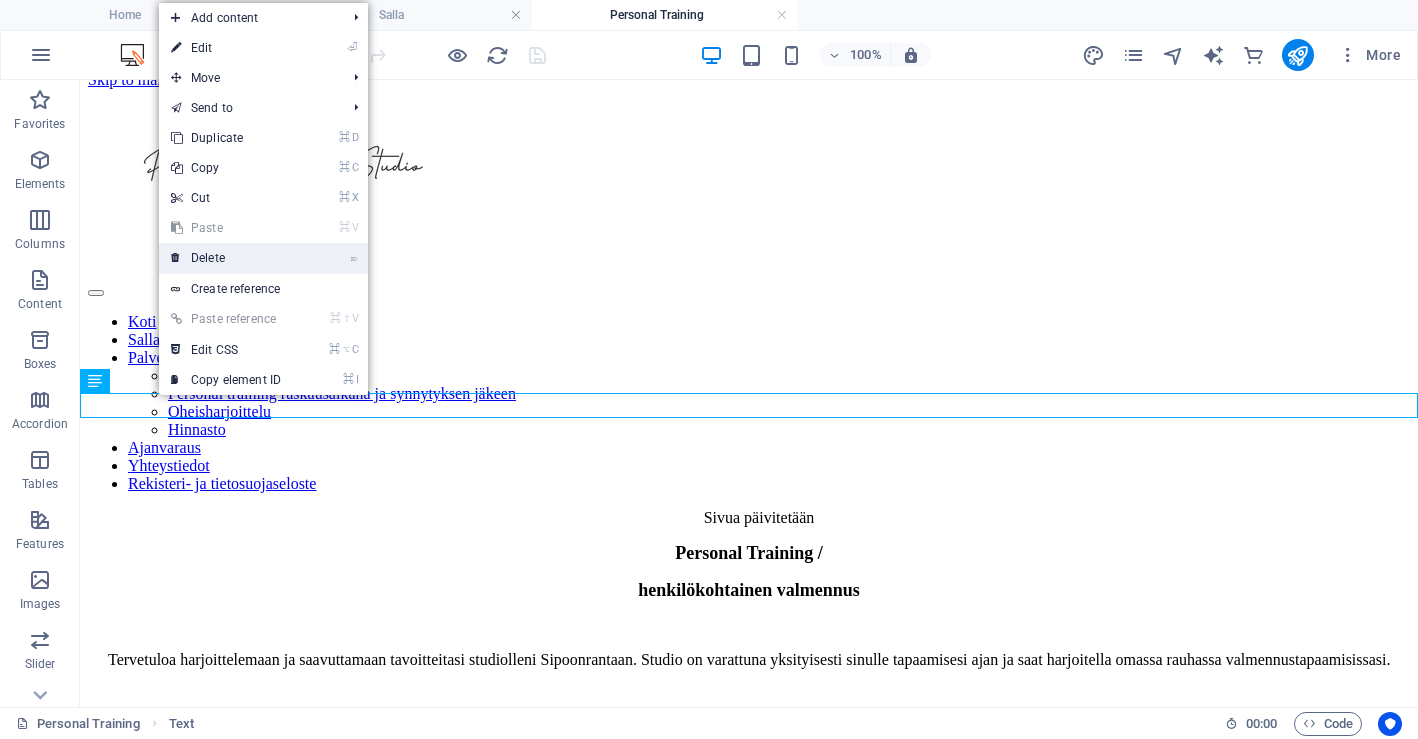 click on "⌦  Delete" at bounding box center (226, 258) 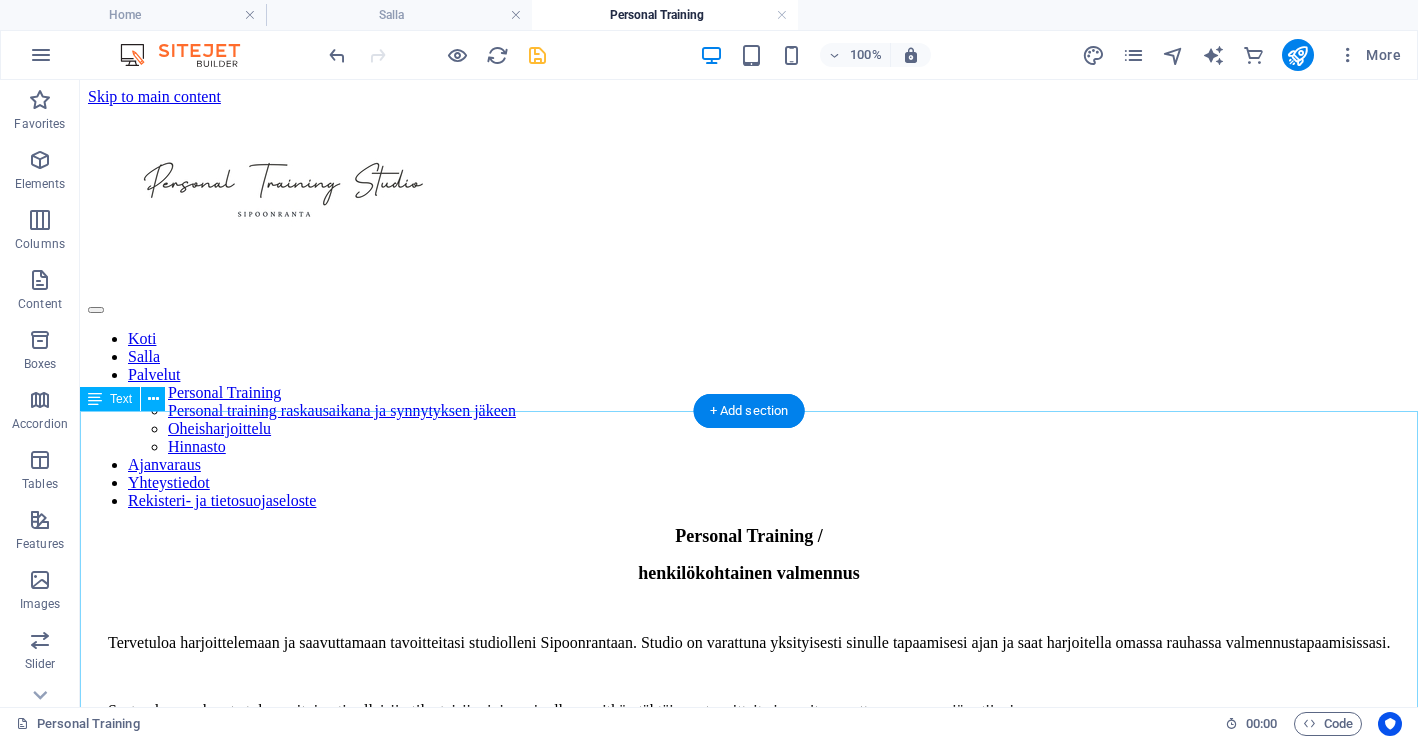 scroll, scrollTop: 0, scrollLeft: 0, axis: both 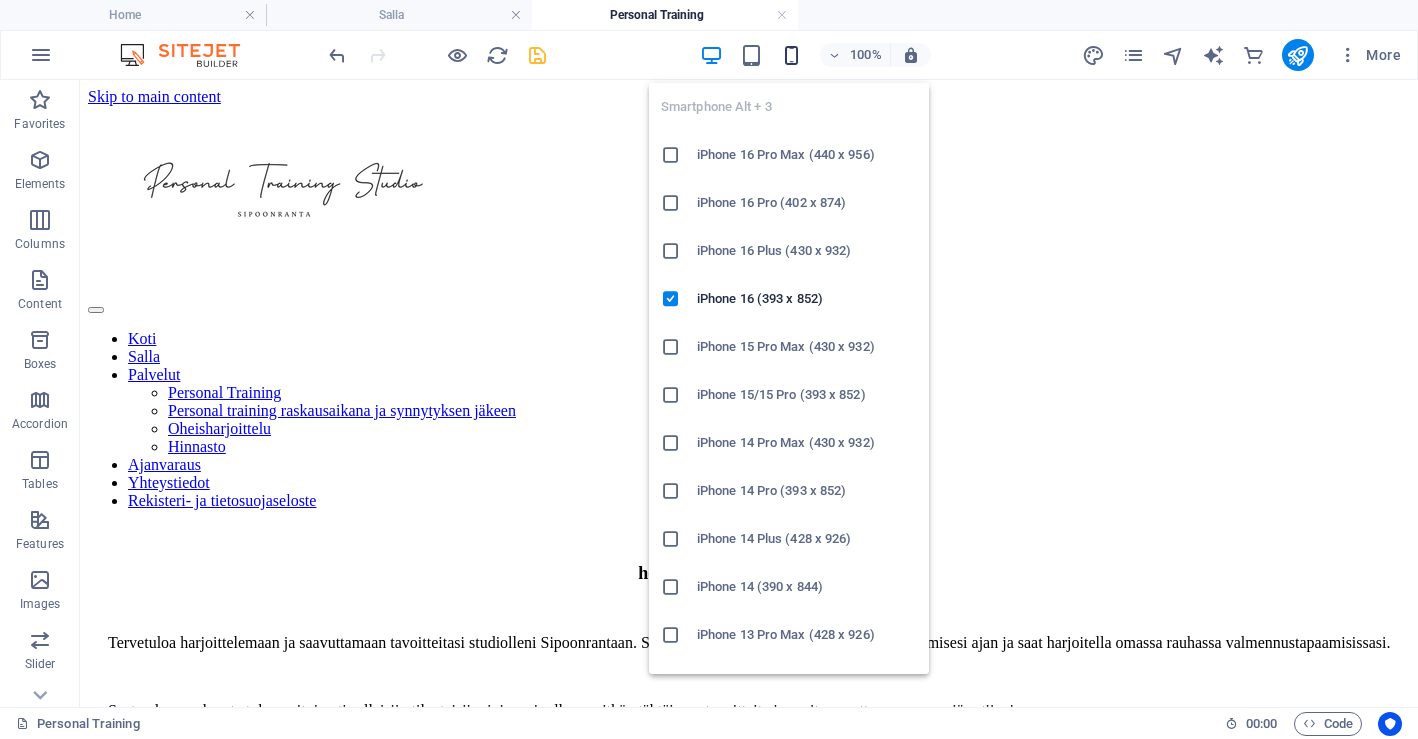 click at bounding box center [791, 55] 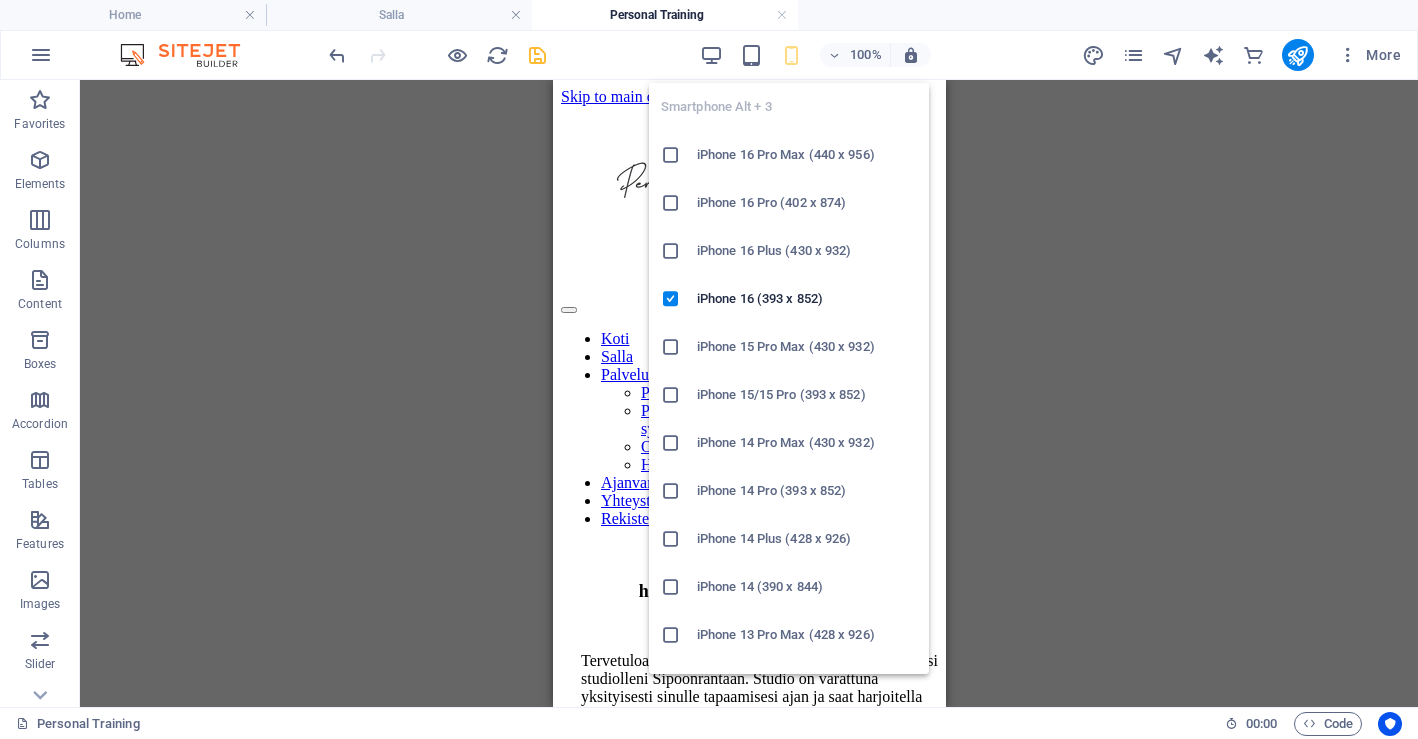 scroll, scrollTop: 0, scrollLeft: 0, axis: both 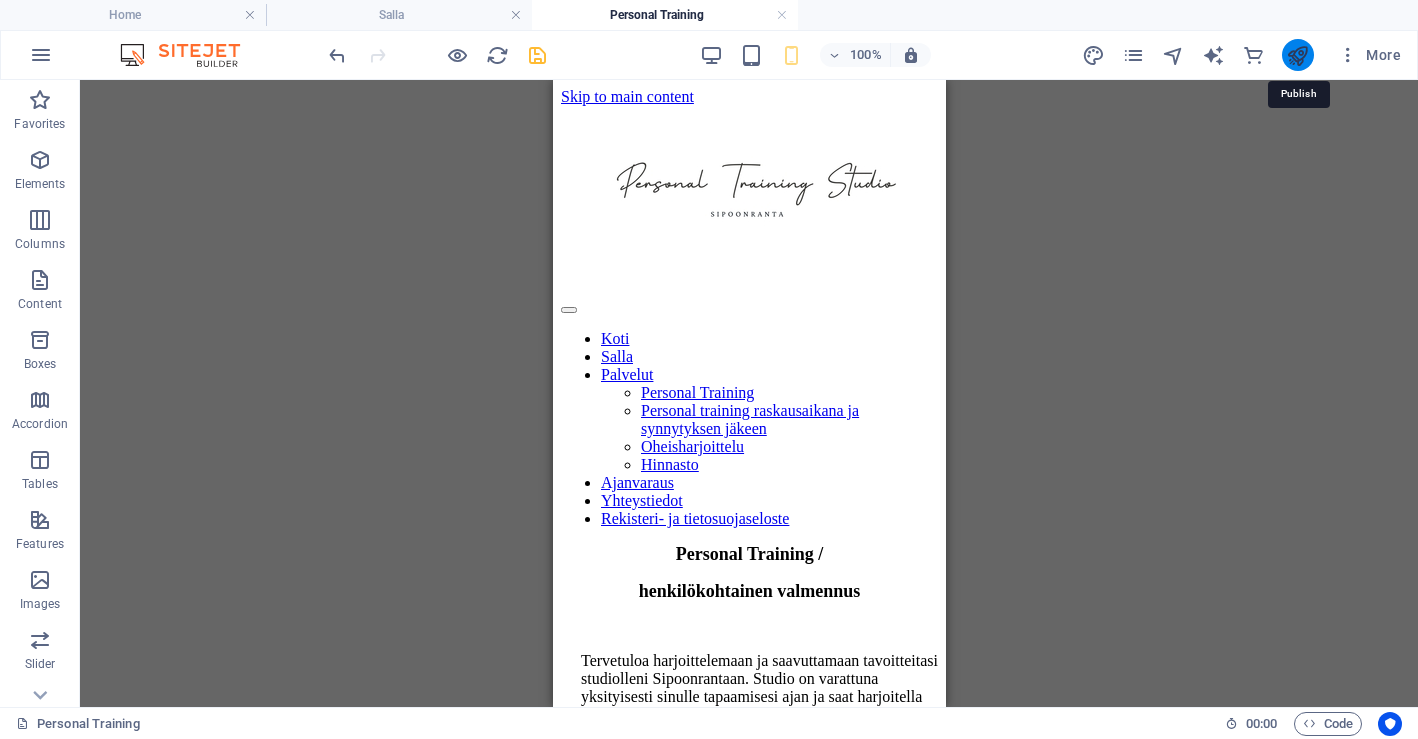 click at bounding box center [1297, 55] 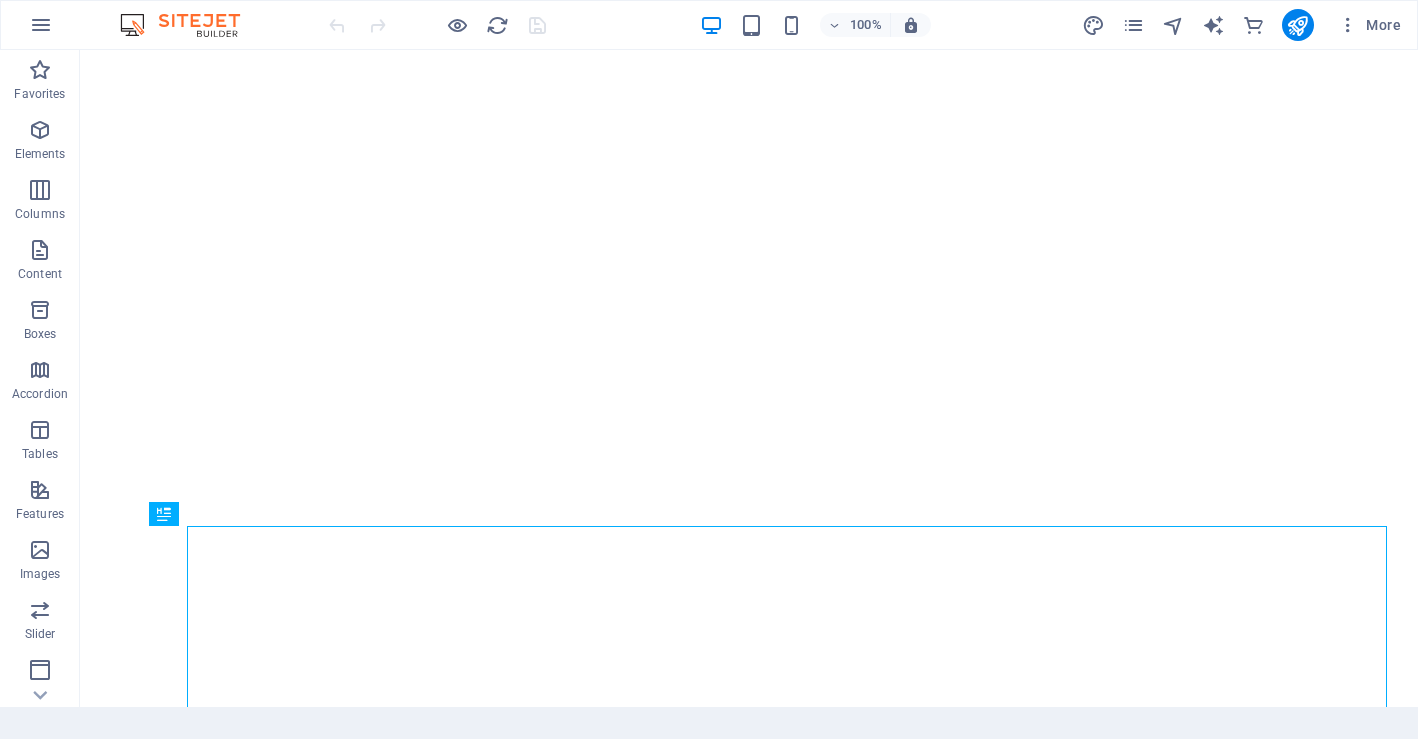 scroll, scrollTop: 0, scrollLeft: 0, axis: both 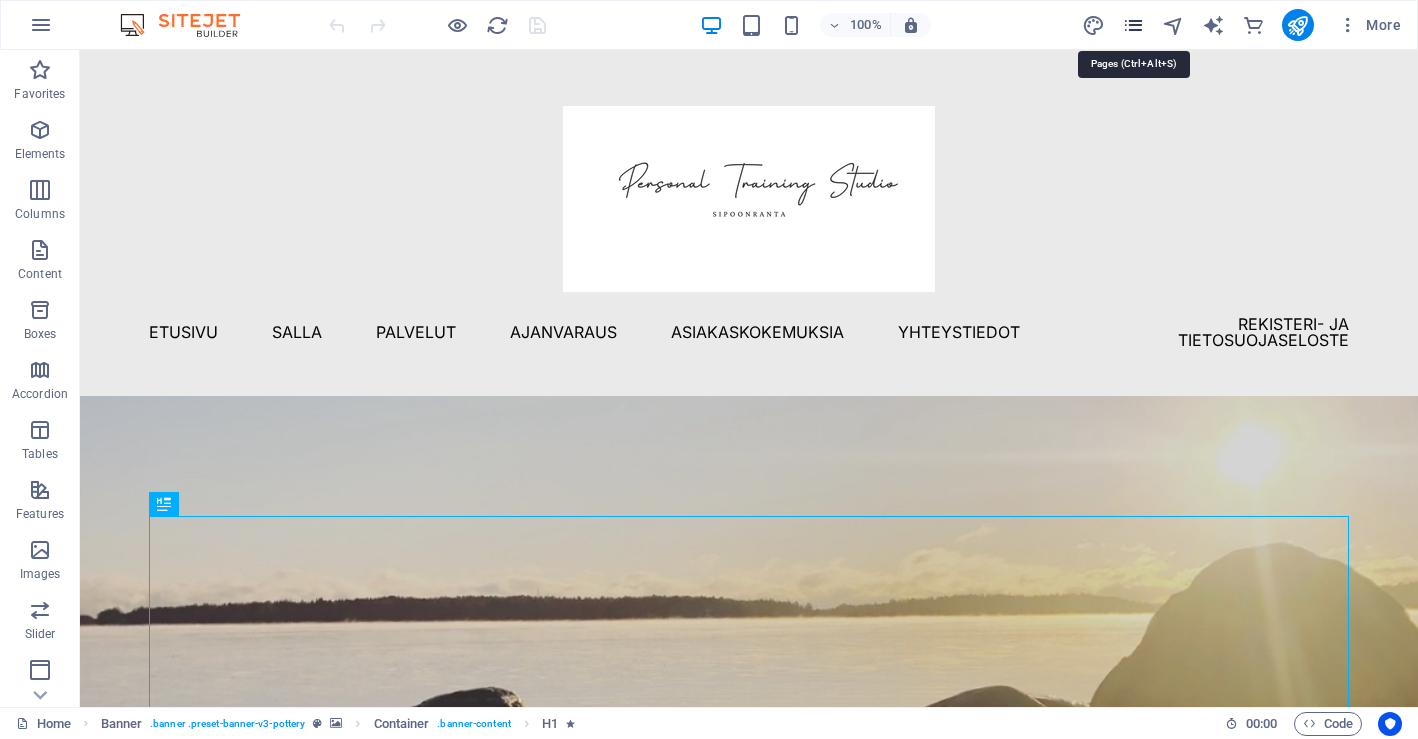 click at bounding box center [1133, 25] 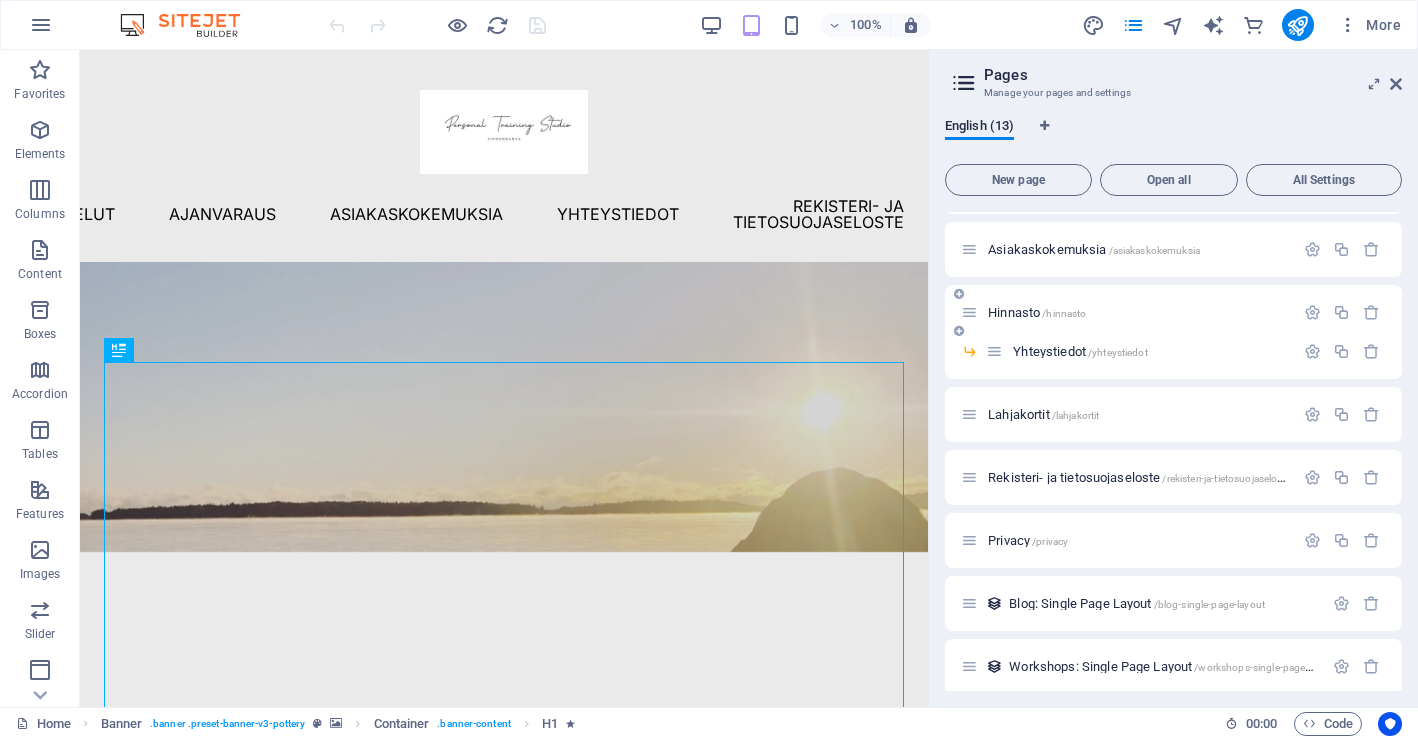 scroll, scrollTop: 315, scrollLeft: 0, axis: vertical 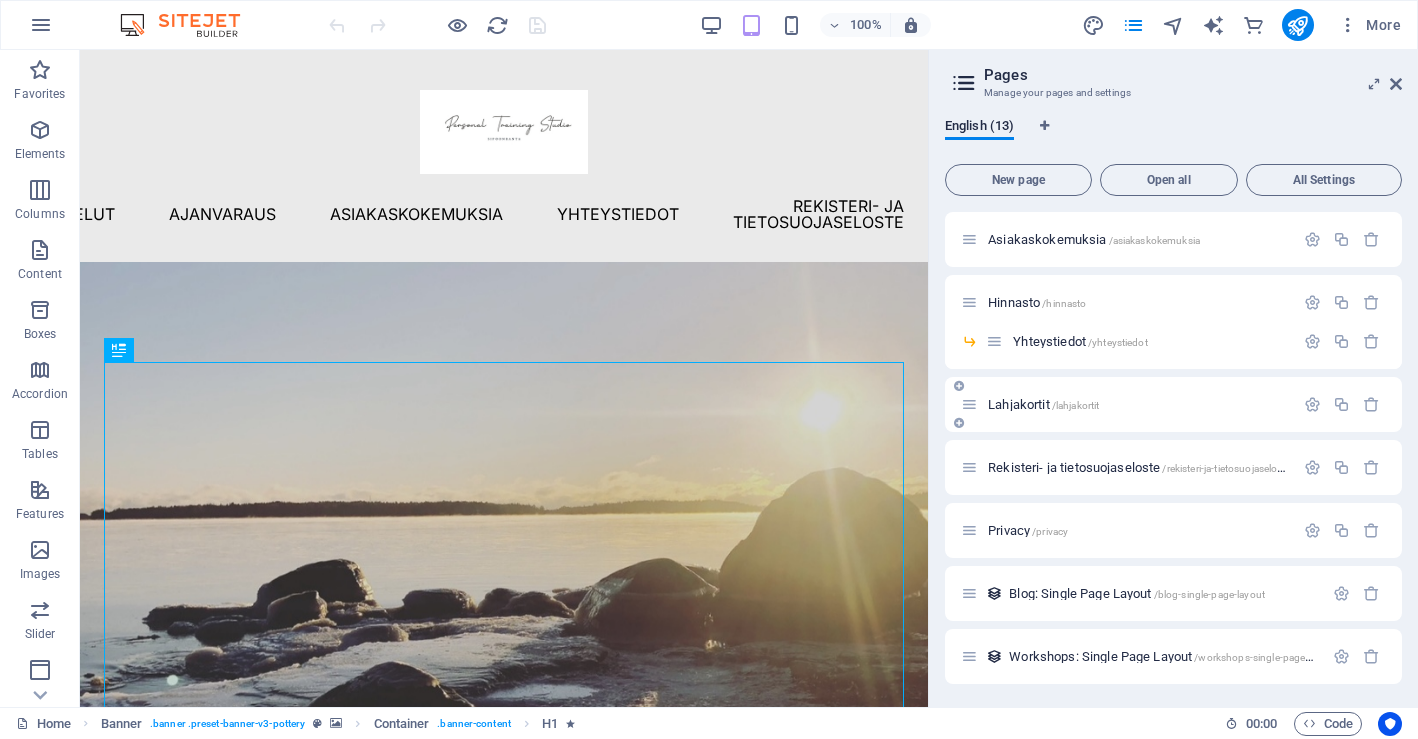 click on "Lahjakortit /lahjakortit" at bounding box center (1127, 404) 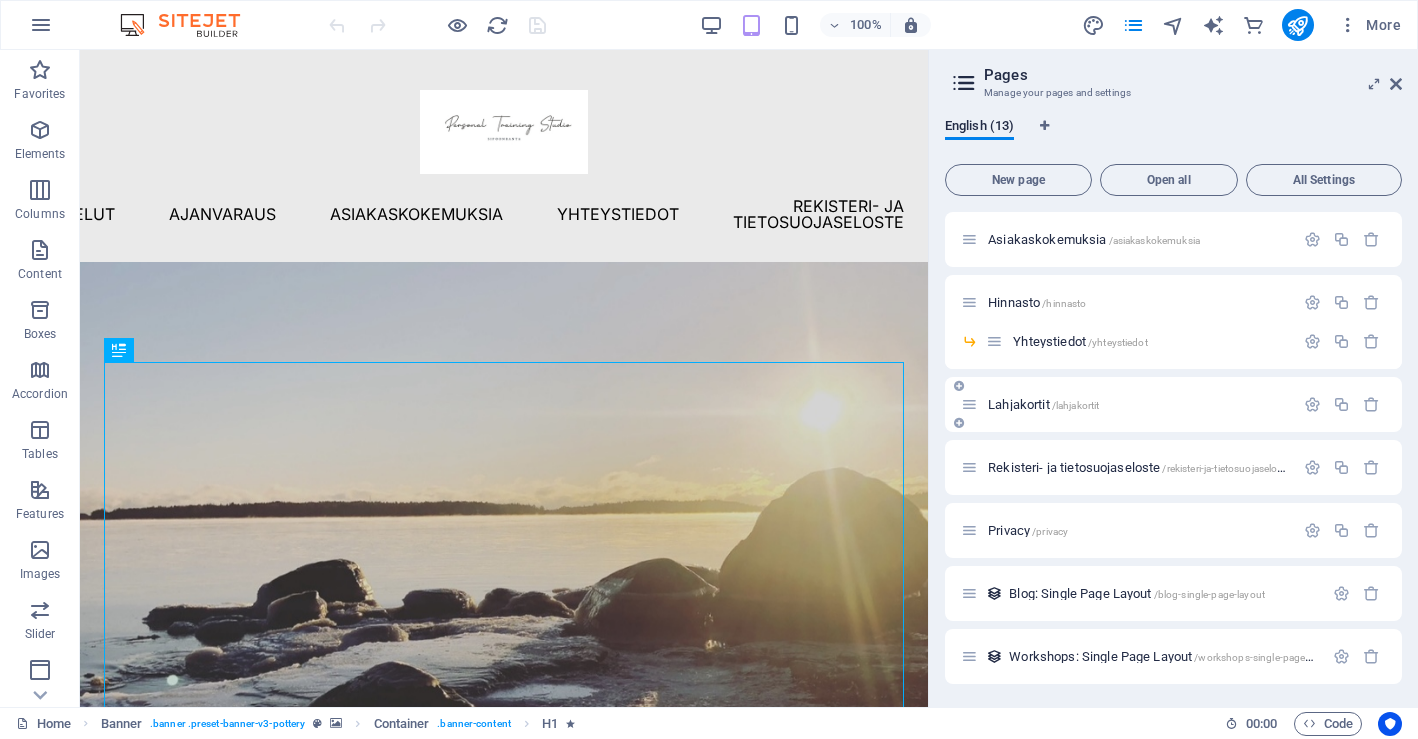 click at bounding box center [959, 386] 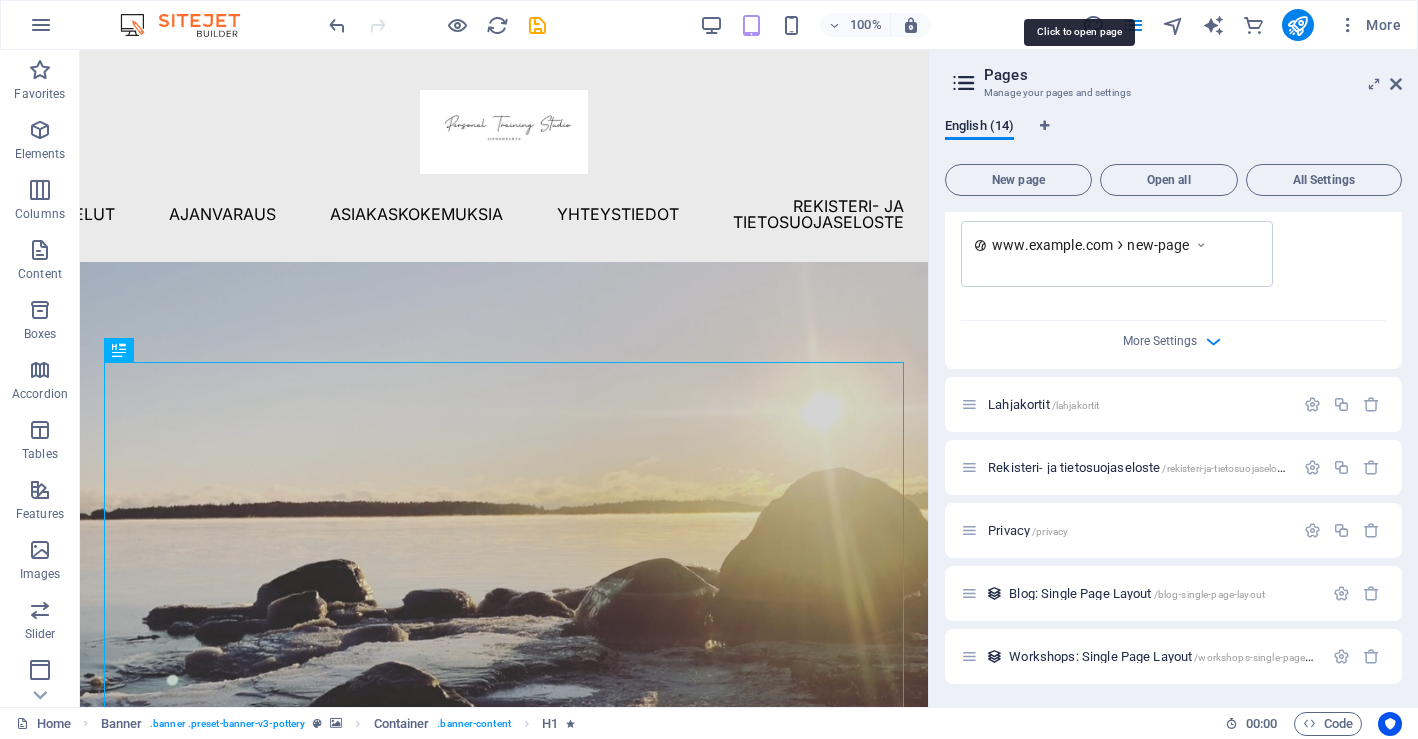 scroll, scrollTop: 1074, scrollLeft: 0, axis: vertical 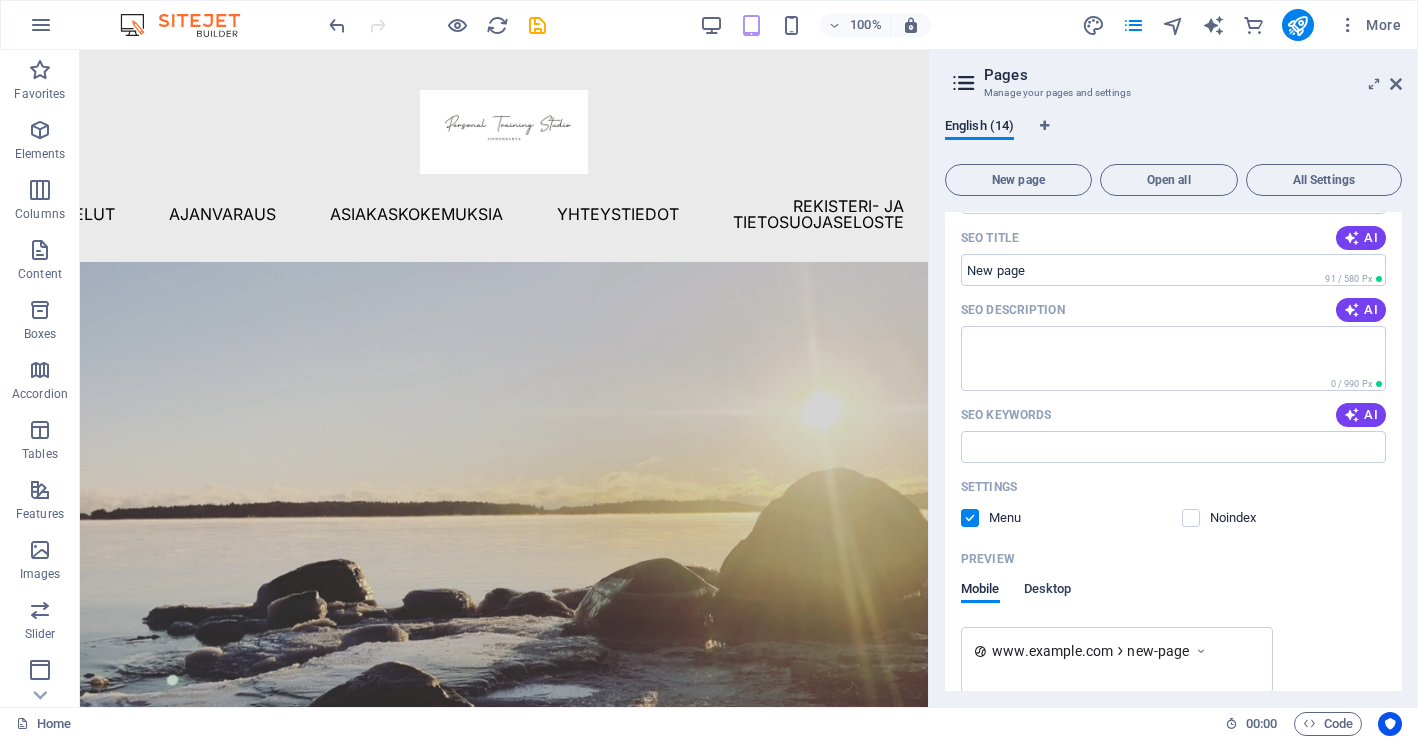 click on "Desktop" at bounding box center [1048, 591] 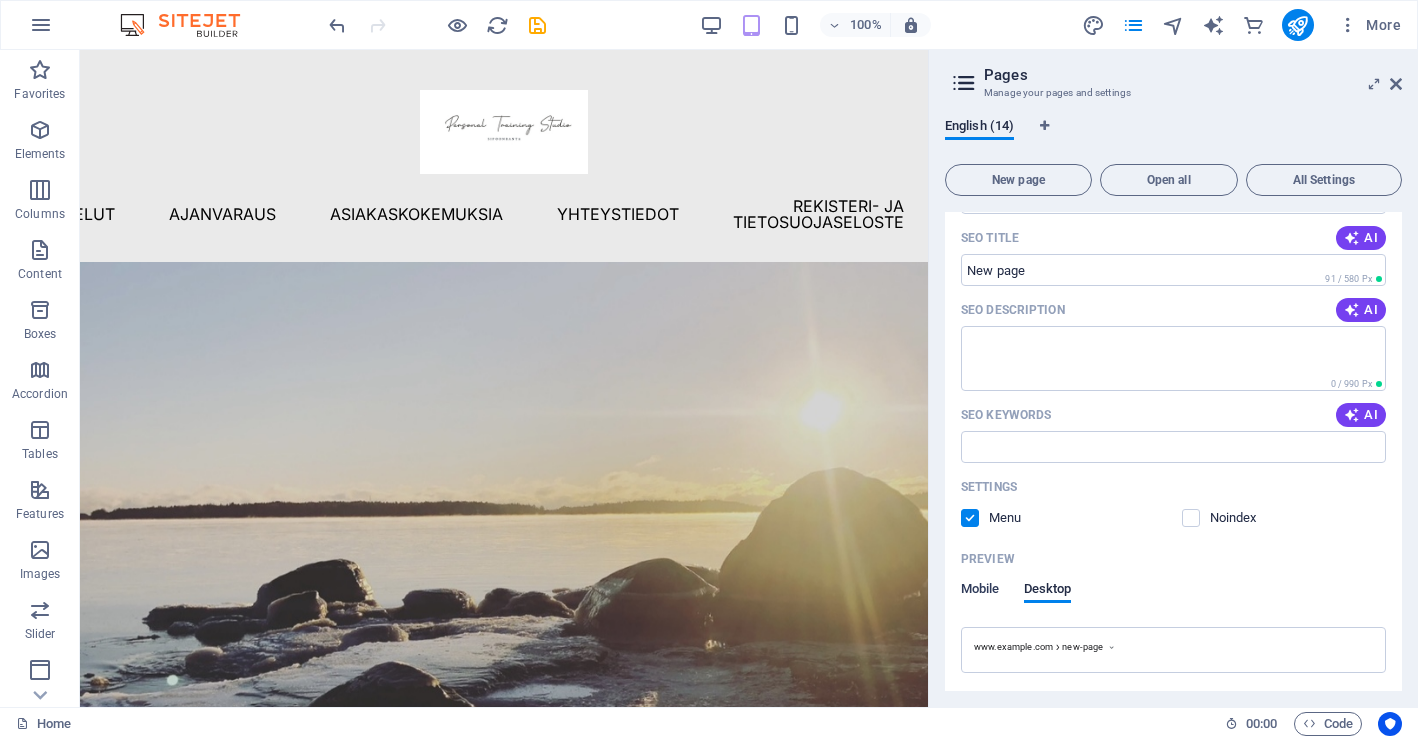 click on "Mobile" at bounding box center [980, 591] 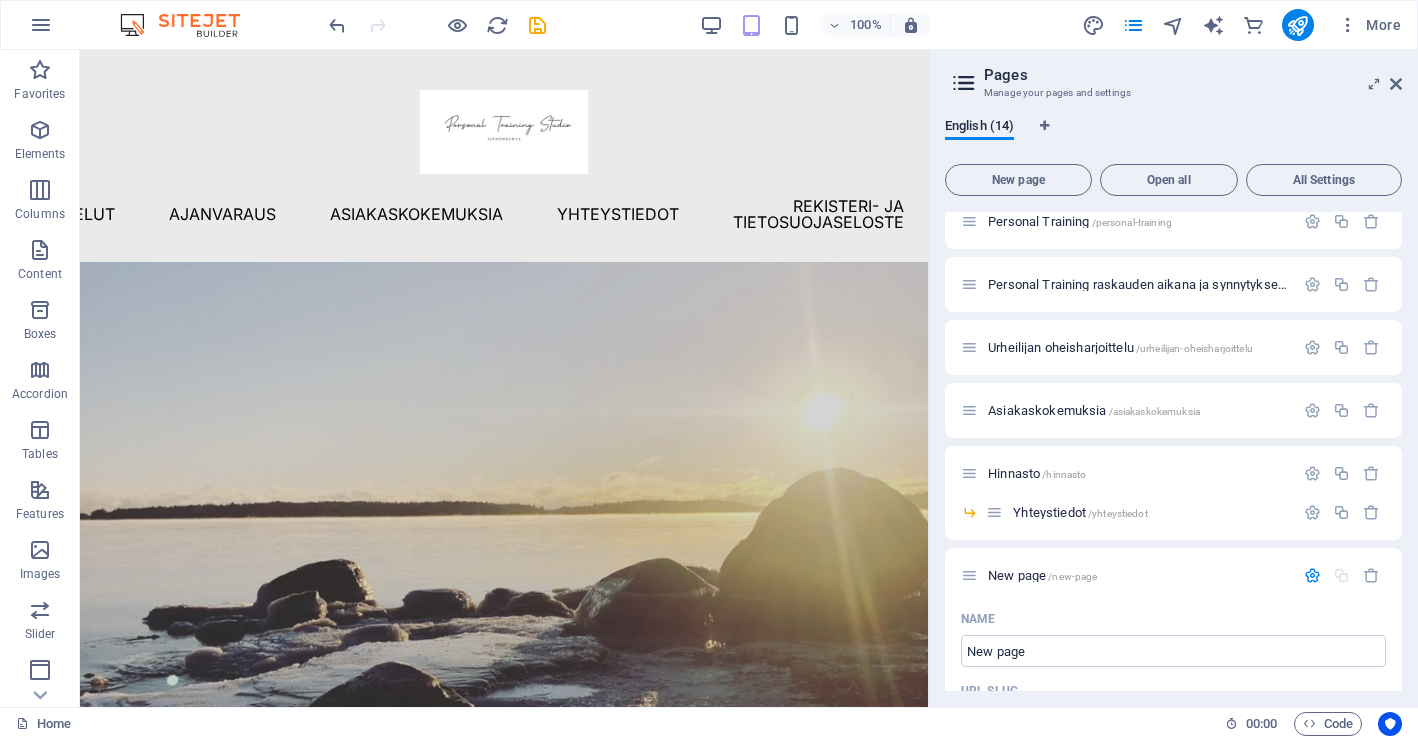scroll, scrollTop: 156, scrollLeft: 0, axis: vertical 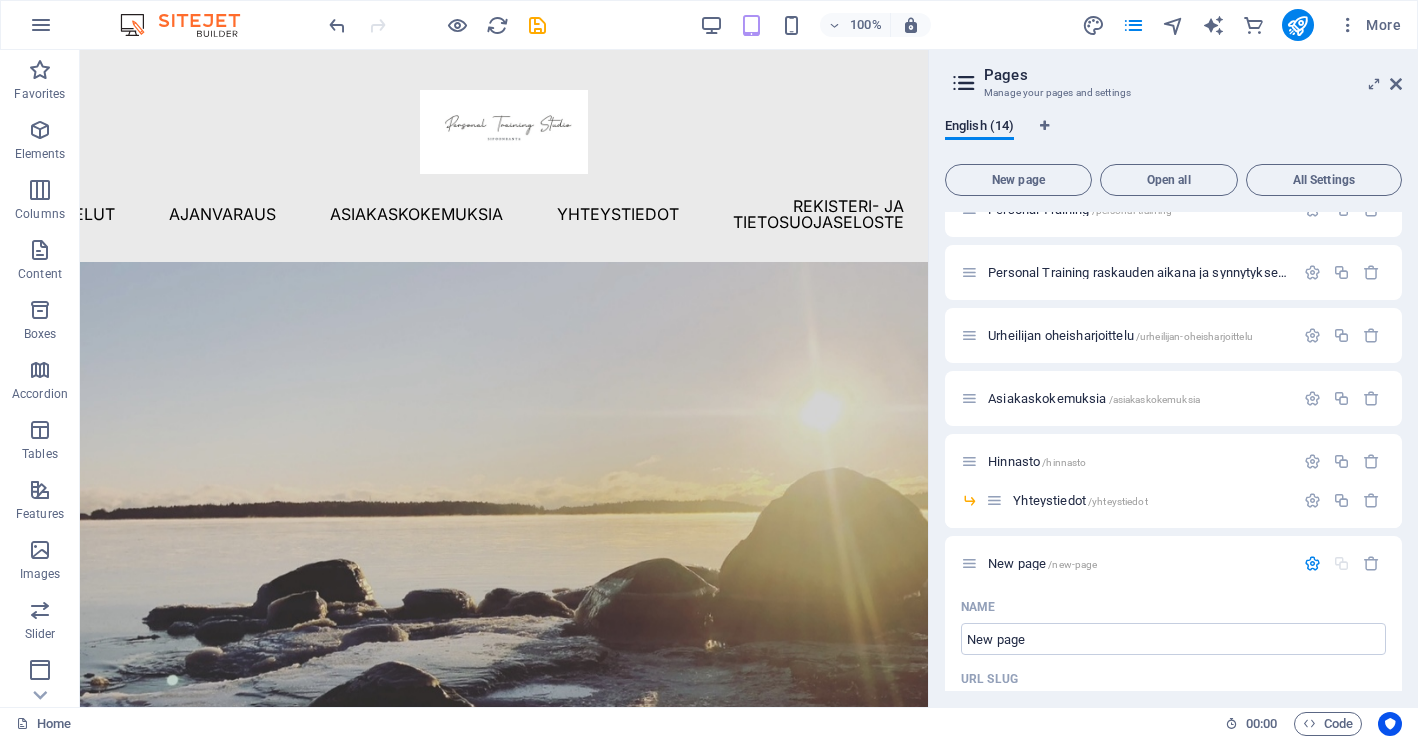 drag, startPoint x: 1121, startPoint y: 685, endPoint x: 927, endPoint y: 635, distance: 200.3397 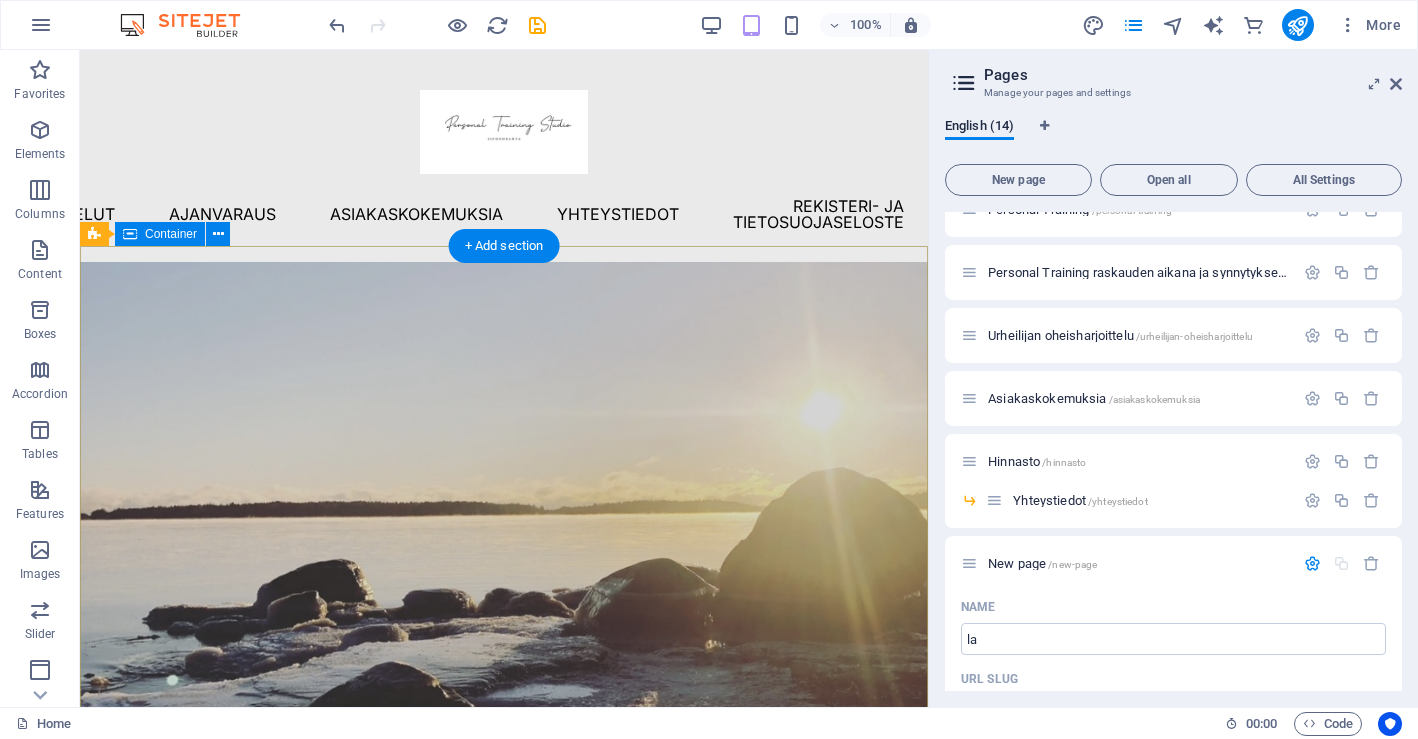 type on "l" 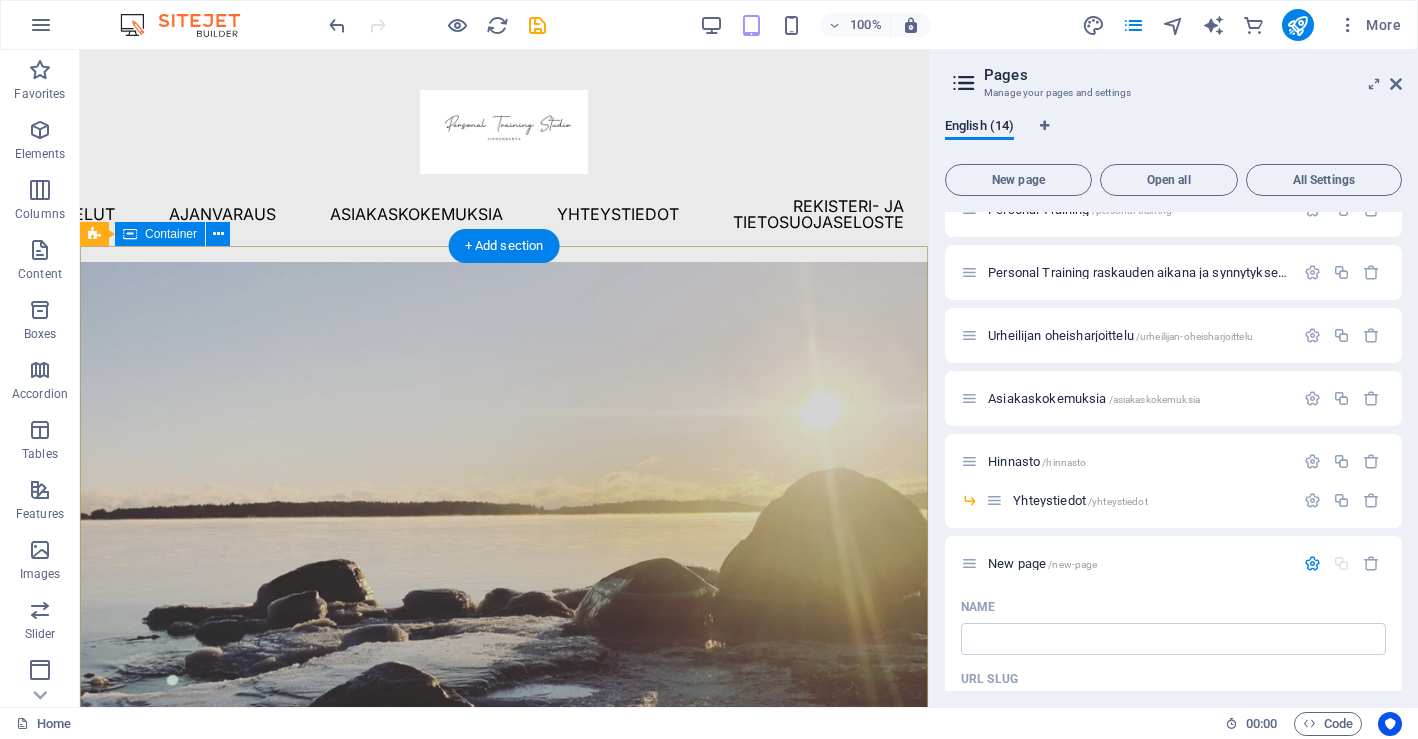 type on "L" 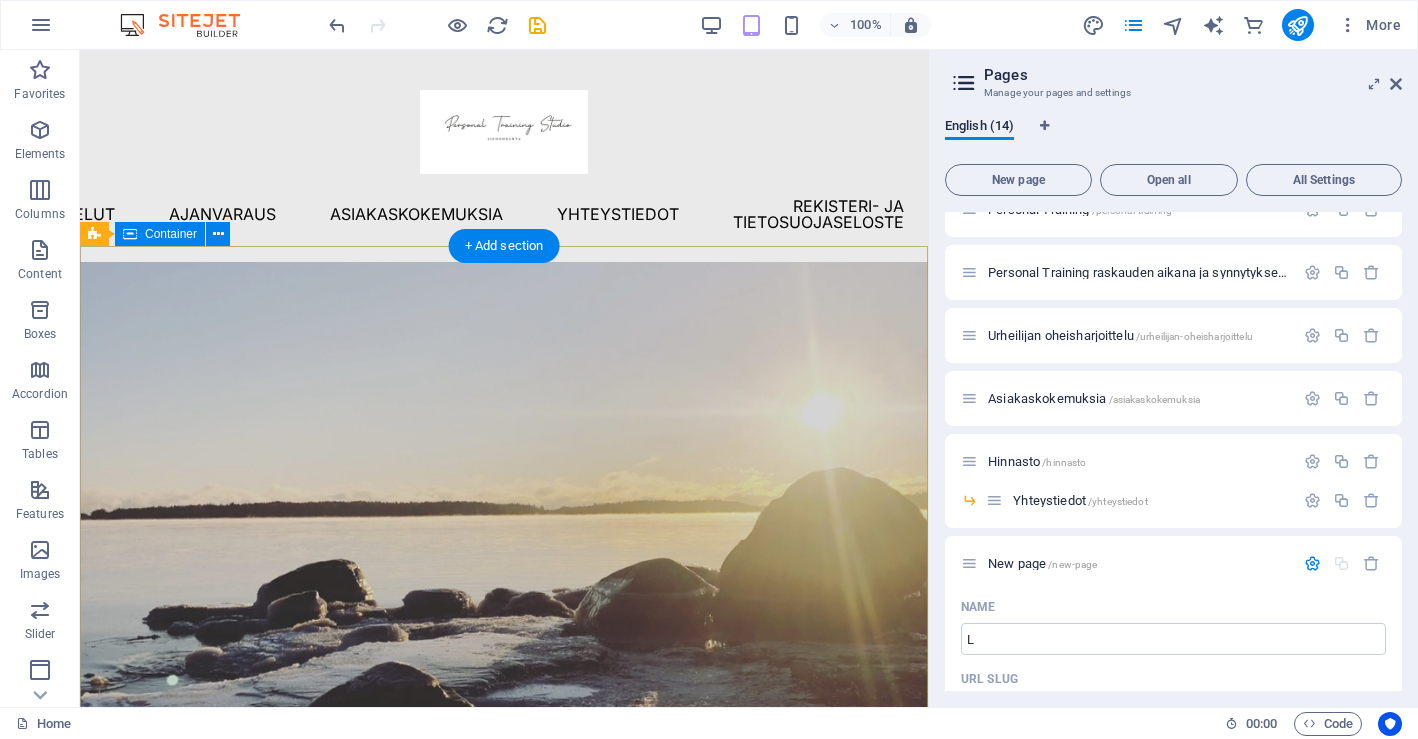 type on "/" 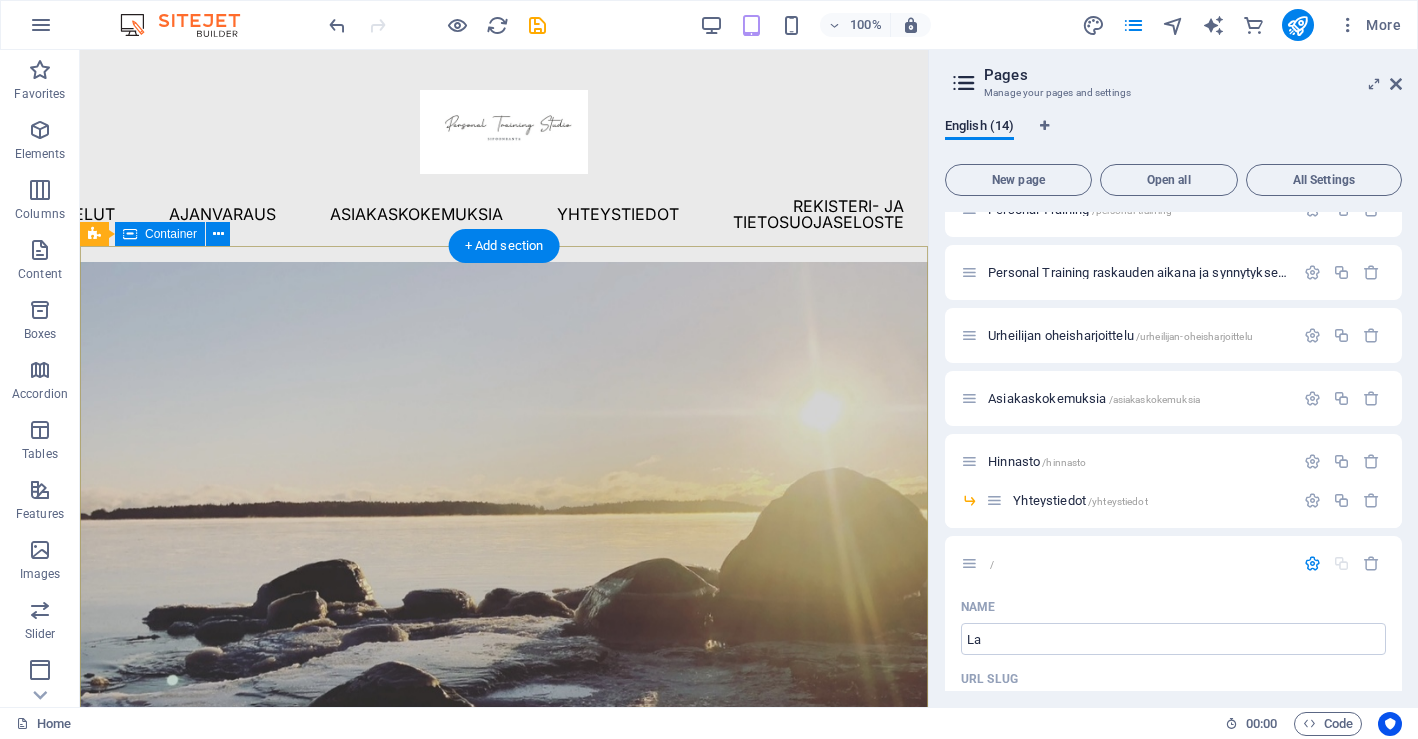 type on "La" 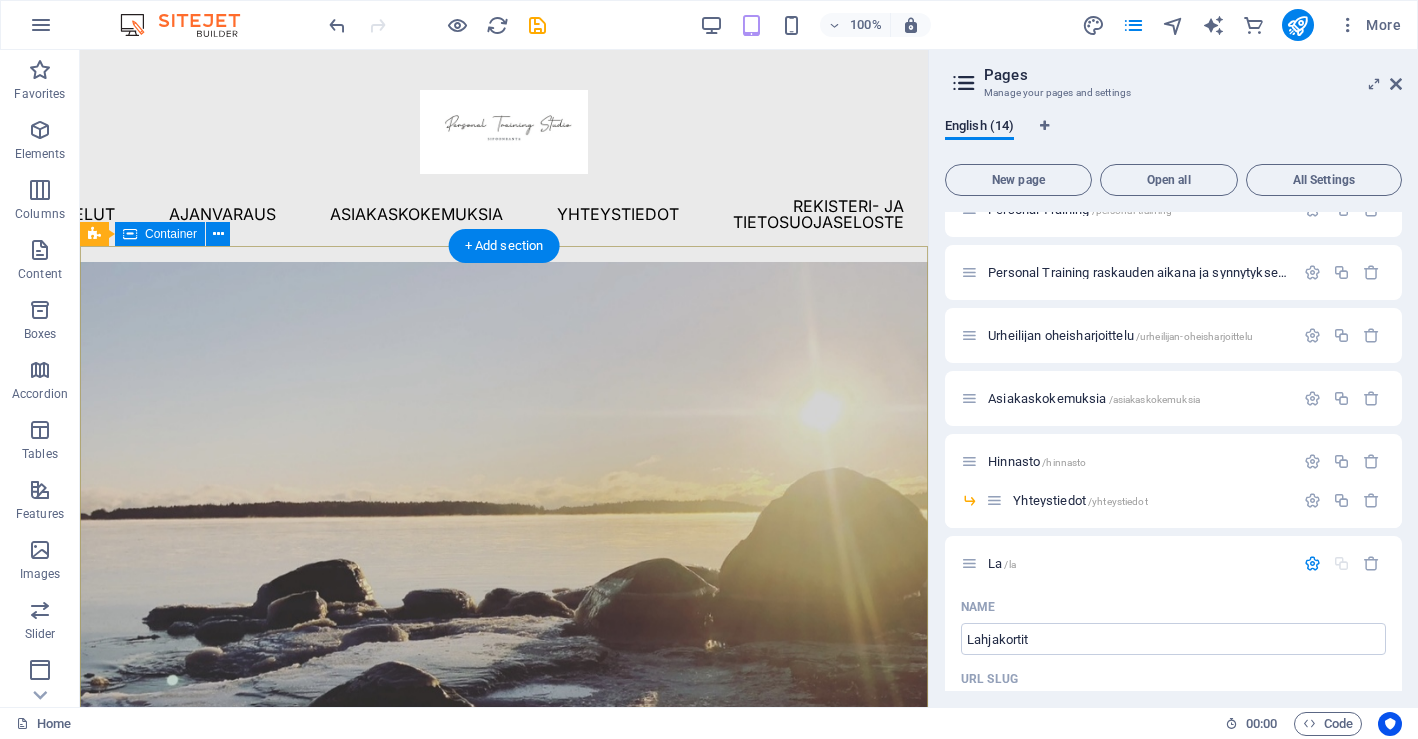type on "Lahjakortit" 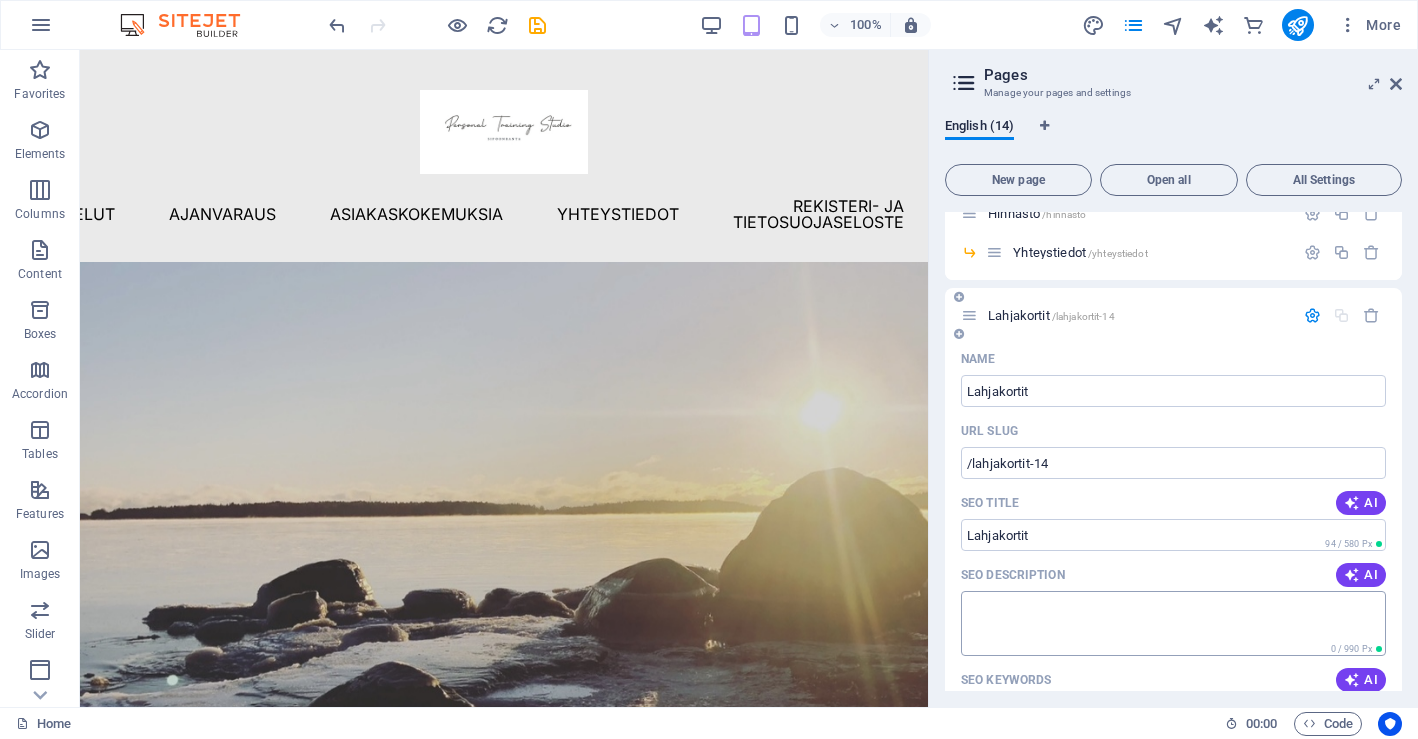 scroll, scrollTop: 410, scrollLeft: 0, axis: vertical 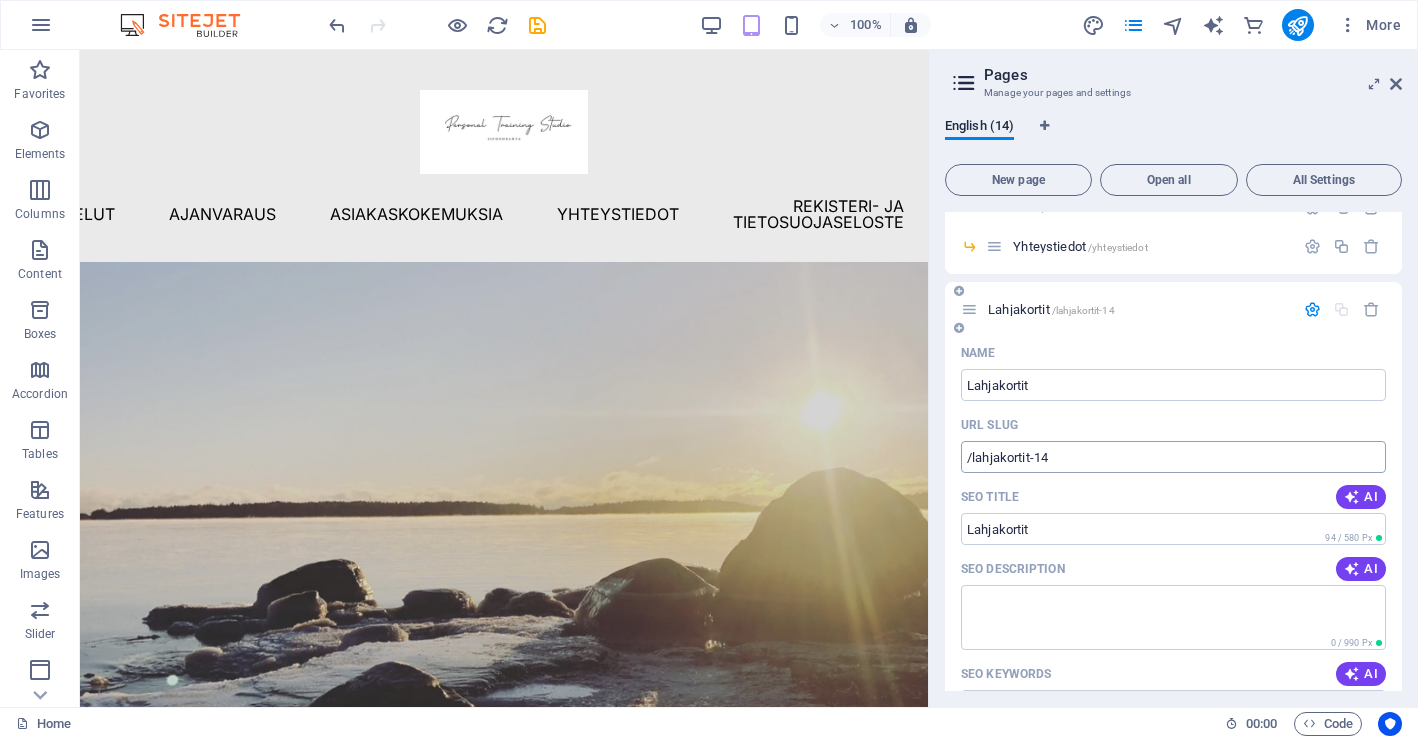 click on "/lahjakortit-14" at bounding box center [1173, 457] 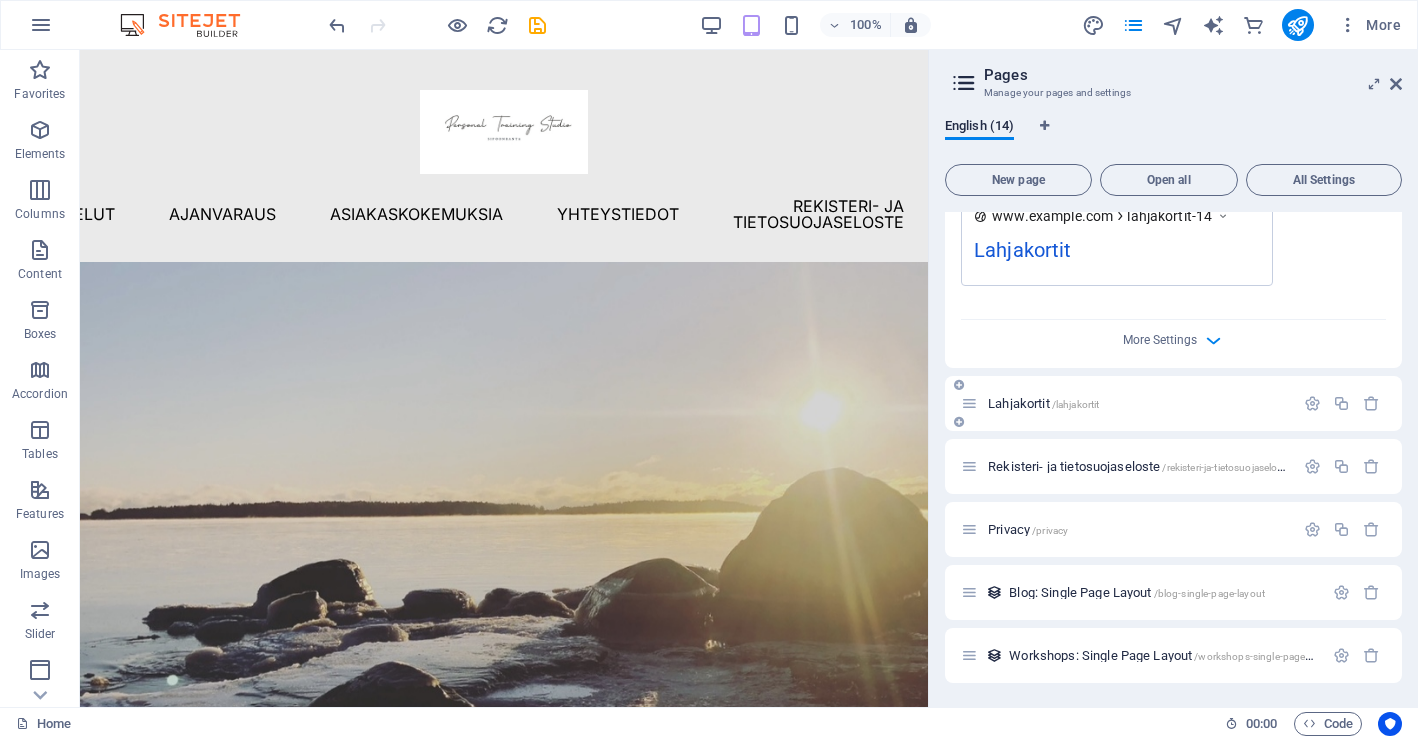 scroll, scrollTop: 1102, scrollLeft: 0, axis: vertical 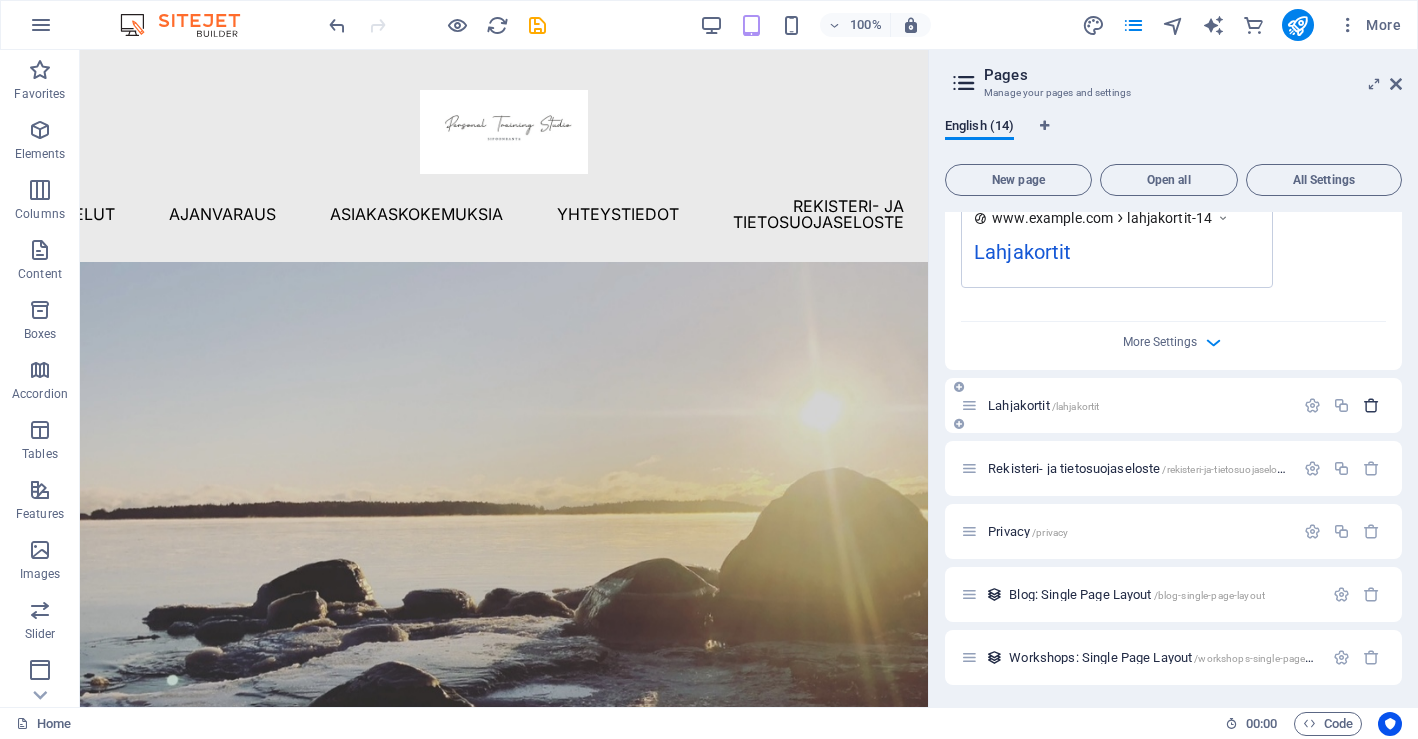click at bounding box center (1371, 405) 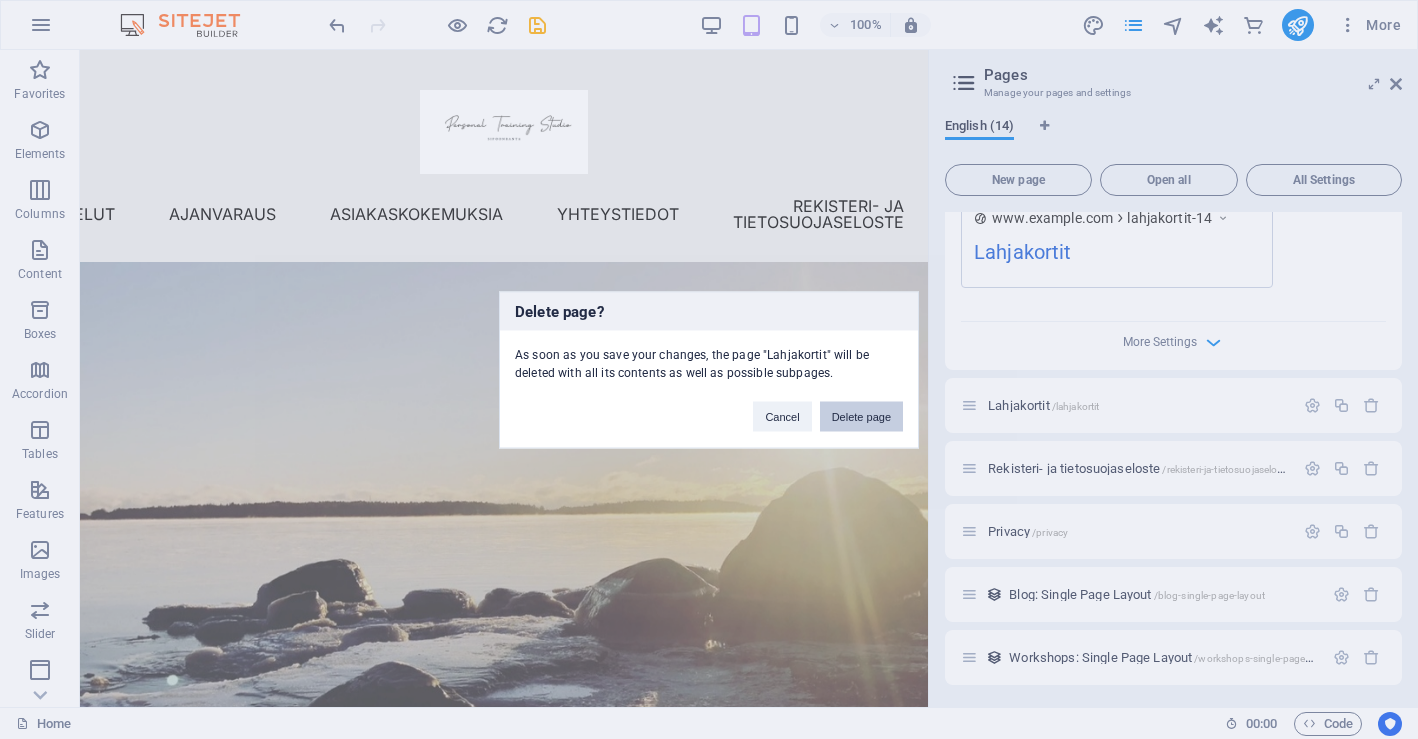 click on "Delete page" at bounding box center (861, 416) 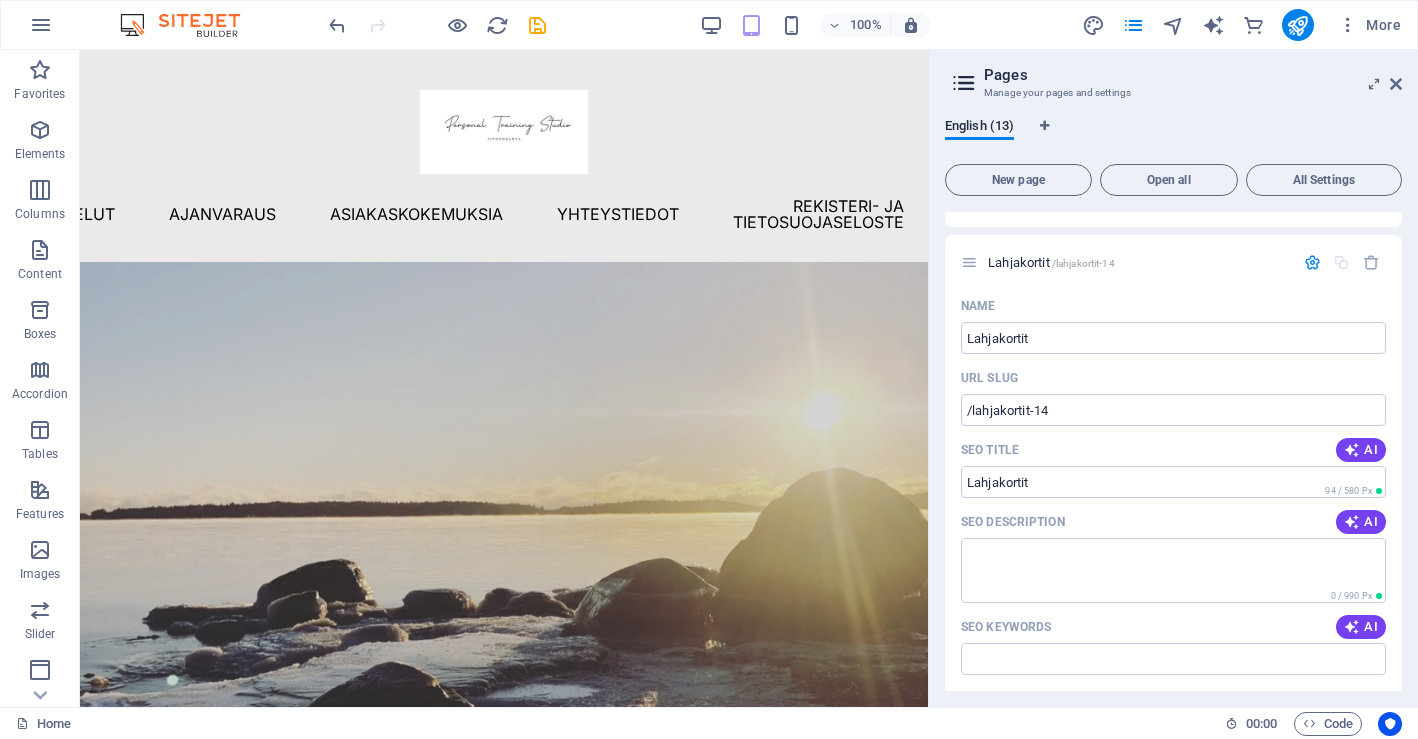 scroll, scrollTop: 421, scrollLeft: 0, axis: vertical 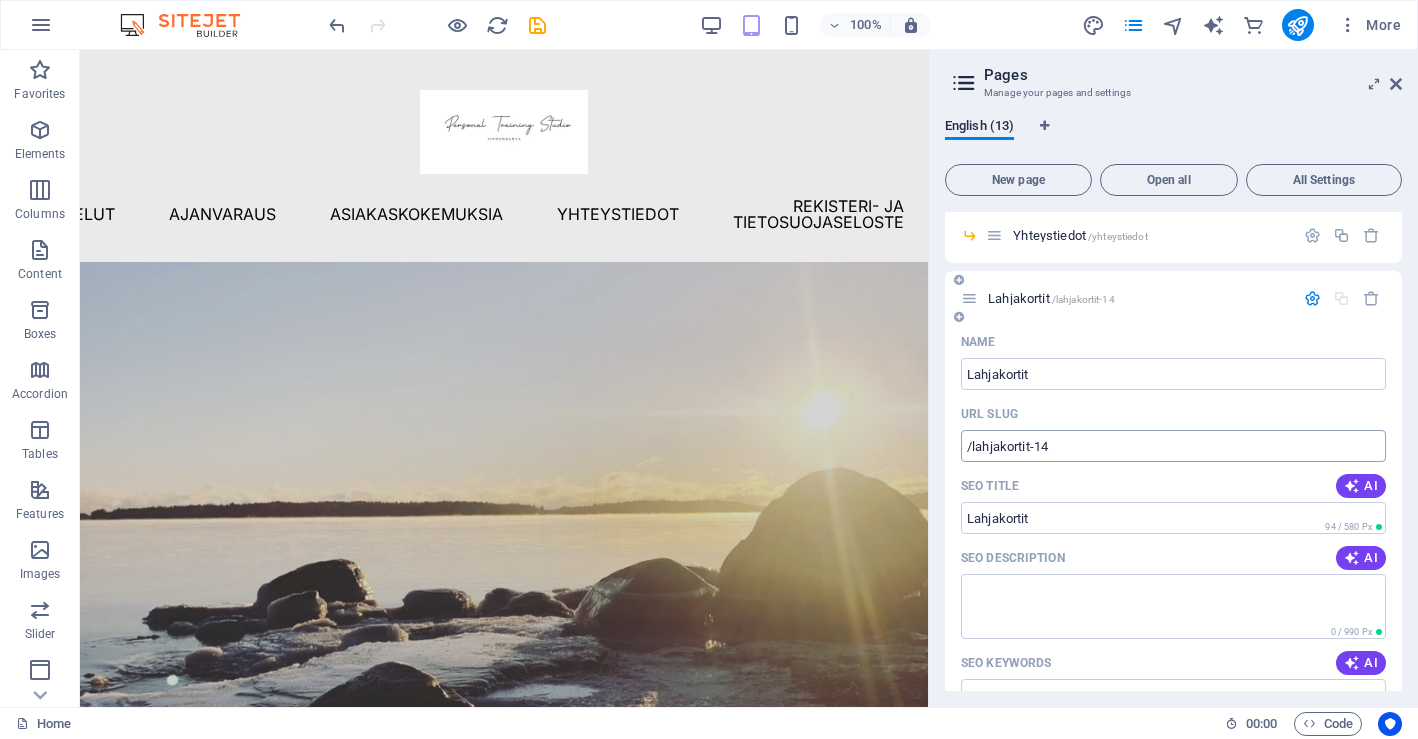 click on "/lahjakortit-14" at bounding box center [1173, 446] 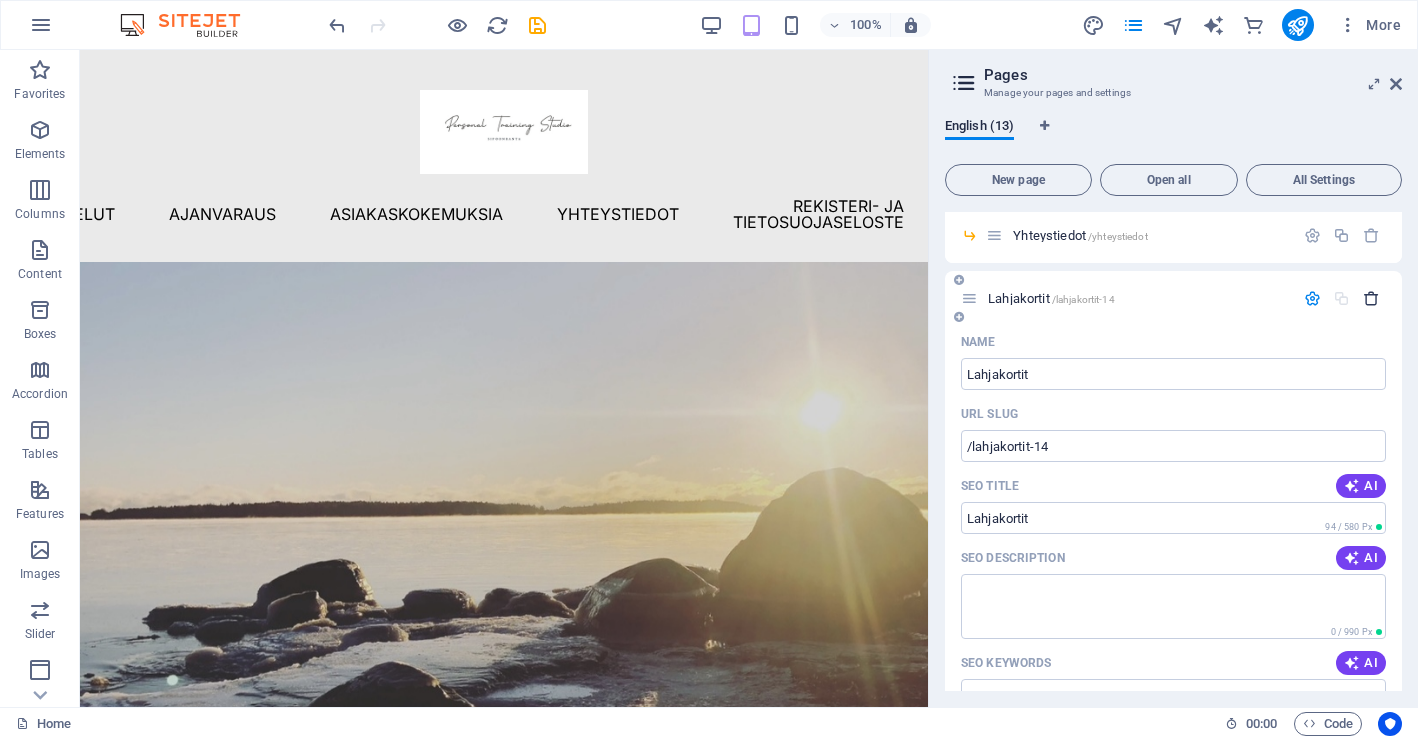 click at bounding box center (1371, 298) 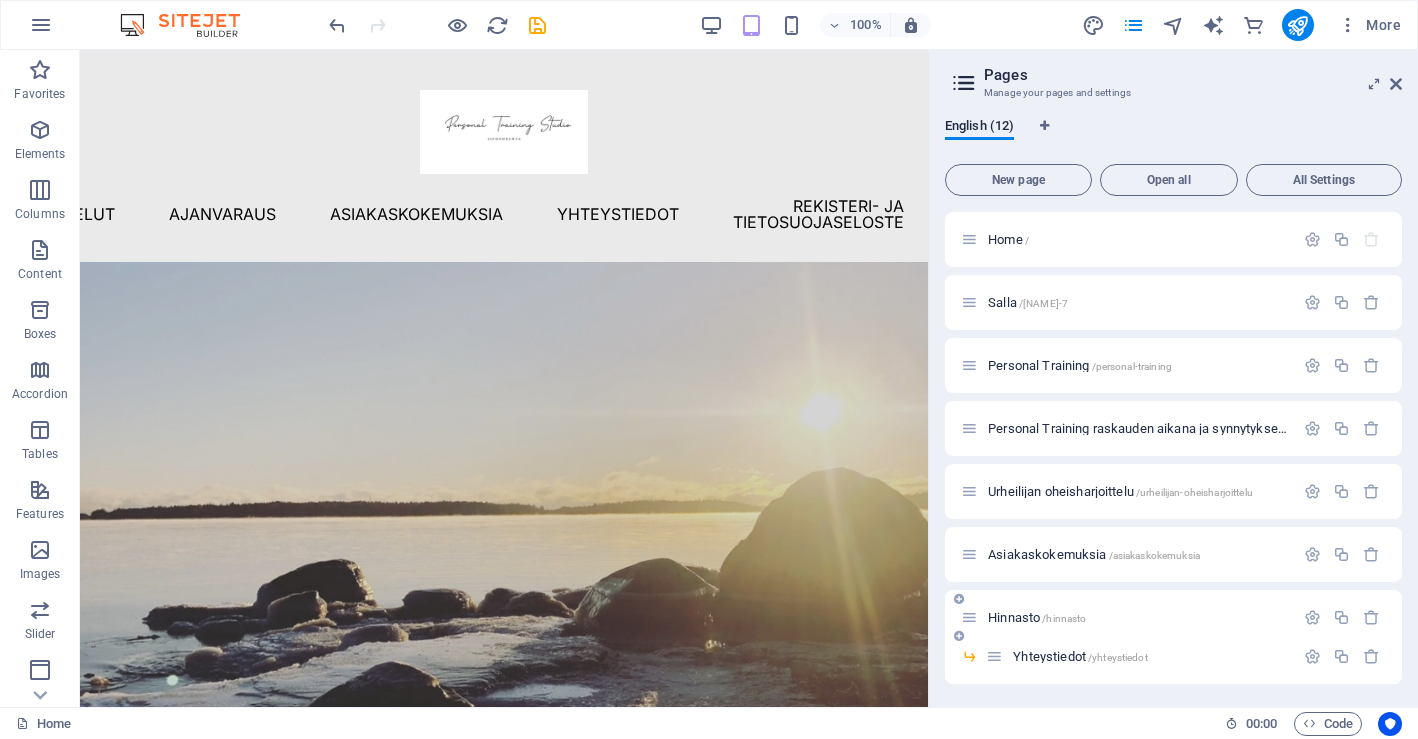 scroll, scrollTop: 0, scrollLeft: 0, axis: both 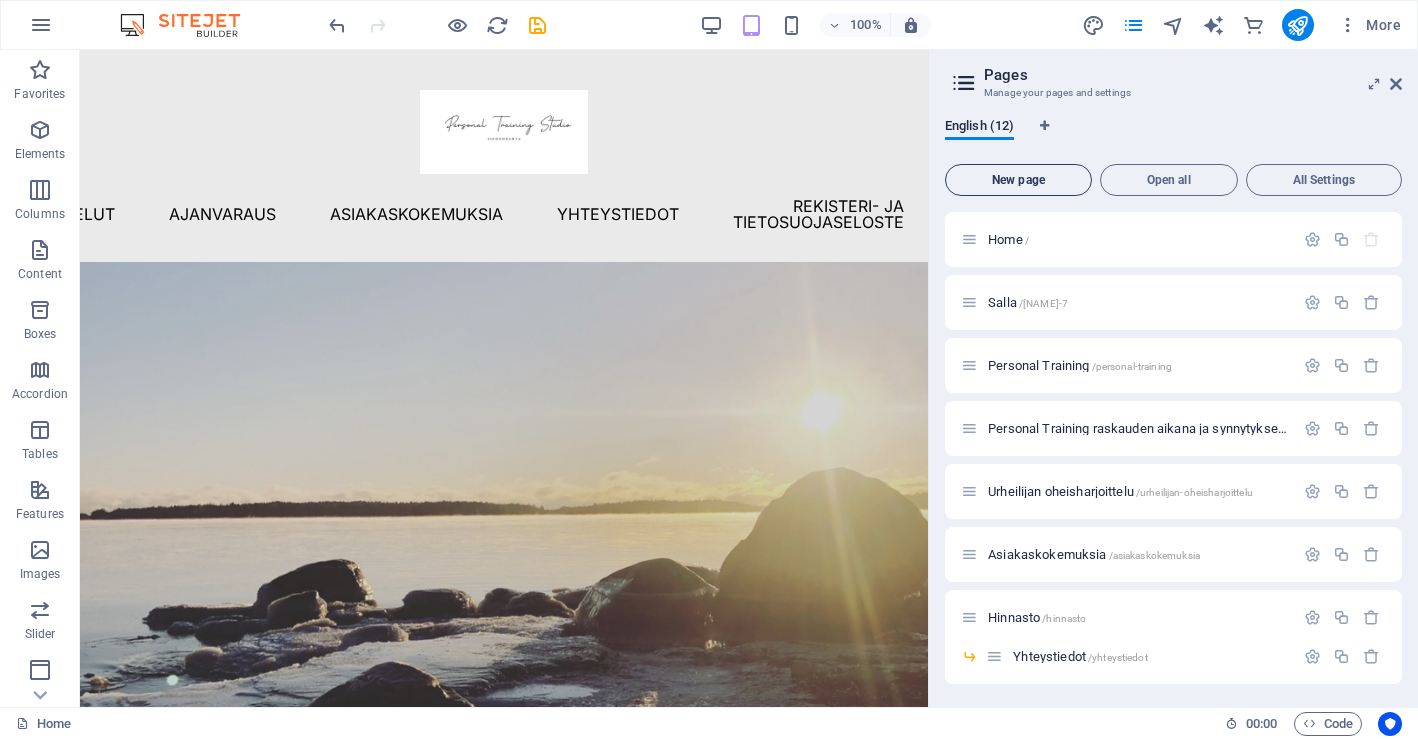 click on "New page" at bounding box center (1018, 180) 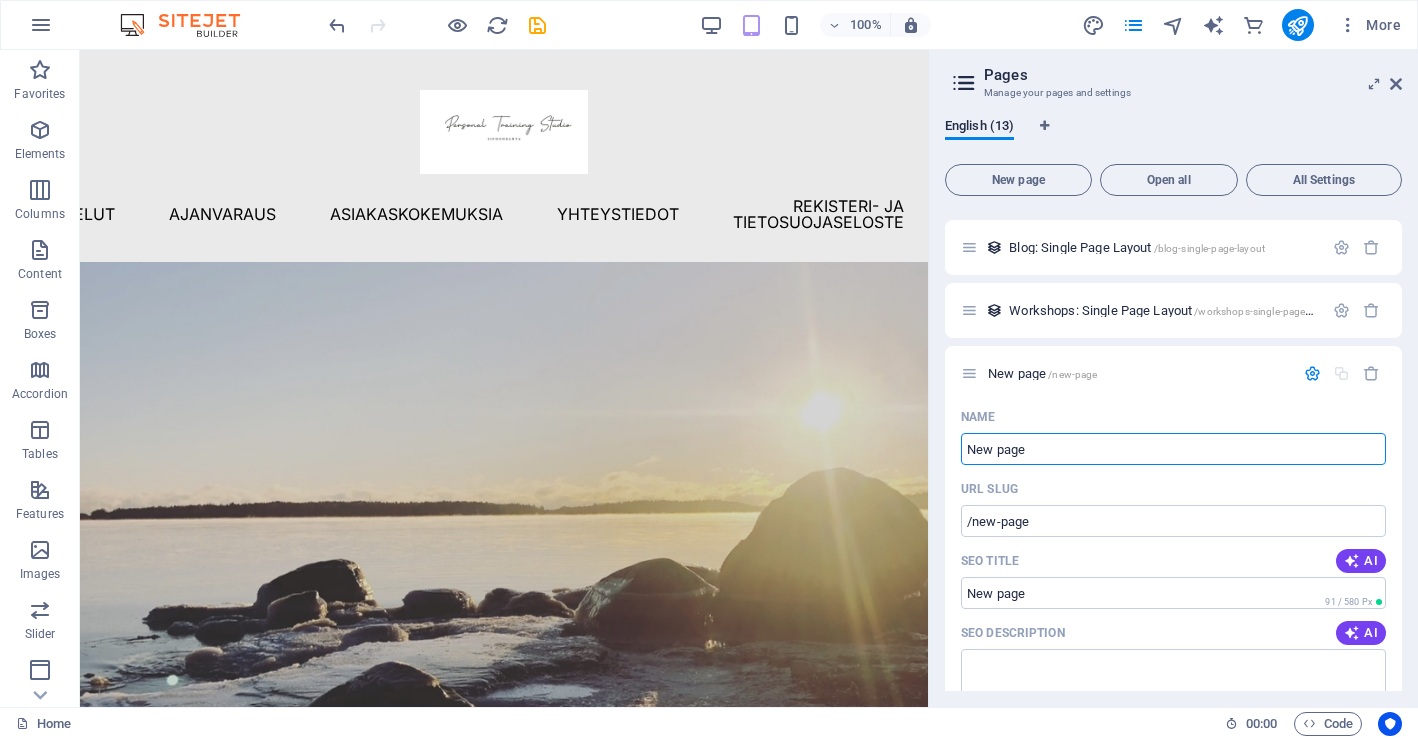 scroll, scrollTop: 596, scrollLeft: 0, axis: vertical 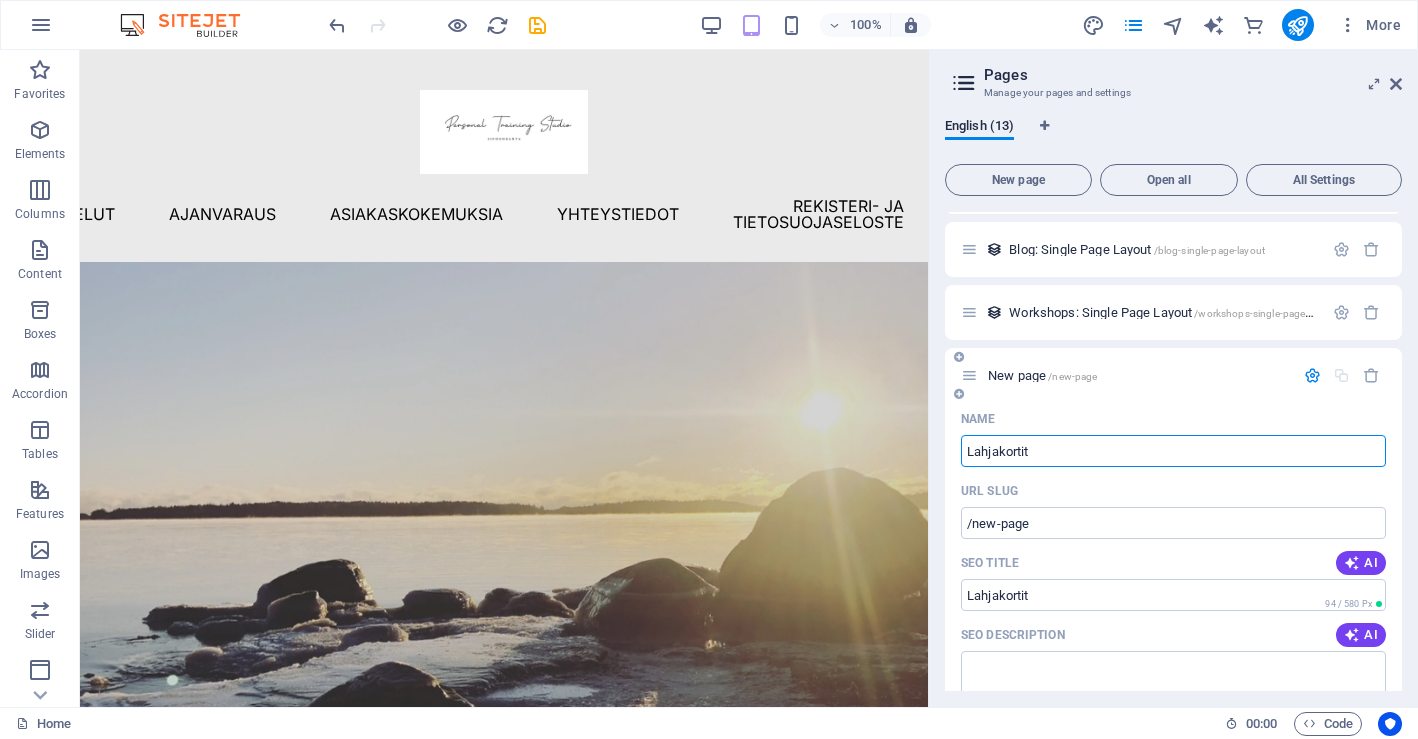 type on "Lahjakortit" 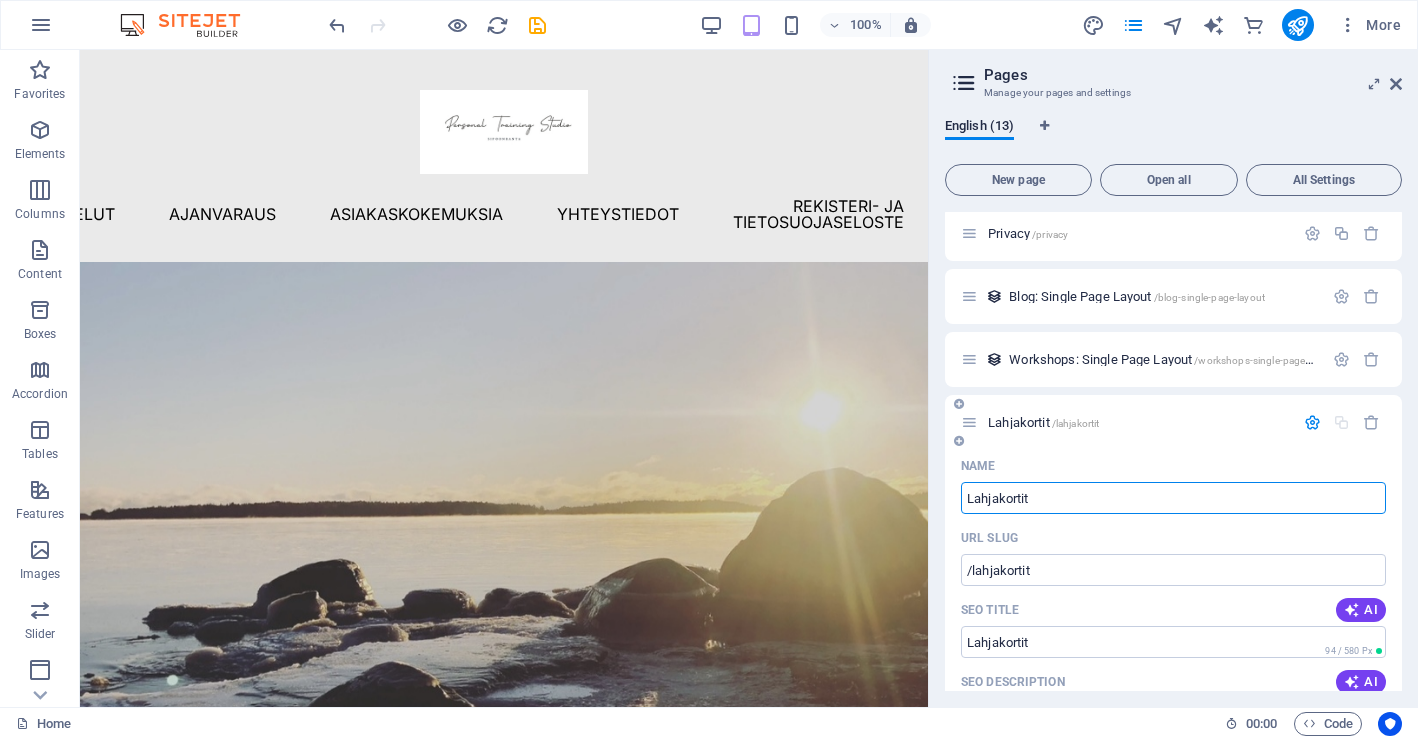 scroll, scrollTop: 548, scrollLeft: 0, axis: vertical 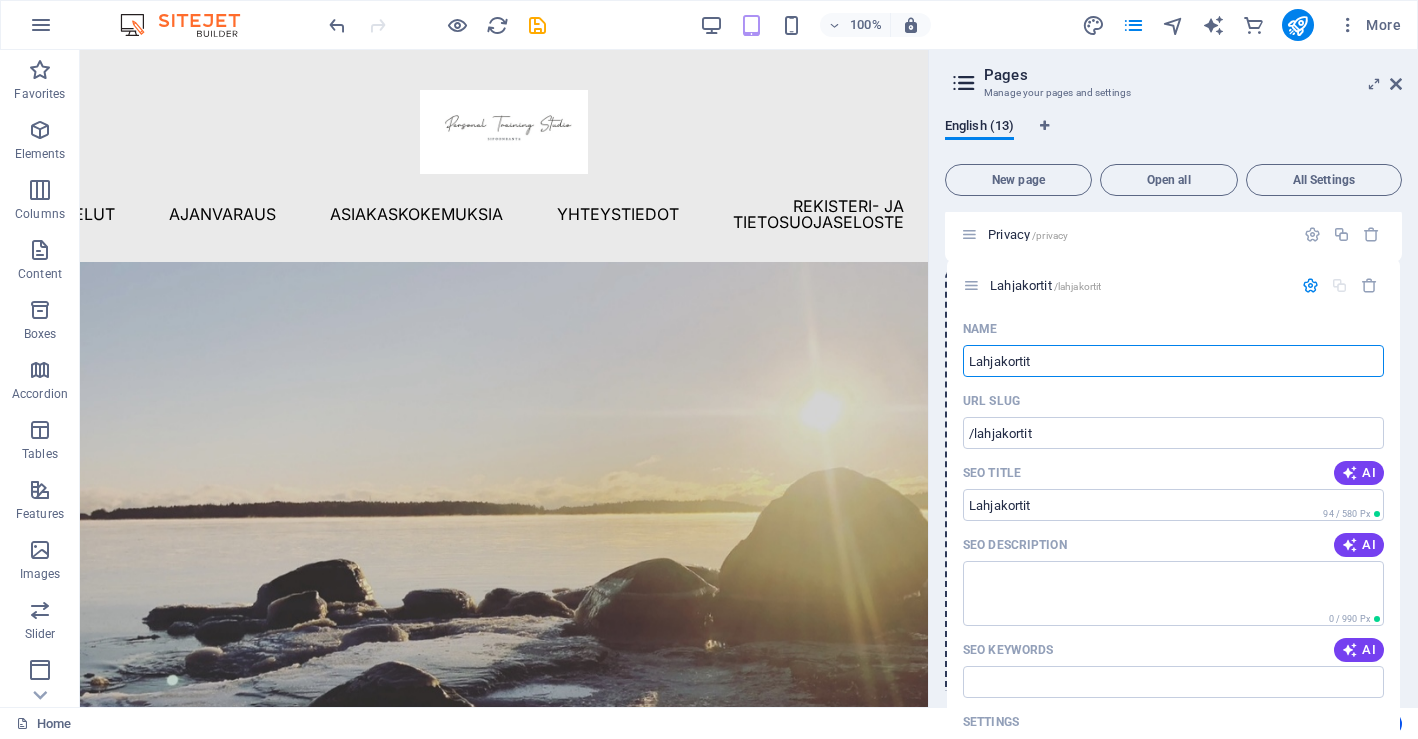 drag, startPoint x: 966, startPoint y: 426, endPoint x: 968, endPoint y: 278, distance: 148.01352 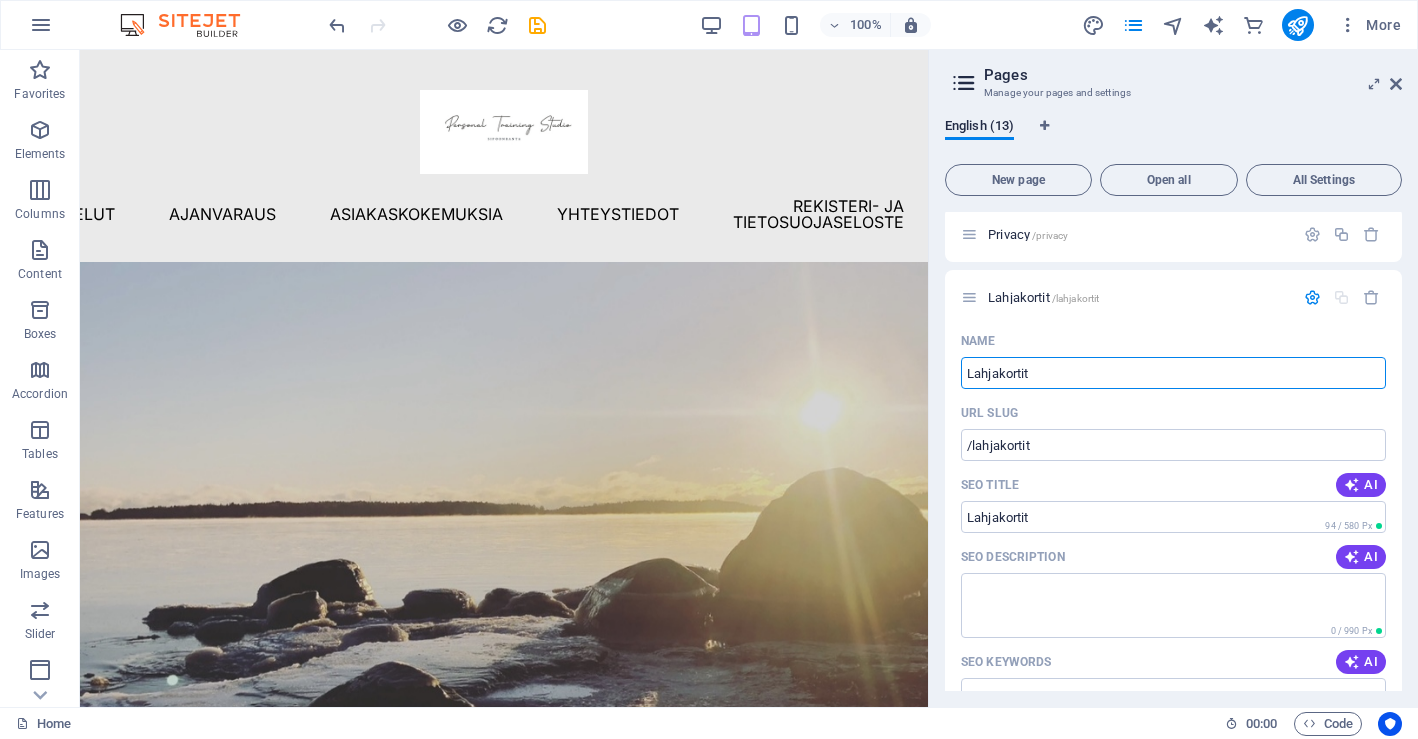 scroll, scrollTop: 308, scrollLeft: 0, axis: vertical 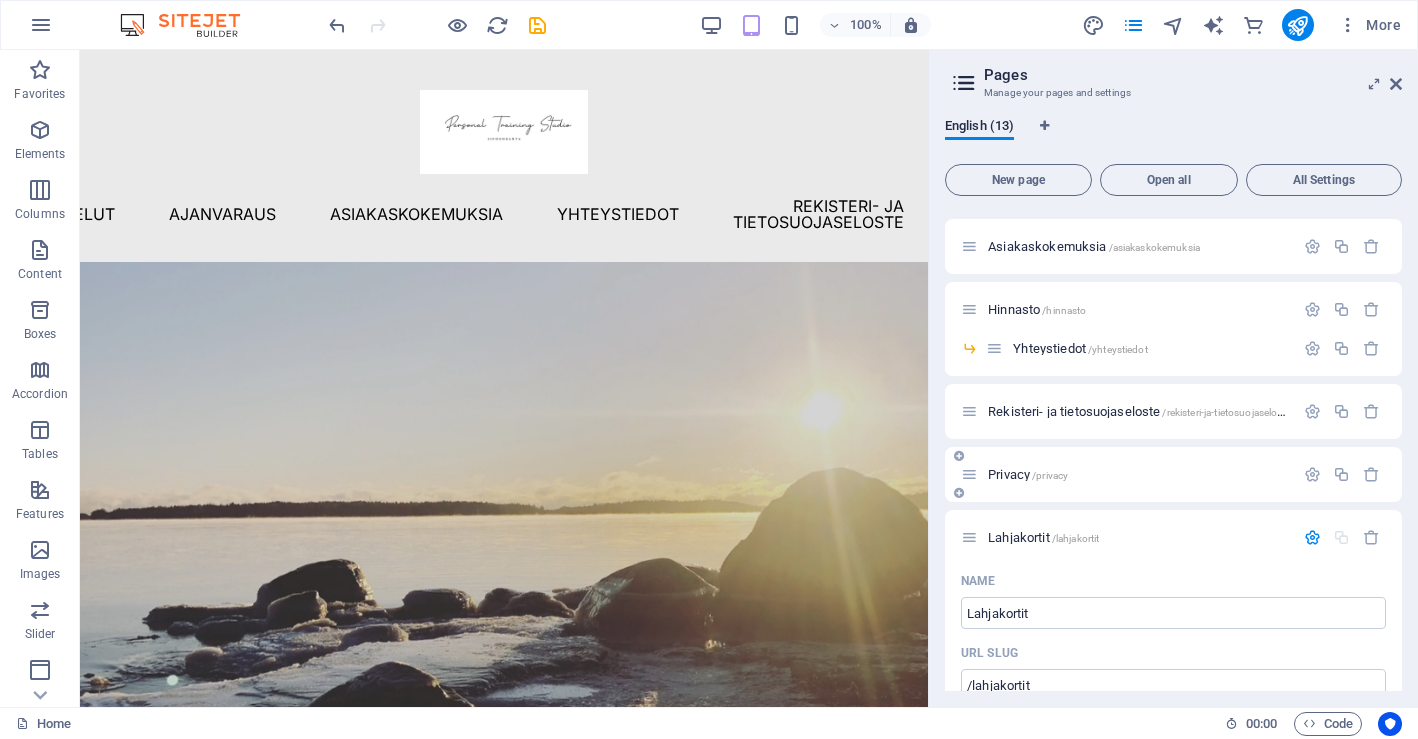 drag, startPoint x: 981, startPoint y: 533, endPoint x: 987, endPoint y: 459, distance: 74.24284 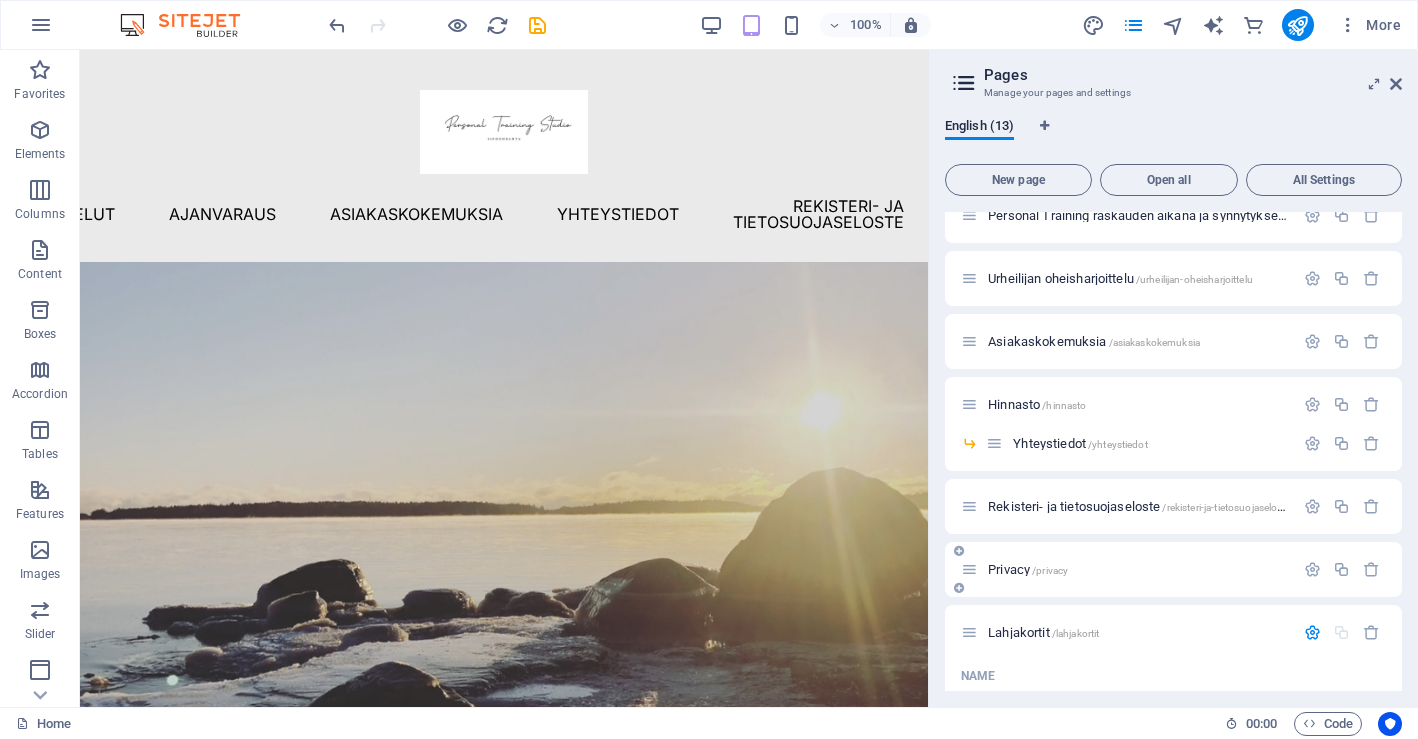 scroll, scrollTop: 210, scrollLeft: 0, axis: vertical 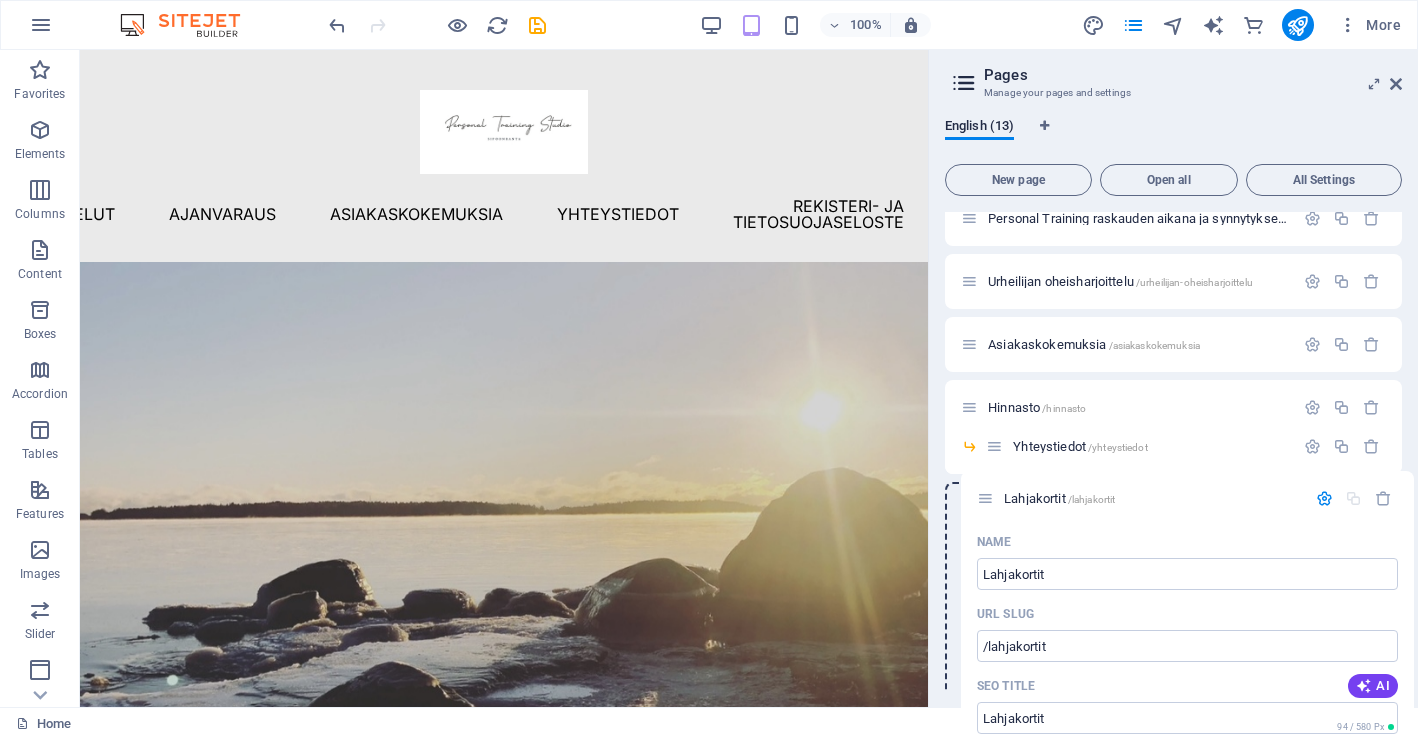 drag, startPoint x: 974, startPoint y: 634, endPoint x: 990, endPoint y: 494, distance: 140.91132 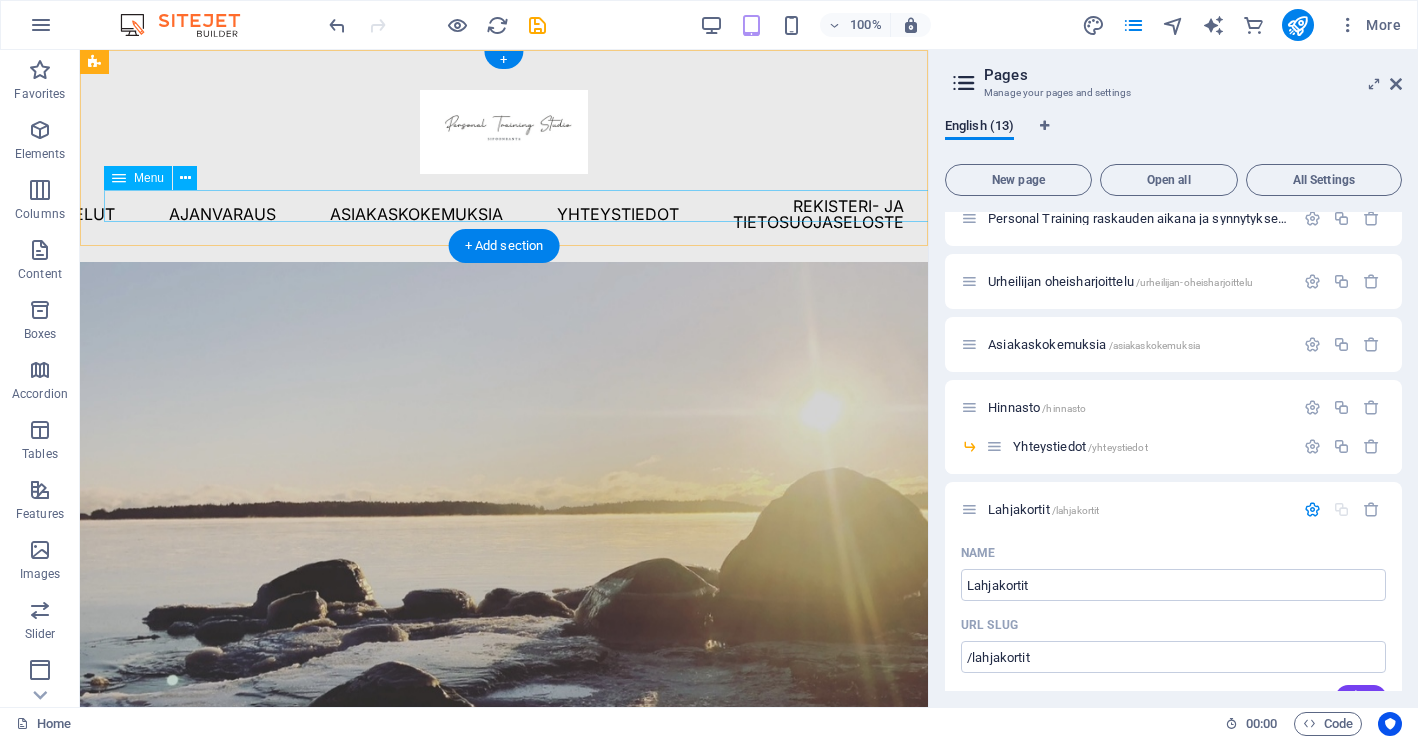 scroll, scrollTop: 0, scrollLeft: 0, axis: both 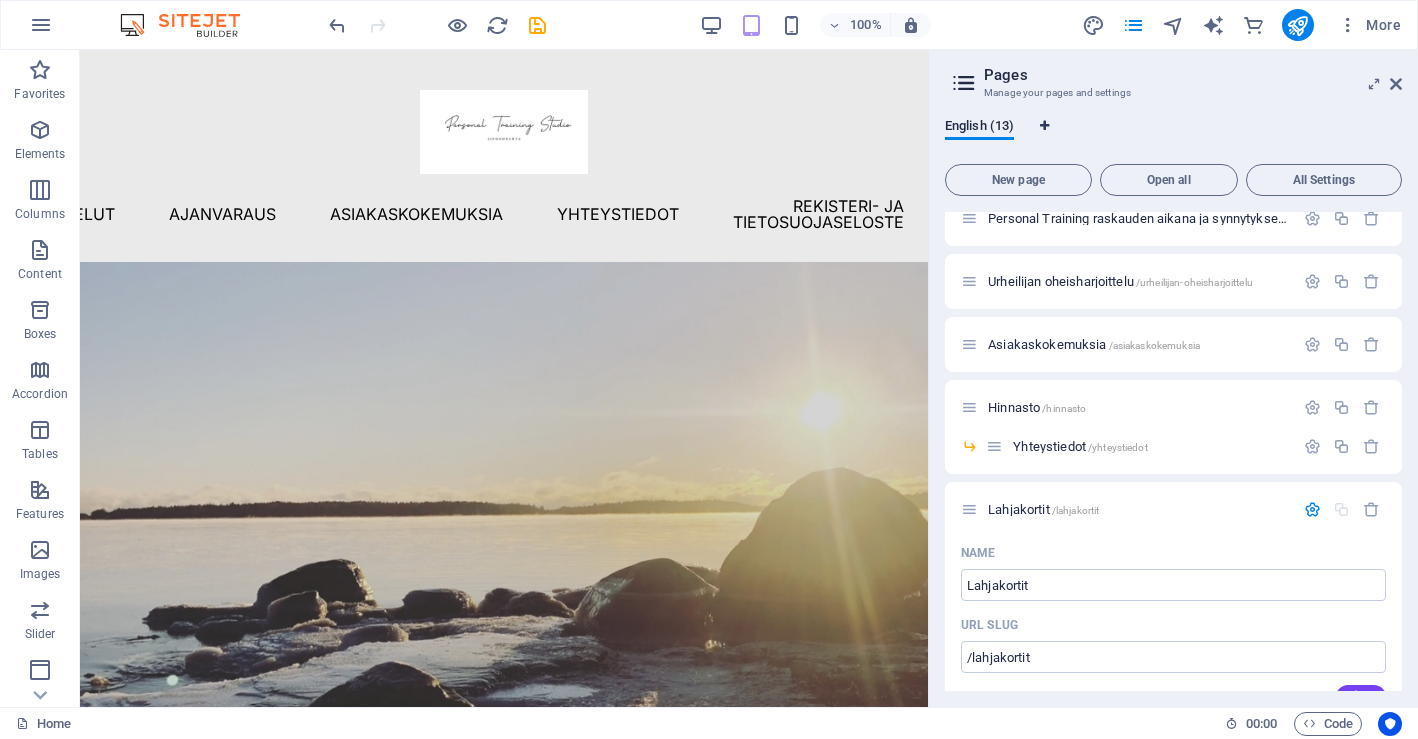 click at bounding box center (1044, 126) 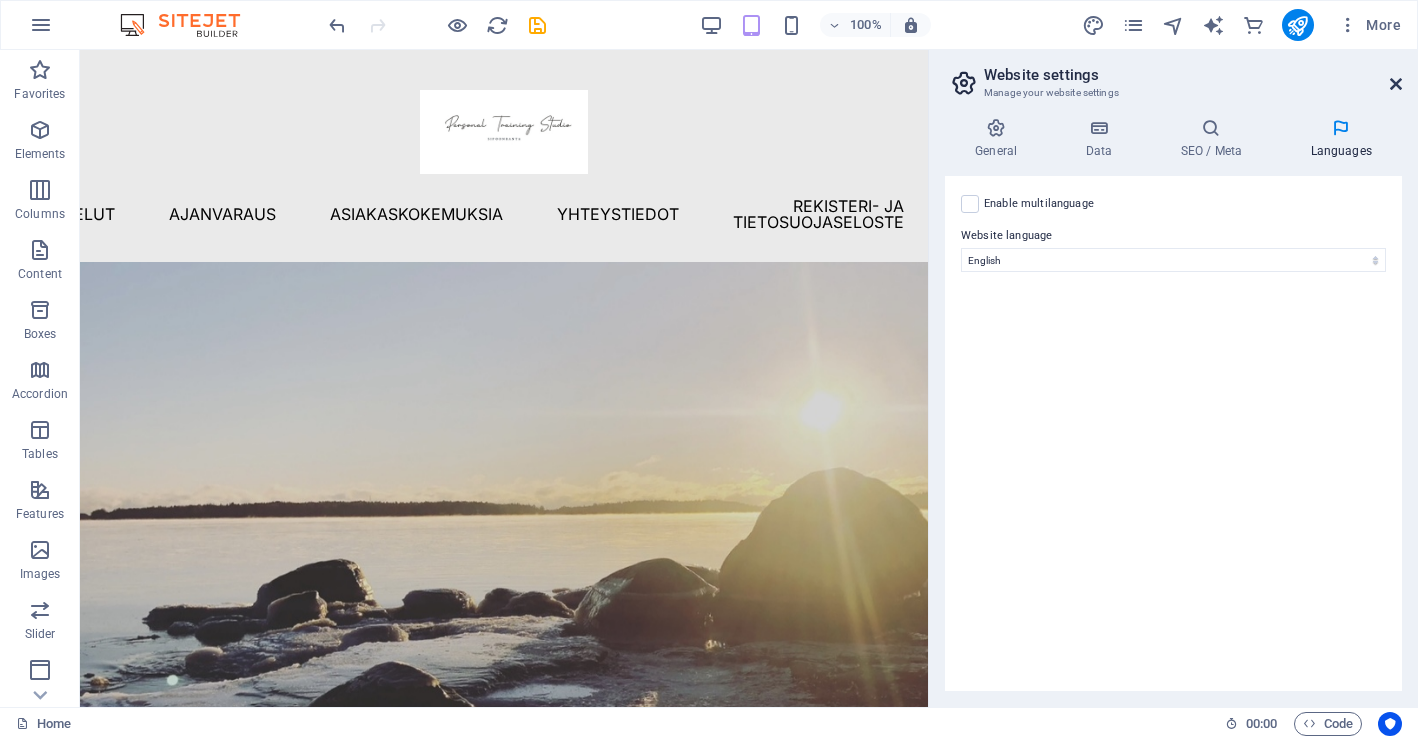 click at bounding box center (1396, 84) 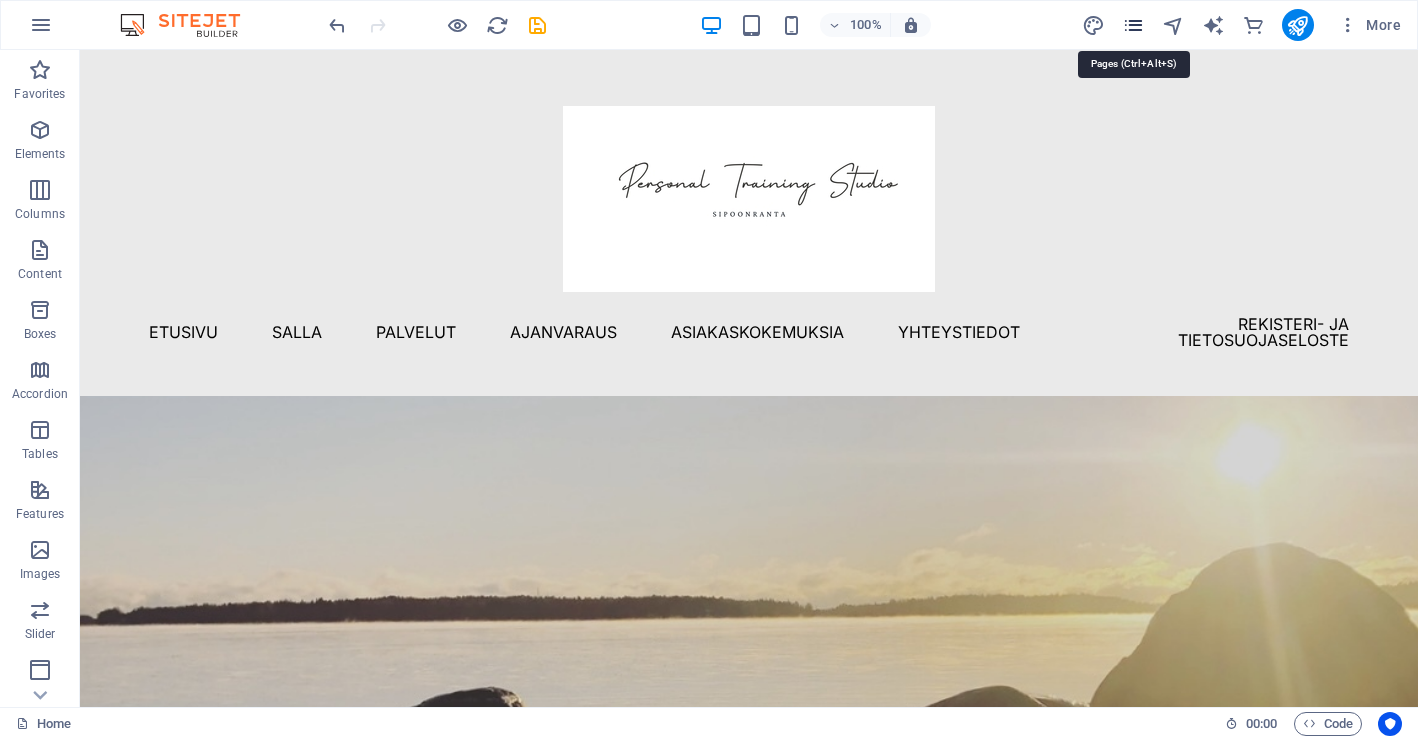 click at bounding box center [1133, 25] 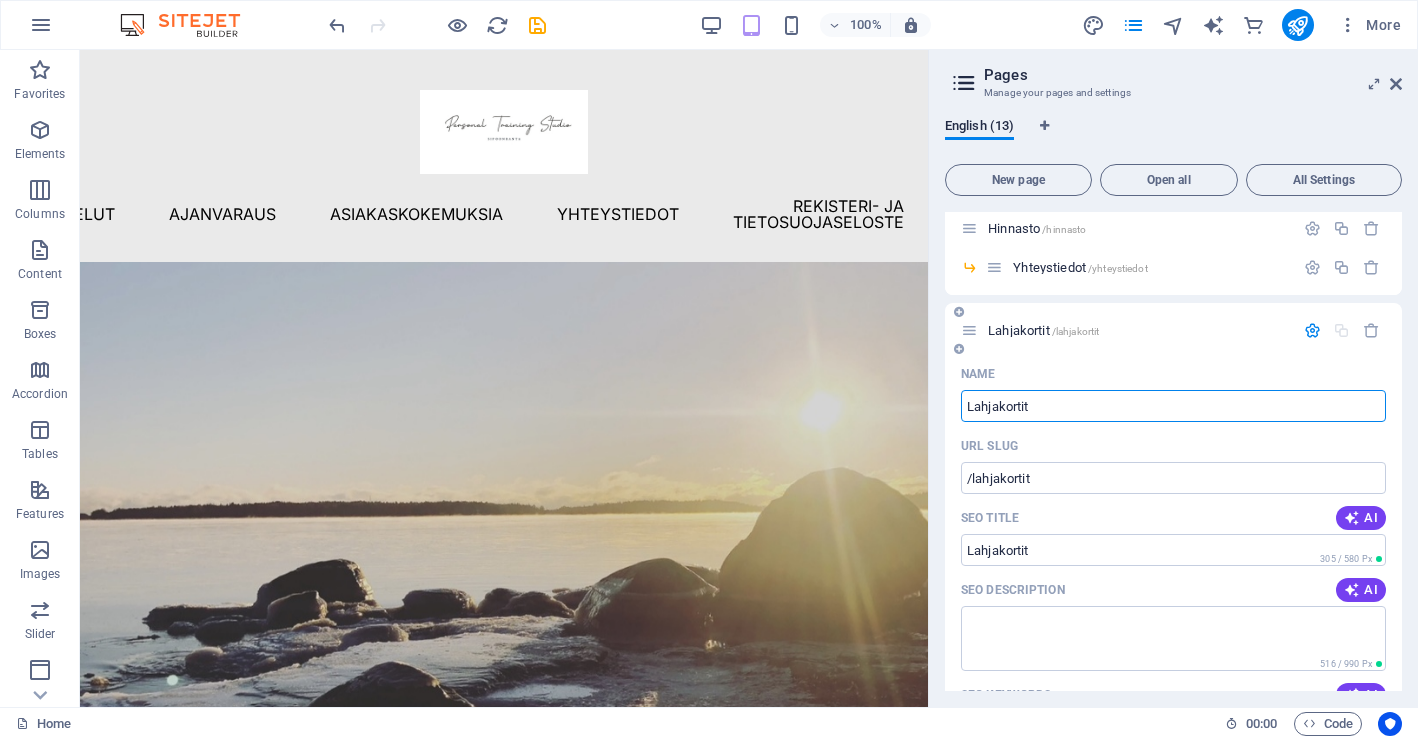 scroll, scrollTop: 444, scrollLeft: 0, axis: vertical 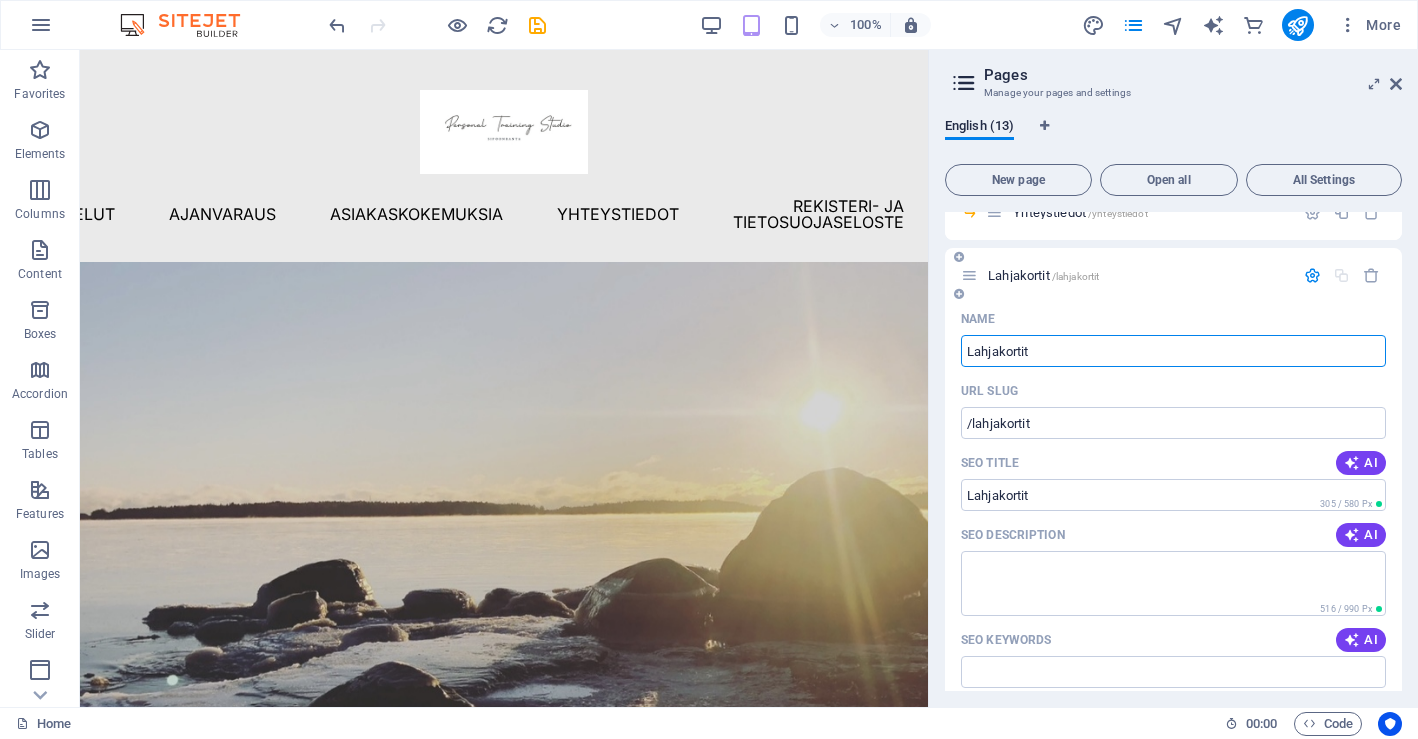 click on "Lahjakortit" at bounding box center (1173, 351) 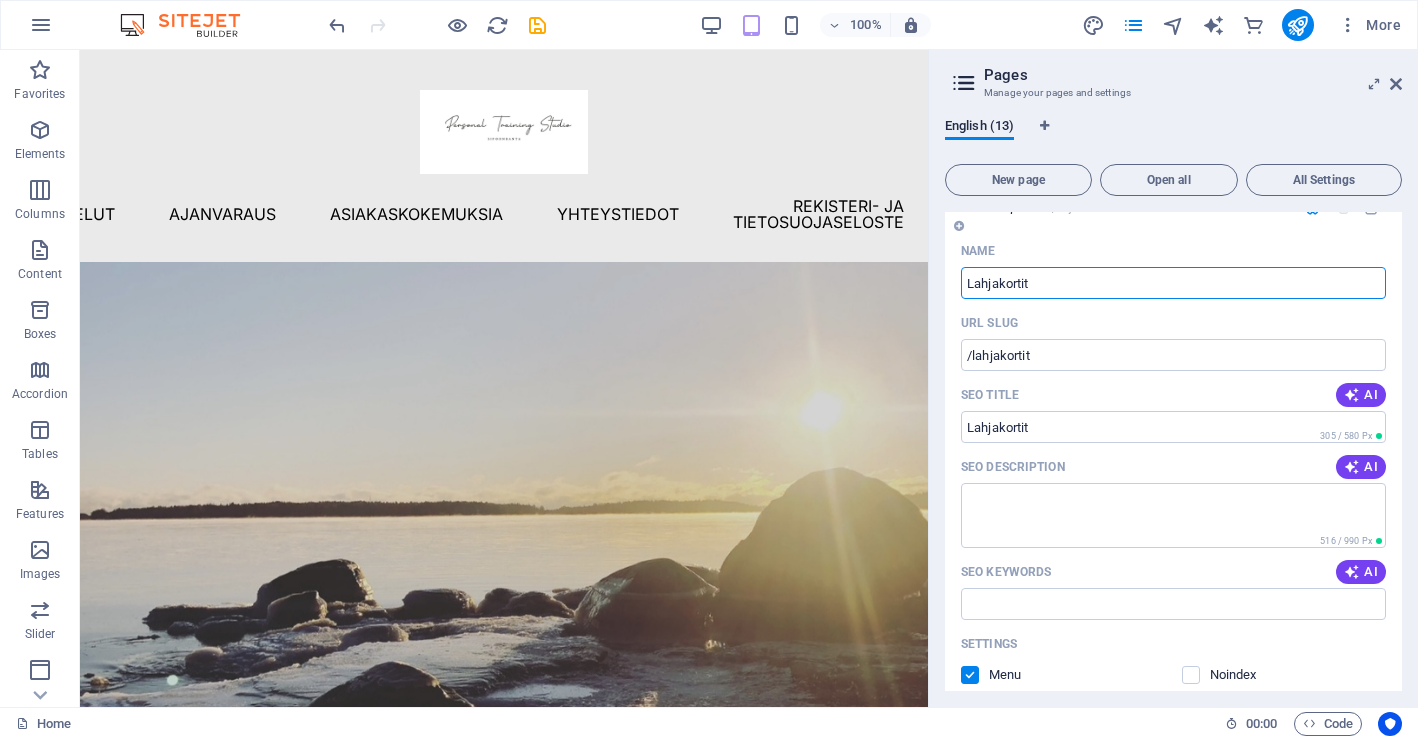 scroll, scrollTop: 516, scrollLeft: 0, axis: vertical 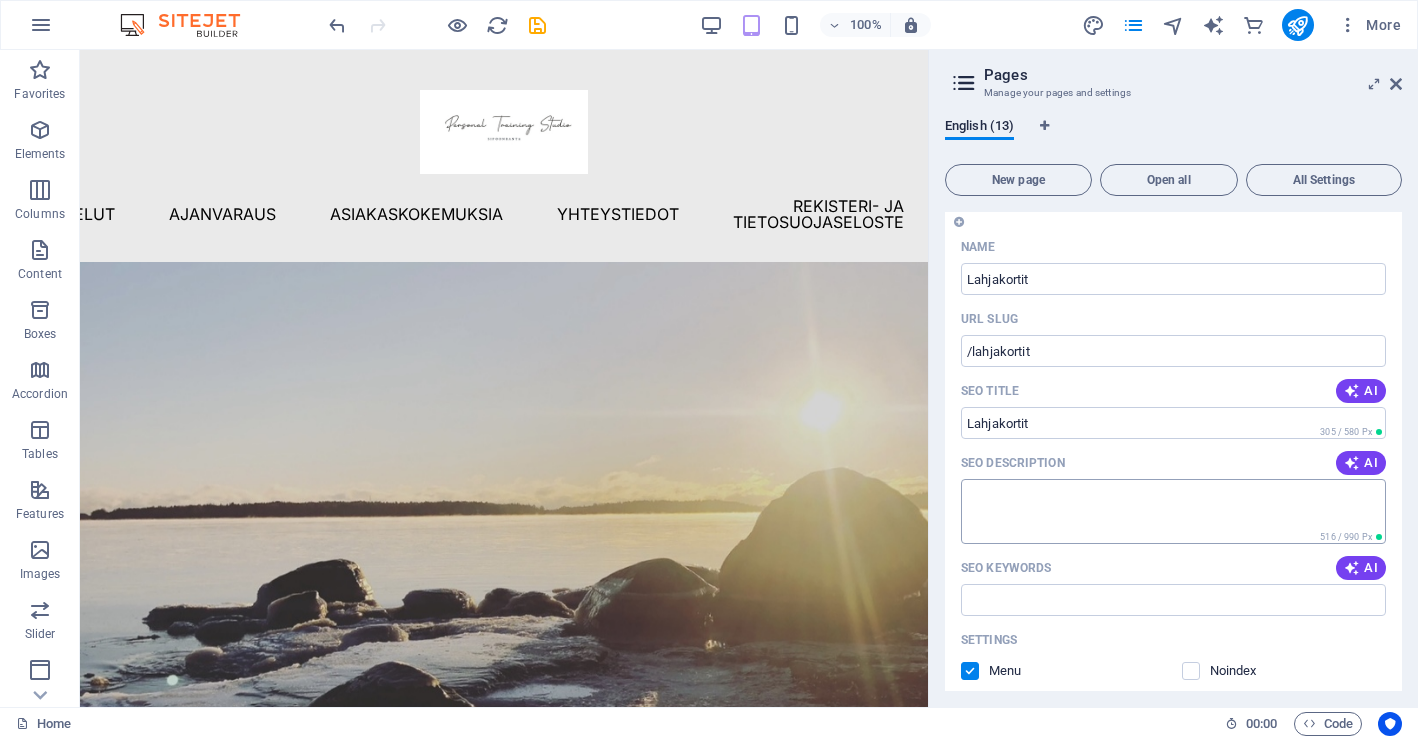click on "SEO Description" at bounding box center (1173, 511) 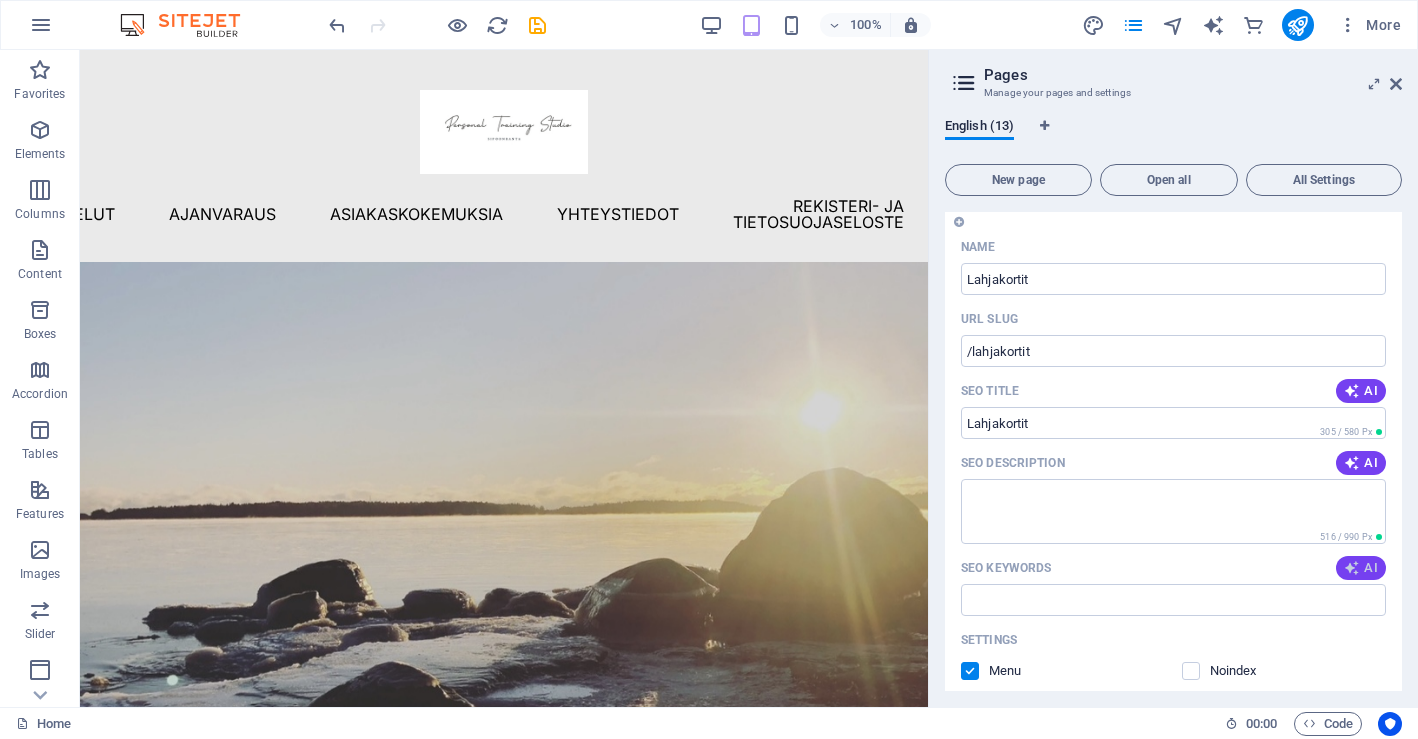 click on "AI" at bounding box center [1361, 568] 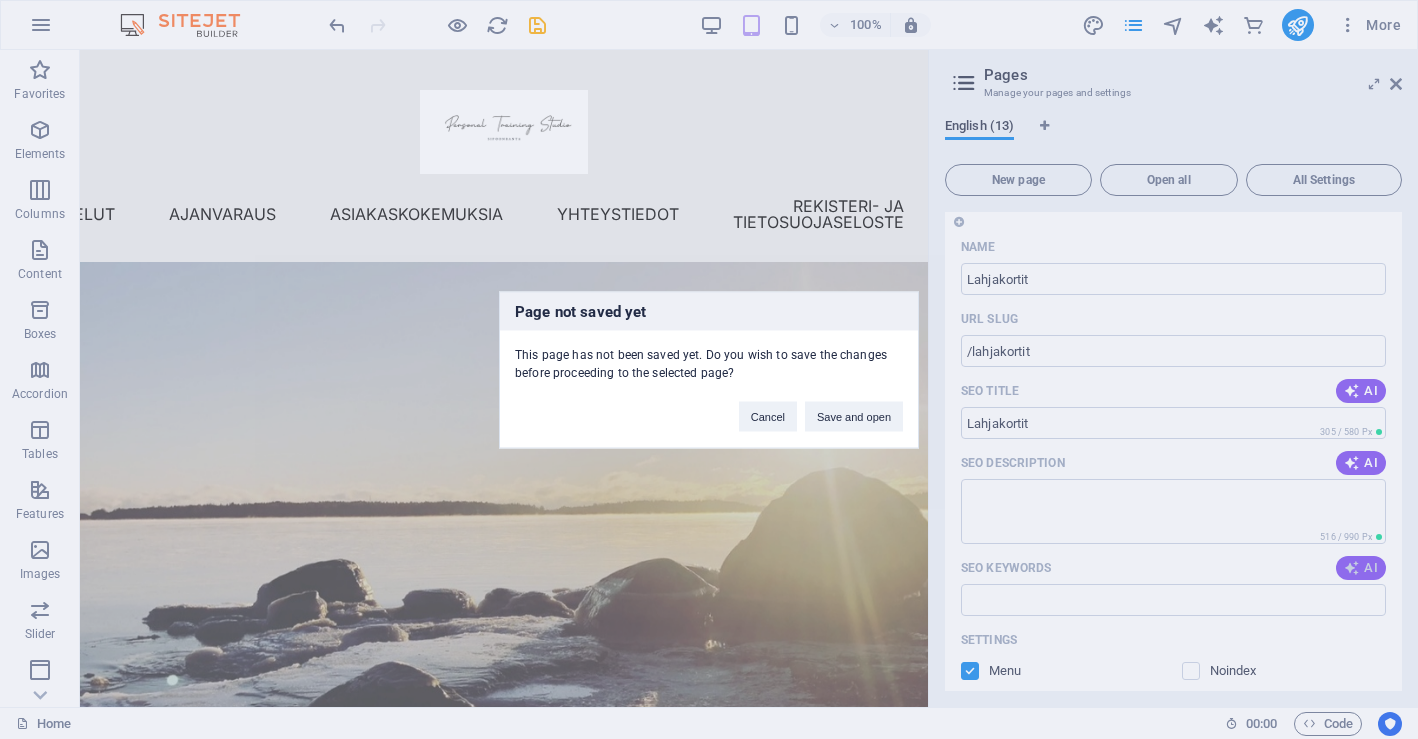 click on "Page not saved yet This page has not been saved yet. Do you wish to save the changes before proceeding to the selected page? Cancel Save and open" at bounding box center [709, 369] 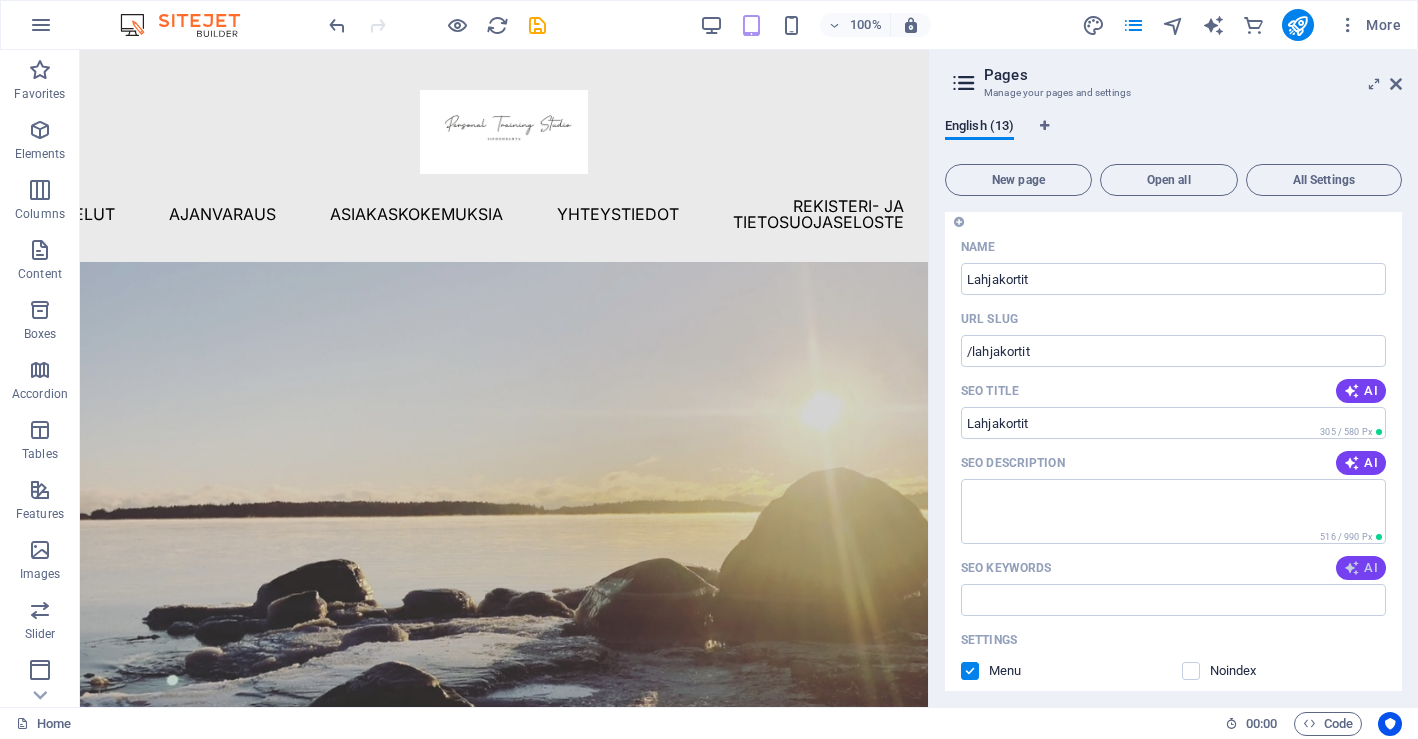 click on "AI" at bounding box center (1361, 568) 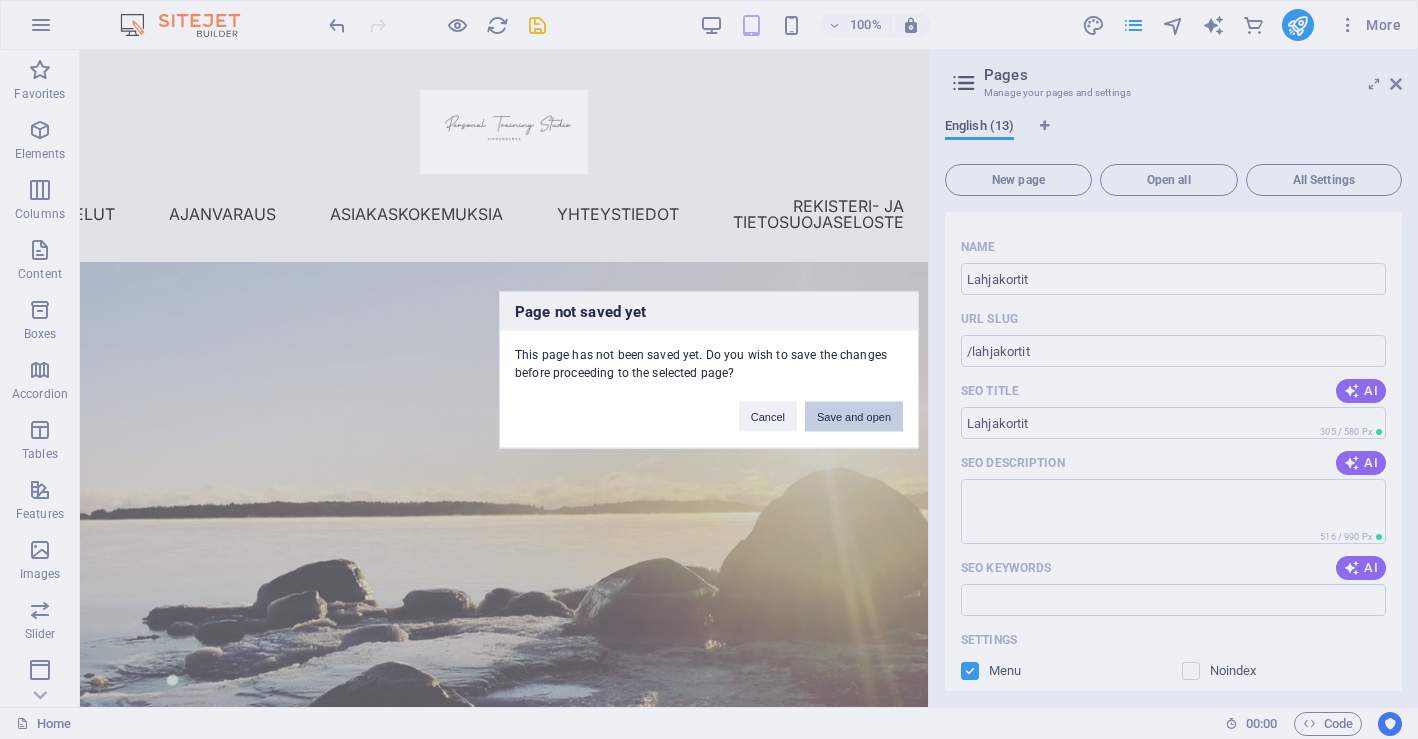 click on "Save and open" at bounding box center (854, 416) 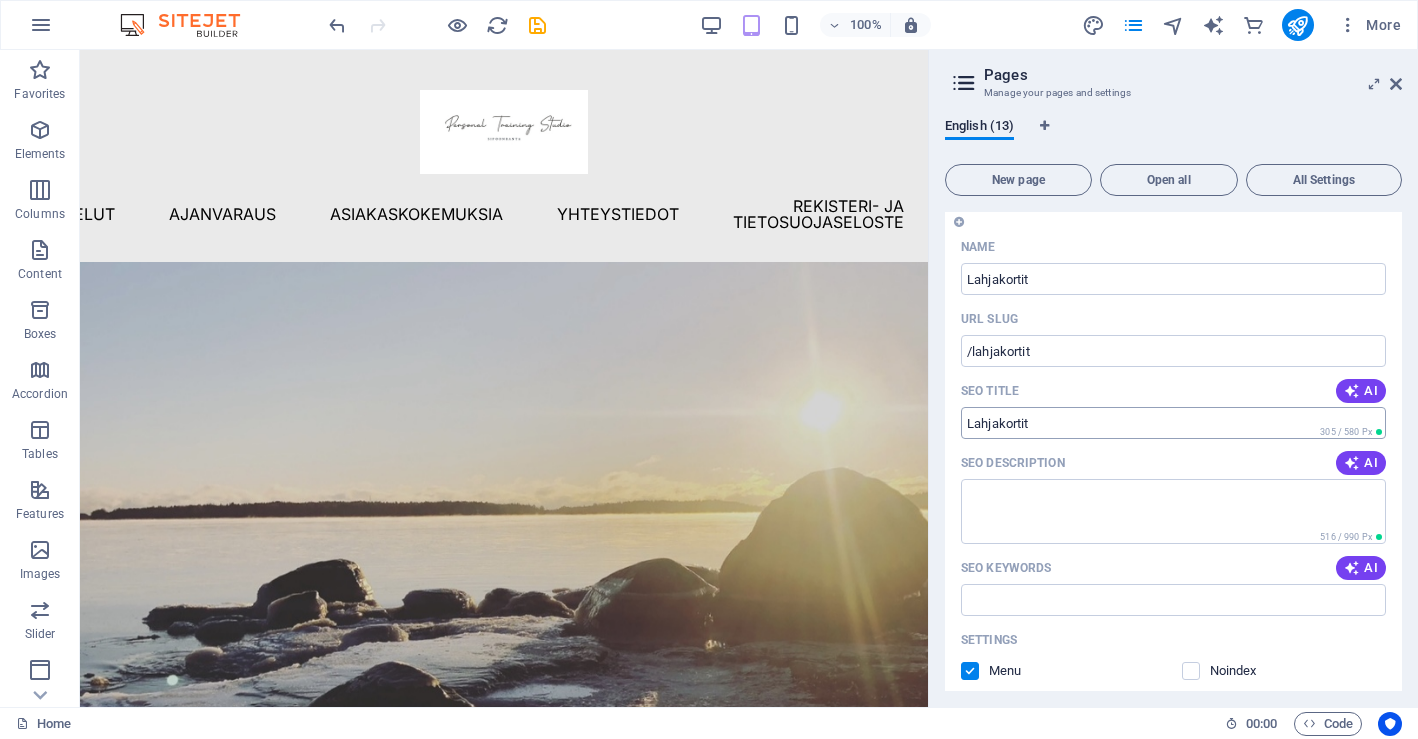 click on "SEO Title" at bounding box center [1173, 423] 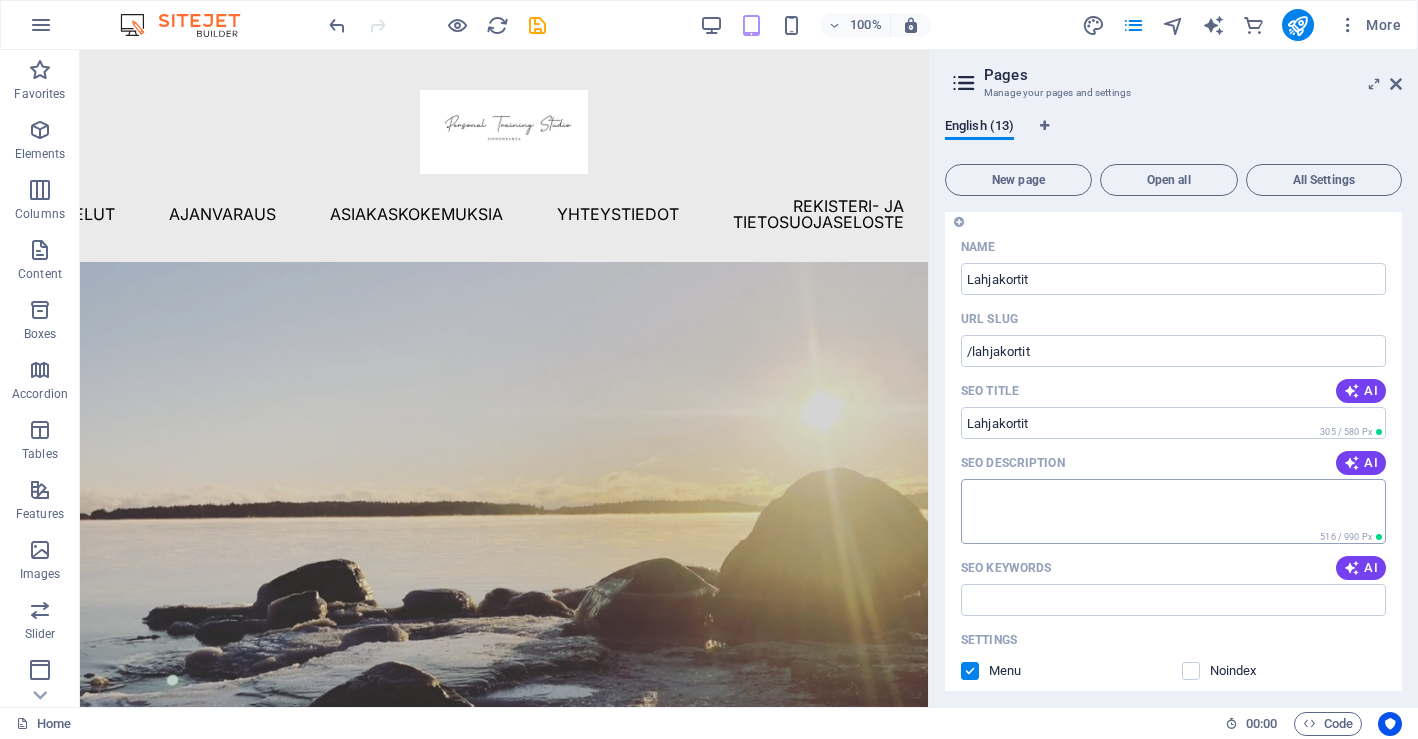 click on "SEO Description" at bounding box center (1173, 511) 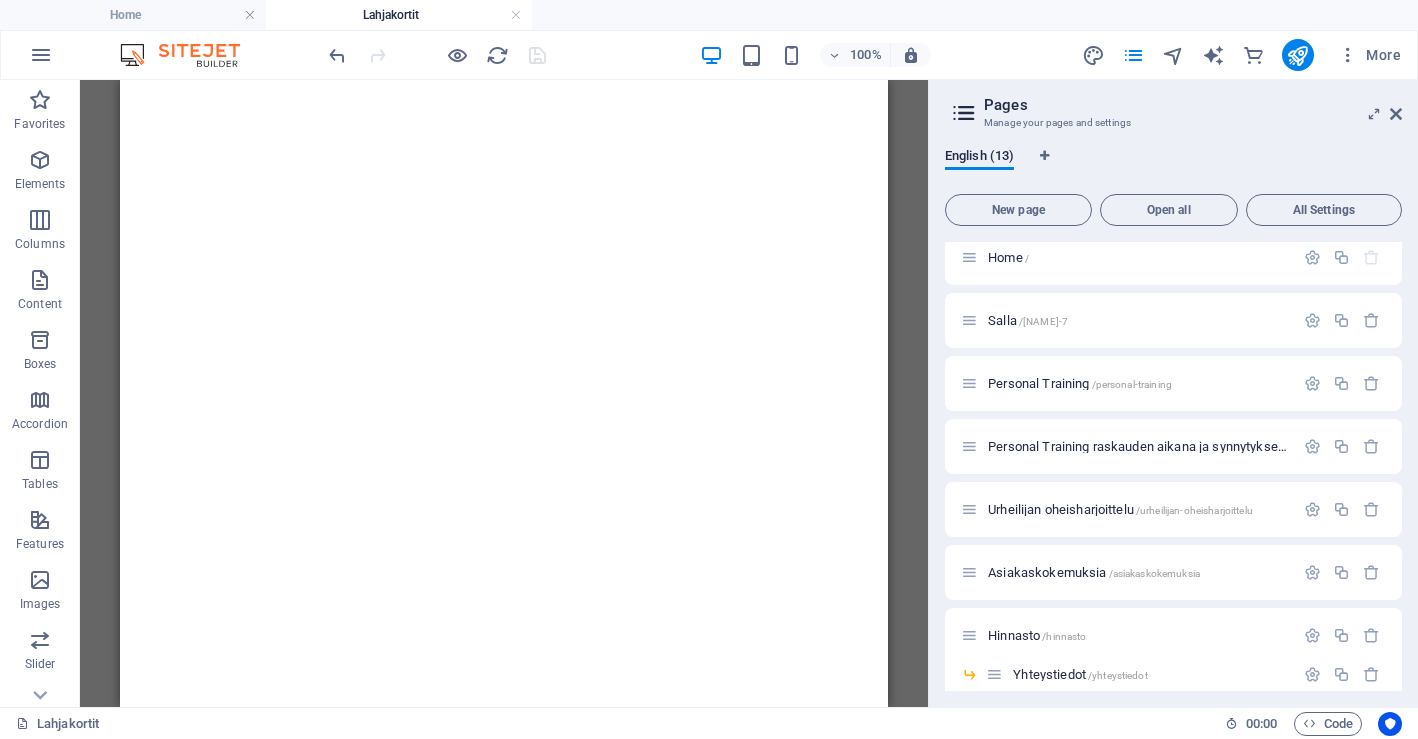 scroll, scrollTop: 0, scrollLeft: 0, axis: both 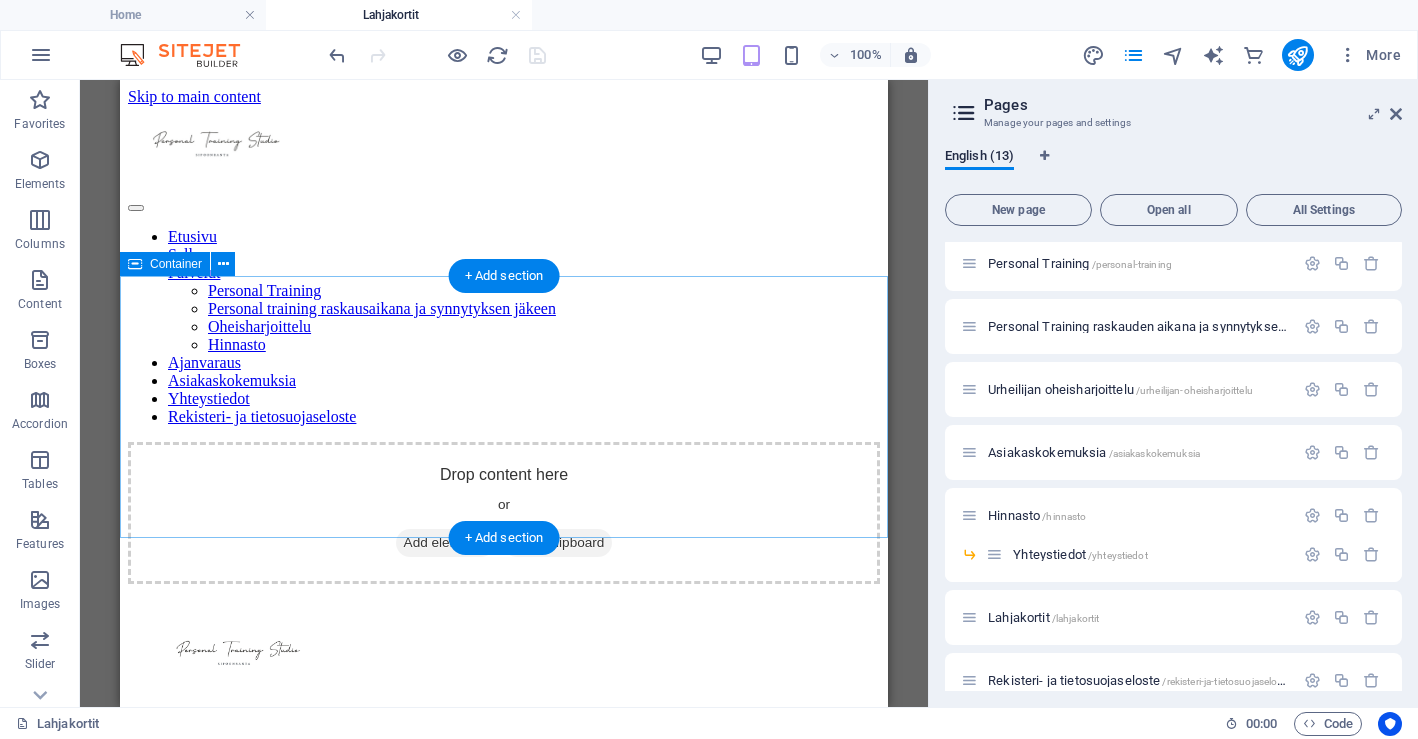 drag, startPoint x: 163, startPoint y: 252, endPoint x: 423, endPoint y: 359, distance: 281.15656 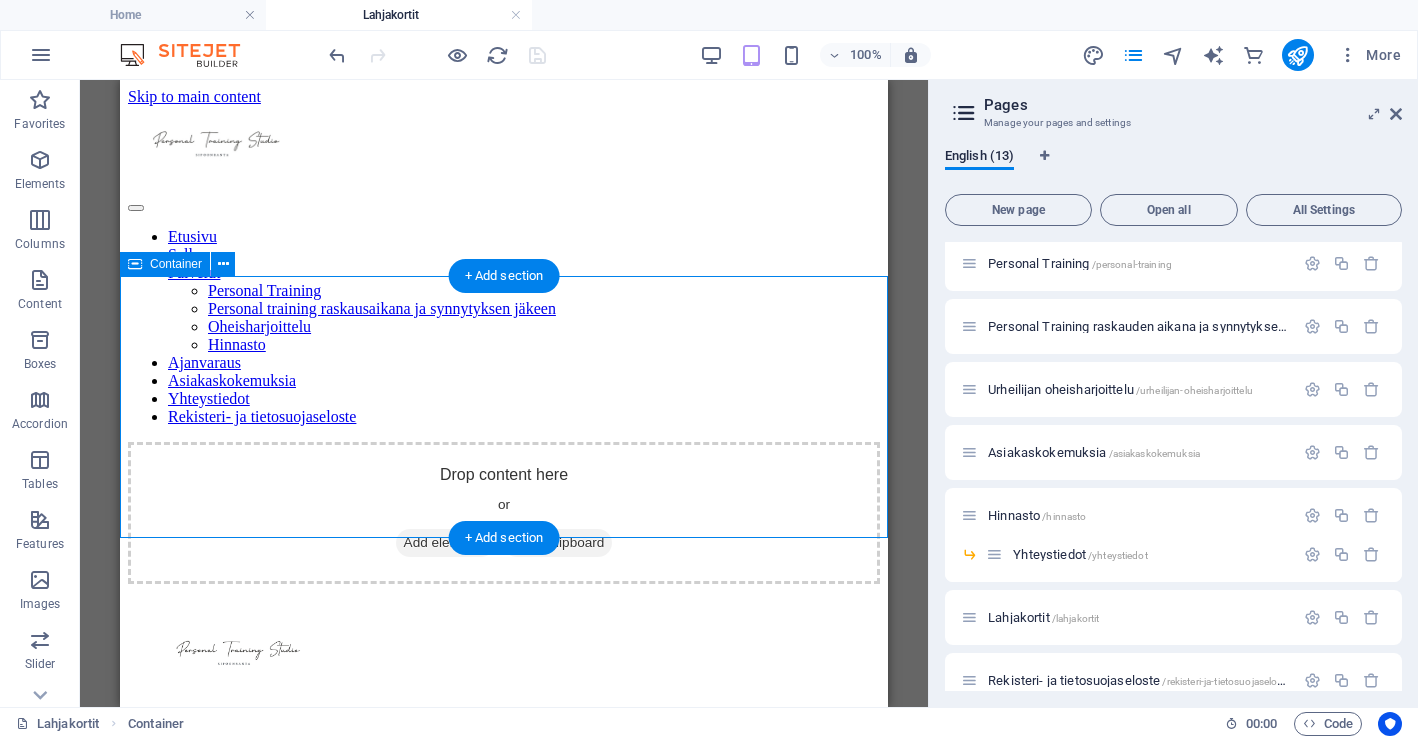 click on "Add elements" at bounding box center [445, 543] 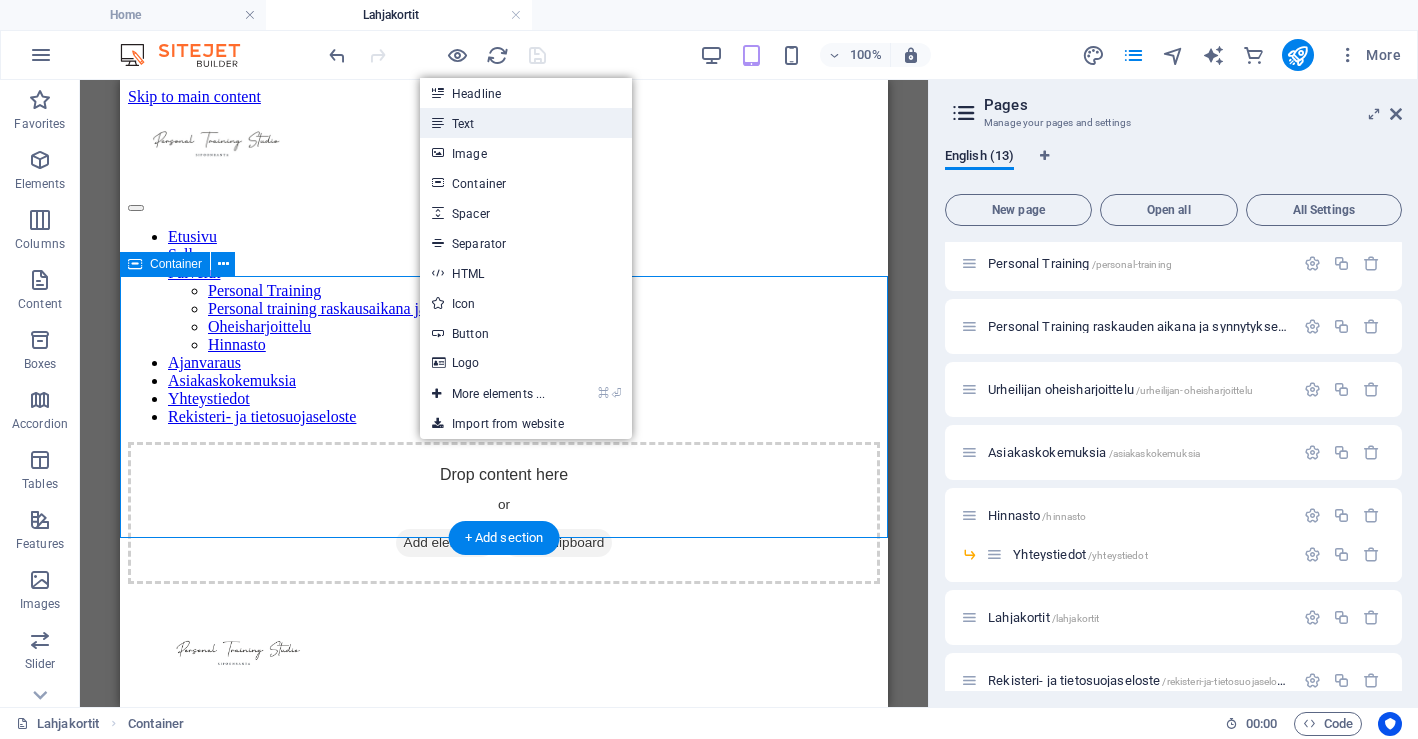 click on "Text" at bounding box center (526, 123) 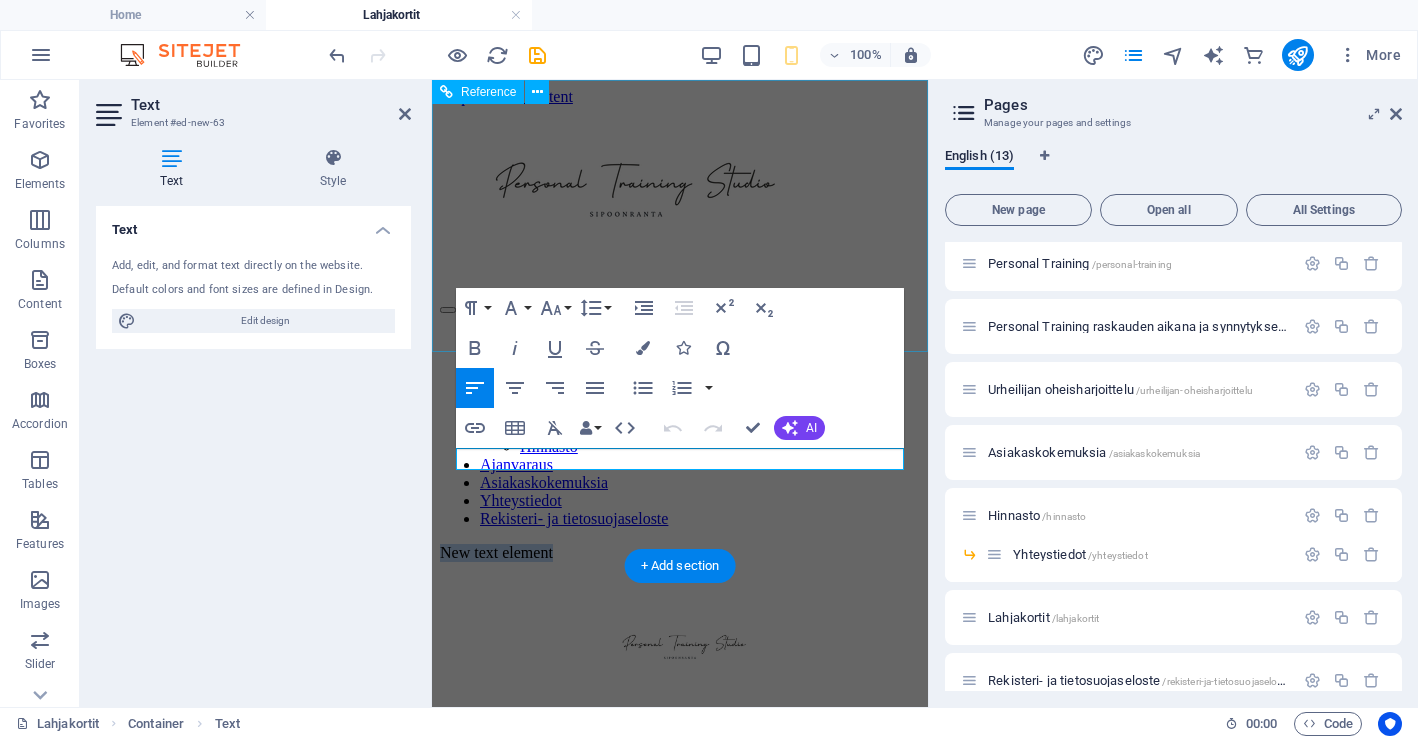 type 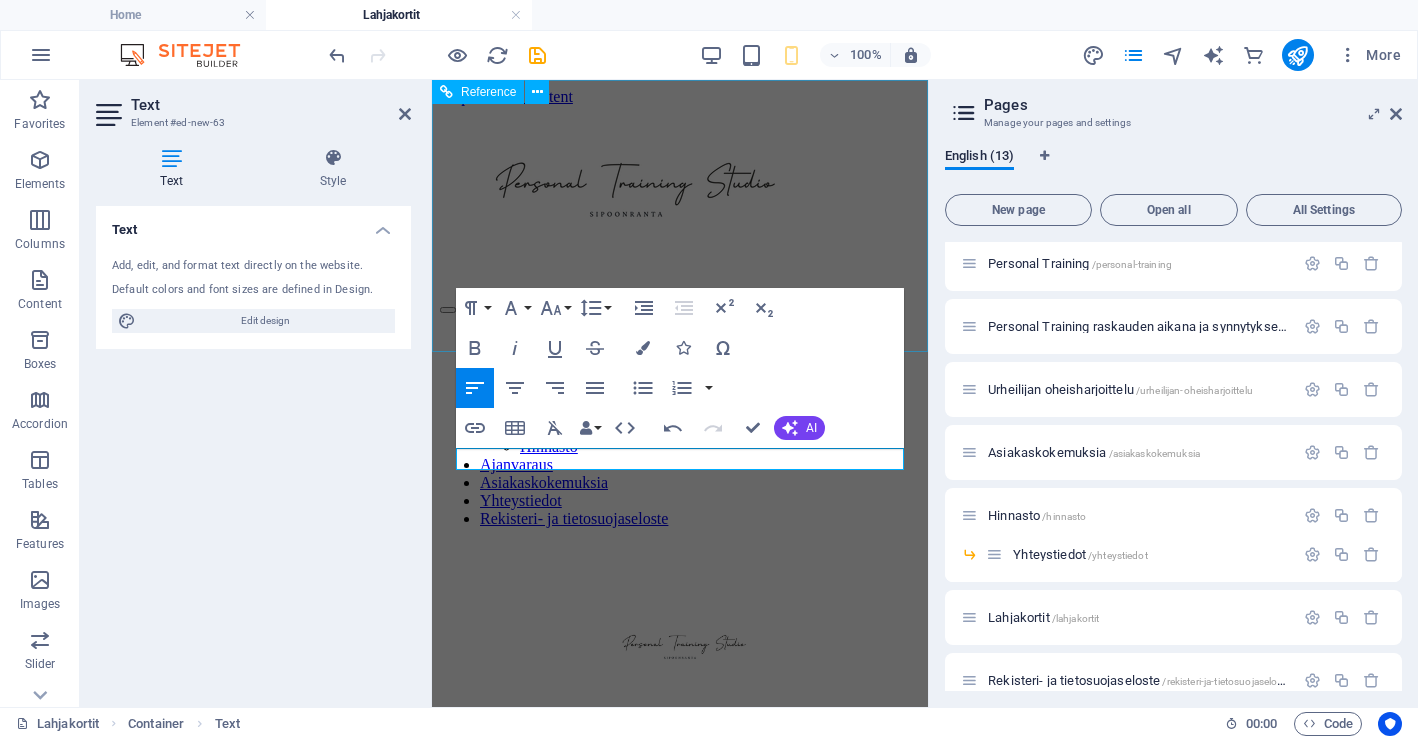 click on "Etusivu Salla Palvelut Personal Training Personal training raskausaikana ja synnytyksen jäkeen Oheisharjoittelu Hinnasto Ajanvaraus Asiakaskokemuksia Yhteystiedot Rekisteri- ja tietosuojaseloste" at bounding box center (680, 317) 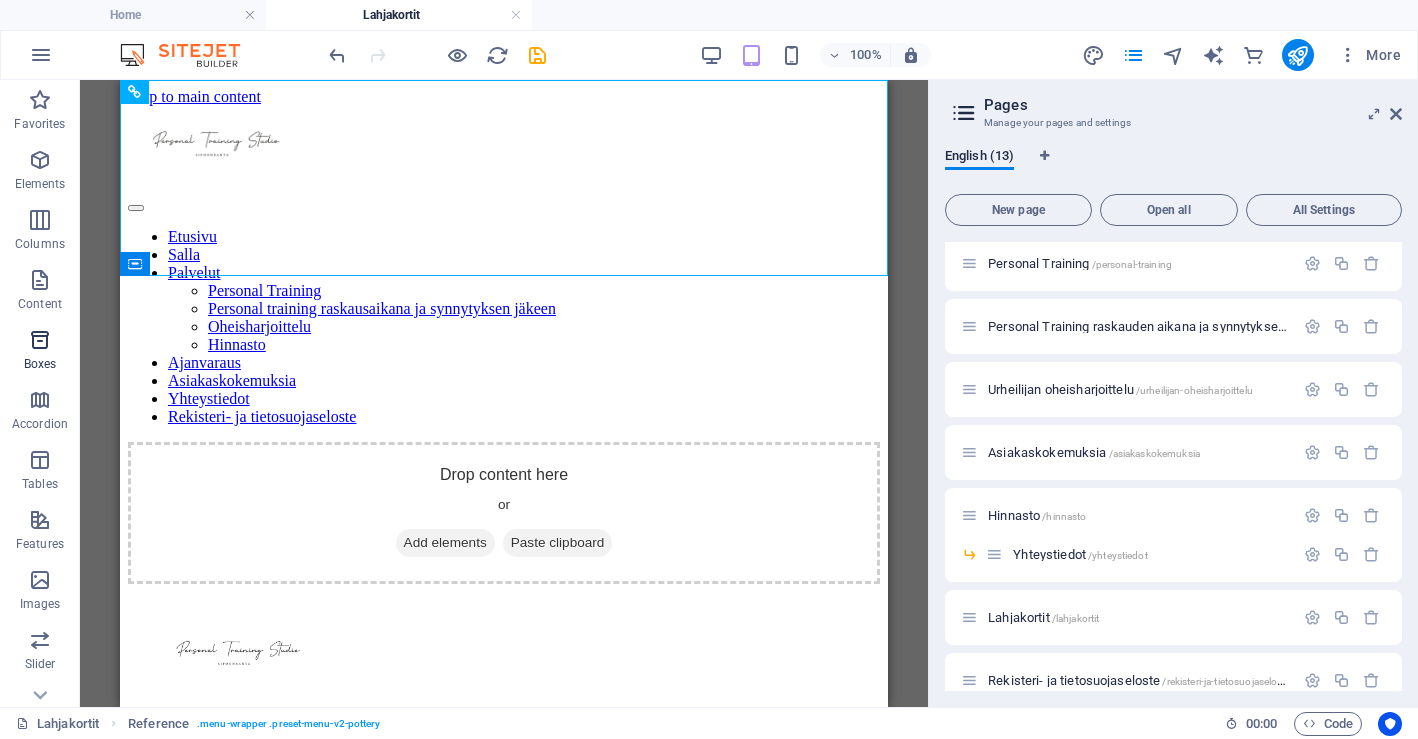 click at bounding box center (40, 340) 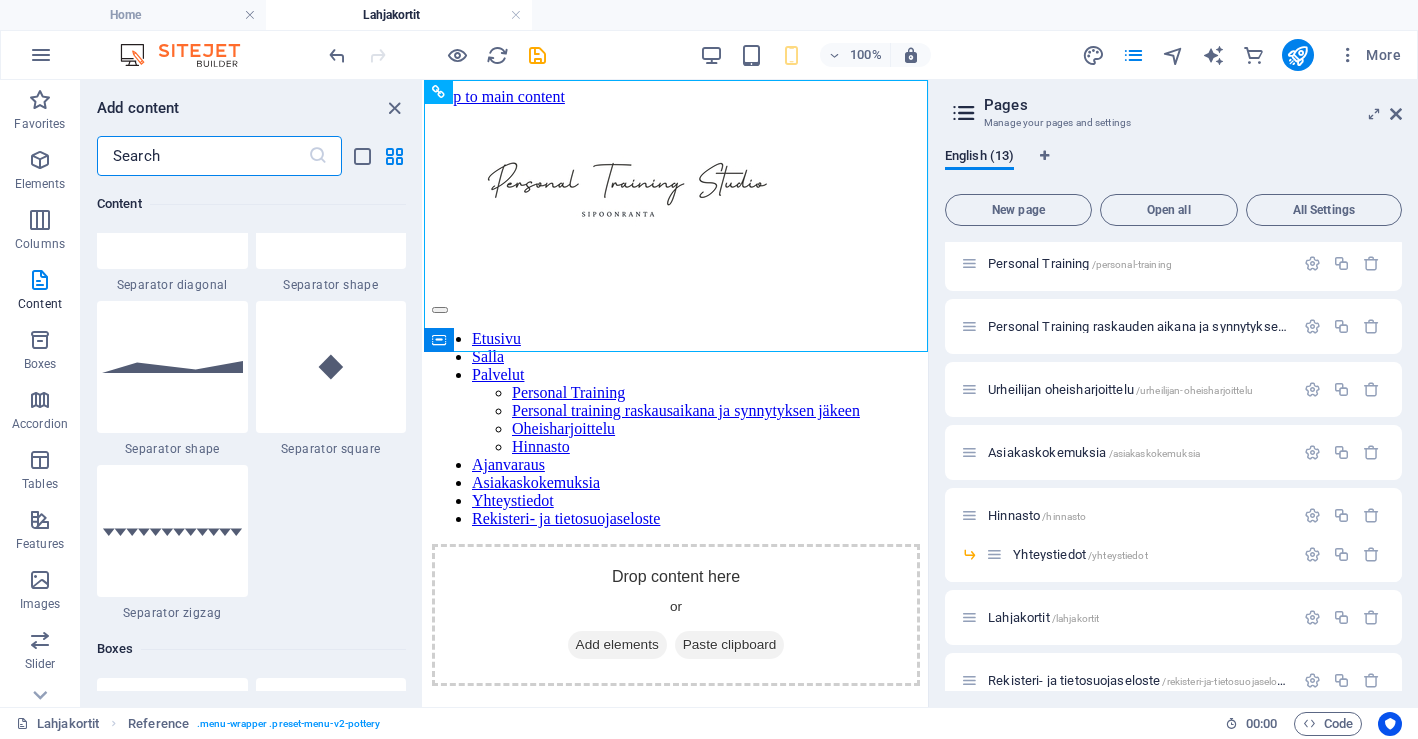scroll, scrollTop: 5030, scrollLeft: 0, axis: vertical 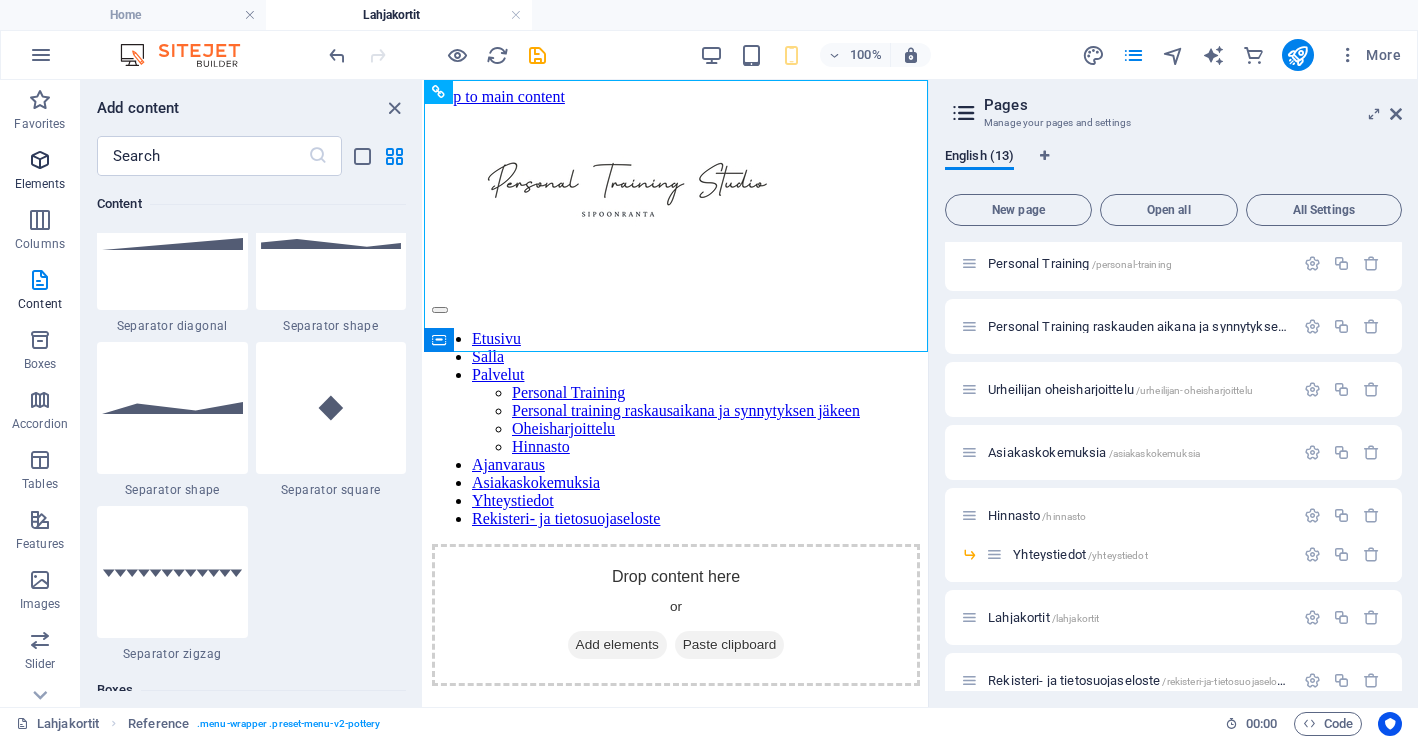 click on "Elements" at bounding box center (40, 184) 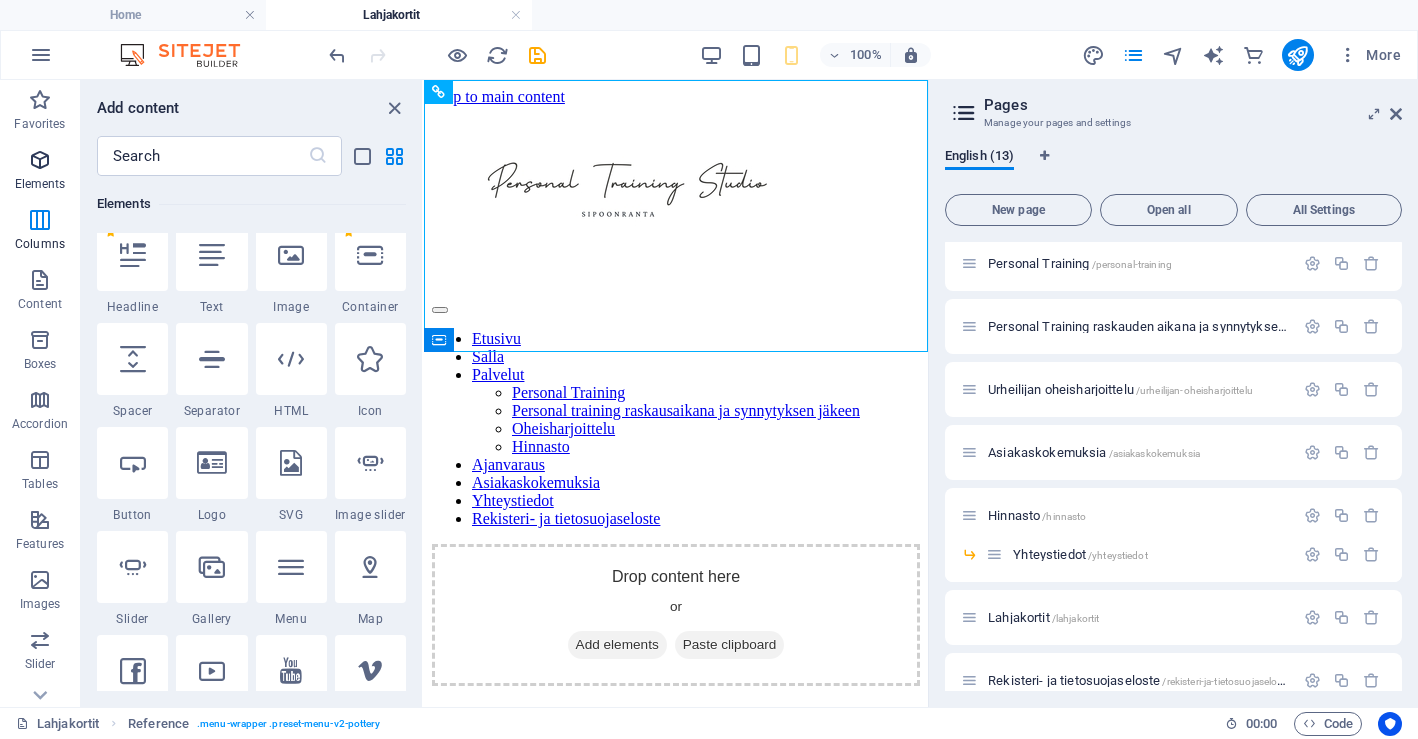 scroll, scrollTop: 213, scrollLeft: 0, axis: vertical 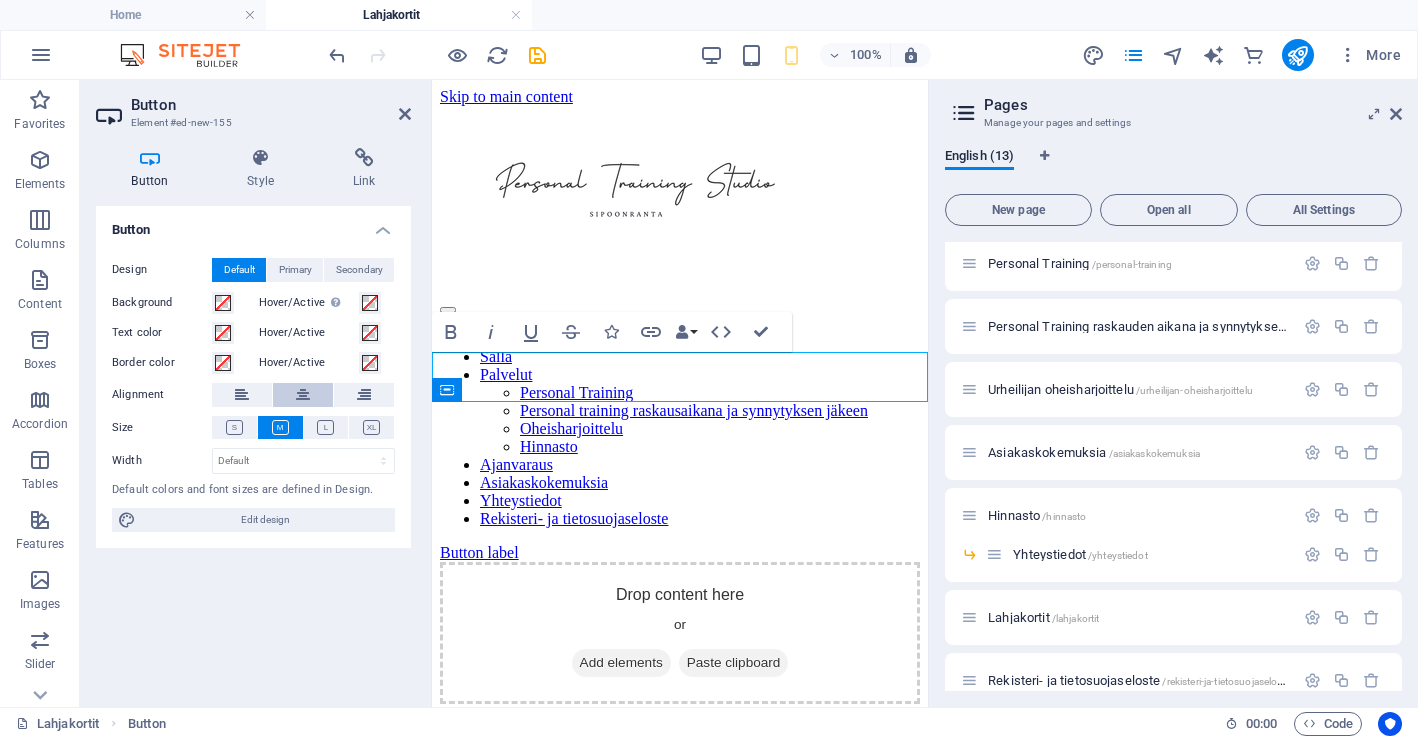 click at bounding box center [303, 395] 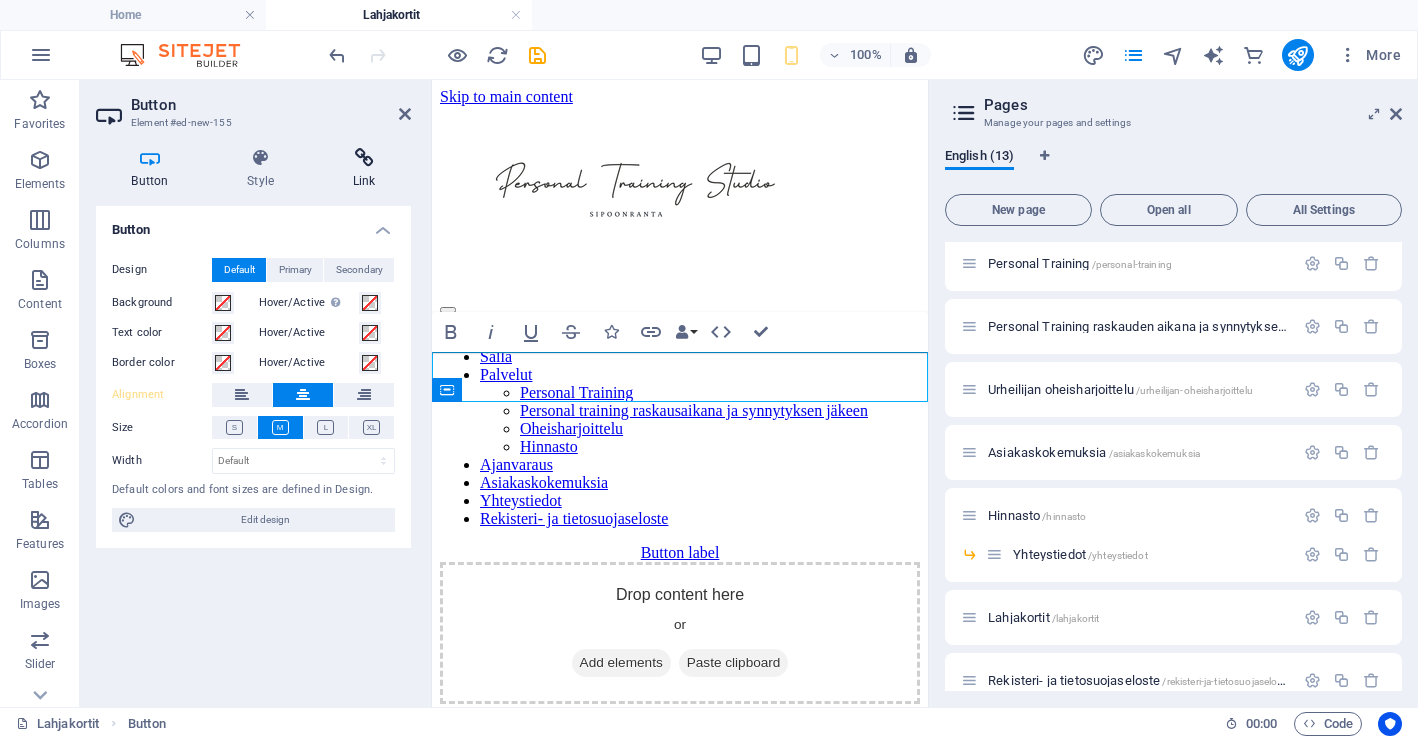 click at bounding box center (364, 158) 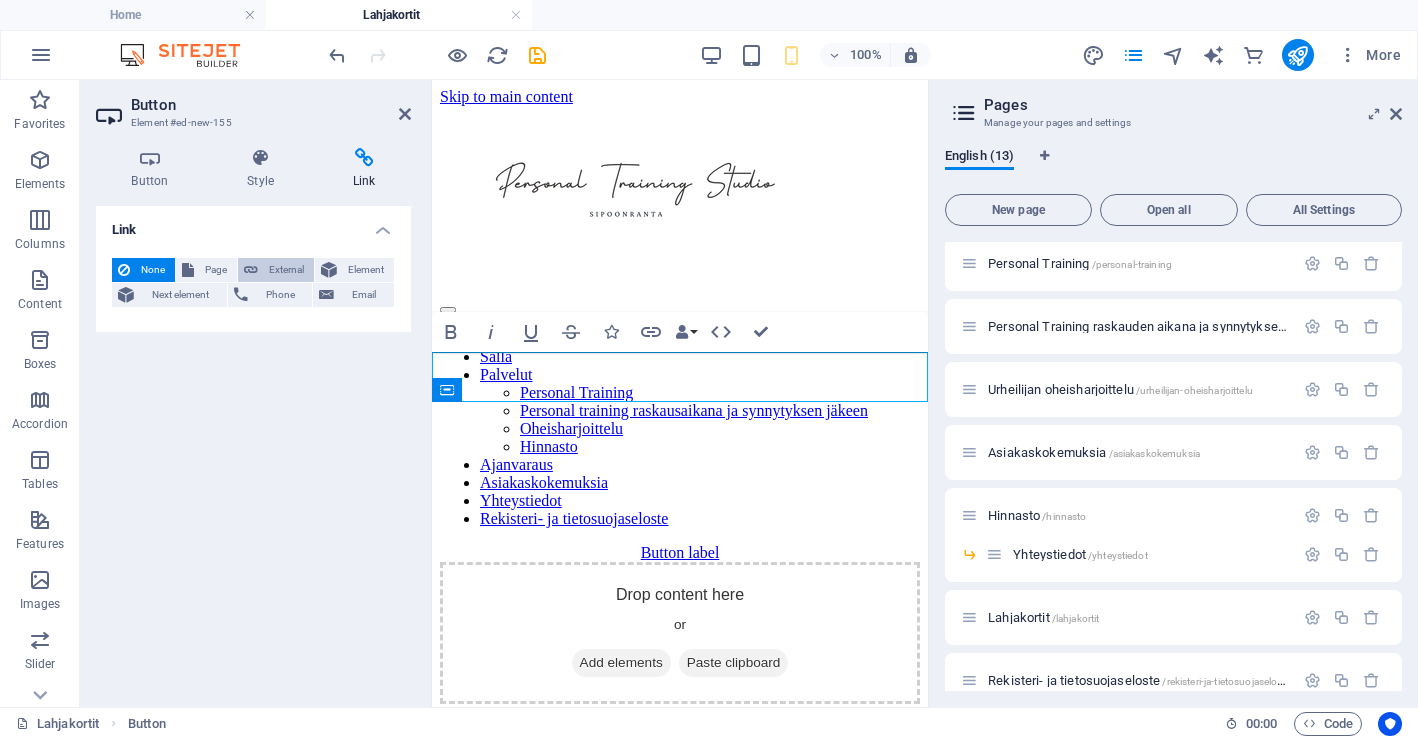 click on "External" at bounding box center (276, 270) 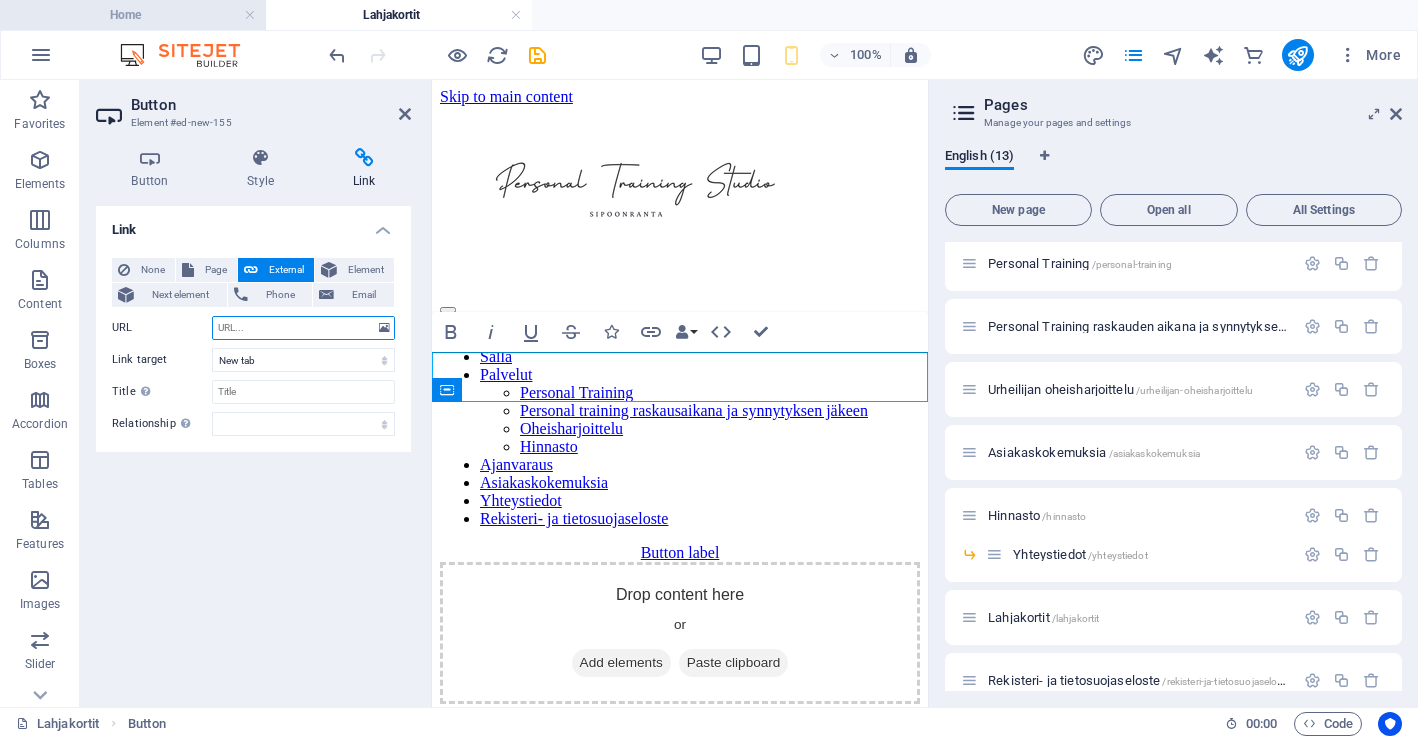 paste on "Personal Training / henkilökohtainen valmennus ​ Tervetuloa harjoittelemaan ja saavuttamaan tavoitteitasi studiolleni Sipoonrantaan. Studio on varattuna yksityisesti sinulle tapaamisesi ajan ja saat harjoitella omassa rauhassa valmennustapaamisissasi.  Saat valmennuksesta tukea erityisesti sellaisiin tilanteisiin, joissa sinulla on pitkän tähtäimen tavoitteita ja pyrit saavuttamaan pysyviä rutiineja.  Valmennukseni perustuvat tutkittuun tietoon ja tähtäävät aina uuden oppimiseen sekä pitkän tähtäimen muutokseen. Ajatuksena on projektiajattelun sijaan muodostaa kestäviä ratkaisuja. Valmennussuhteessa kuljen vuorovaikutteisesti valmennettavani rinnalla läpi valmennuksen ottaen huomioon kokonaisvaltaisen hyvinvoinnin ja voimavarat.  Henkilökohtainen valmennus sopii sinulle, kun haluat juuri sinulle suunnitellun valmennuksen sinun oman lähtötilanteen, aikataulun, tarpeiden ja tavoitteiden mukaisesti ja koet hyötyväsi henkilökohtaisesta tuesta valmennuksen aikana.   Personal Training-palvelut sopivat sinulle, k..." 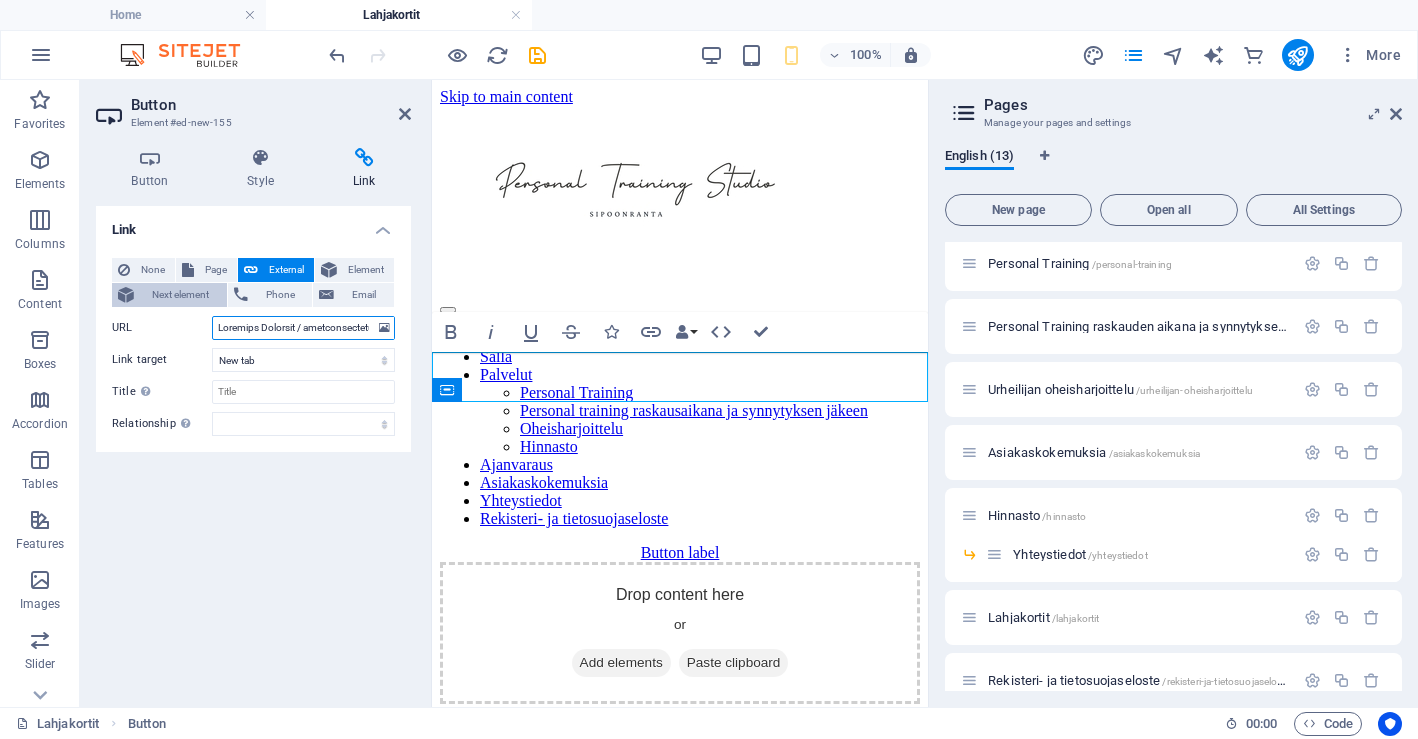 drag, startPoint x: 371, startPoint y: 329, endPoint x: 163, endPoint y: 303, distance: 209.6187 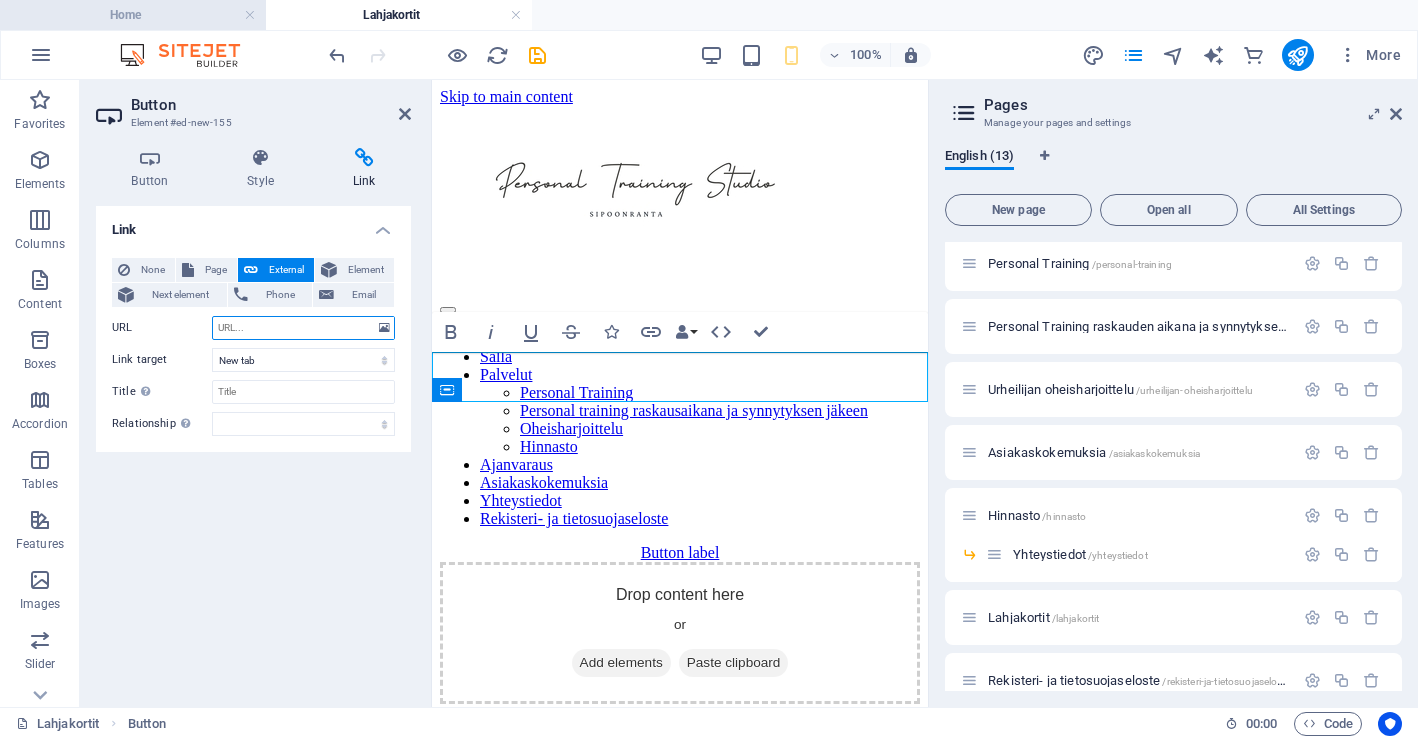 paste on "https://pro.vello.fi/ptstudiosipoonranta/kauppa" 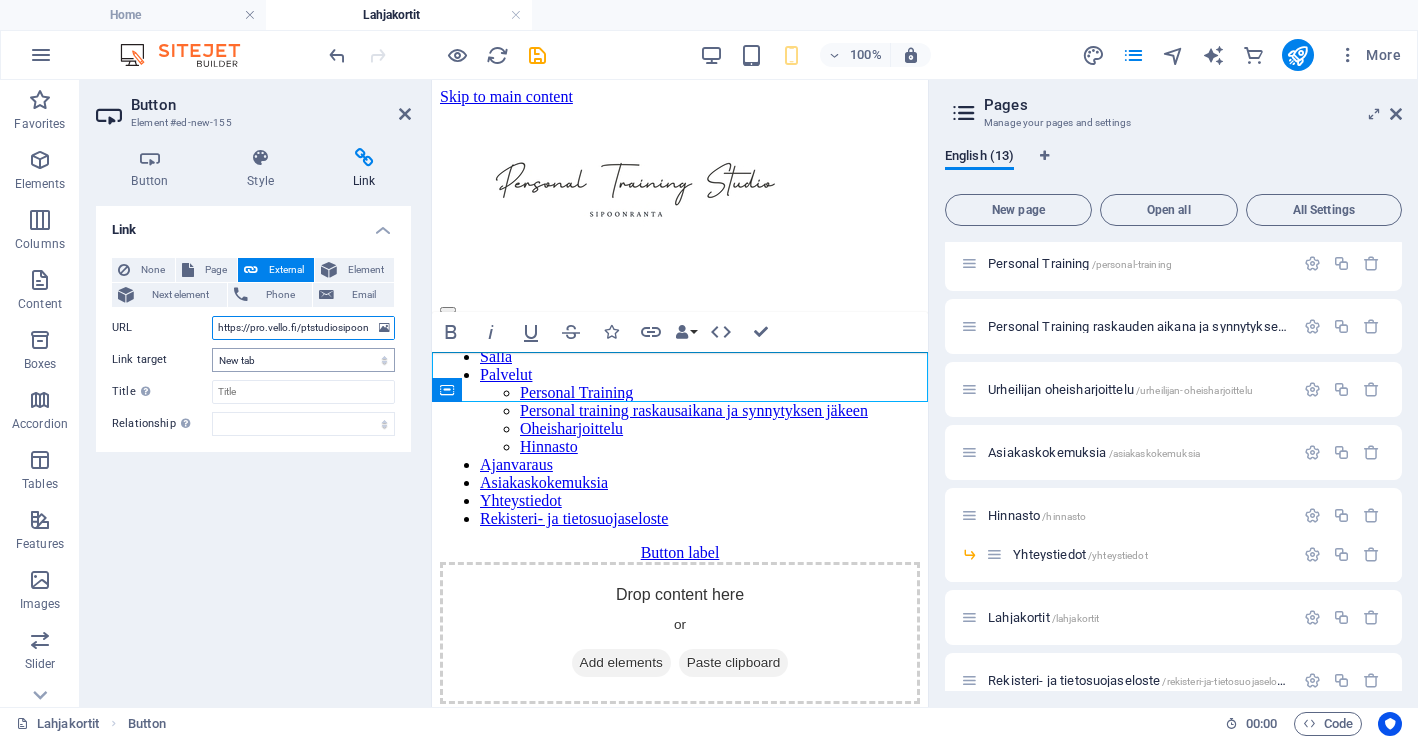 type on "https://pro.vello.fi/ptstudiosipoonranta/kauppa" 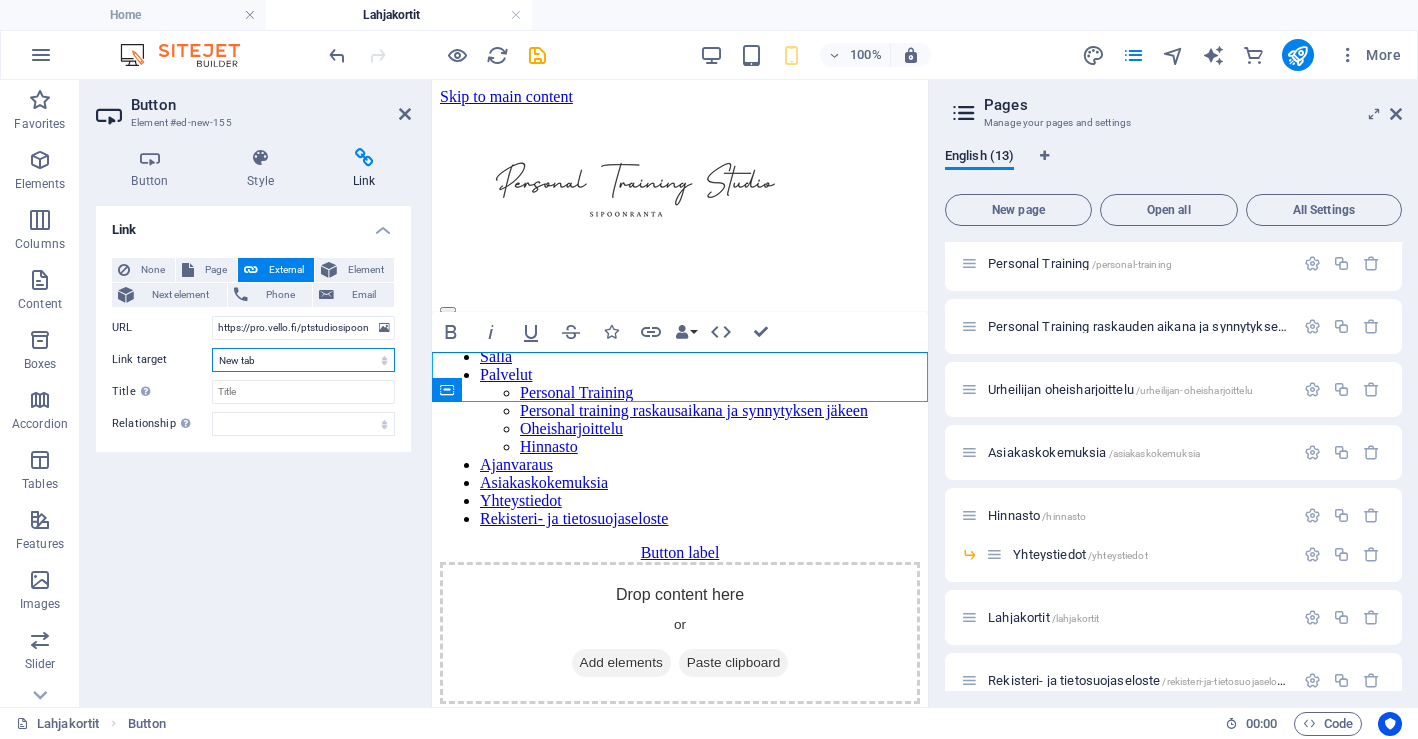 select 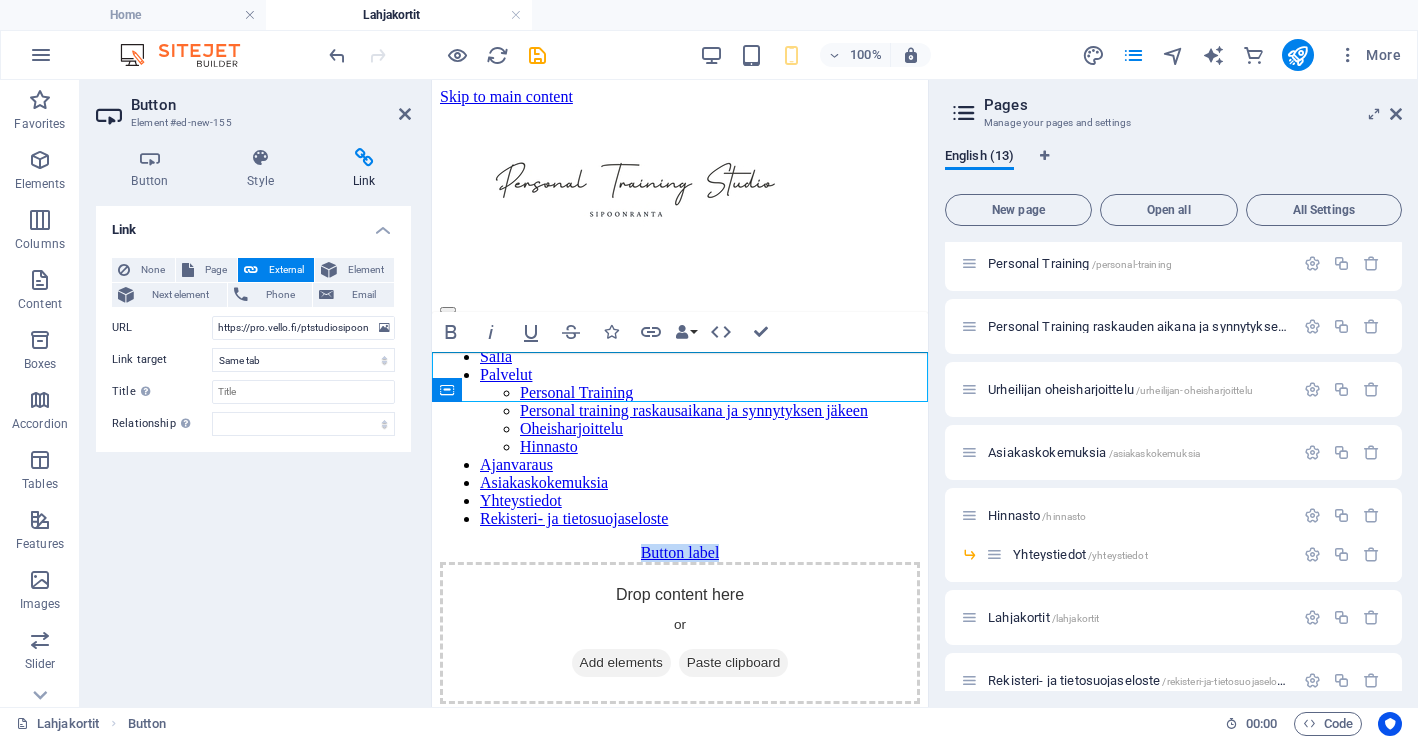 click on "Button label" at bounding box center [680, 552] 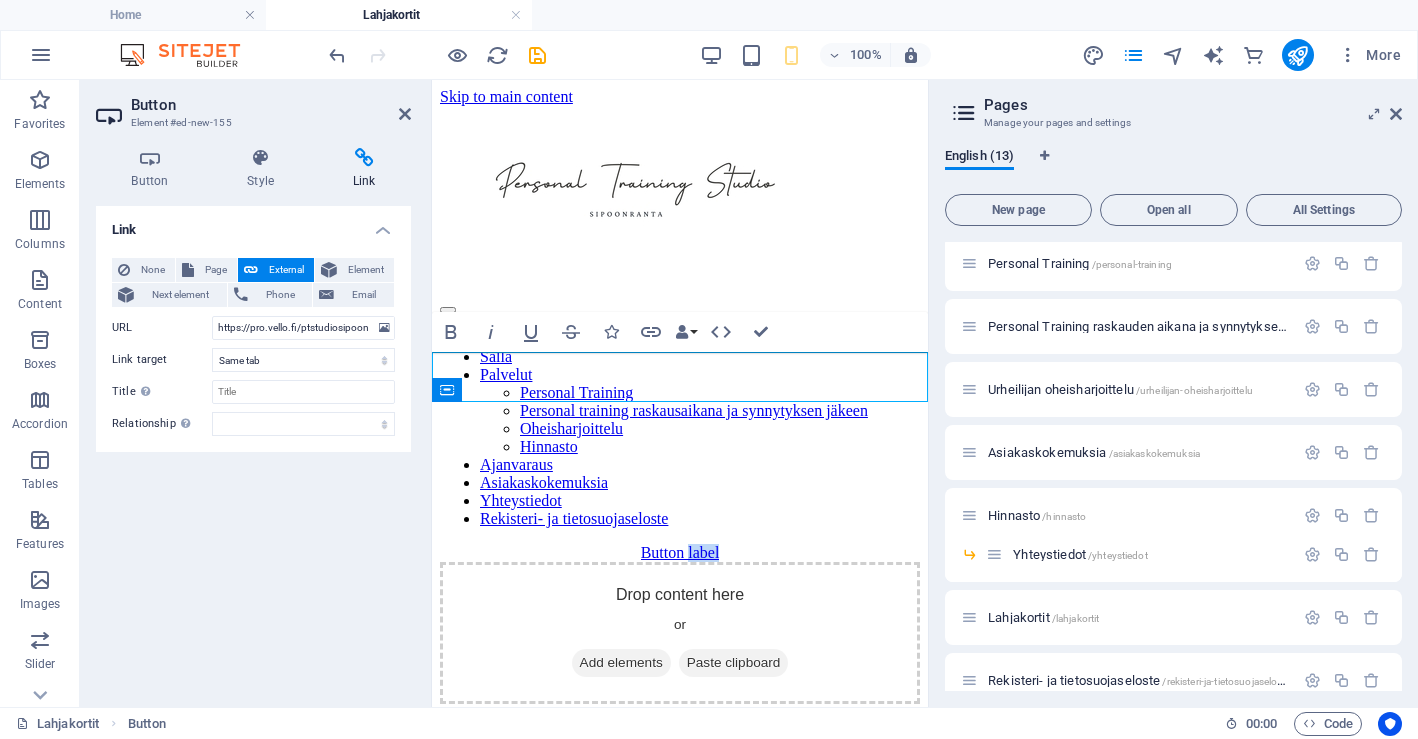 click on "Button label" at bounding box center [680, 552] 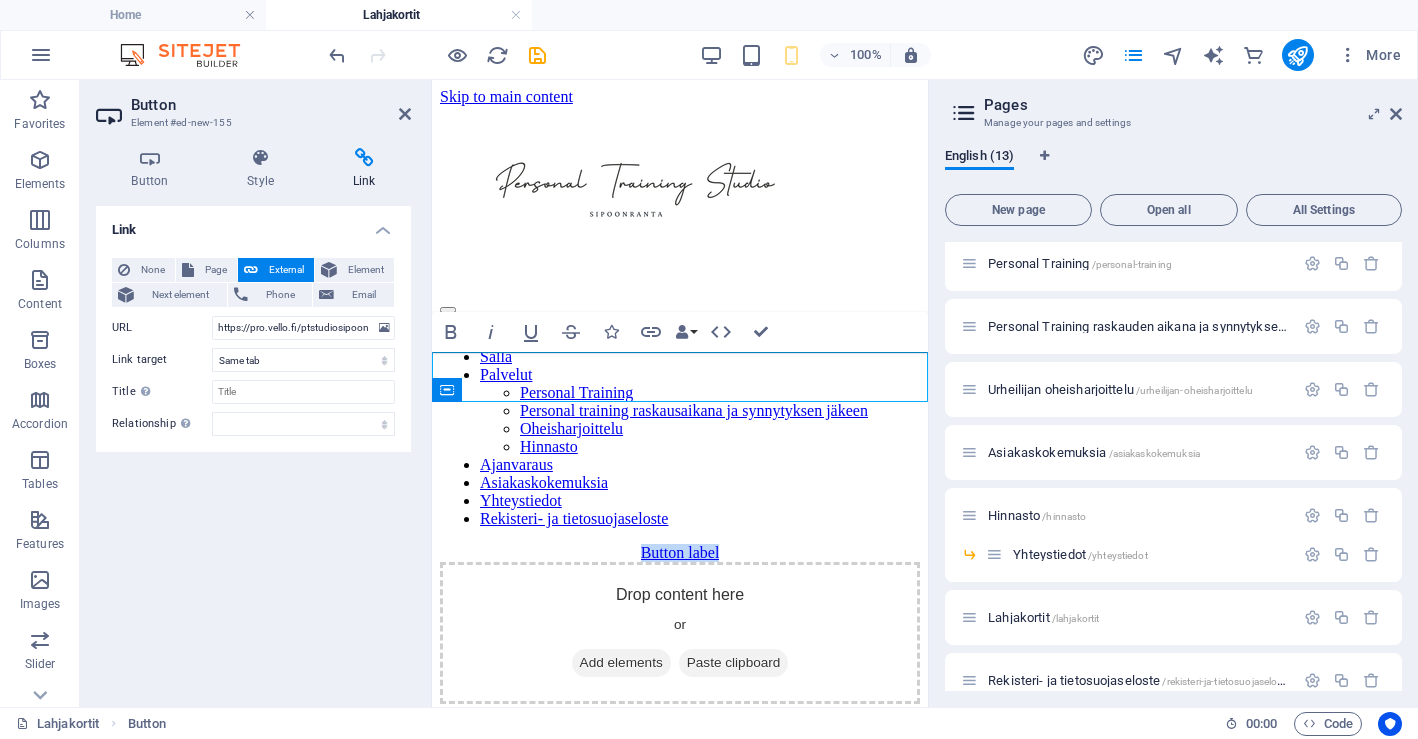 click on "Button label" at bounding box center (680, 552) 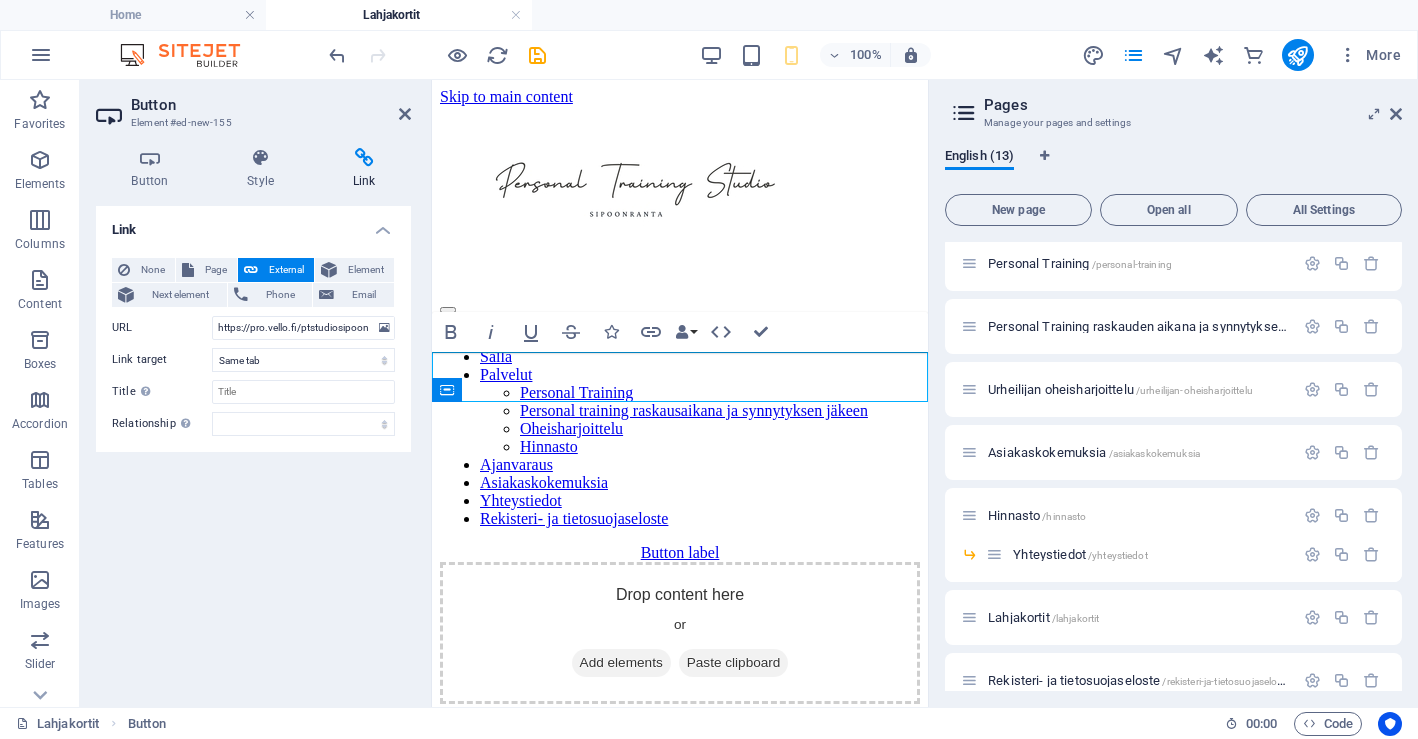 type 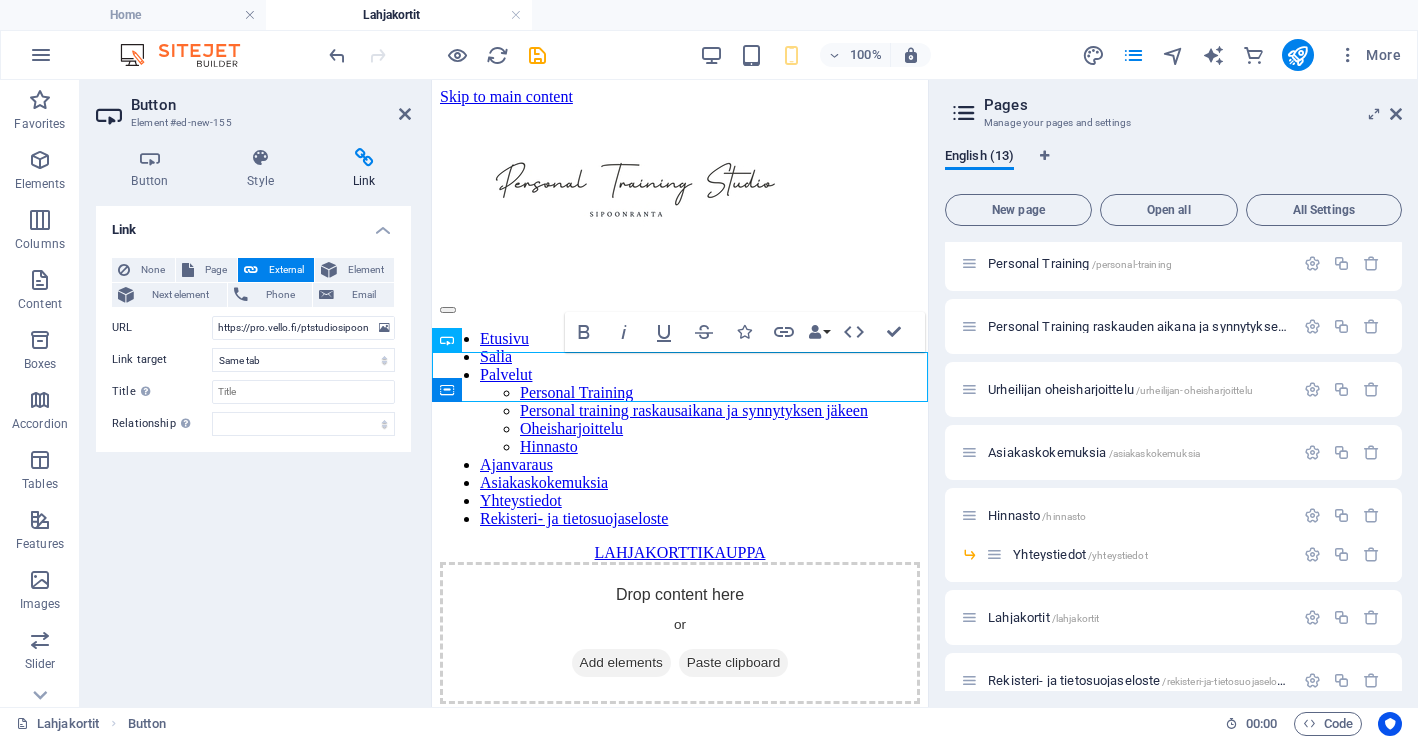 click on "Link None Page External Element Next element Phone Email Page Home Salla Personal Training Personal Training raskauden aikana ja synnytyksen jälkeen Urheilijan oheisharjoittelu Asiakaskokemuksia Hinnasto -- Yhteystiedot Lahjakortit Rekisteri- ja tietosuojaseloste Privacy Element
URL https://pro.vello.fi/ptstudiosipoonranta/kauppa Phone Email Link target New tab Same tab Overlay Title Additional link description, should not be the same as the link text. The title is most often shown as a tooltip text when the mouse moves over the element. Leave empty if uncertain. Relationship Sets the  relationship of this link to the link target . For example, the value "nofollow" instructs search engines not to follow the link. Can be left empty. alternate author bookmark external help license next nofollow noreferrer noopener prev search tag" at bounding box center [253, 448] 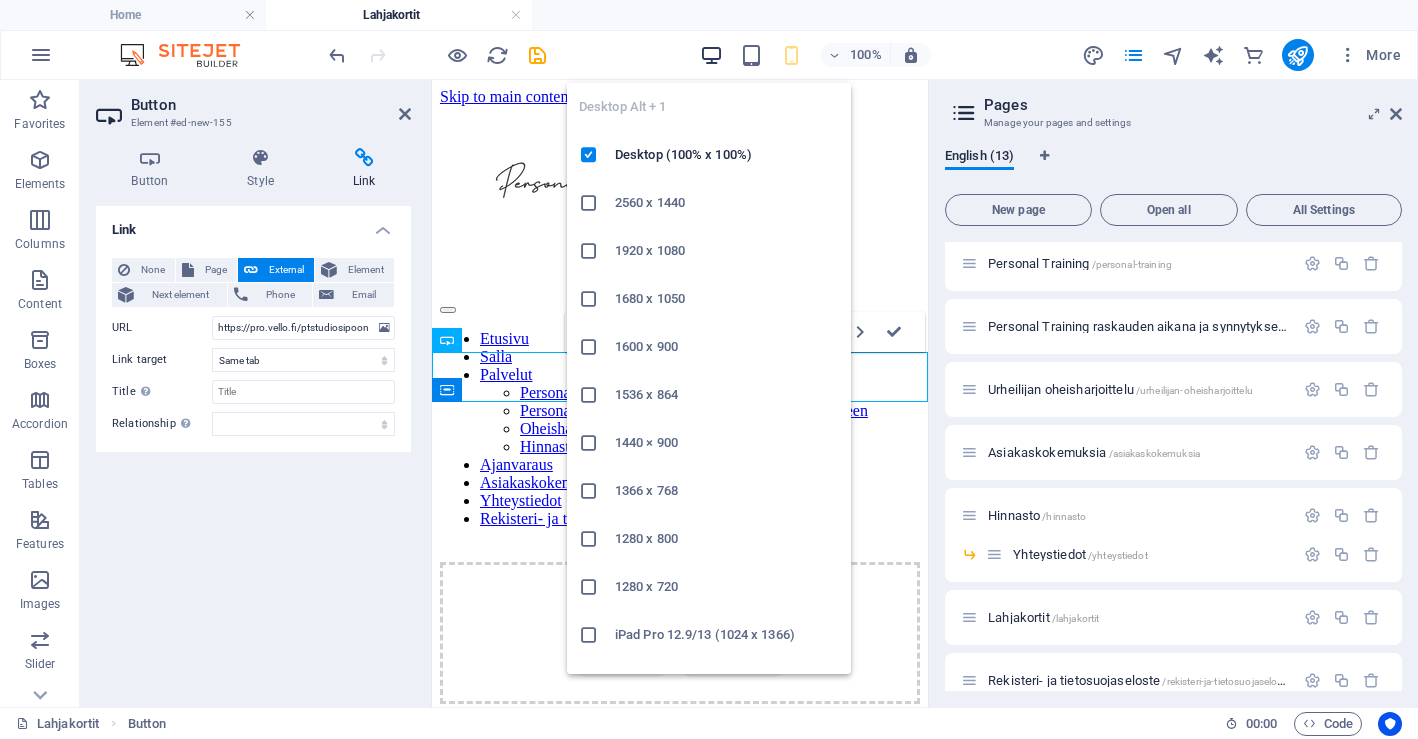 click at bounding box center (711, 55) 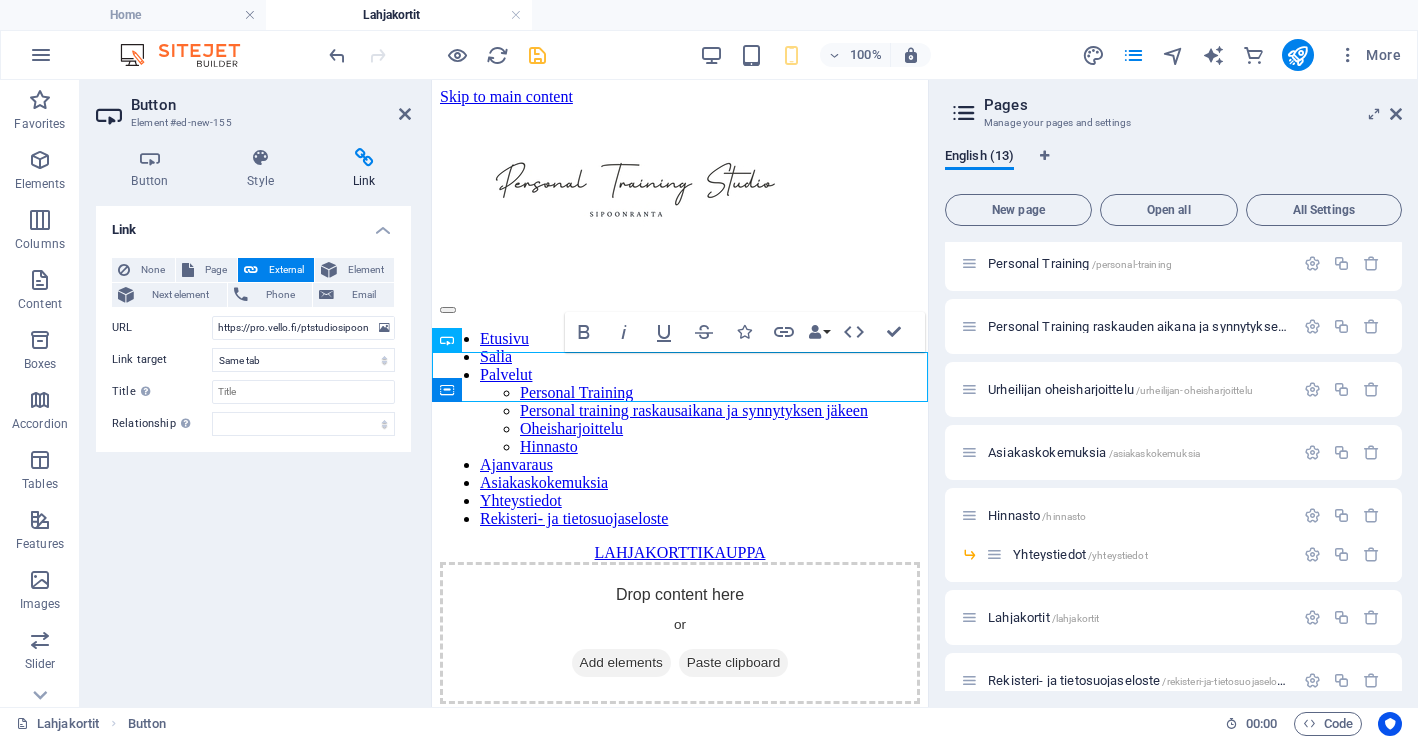 click at bounding box center [537, 55] 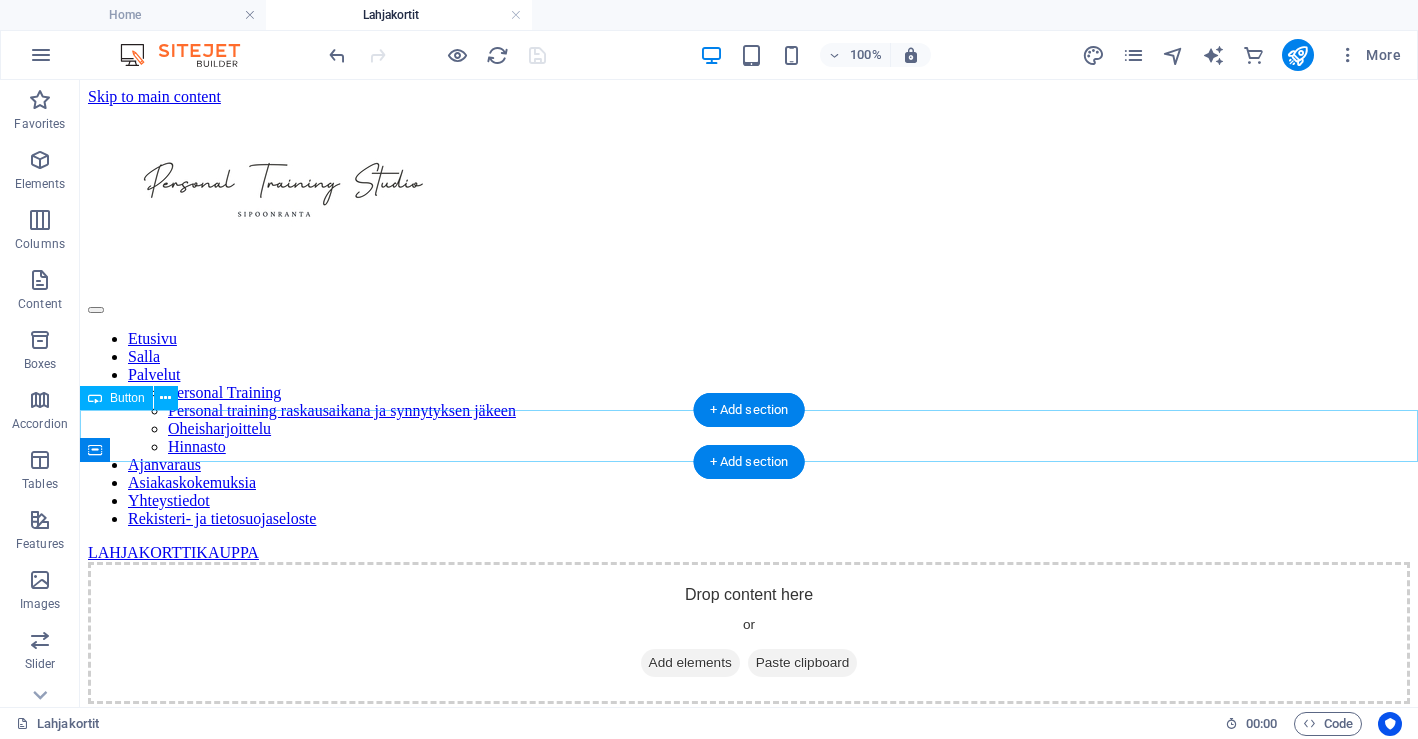 click on "LAHJAKORTTIKAUPPA" at bounding box center (749, 553) 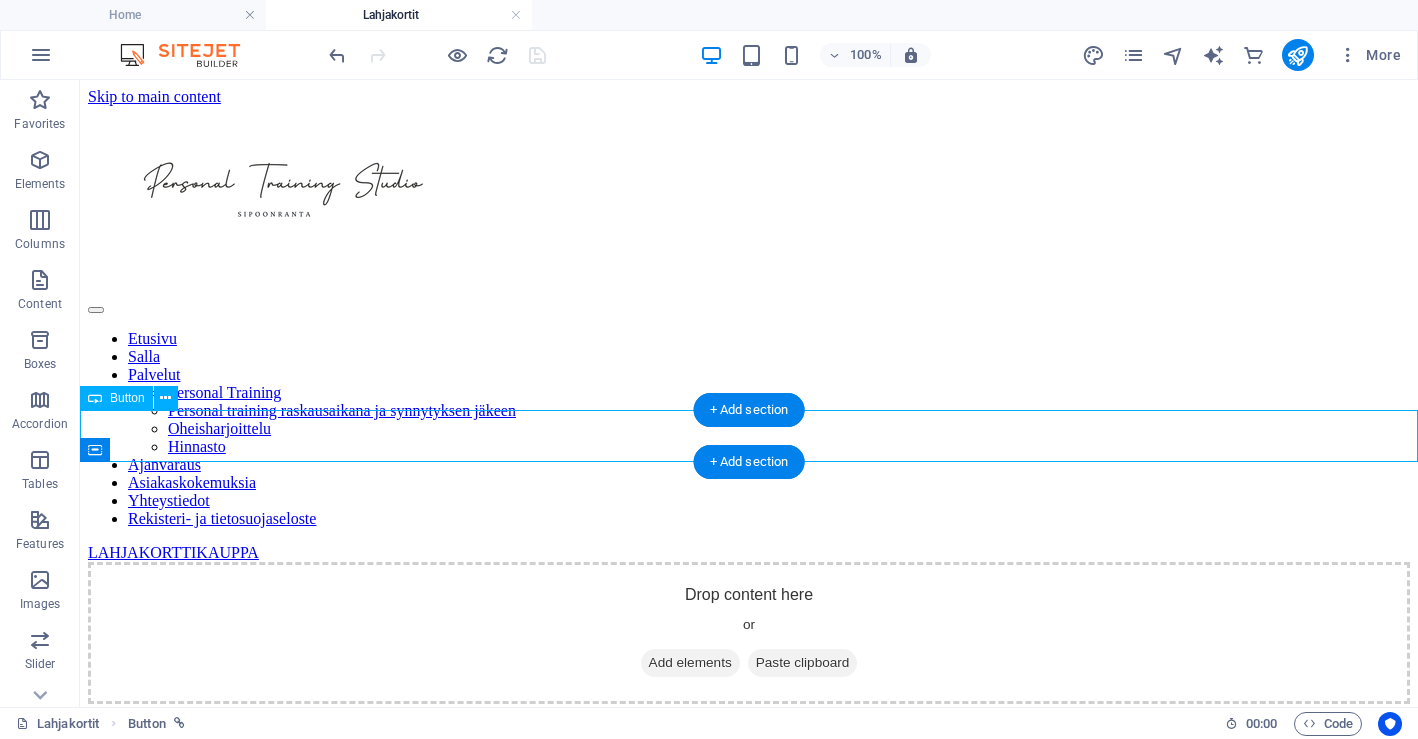 click on "LAHJAKORTTIKAUPPA" at bounding box center [749, 553] 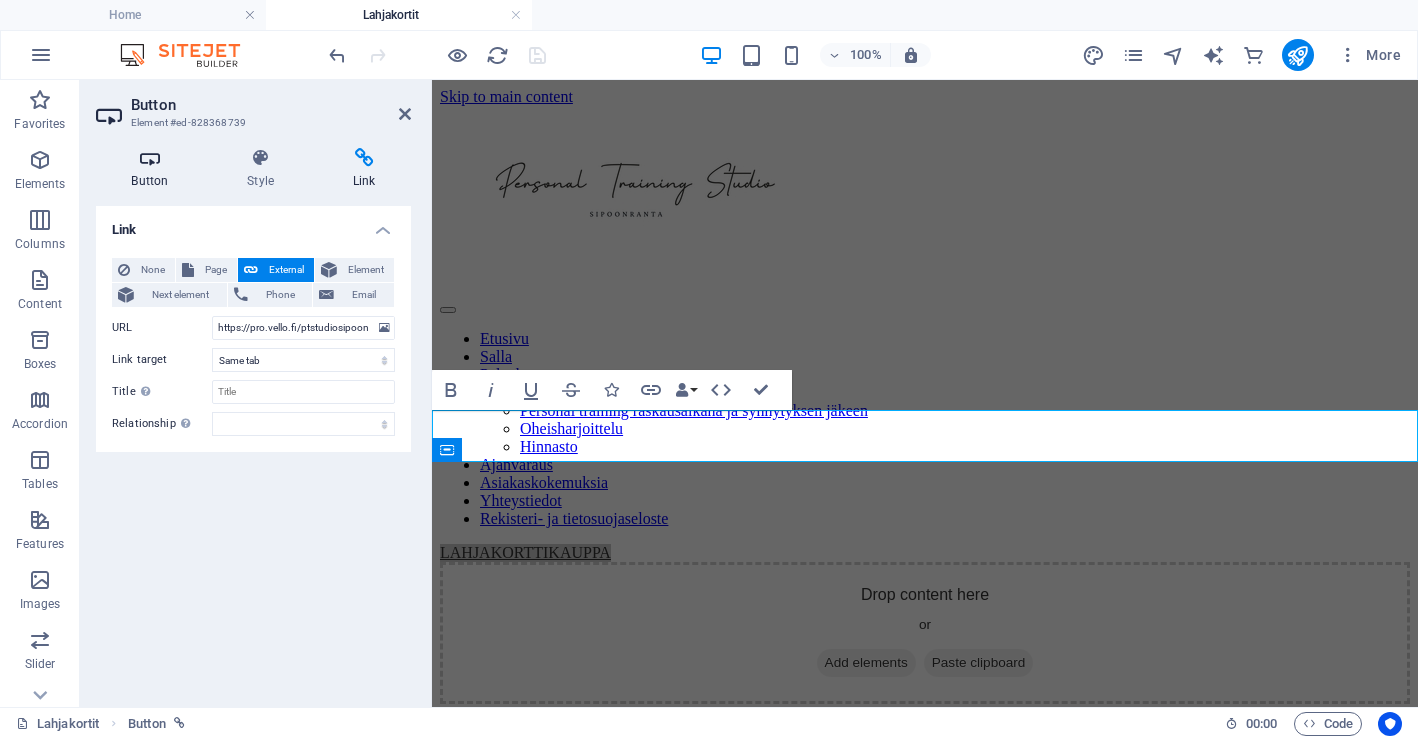 click on "Button" at bounding box center [154, 169] 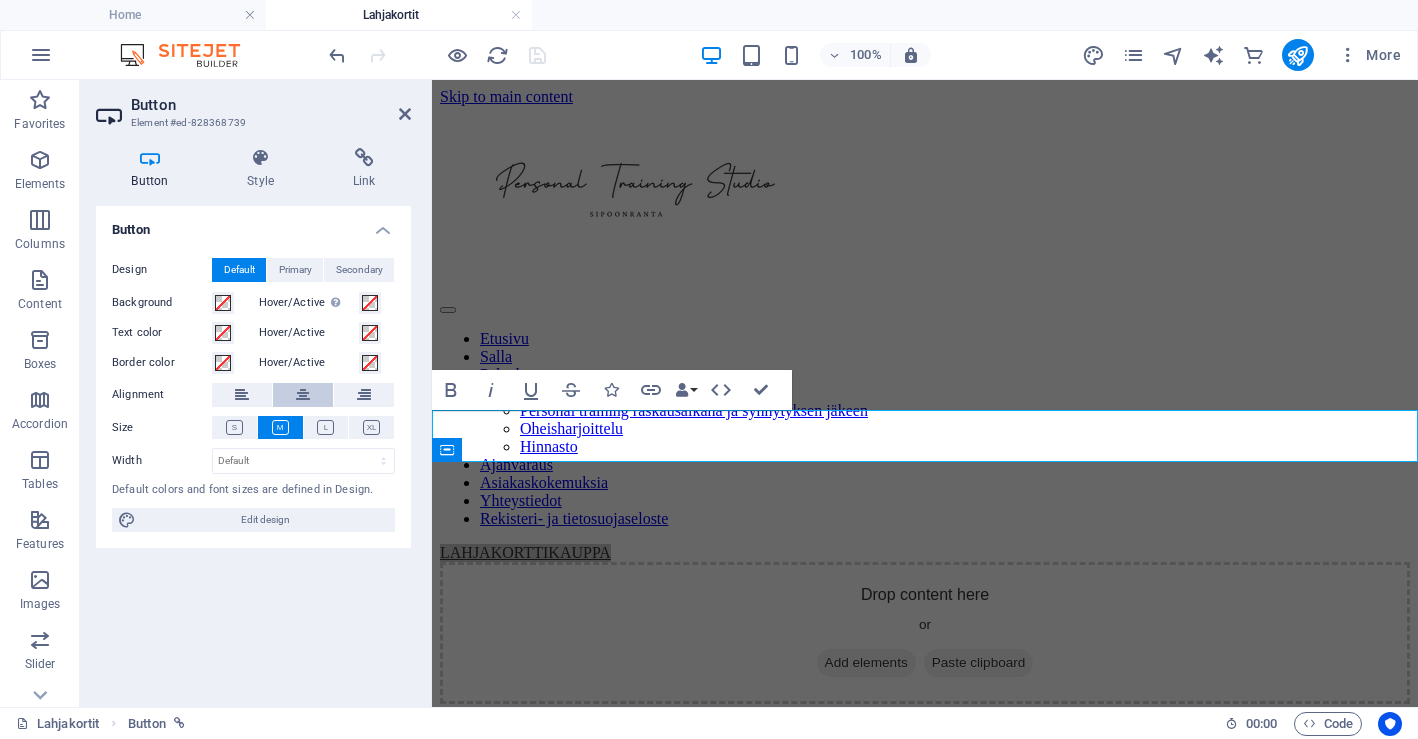 click at bounding box center [303, 395] 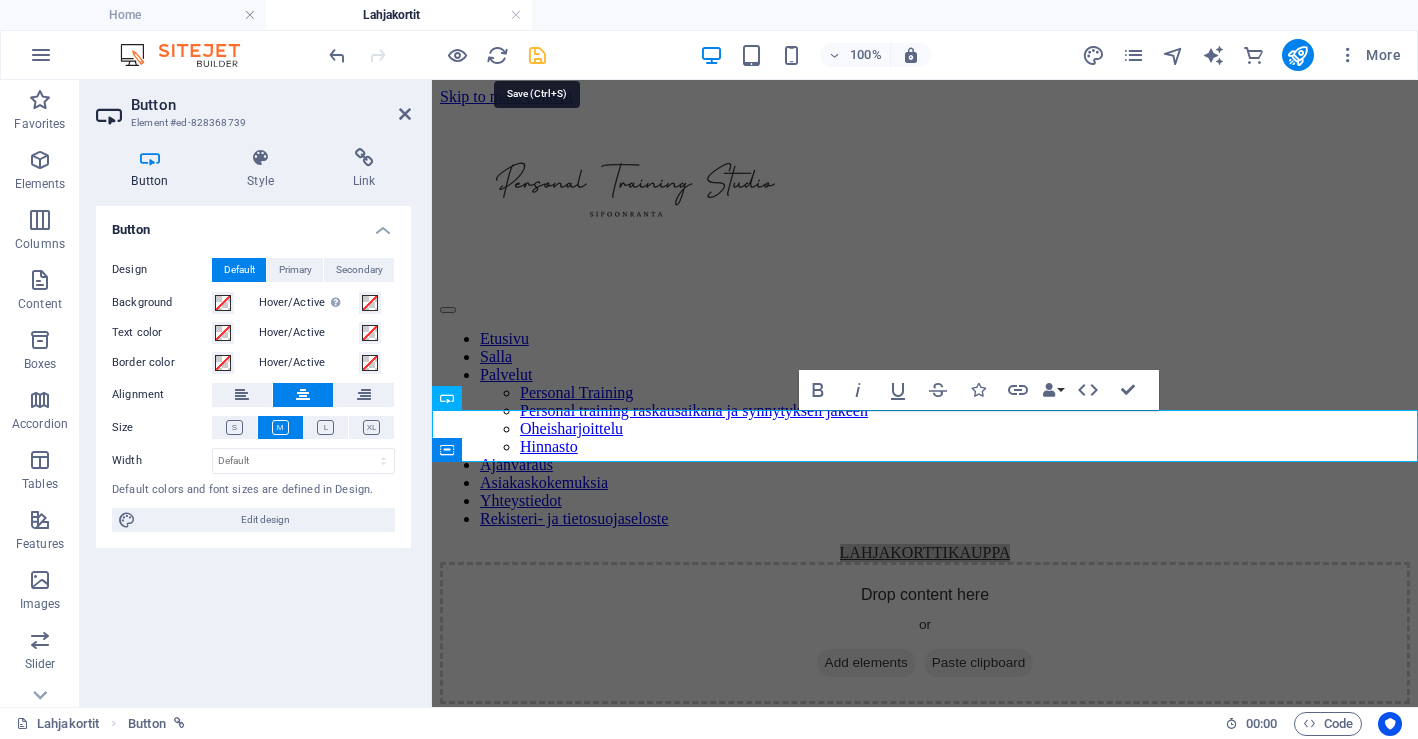 click at bounding box center (537, 55) 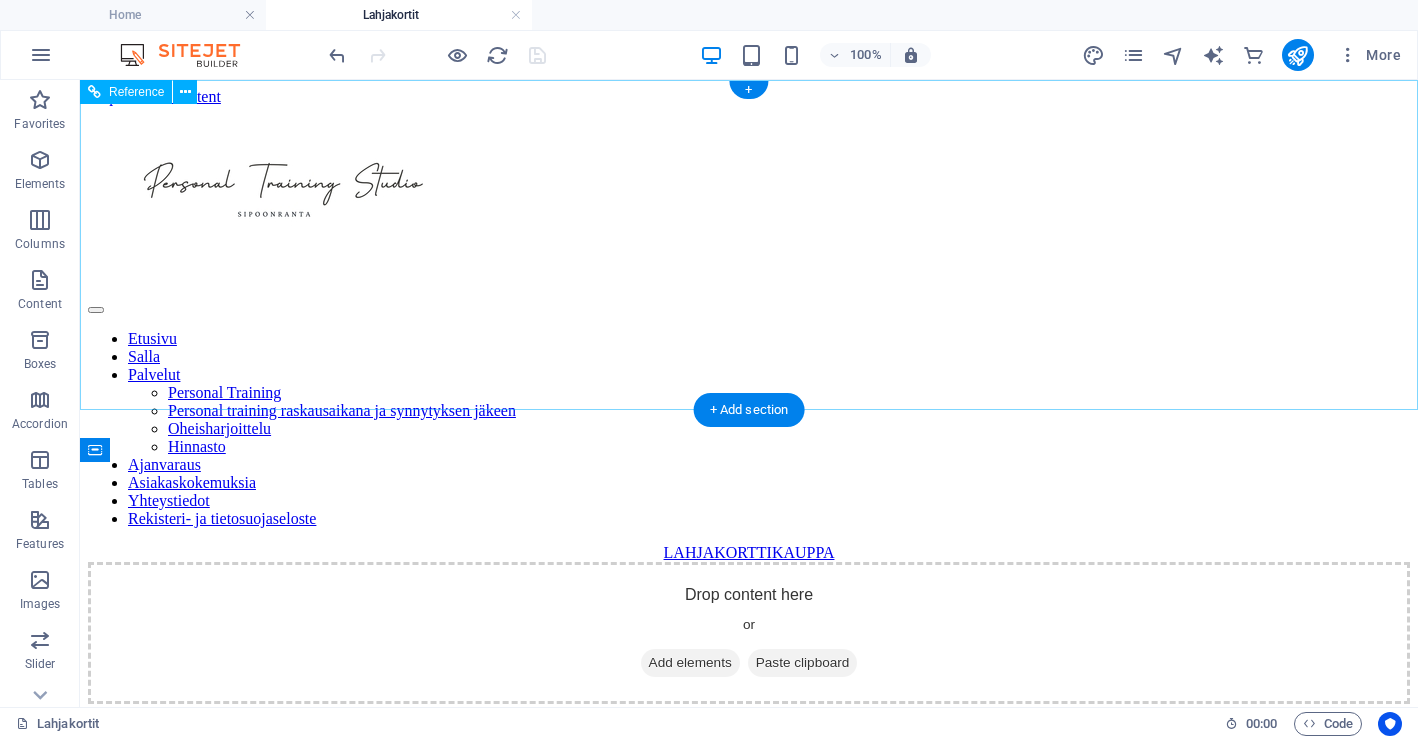 click on "Etusivu Salla Palvelut Personal Training Personal training raskausaikana ja synnytyksen jäkeen Oheisharjoittelu Hinnasto Ajanvaraus Asiakaskokemuksia Yhteystiedot Rekisteri- ja tietosuojaseloste" at bounding box center (749, 429) 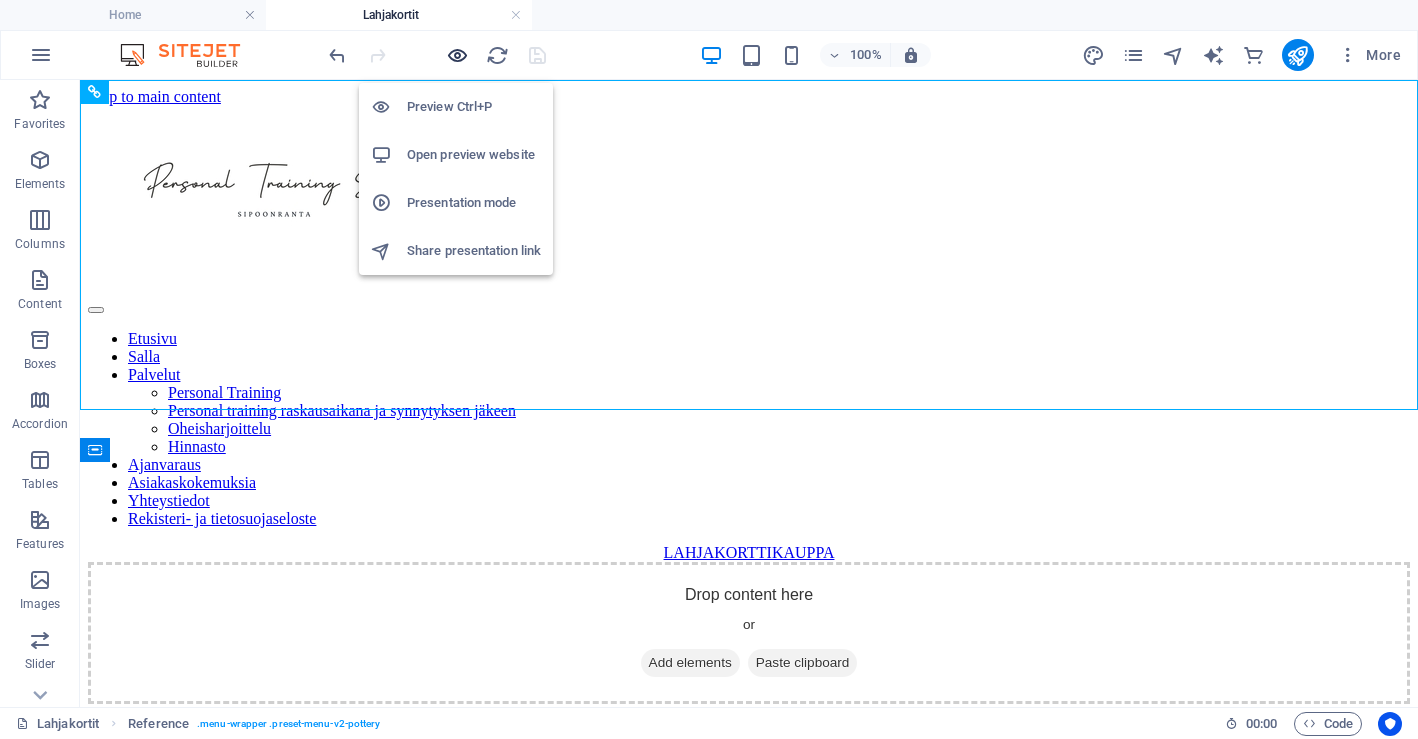 click at bounding box center [457, 55] 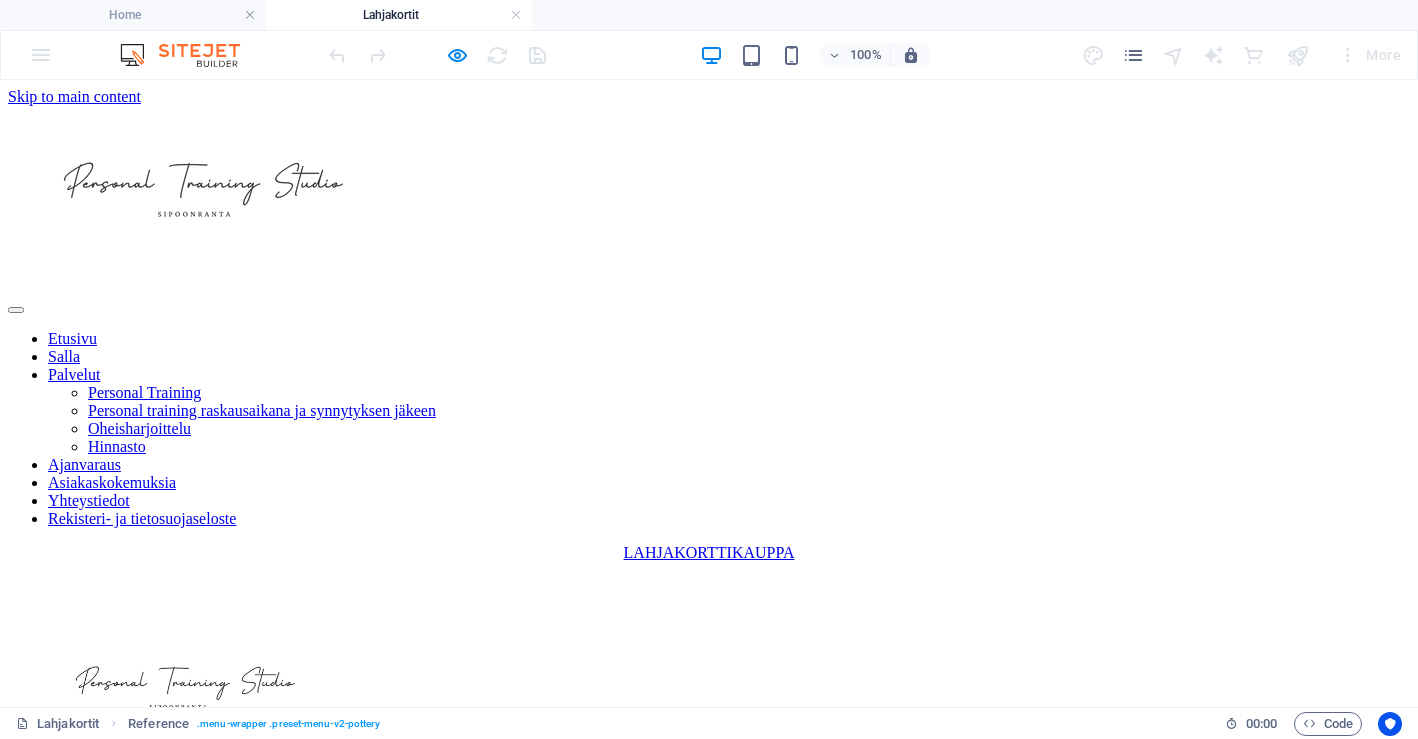 click on "Etusivu" at bounding box center (72, 338) 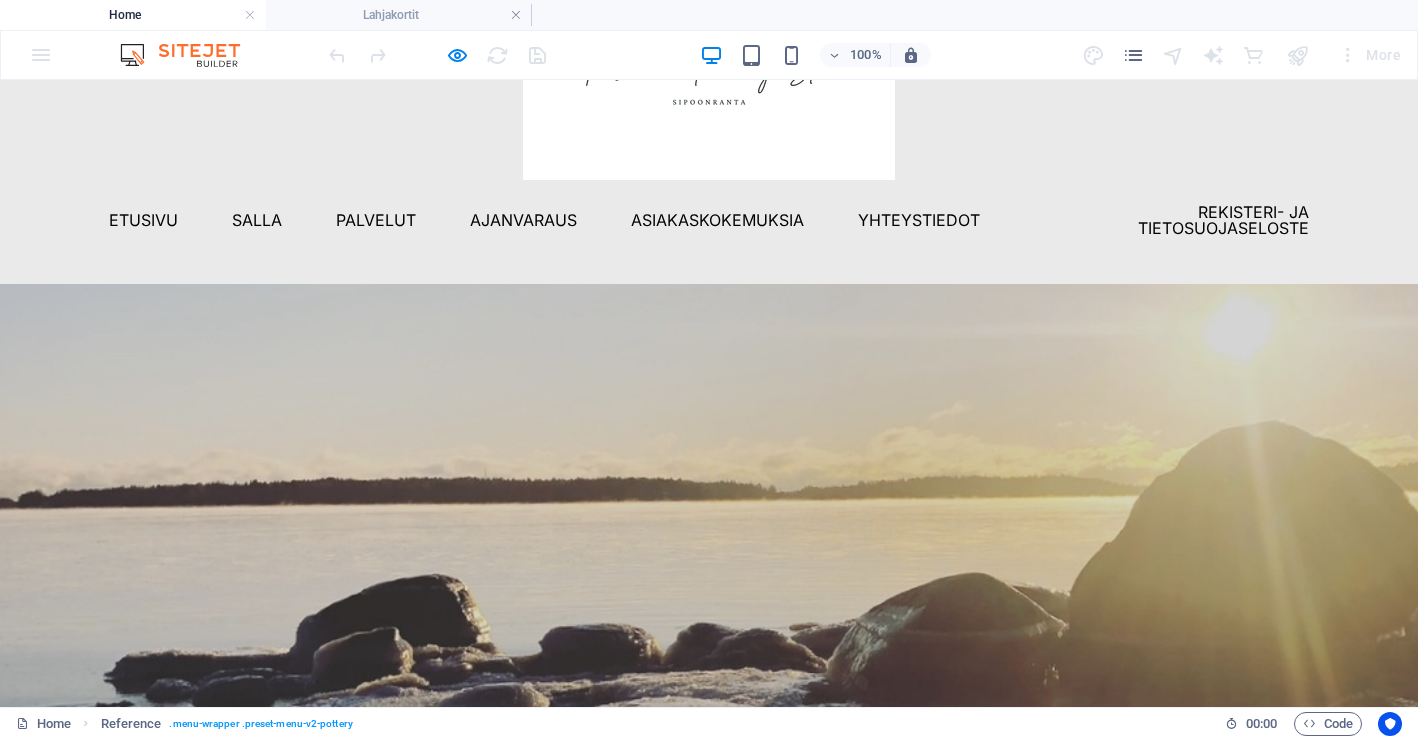 scroll, scrollTop: 615, scrollLeft: 0, axis: vertical 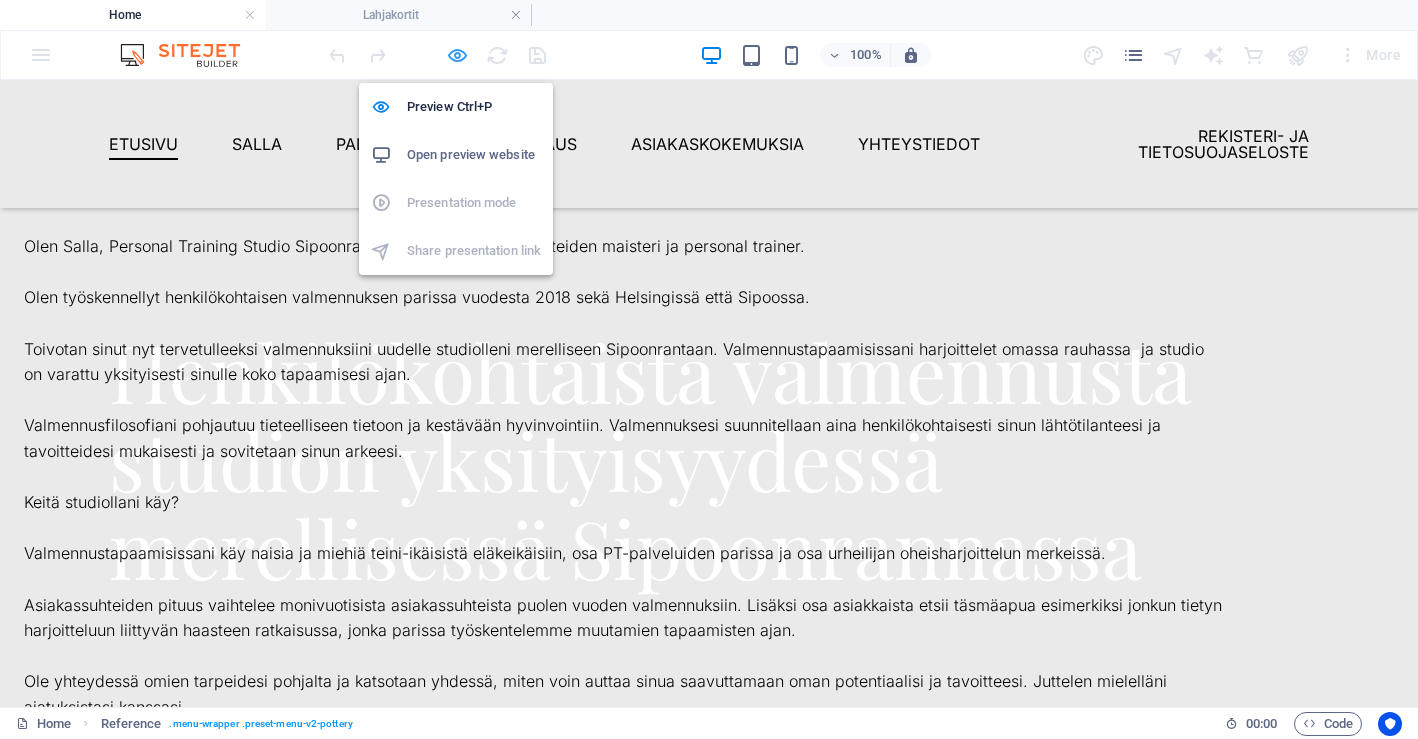 click at bounding box center [457, 55] 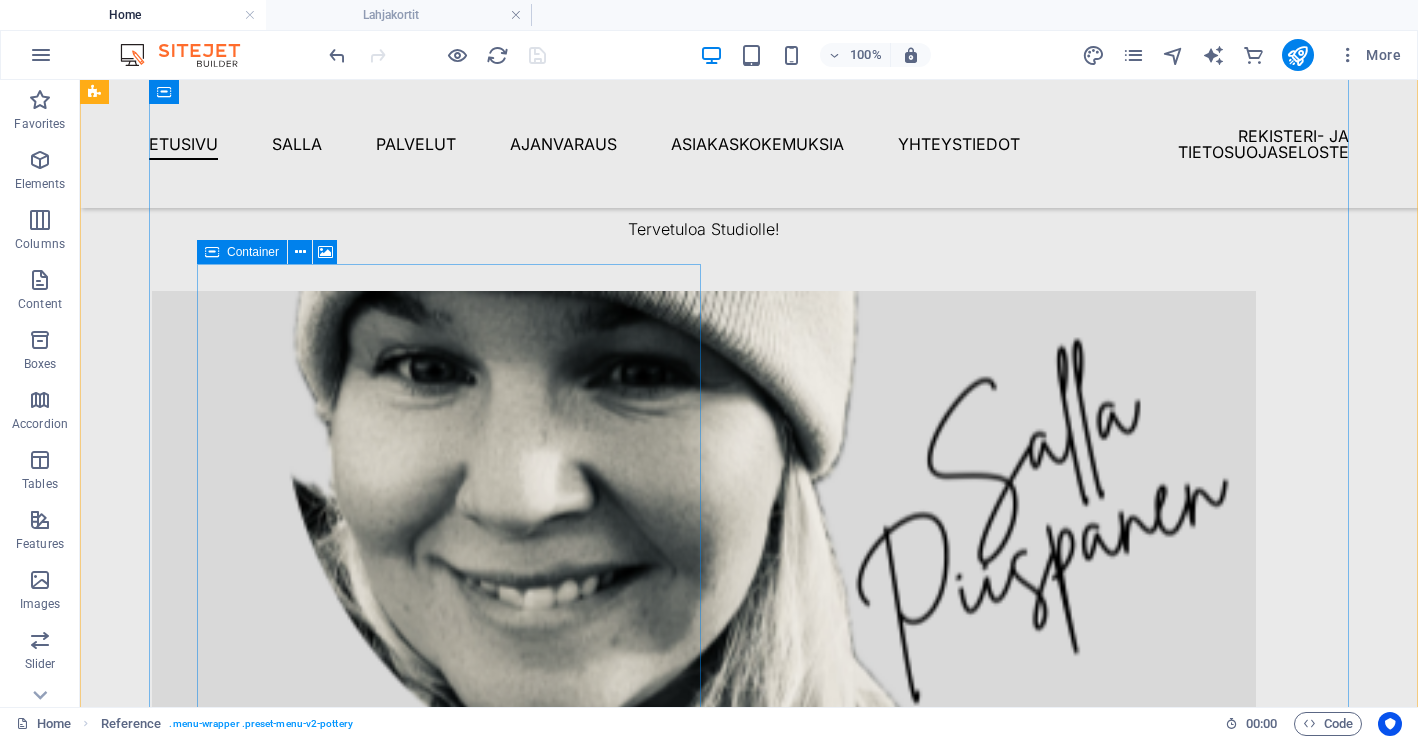 scroll, scrollTop: 1250, scrollLeft: 0, axis: vertical 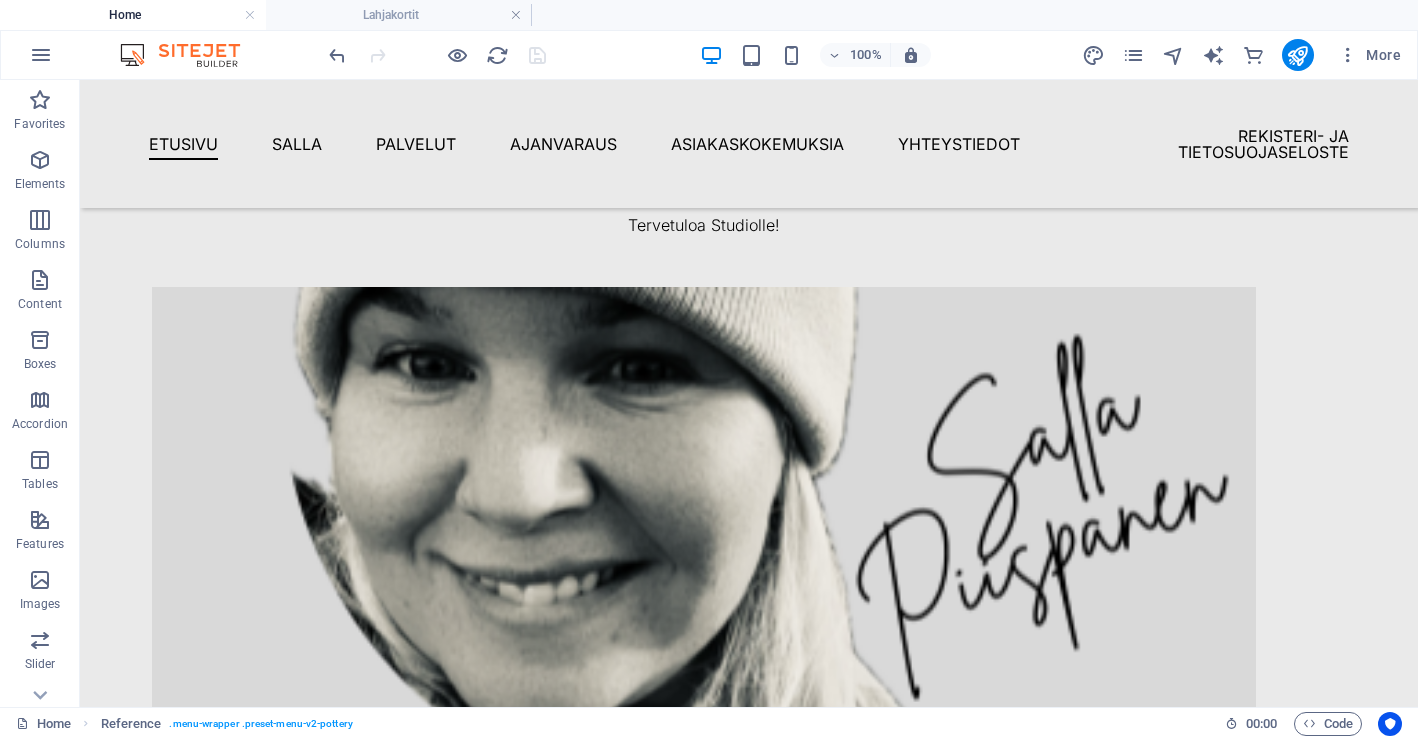 click at bounding box center (704, 612) 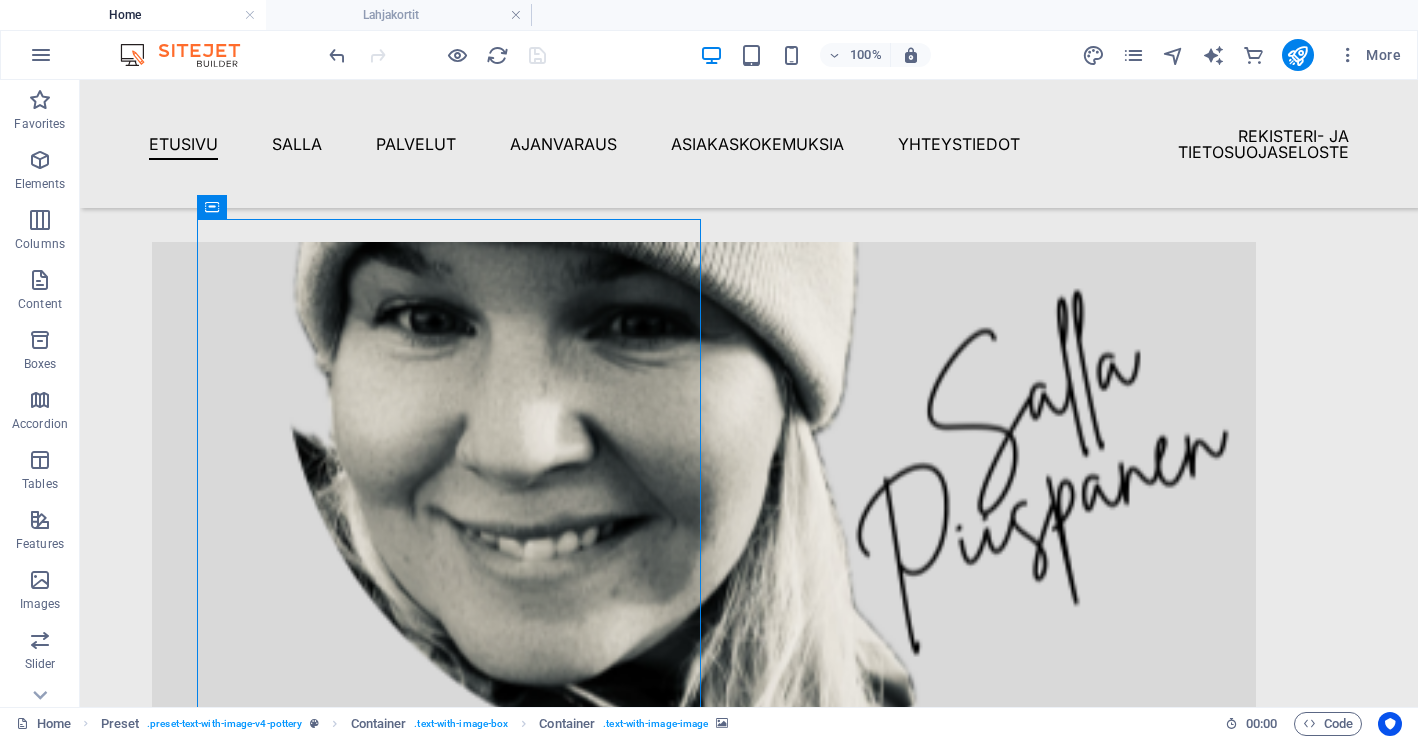 scroll, scrollTop: 1120, scrollLeft: 0, axis: vertical 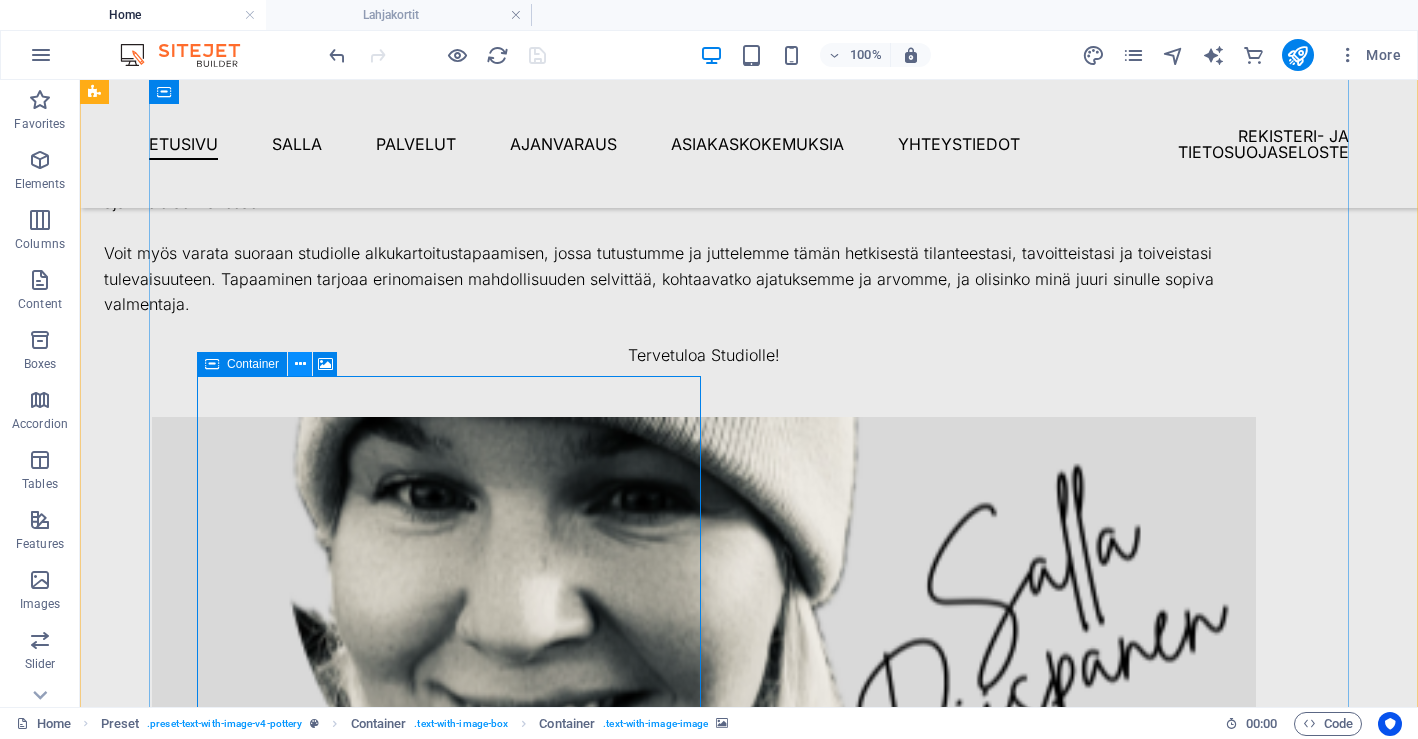 click at bounding box center [300, 364] 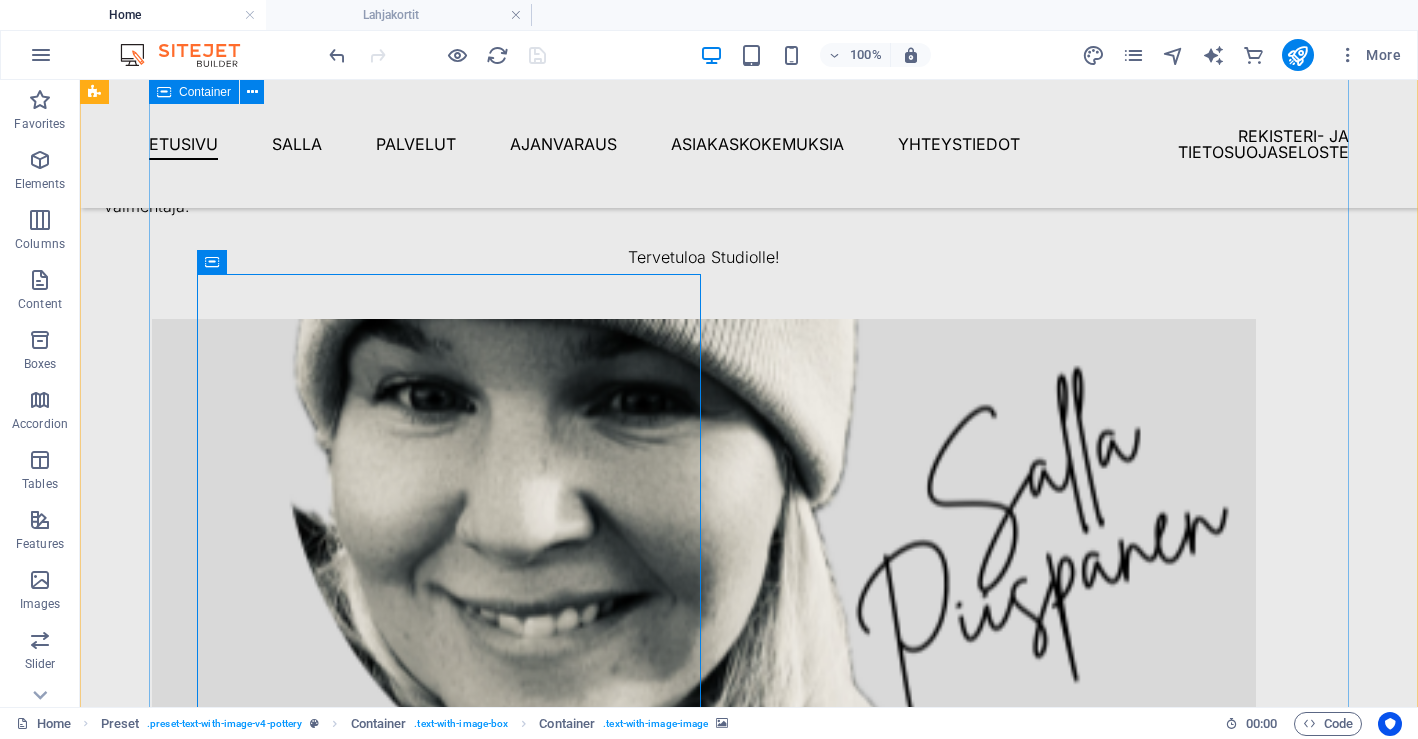 scroll, scrollTop: 1225, scrollLeft: 0, axis: vertical 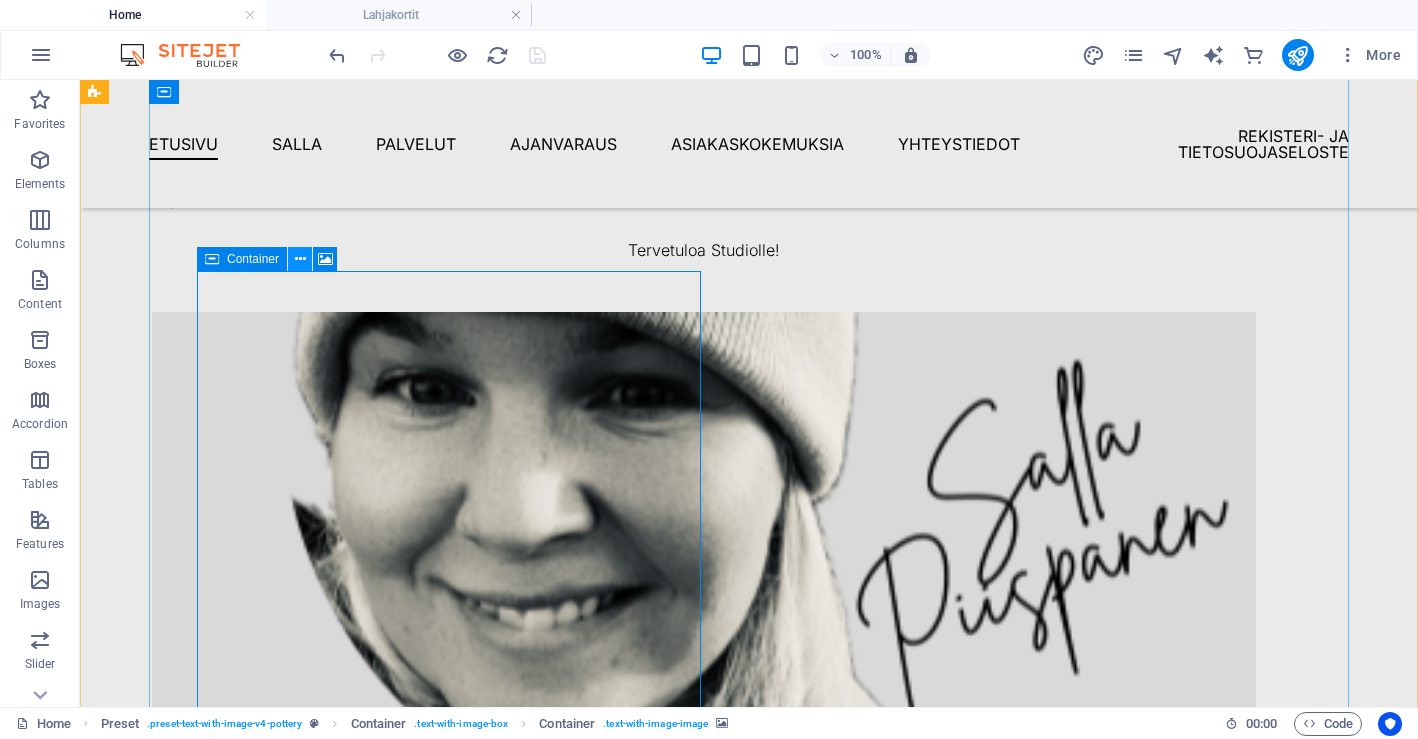 click at bounding box center (300, 259) 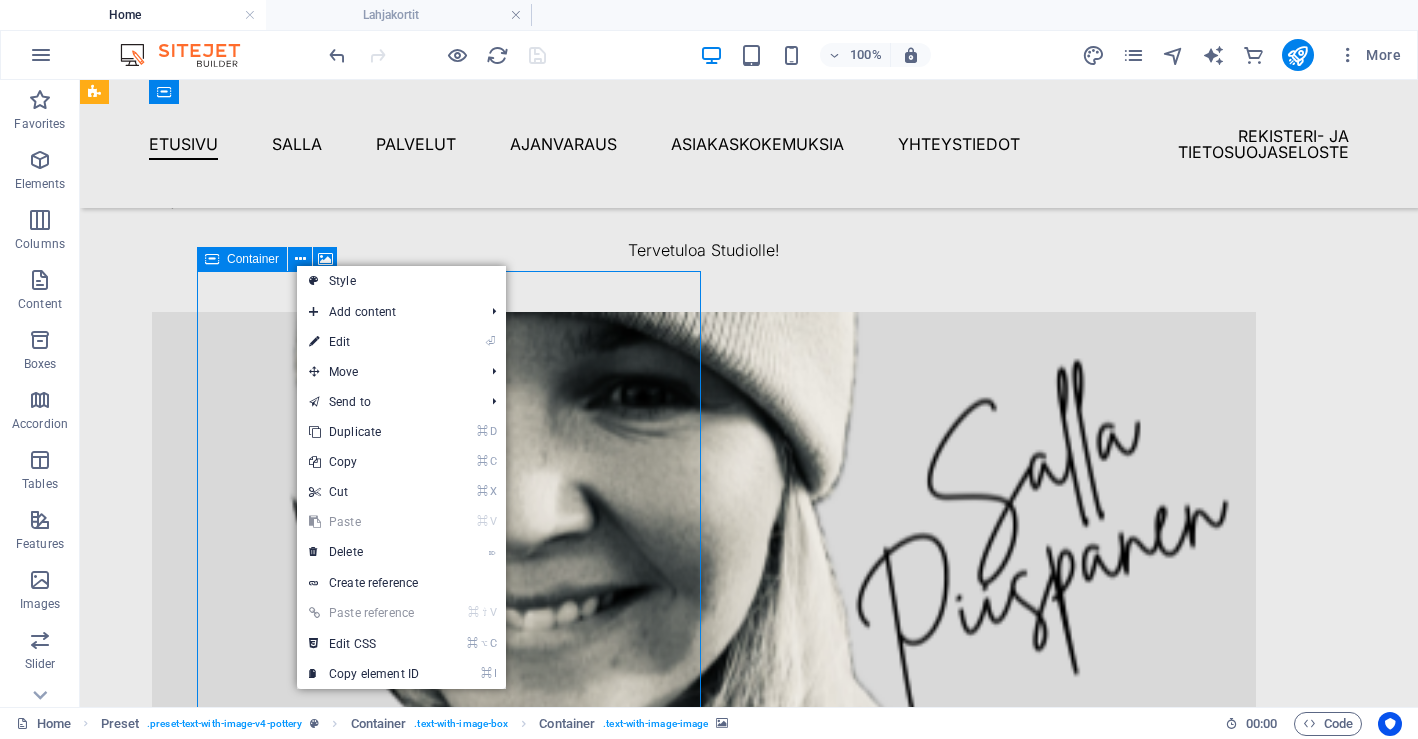 drag, startPoint x: 252, startPoint y: 258, endPoint x: 339, endPoint y: 252, distance: 87.20665 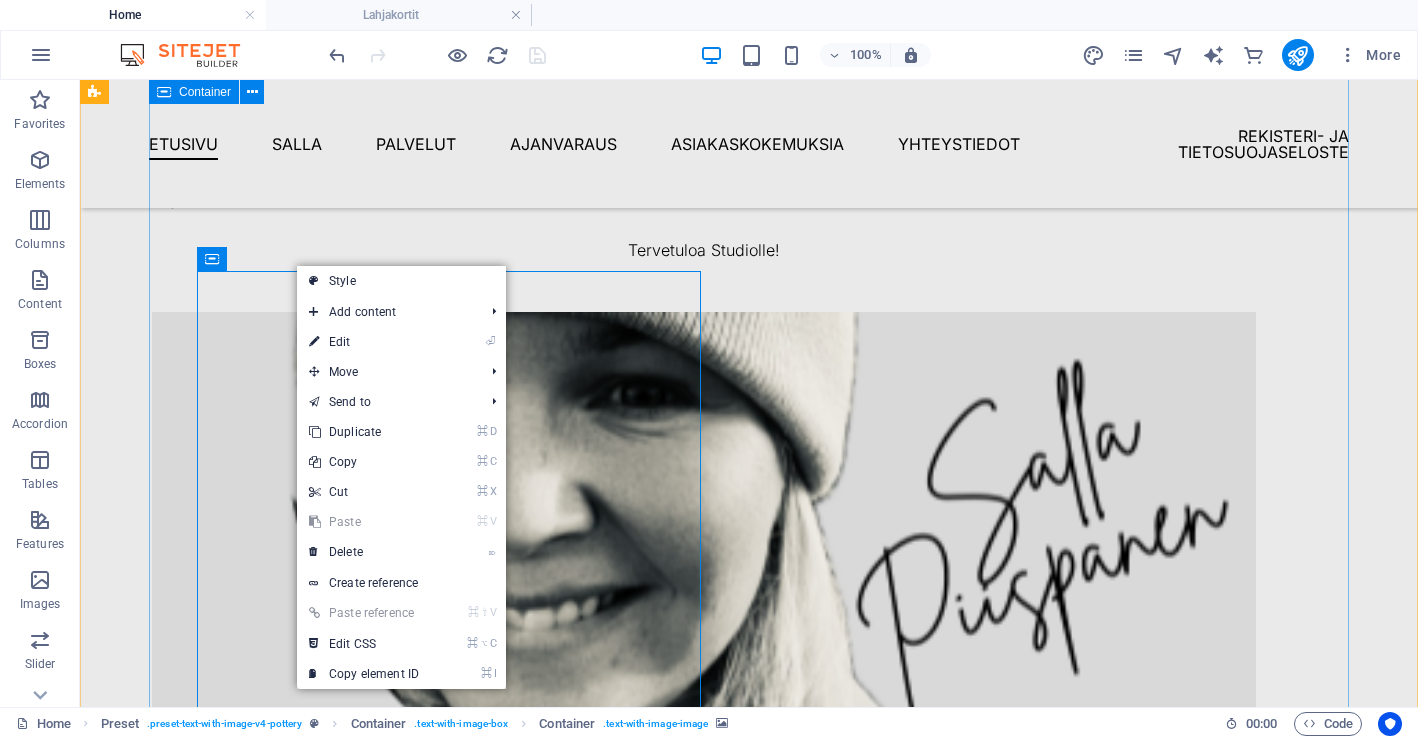 click on "Hei,  Olen Salla, Personal Training Studio Sipoonrannan perustaja, liikuntatieteiden maisteri ja personal trainer.  Olen työskennellyt henkilökohtaisen valmennuksen parissa vuodesta 2018 sekä Helsingissä että Sipoossa. Toivotan sinut nyt tervetulleeksi valmennuksiini uudelle studiolleni merelliseen Sipoonrantaan. Valmennustapaamisissani harjoittelet omassa rauhassa  ja studio on varattu yksityisesti sinulle koko tapaamisesi ajan. Valmennusfilosofiani pohjautuu tieteelliseen tietoon ja kestävään hyvinvointiin. Valmennuksesi suunnitellaan aina henkilökohtaisesti sinun lähtötilanteesi ja tavoitteidesi mukaisesti ja sovitetaan sinun arkeesi.  Keitä studiollani käy? Valmennustapaamisissani käy naisia ja miehiä teini-ikäisistä eläkeikäisiin, osa PT-palveluiden parissa ja osa urheilijan oheisharjoittelun merkeissä. Tervetuloa Studiolle! Drop content here or  Add elements  Paste clipboard" at bounding box center (704, 362) 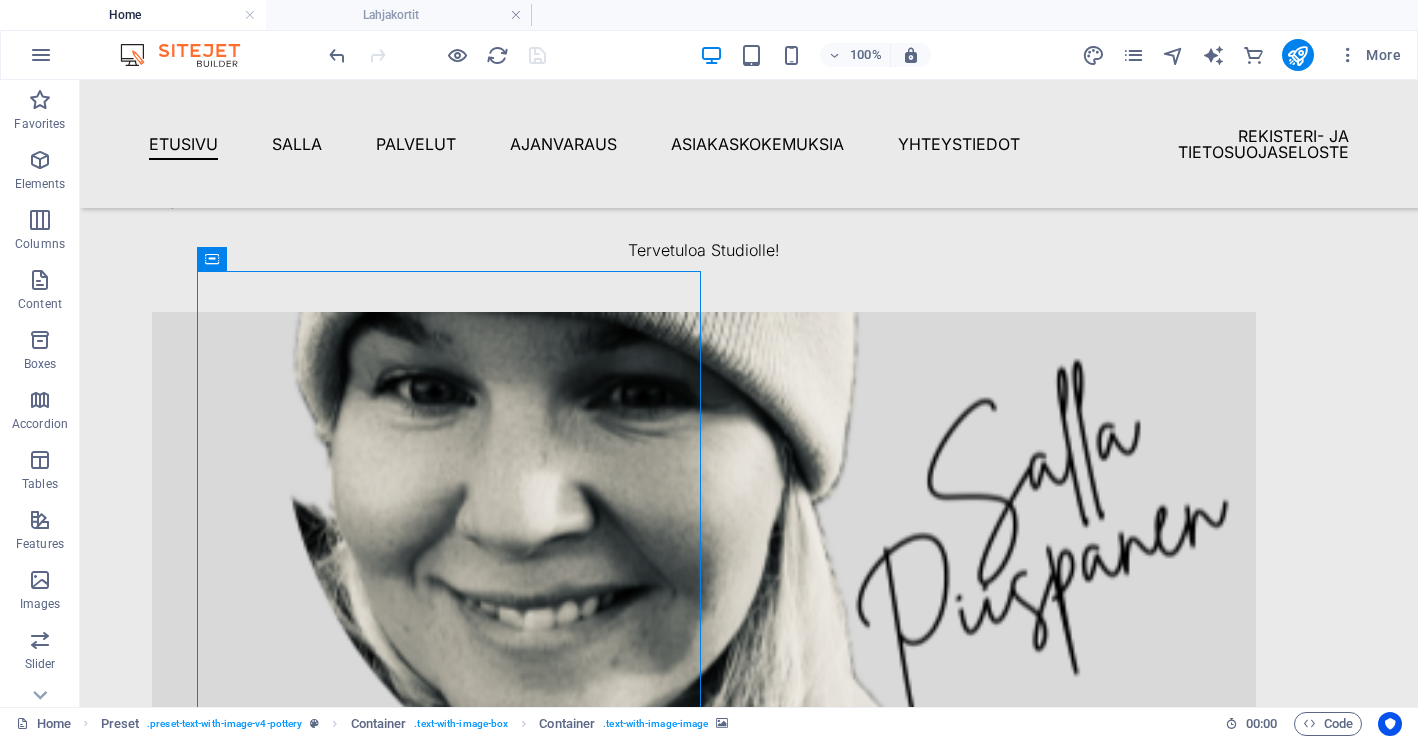 drag, startPoint x: 234, startPoint y: 261, endPoint x: 365, endPoint y: 218, distance: 137.87675 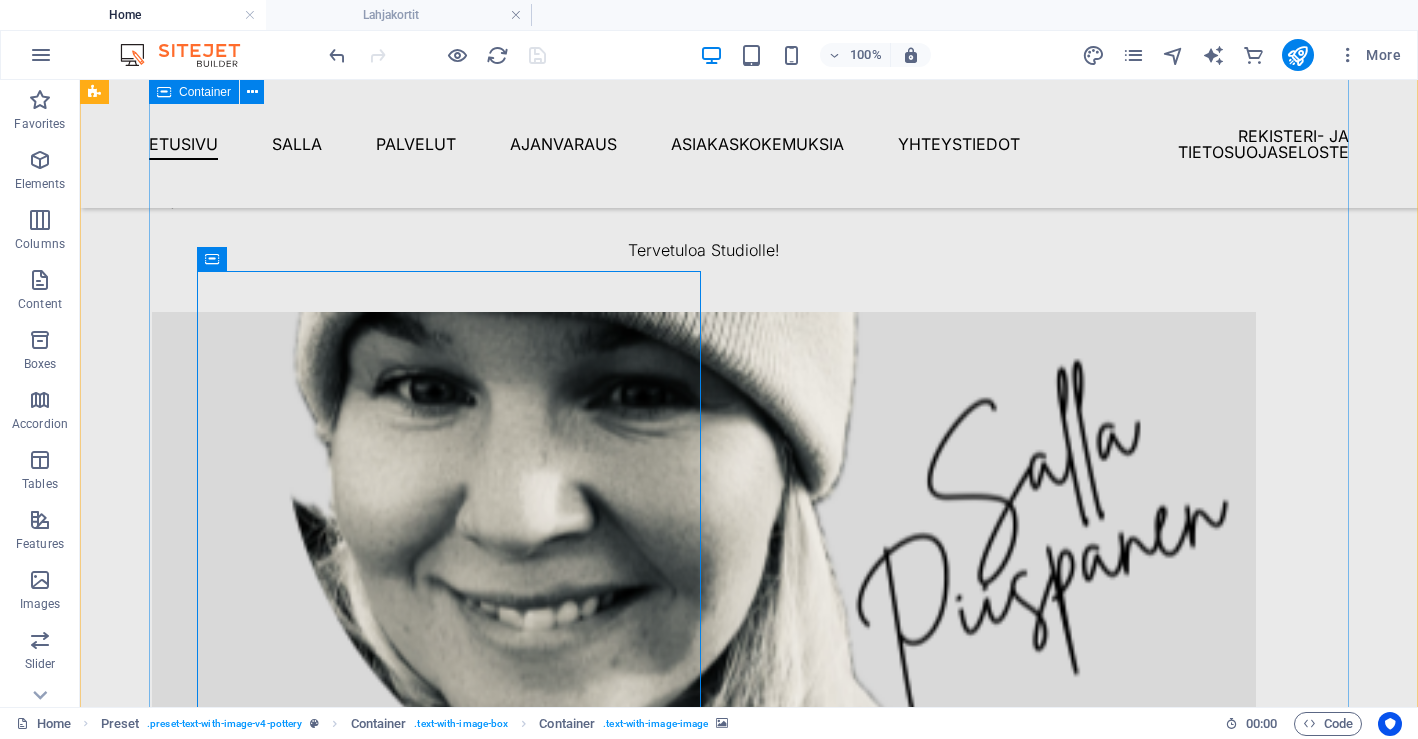 click on "Hei,  Olen Salla, Personal Training Studio Sipoonrannan perustaja, liikuntatieteiden maisteri ja personal trainer.  Olen työskennellyt henkilökohtaisen valmennuksen parissa vuodesta 2018 sekä Helsingissä että Sipoossa. Toivotan sinut nyt tervetulleeksi valmennuksiini uudelle studiolleni merelliseen Sipoonrantaan. Valmennustapaamisissani harjoittelet omassa rauhassa  ja studio on varattu yksityisesti sinulle koko tapaamisesi ajan. Valmennusfilosofiani pohjautuu tieteelliseen tietoon ja kestävään hyvinvointiin. Valmennuksesi suunnitellaan aina henkilökohtaisesti sinun lähtötilanteesi ja tavoitteidesi mukaisesti ja sovitetaan sinun arkeesi.  Keitä studiollani käy? Valmennustapaamisissani käy naisia ja miehiä teini-ikäisistä eläkeikäisiin, osa PT-palveluiden parissa ja osa urheilijan oheisharjoittelun merkeissä. Tervetuloa Studiolle! Drop content here or  Add elements  Paste clipboard" at bounding box center (704, 362) 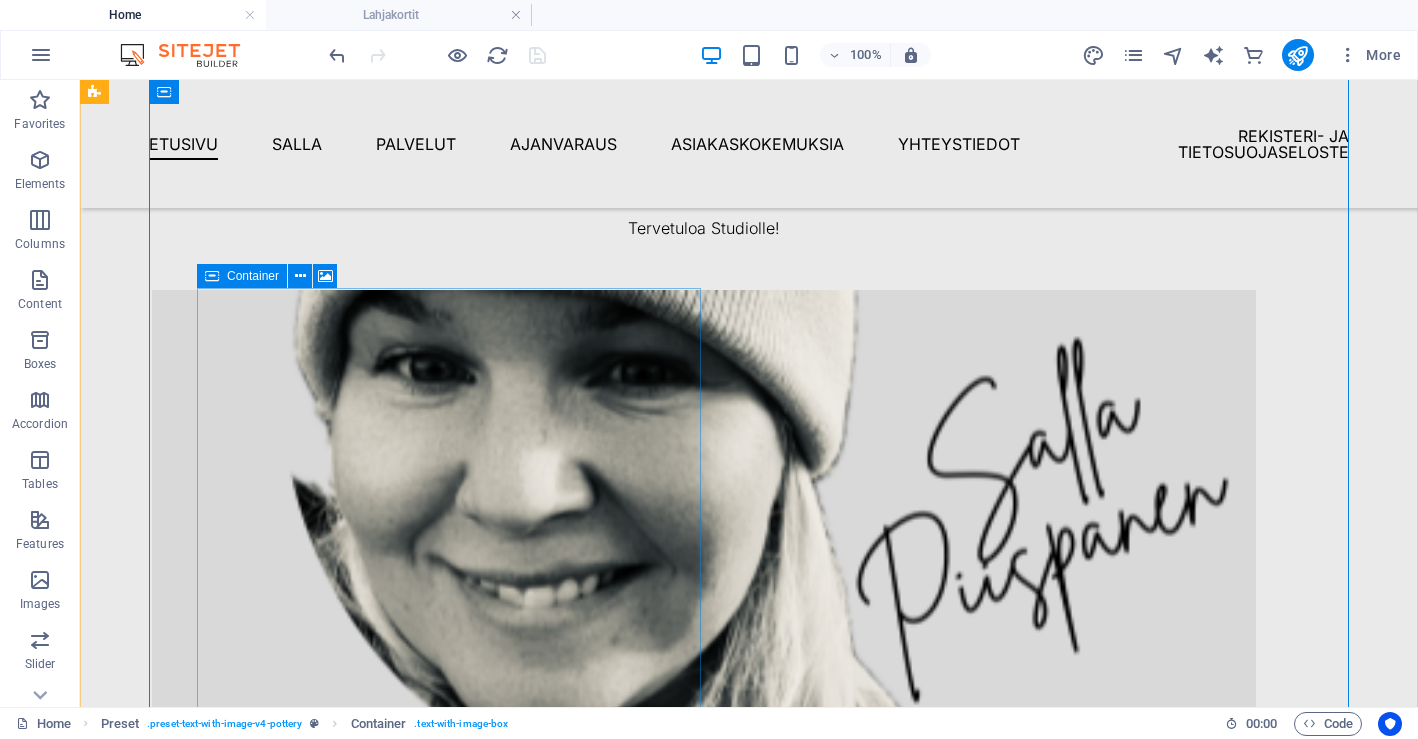 scroll, scrollTop: 1251, scrollLeft: 0, axis: vertical 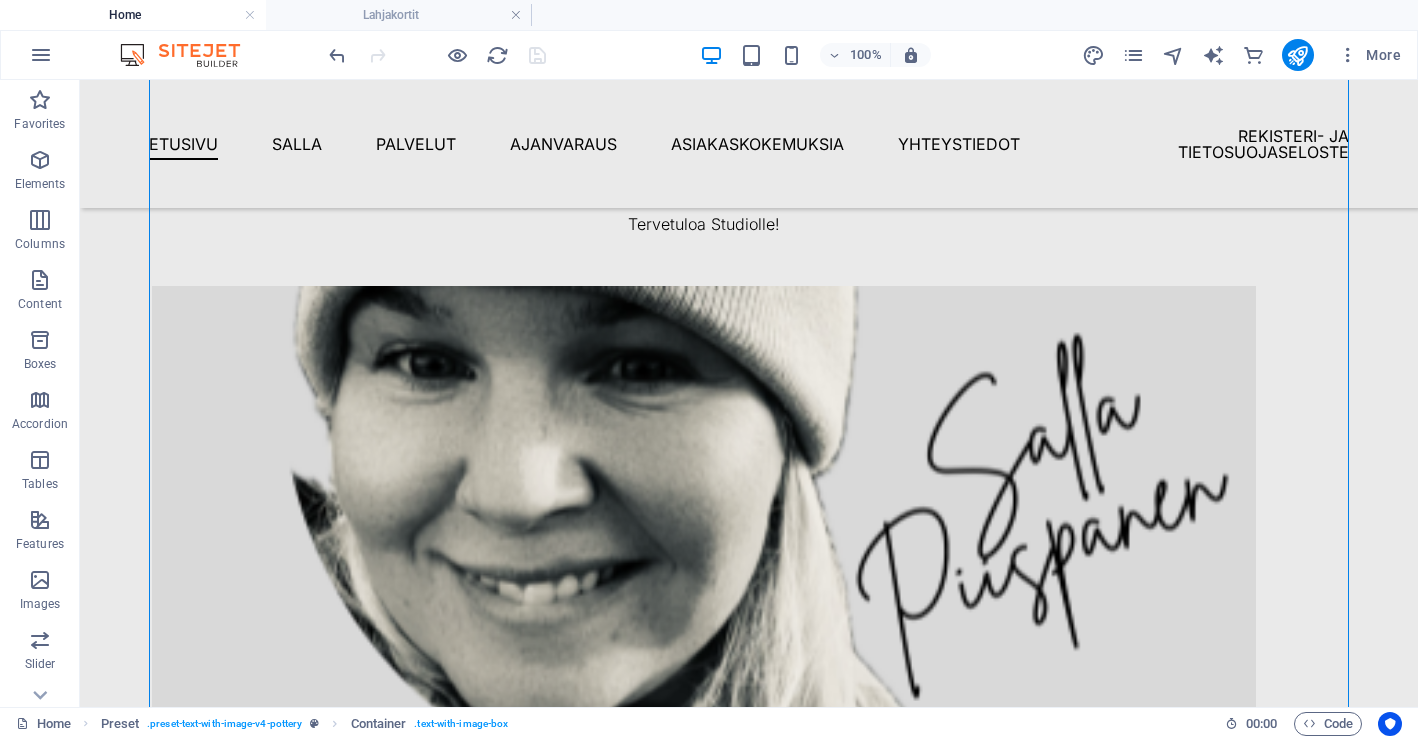 click at bounding box center [704, 611] 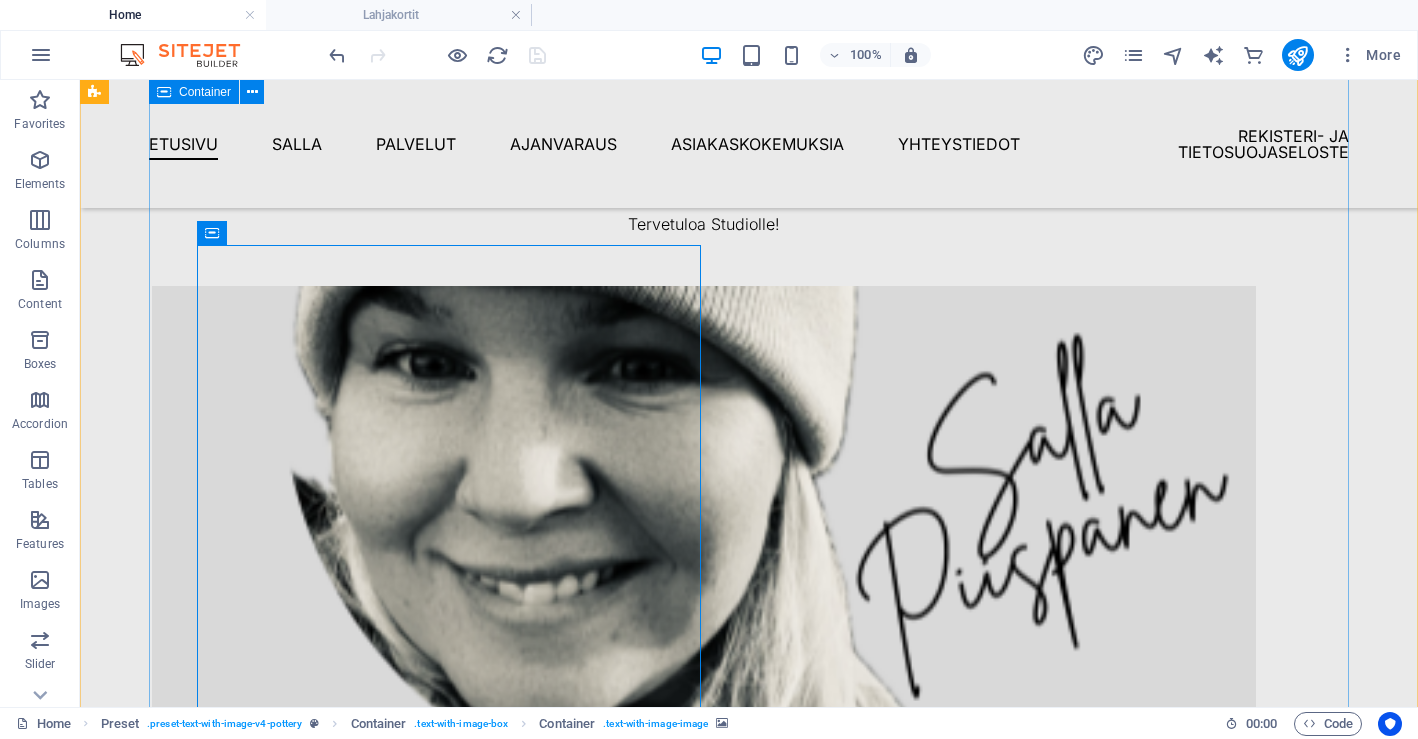 drag, startPoint x: 380, startPoint y: 419, endPoint x: 872, endPoint y: 430, distance: 492.12296 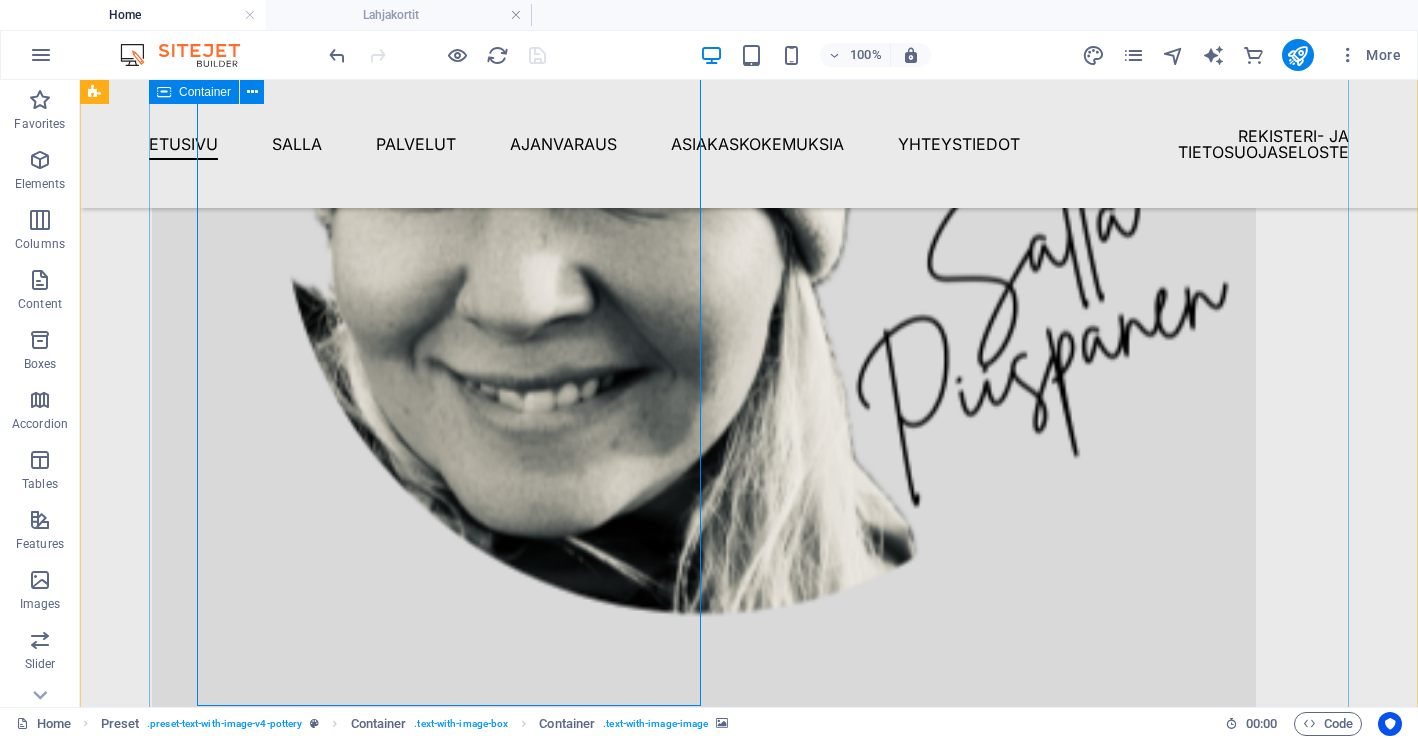 scroll, scrollTop: 1416, scrollLeft: 0, axis: vertical 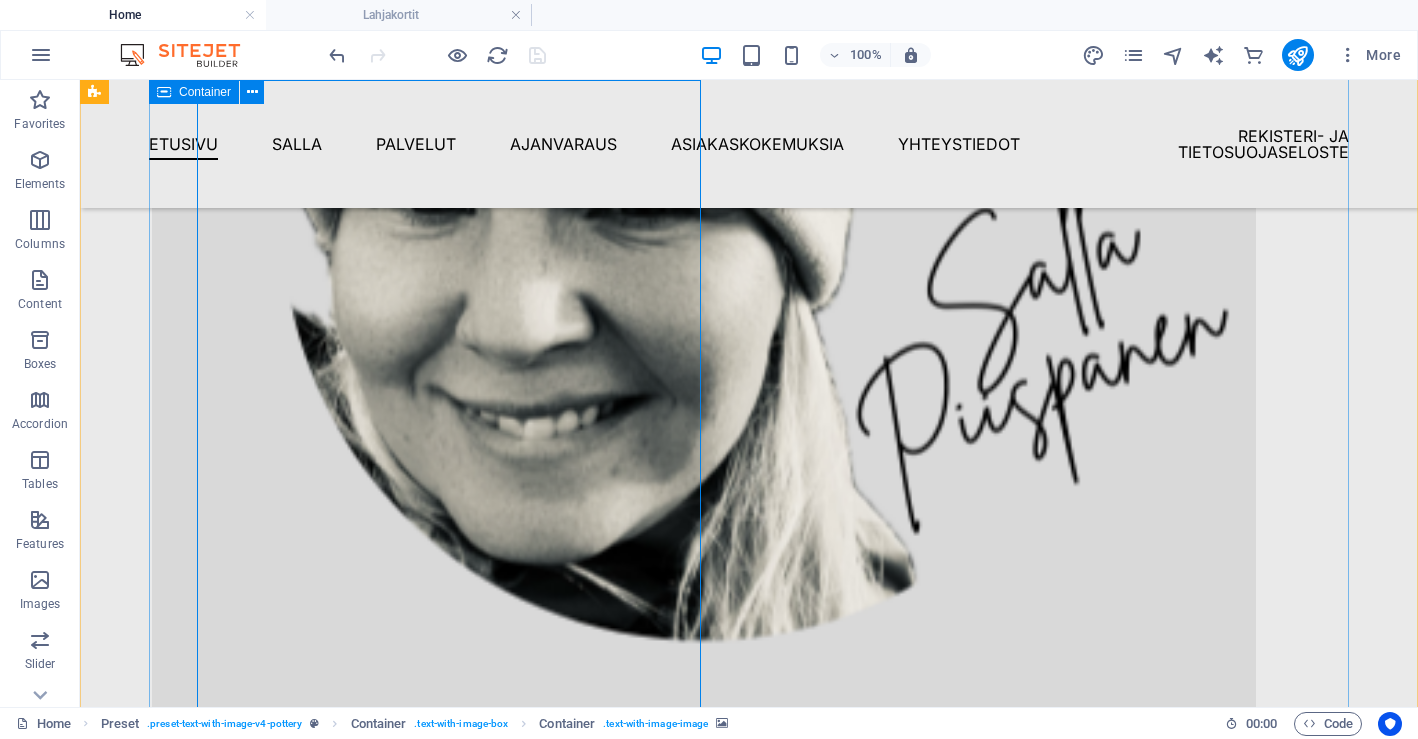 click at bounding box center [704, 446] 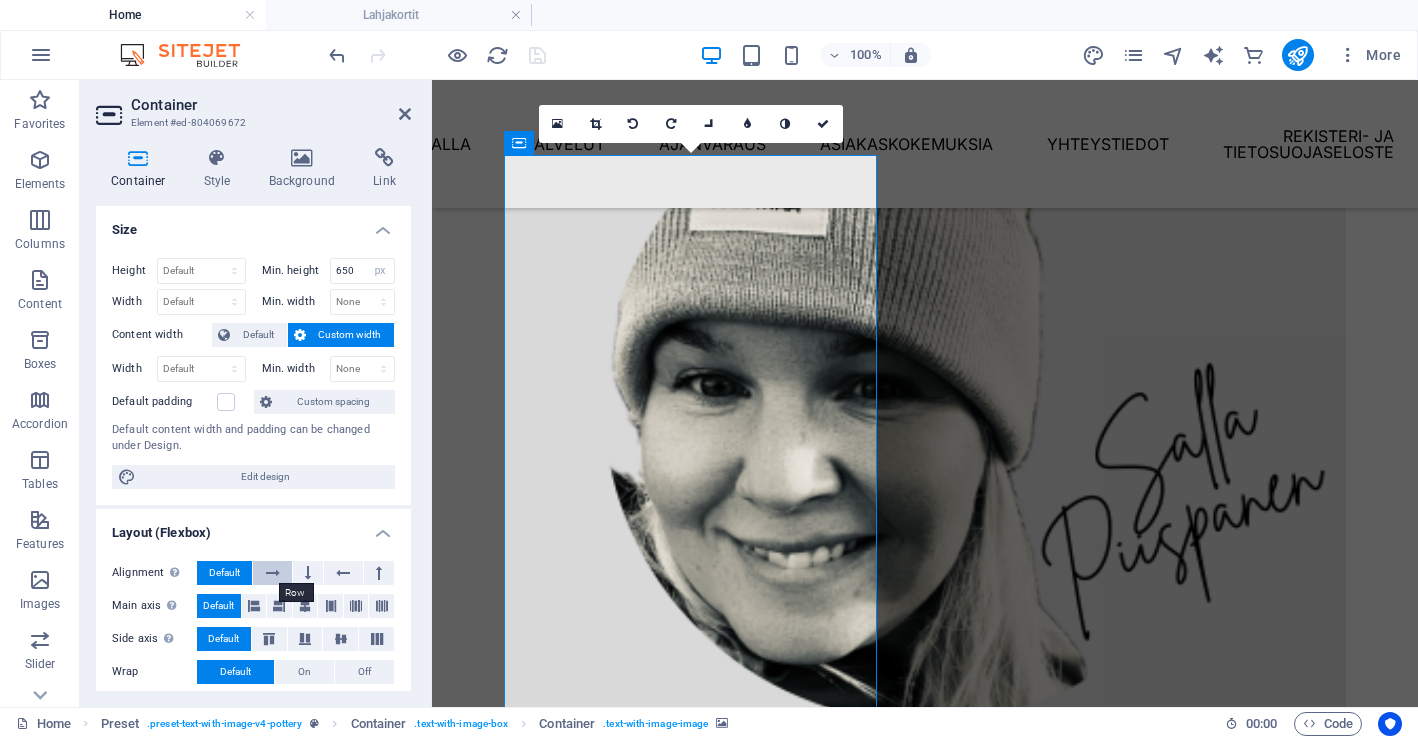 click at bounding box center [272, 573] 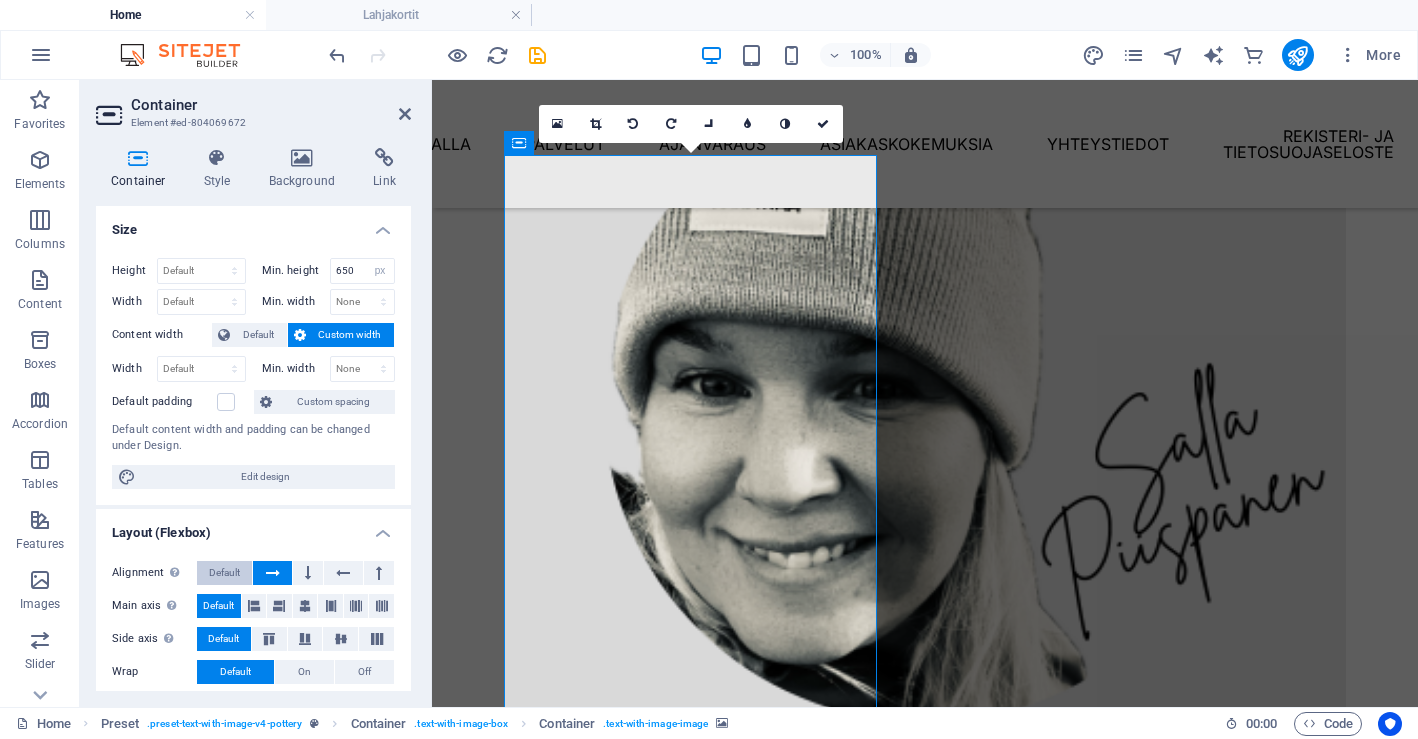 click on "Default" at bounding box center [224, 573] 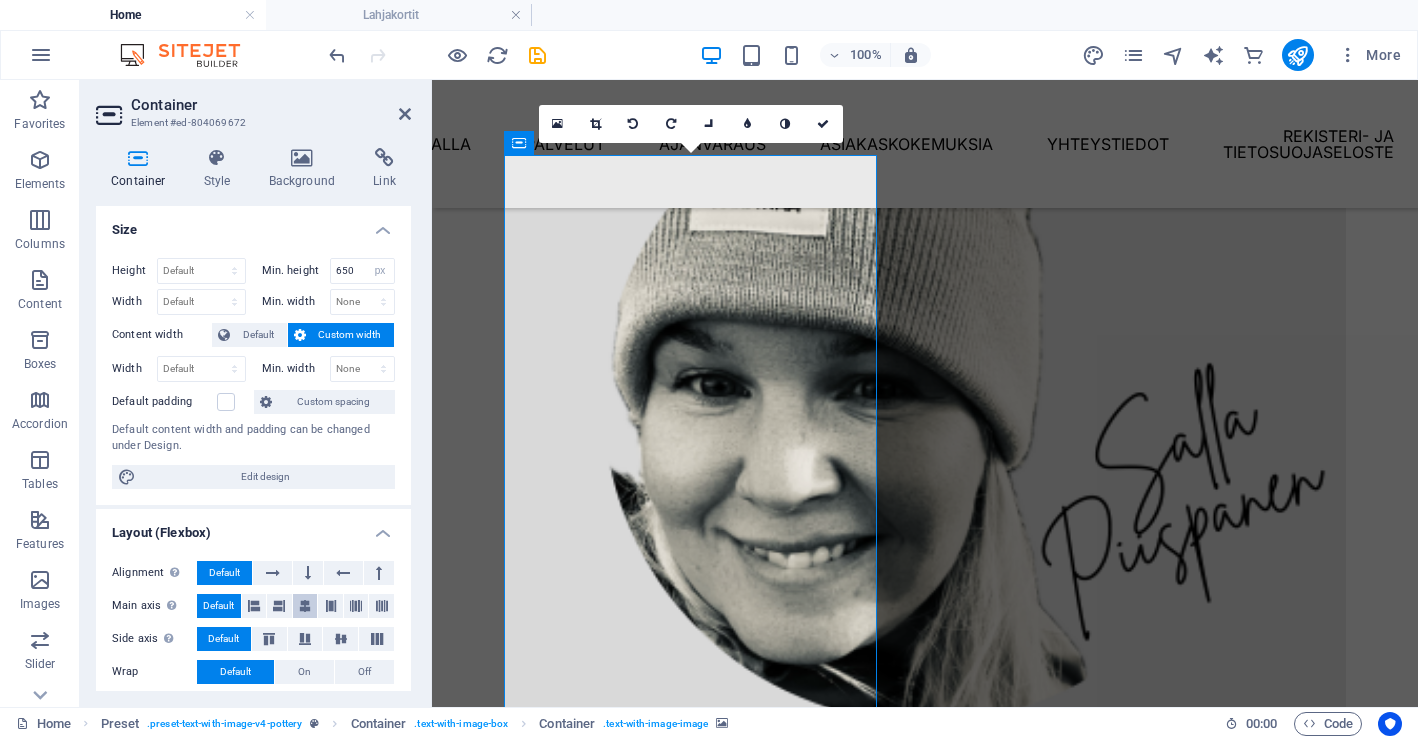 click at bounding box center [305, 606] 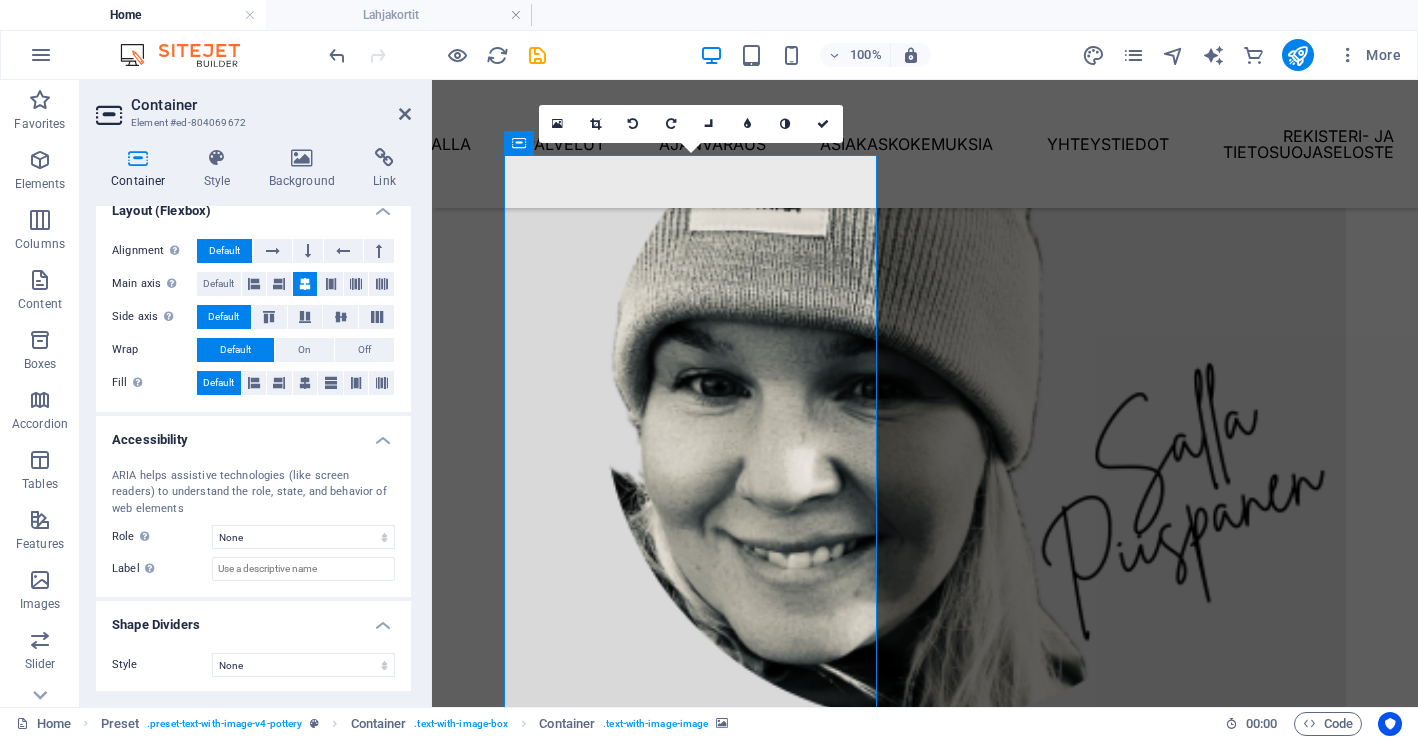 scroll, scrollTop: 321, scrollLeft: 0, axis: vertical 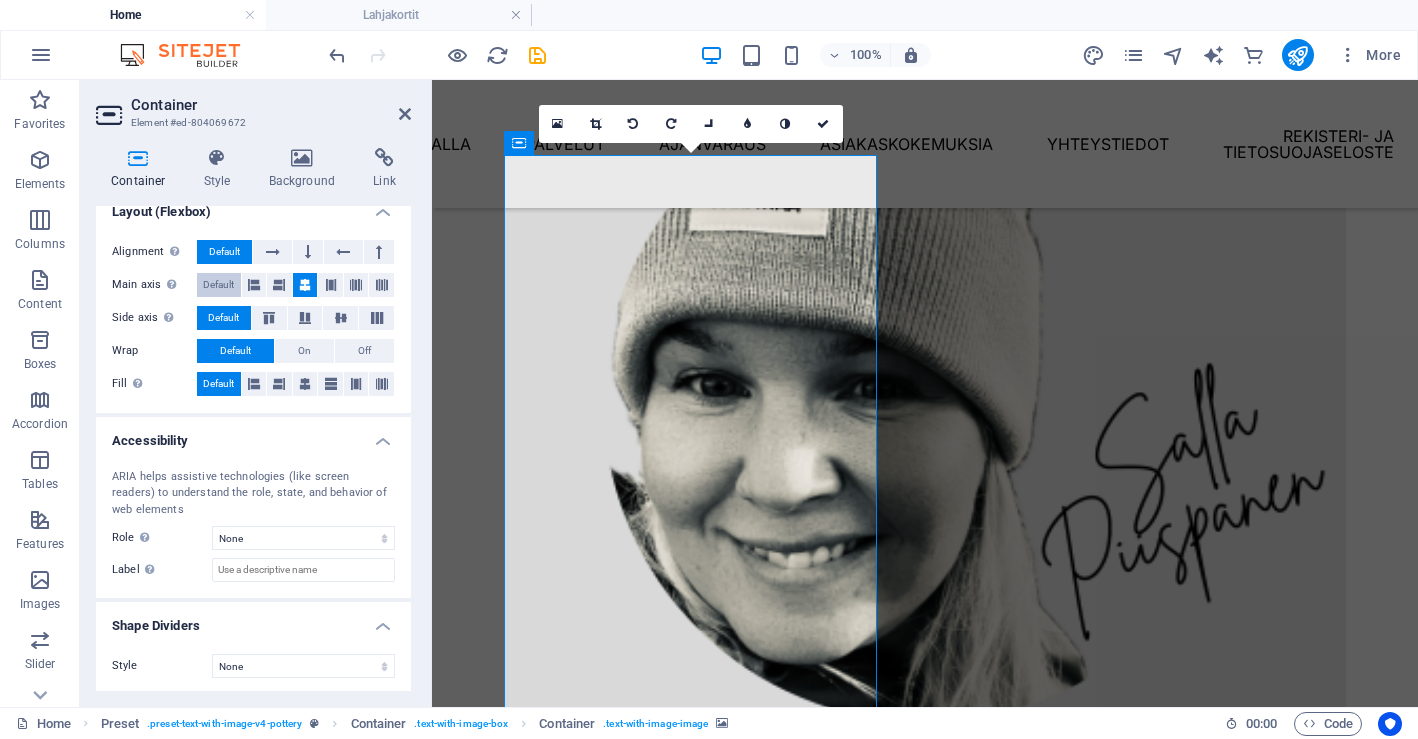 click on "Default" at bounding box center (219, 285) 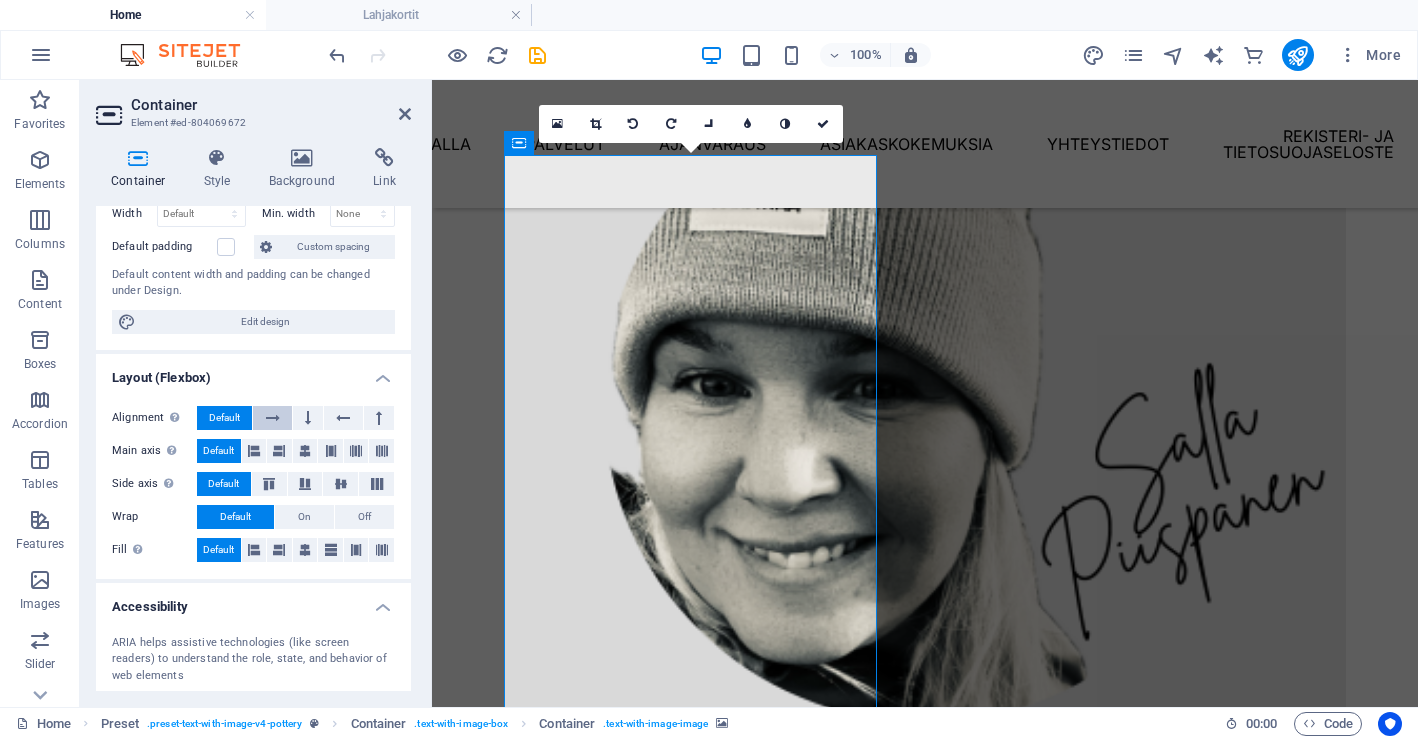 scroll, scrollTop: 136, scrollLeft: 0, axis: vertical 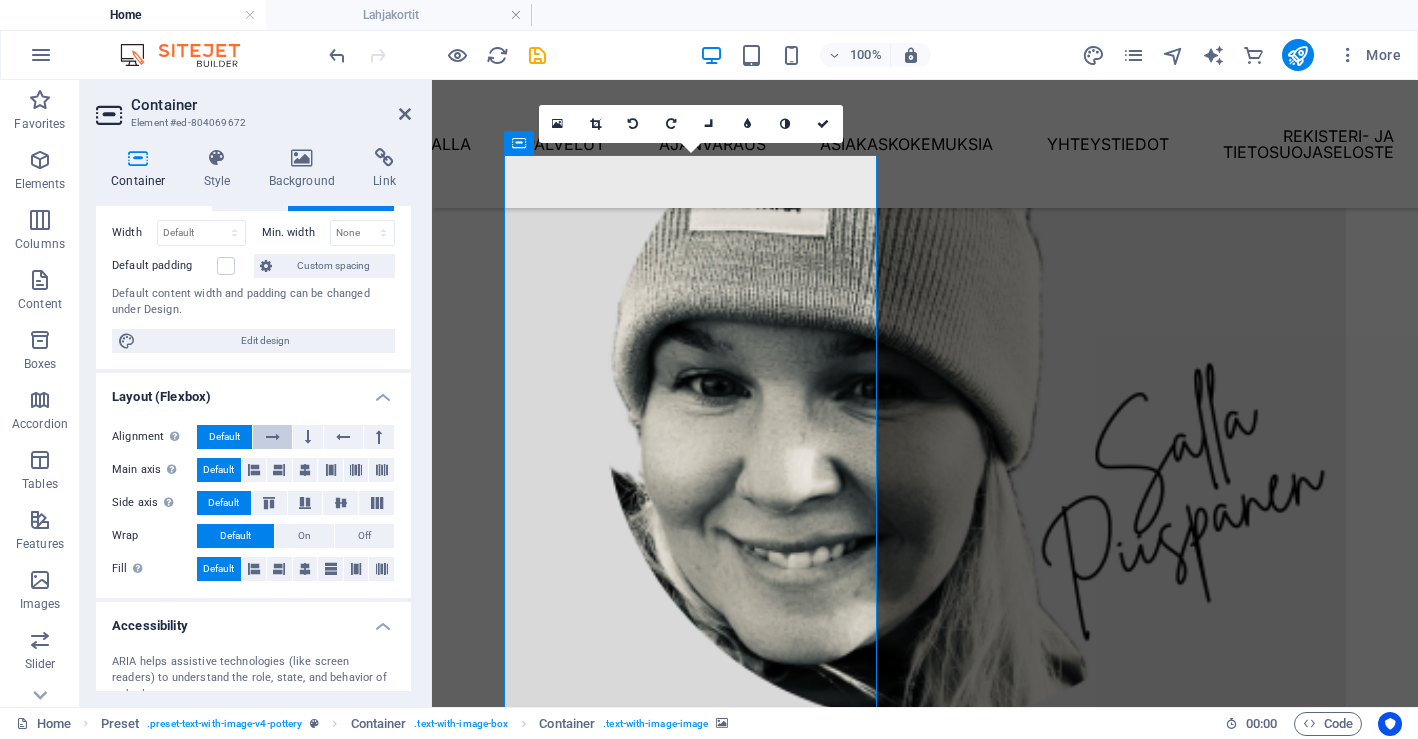 click at bounding box center [273, 437] 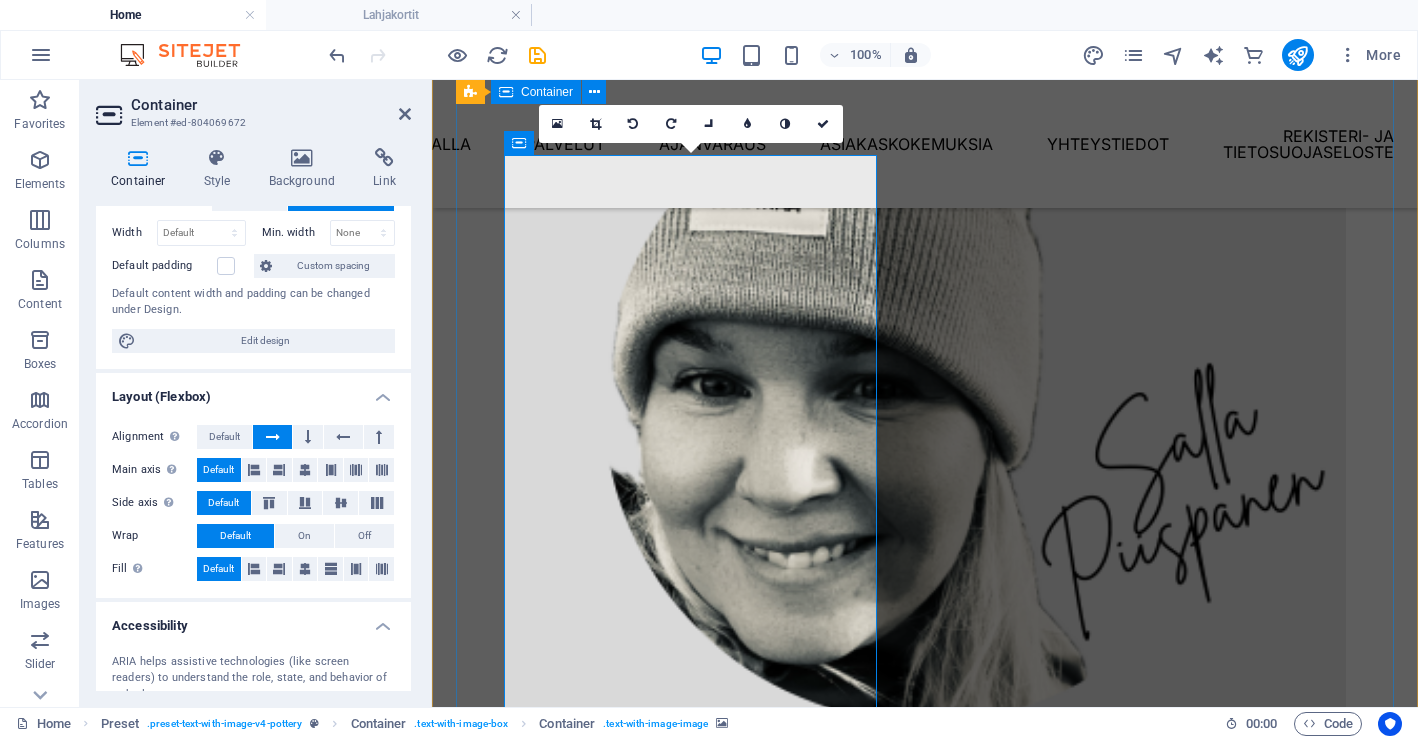 click on "Hei,  Olen Salla, Personal Training Studio Sipoonrannan perustaja, liikuntatieteiden maisteri ja personal trainer.  Olen työskennellyt henkilökohtaisen valmennuksen parissa vuodesta 2018 sekä Helsingissä että Sipoossa. Toivotan sinut nyt tervetulleeksi valmennuksiini uudelle studiolleni merelliseen Sipoonrantaan. Valmennustapaamisissani harjoittelet omassa rauhassa  ja studio on varattu yksityisesti sinulle koko tapaamisesi ajan. Valmennusfilosofiani pohjautuu tieteelliseen tietoon ja kestävään hyvinvointiin. Valmennuksesi suunnitellaan aina henkilökohtaisesti sinun lähtötilanteesi ja tavoitteidesi mukaisesti ja sovitetaan sinun arkeesi.  Keitä studiollani käy? Valmennustapaamisissani käy naisia ja miehiä teini-ikäisistä eläkeikäisiin, osa PT-palveluiden parissa ja osa urheilijan oheisharjoittelun merkeissä. Tervetuloa Studiolle! Drop content here or  Add elements  Paste clipboard" at bounding box center (925, 197) 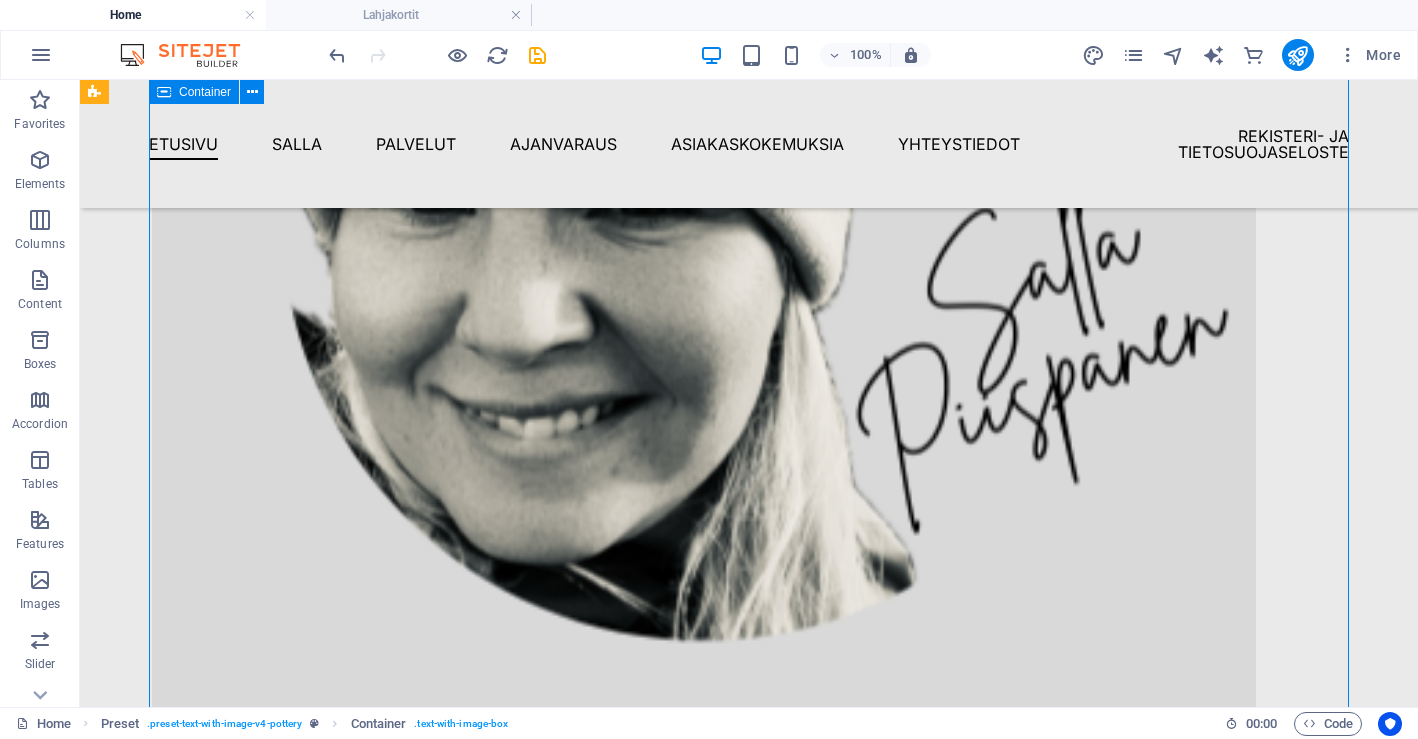 click at bounding box center (704, 446) 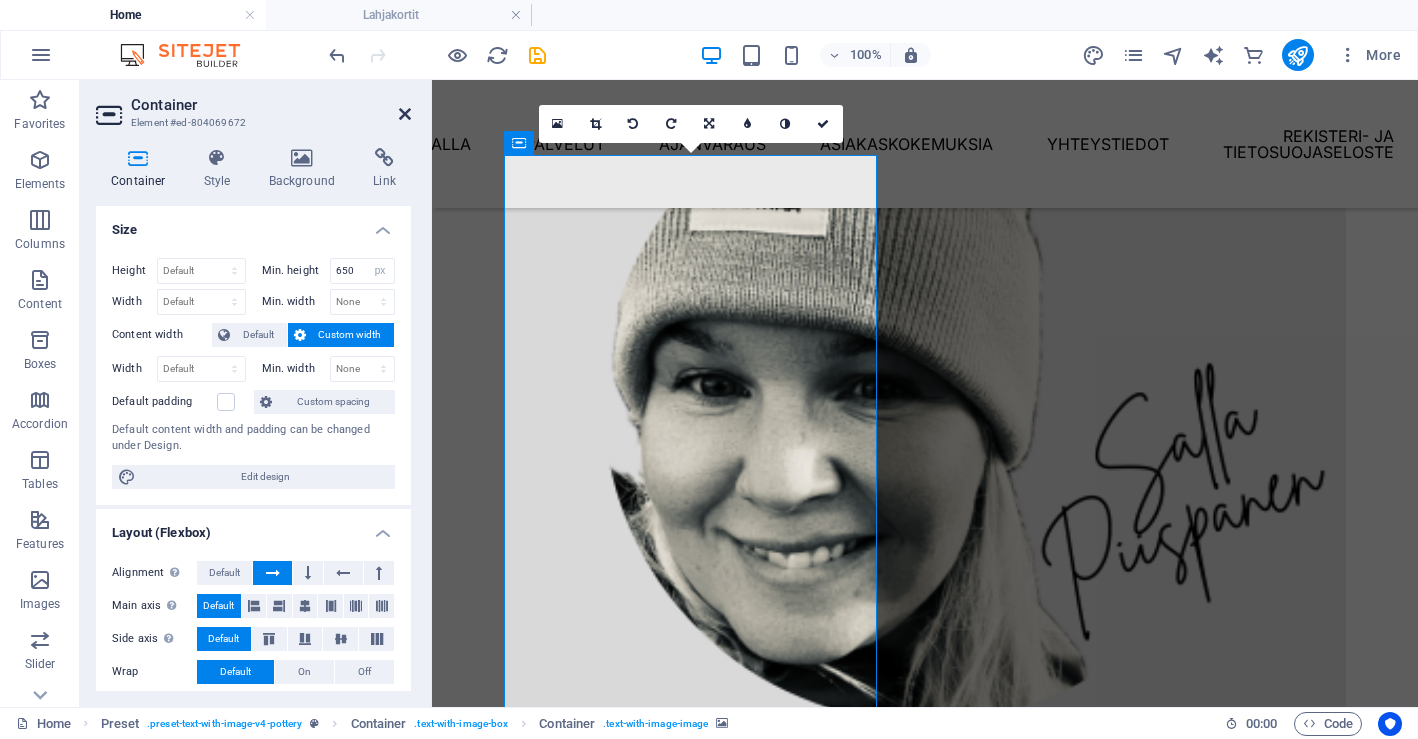 click at bounding box center [405, 114] 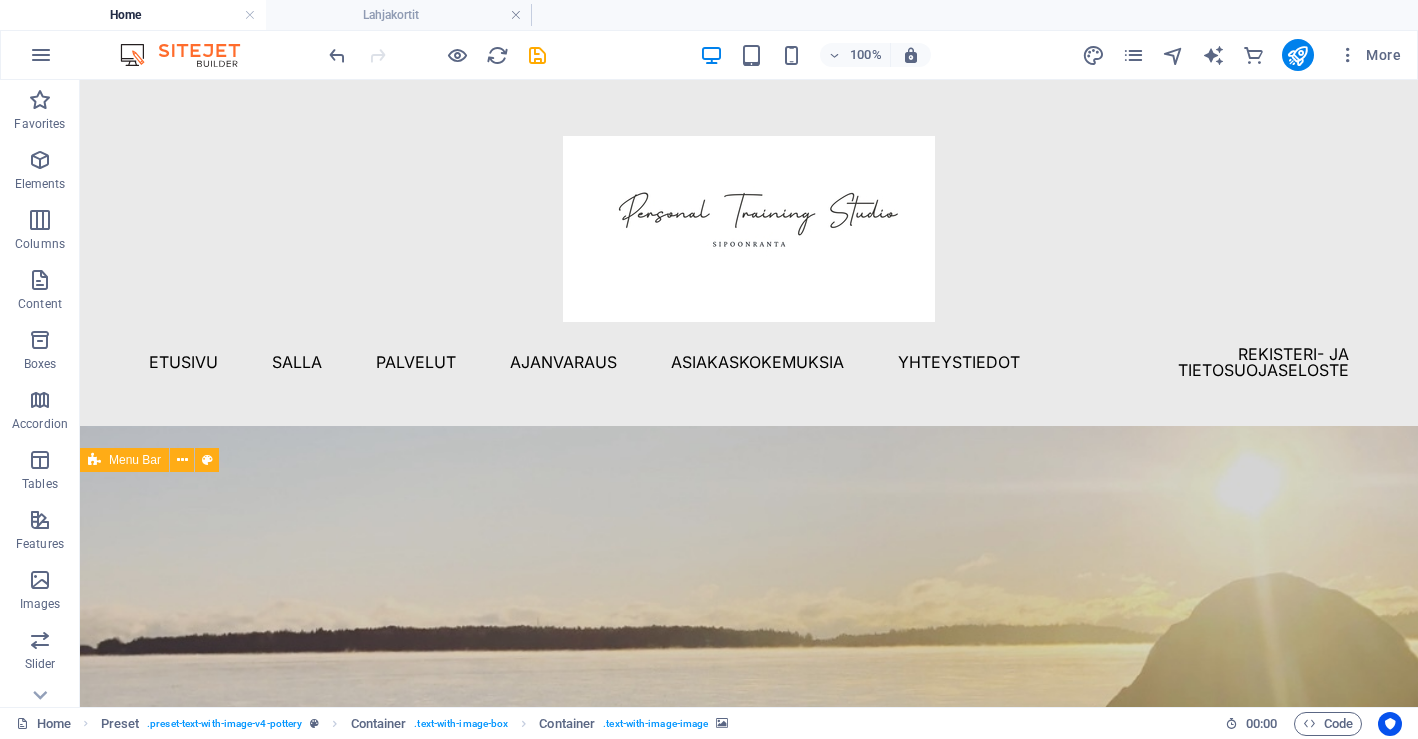 scroll, scrollTop: -1, scrollLeft: 0, axis: vertical 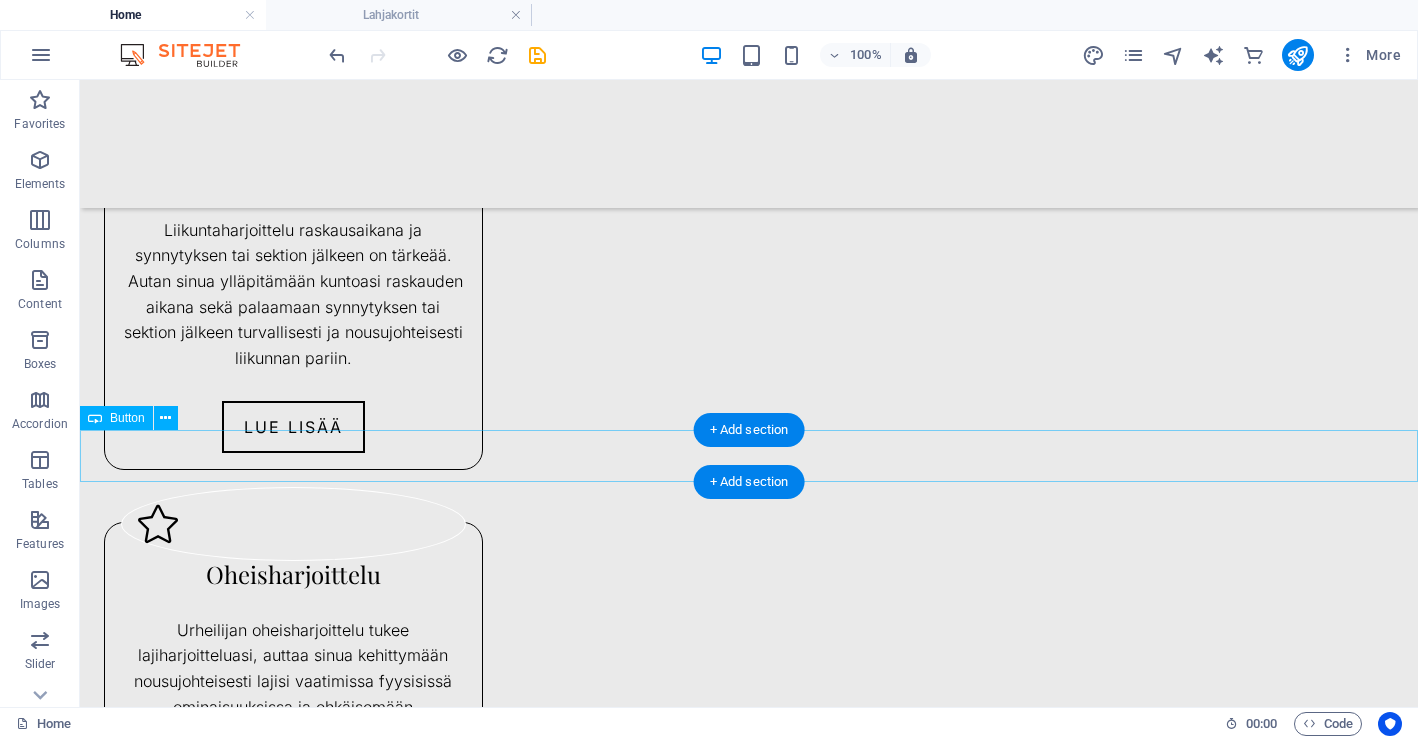 click on "AJANVARAUS" at bounding box center [749, 1460] 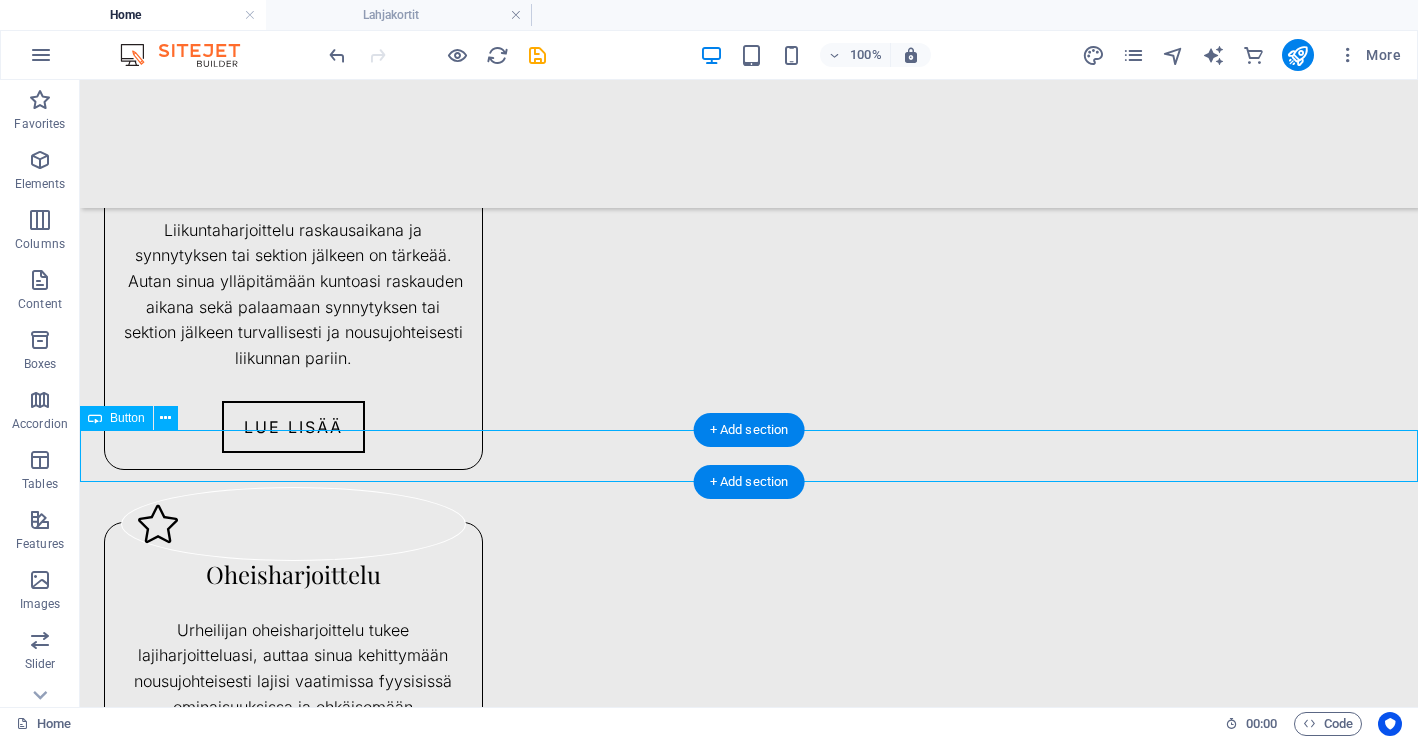 click on "AJANVARAUS" at bounding box center [749, 1460] 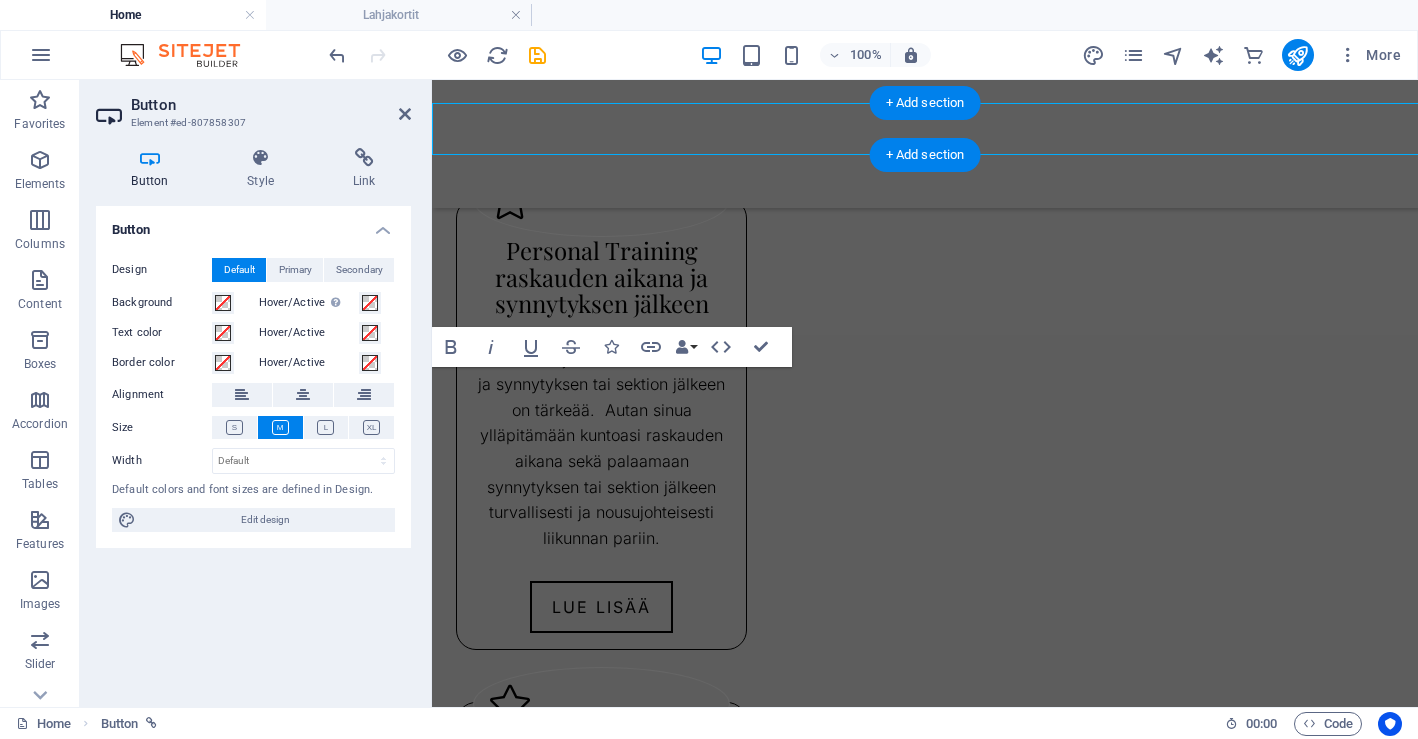 scroll, scrollTop: 3554, scrollLeft: 0, axis: vertical 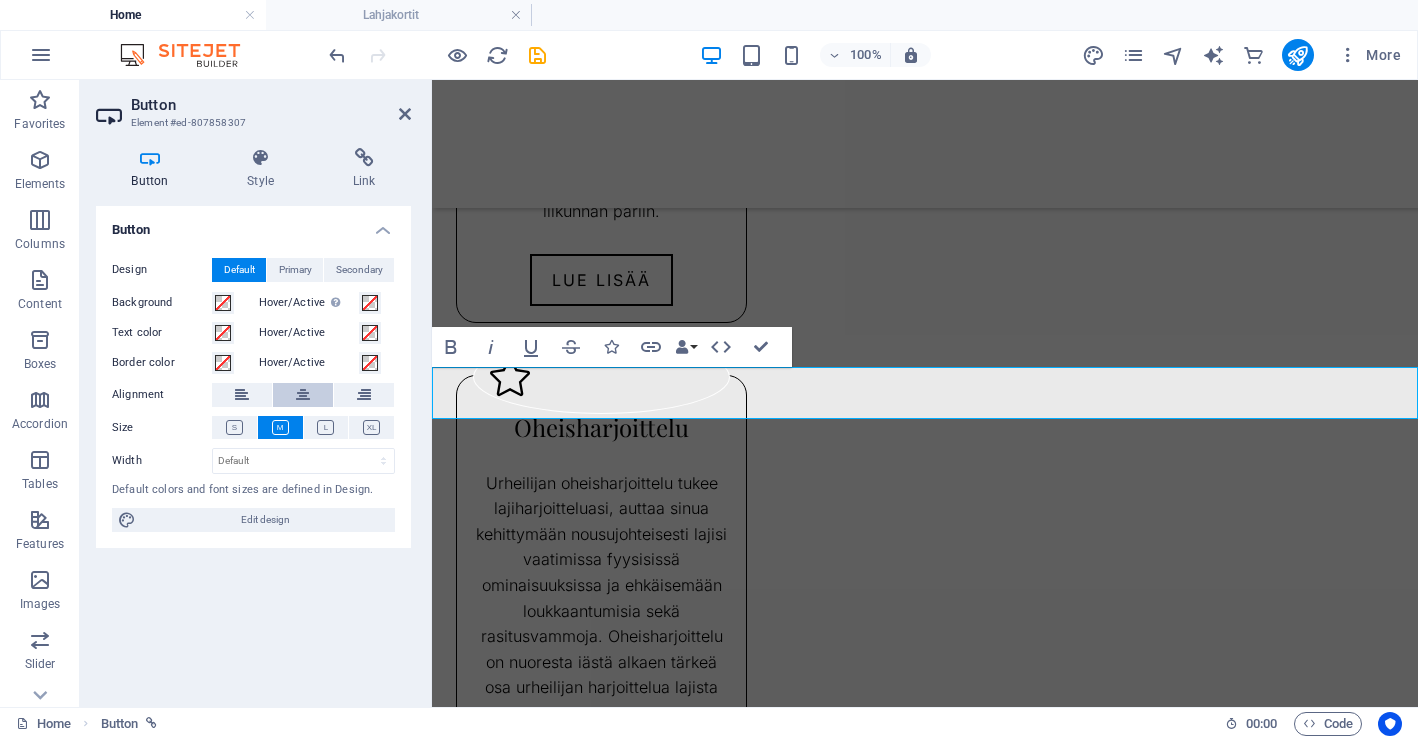 click at bounding box center (303, 395) 